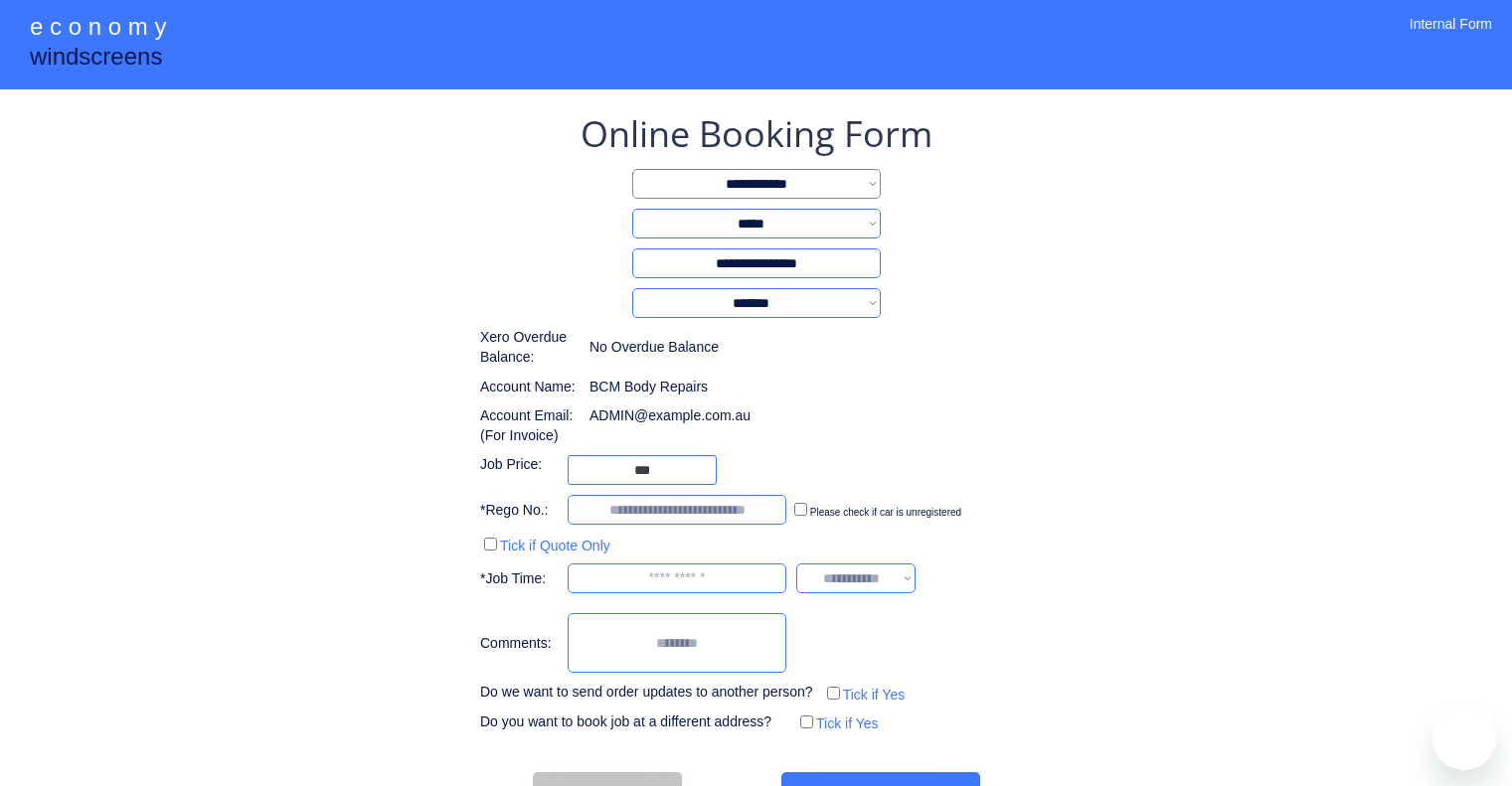 select on "******" 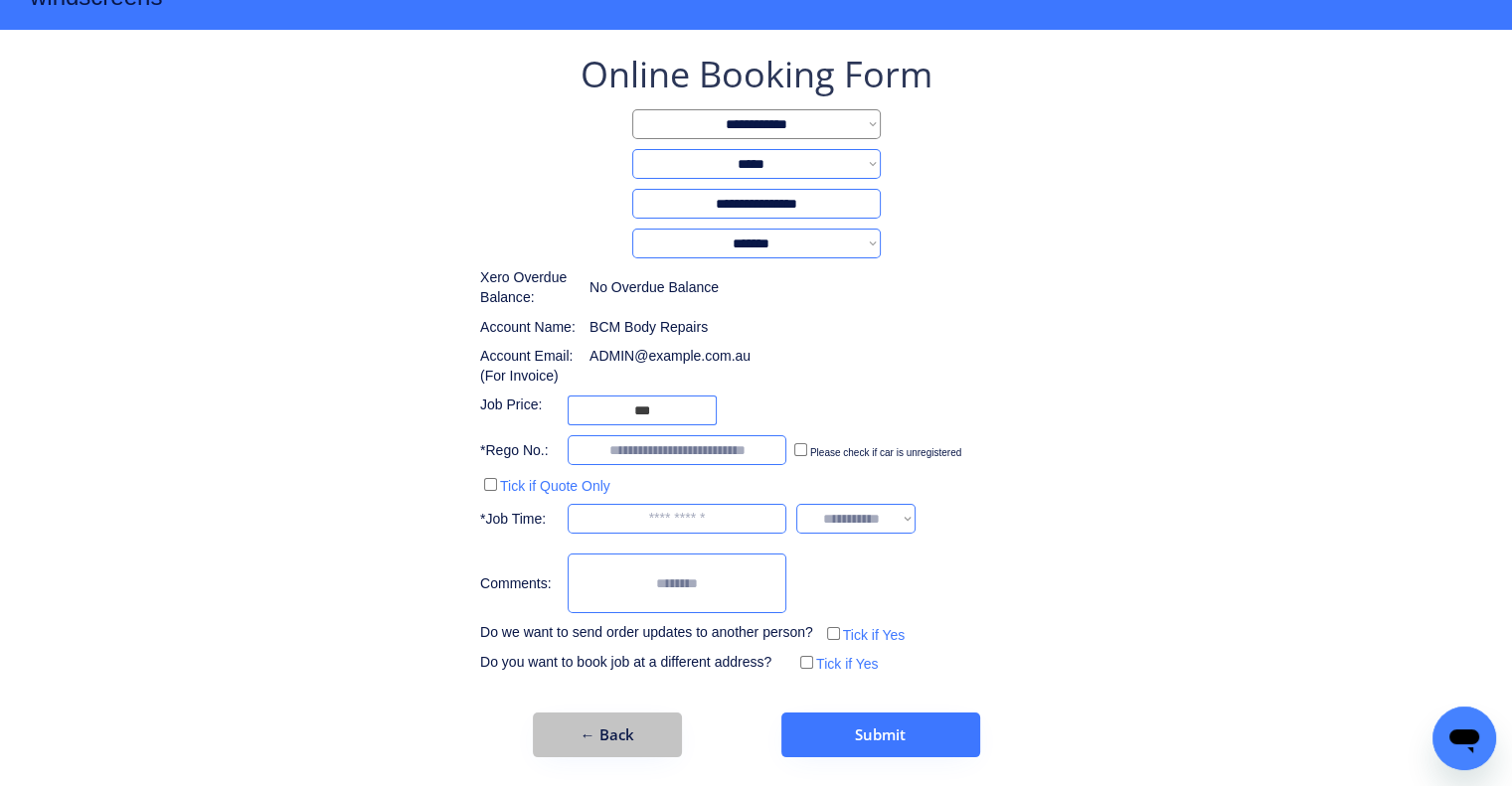 scroll, scrollTop: 0, scrollLeft: 0, axis: both 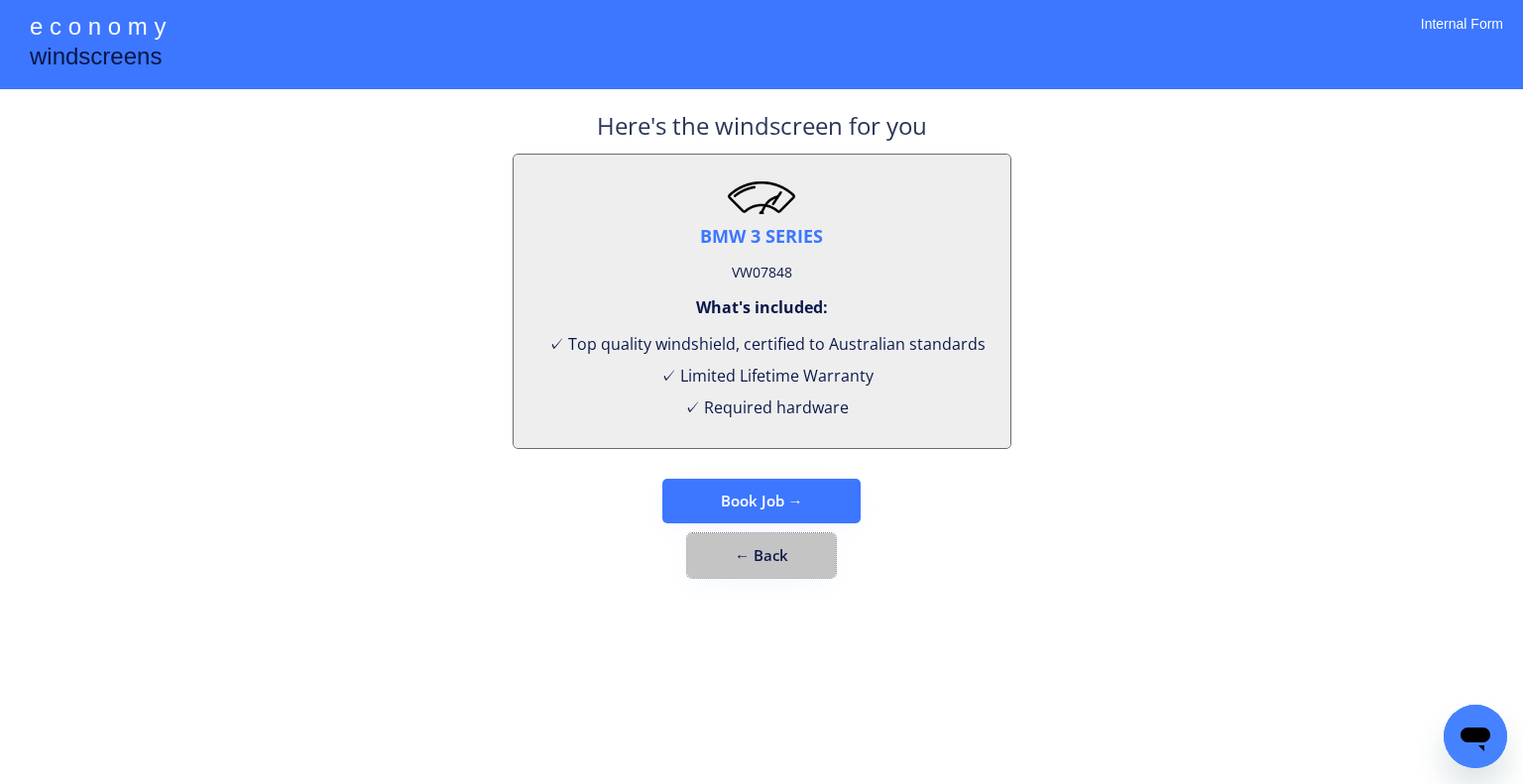 click on "←   Back" at bounding box center [762, 555] 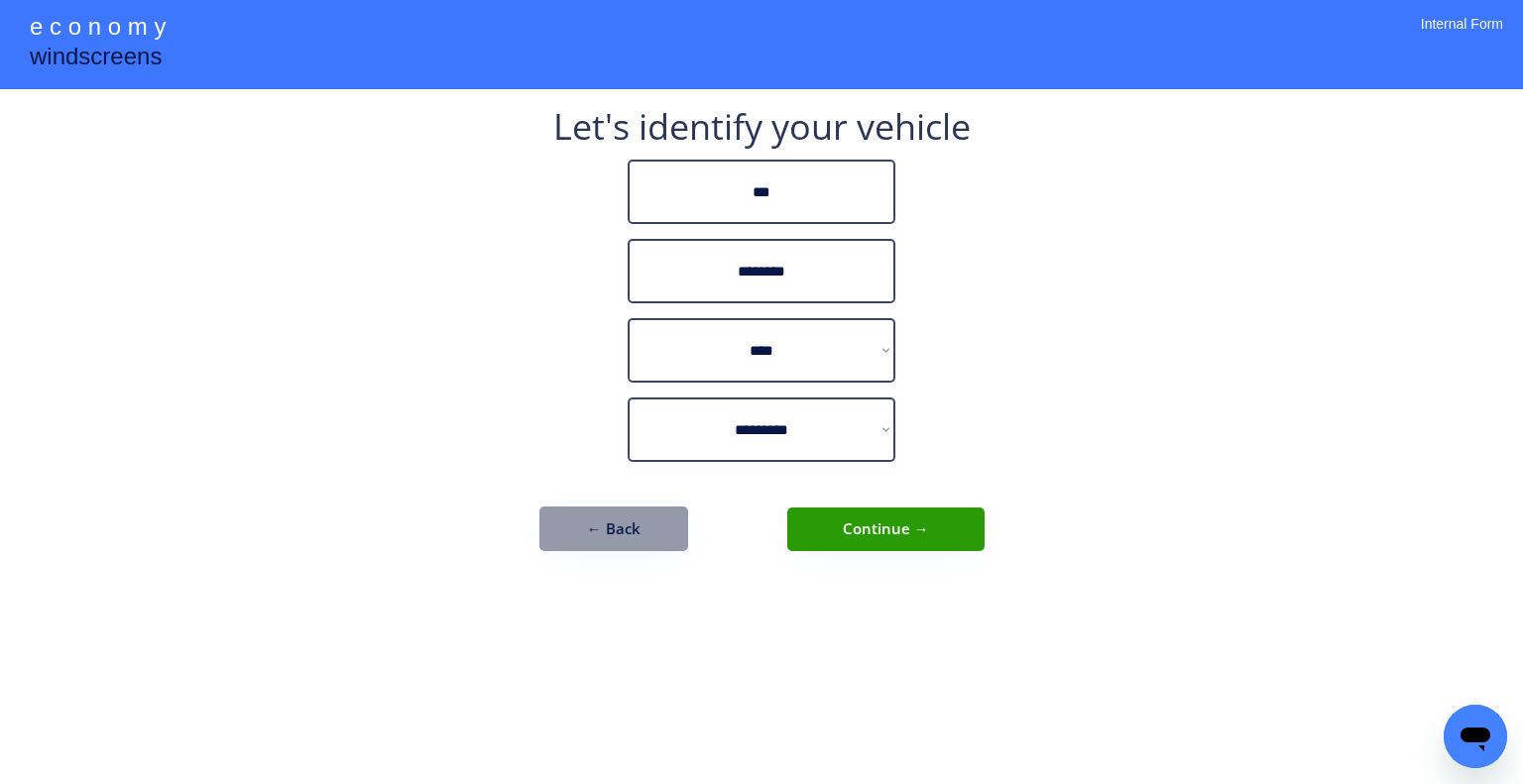 click on "←   Back" at bounding box center (614, 528) 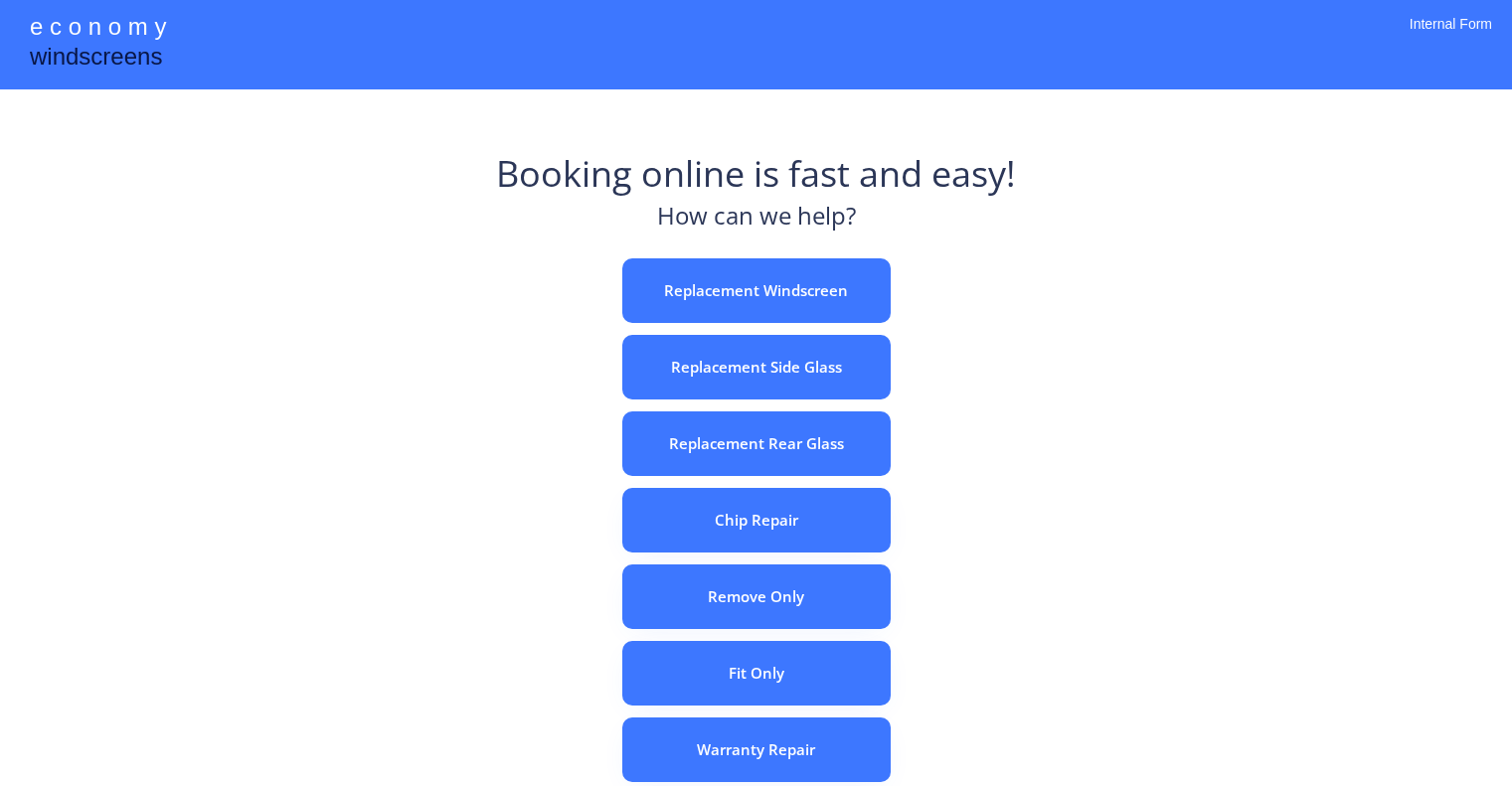 scroll, scrollTop: 0, scrollLeft: 0, axis: both 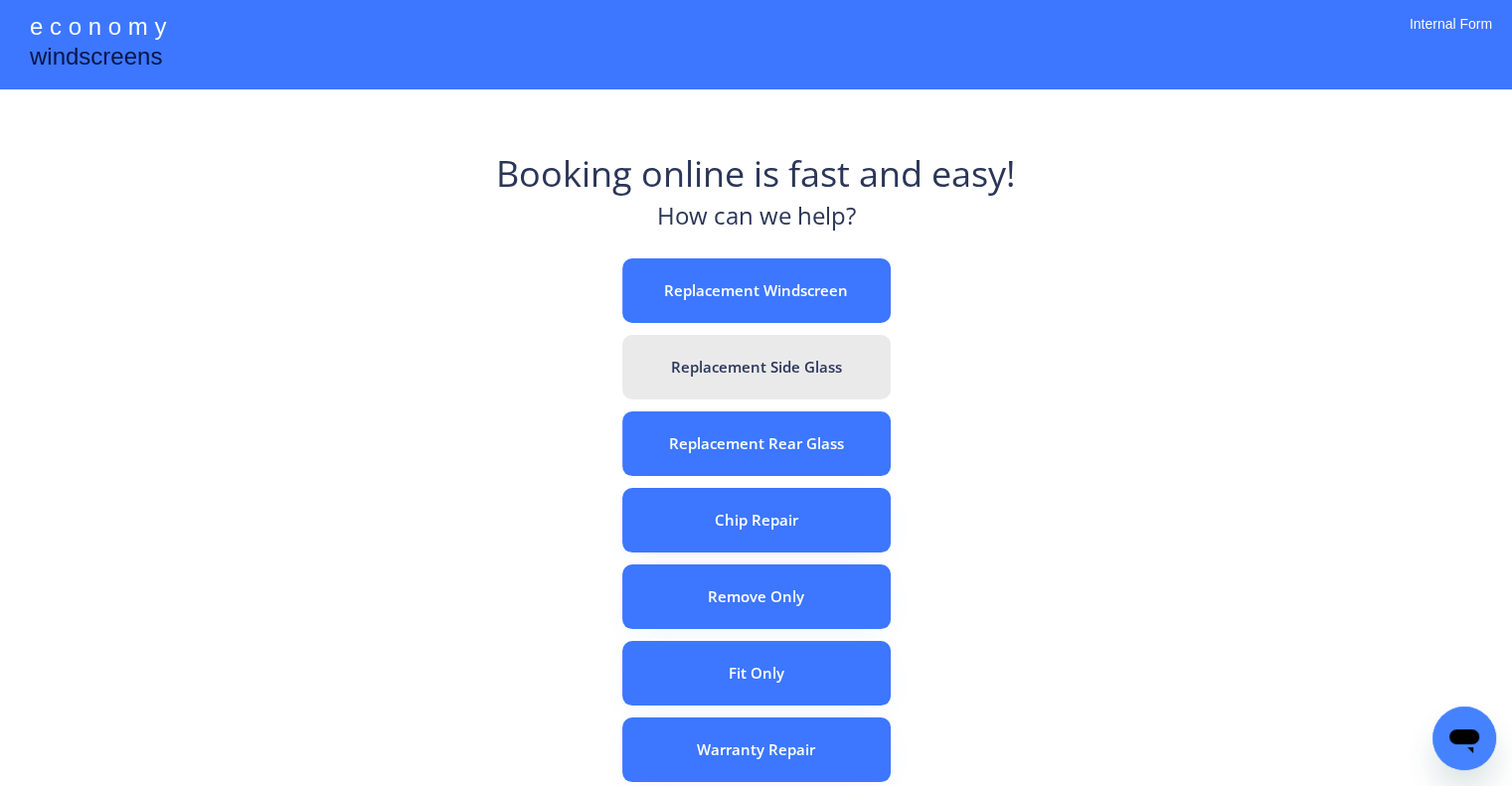 click on "Replacement Windscreen" at bounding box center (756, 290) 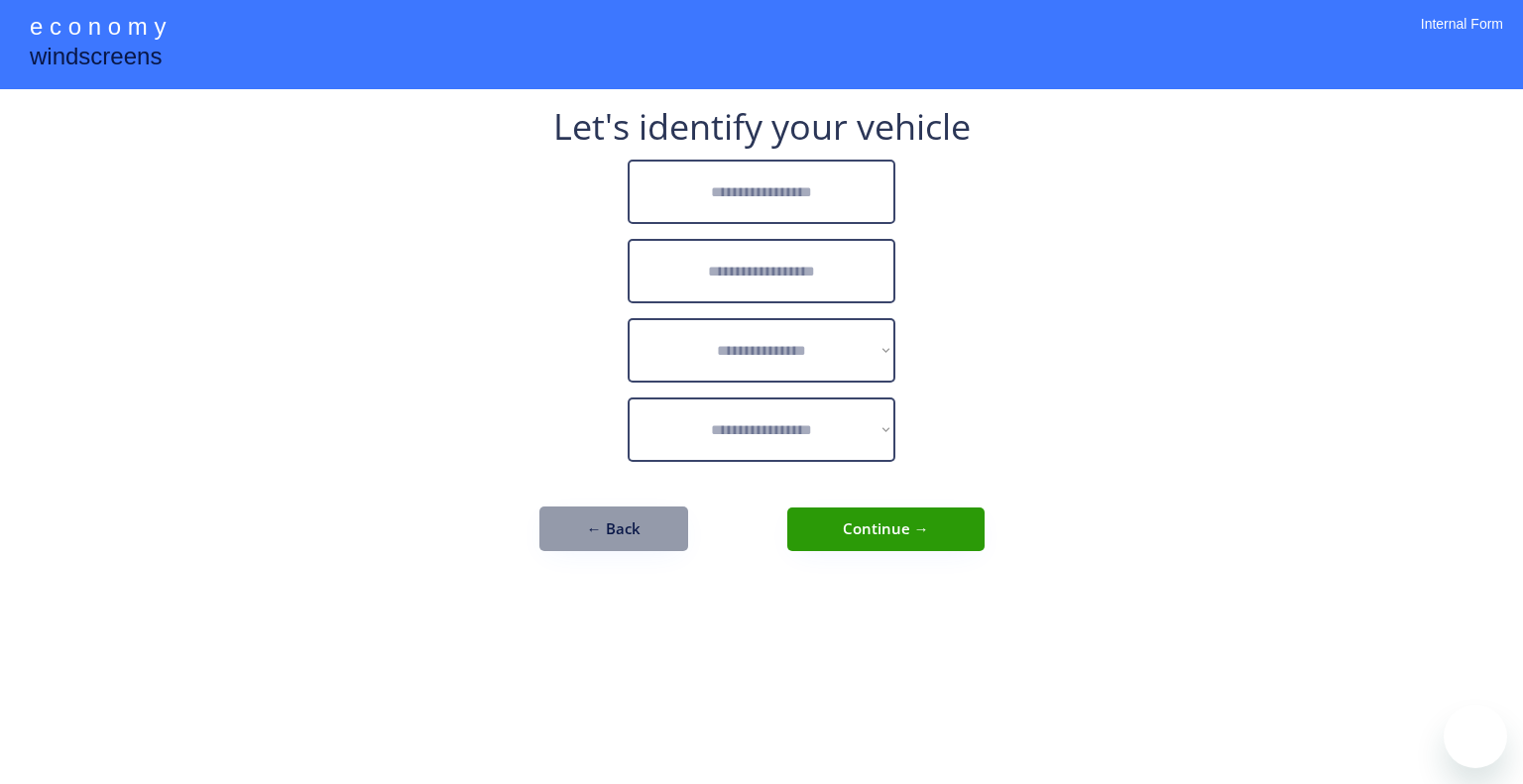 scroll, scrollTop: 0, scrollLeft: 0, axis: both 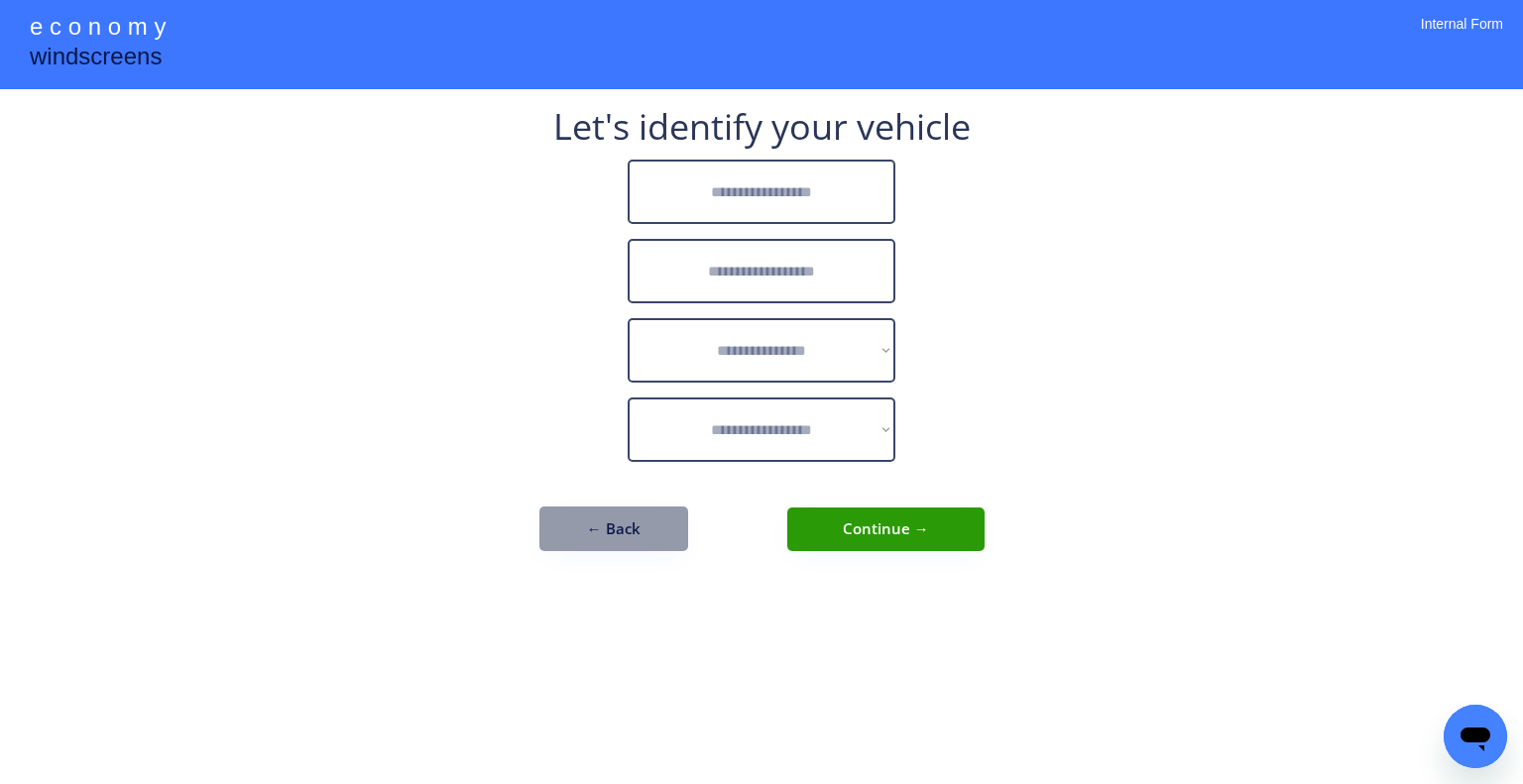 click at bounding box center (762, 191) 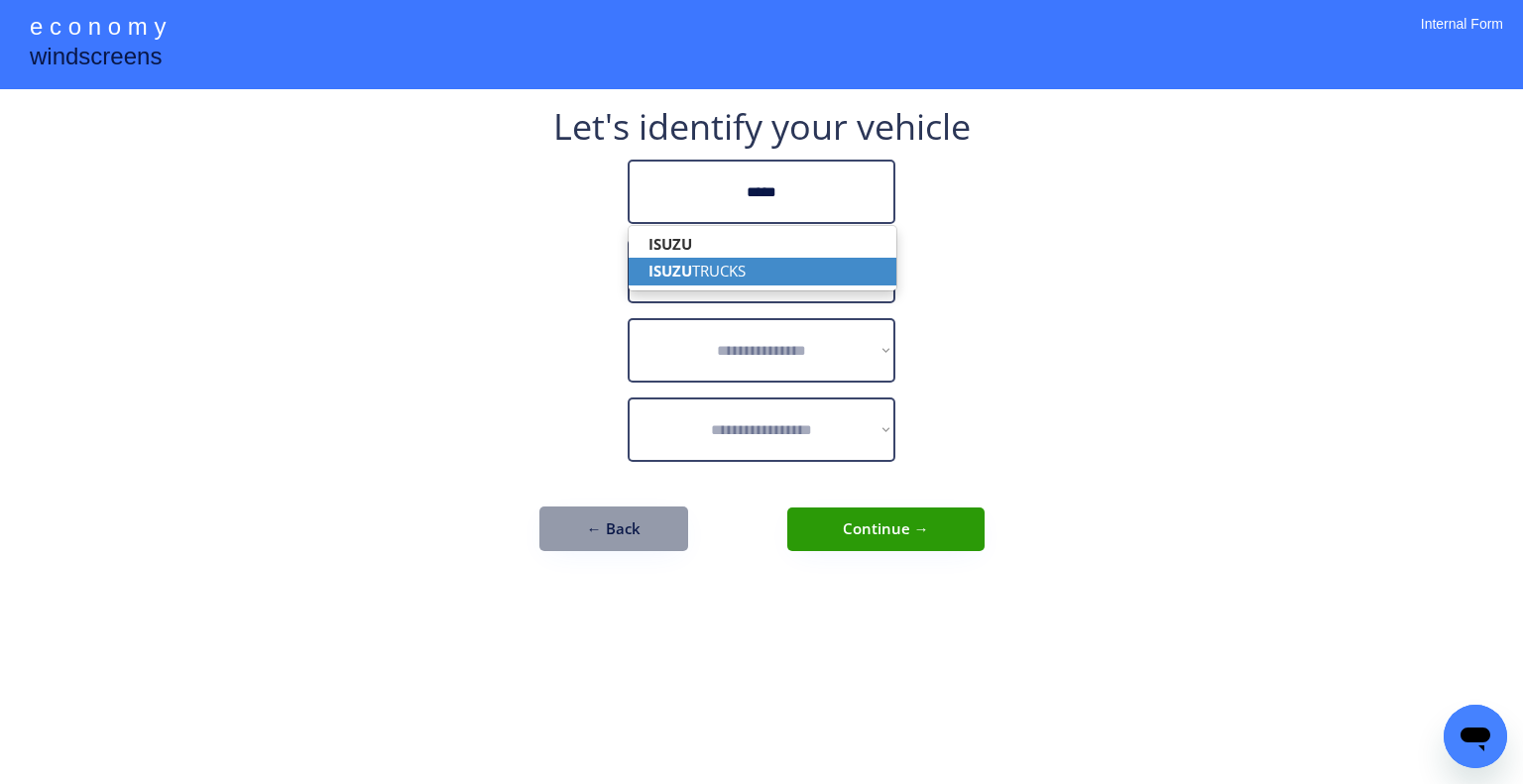 drag, startPoint x: 775, startPoint y: 266, endPoint x: 793, endPoint y: 252, distance: 22.803509 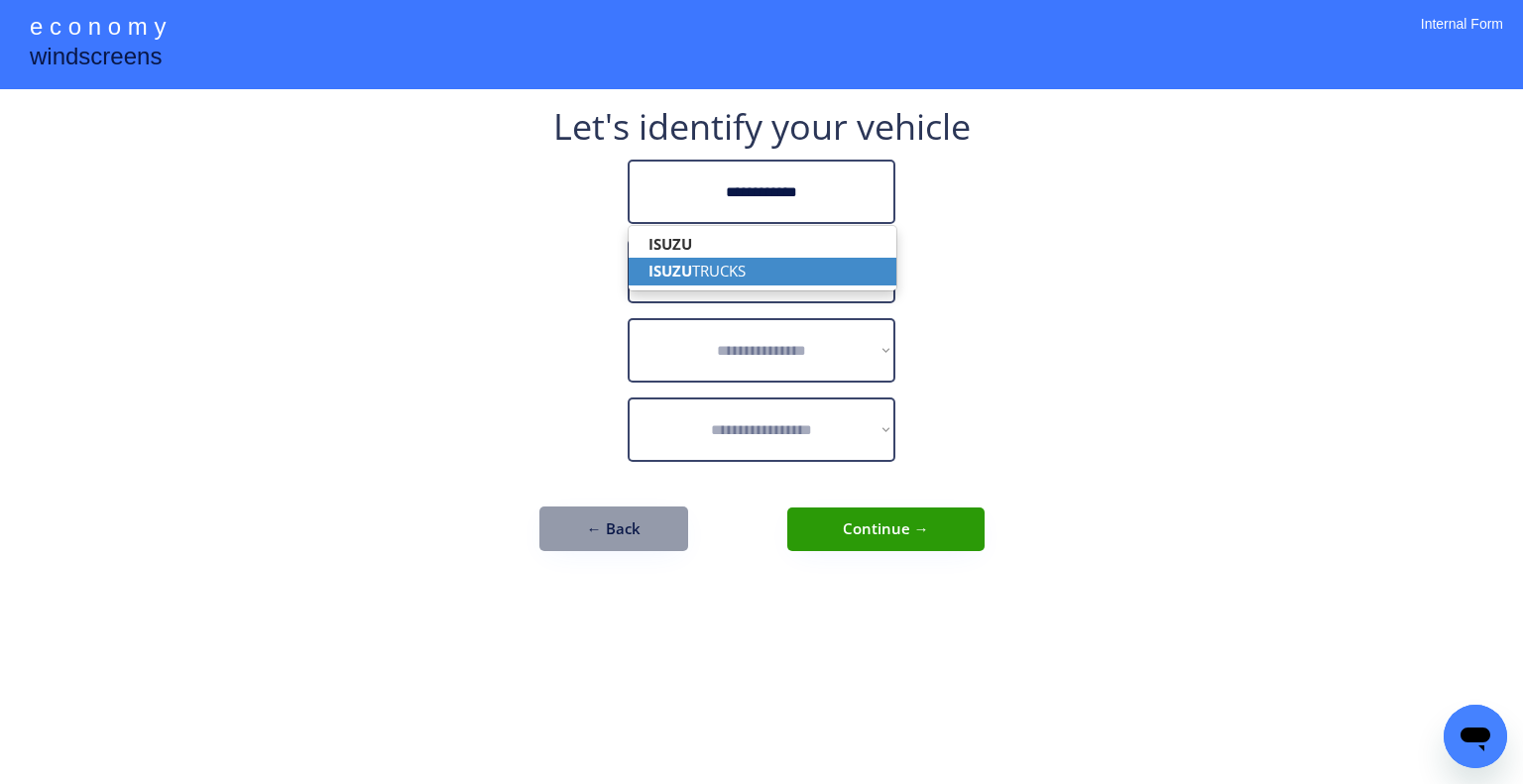 type on "**********" 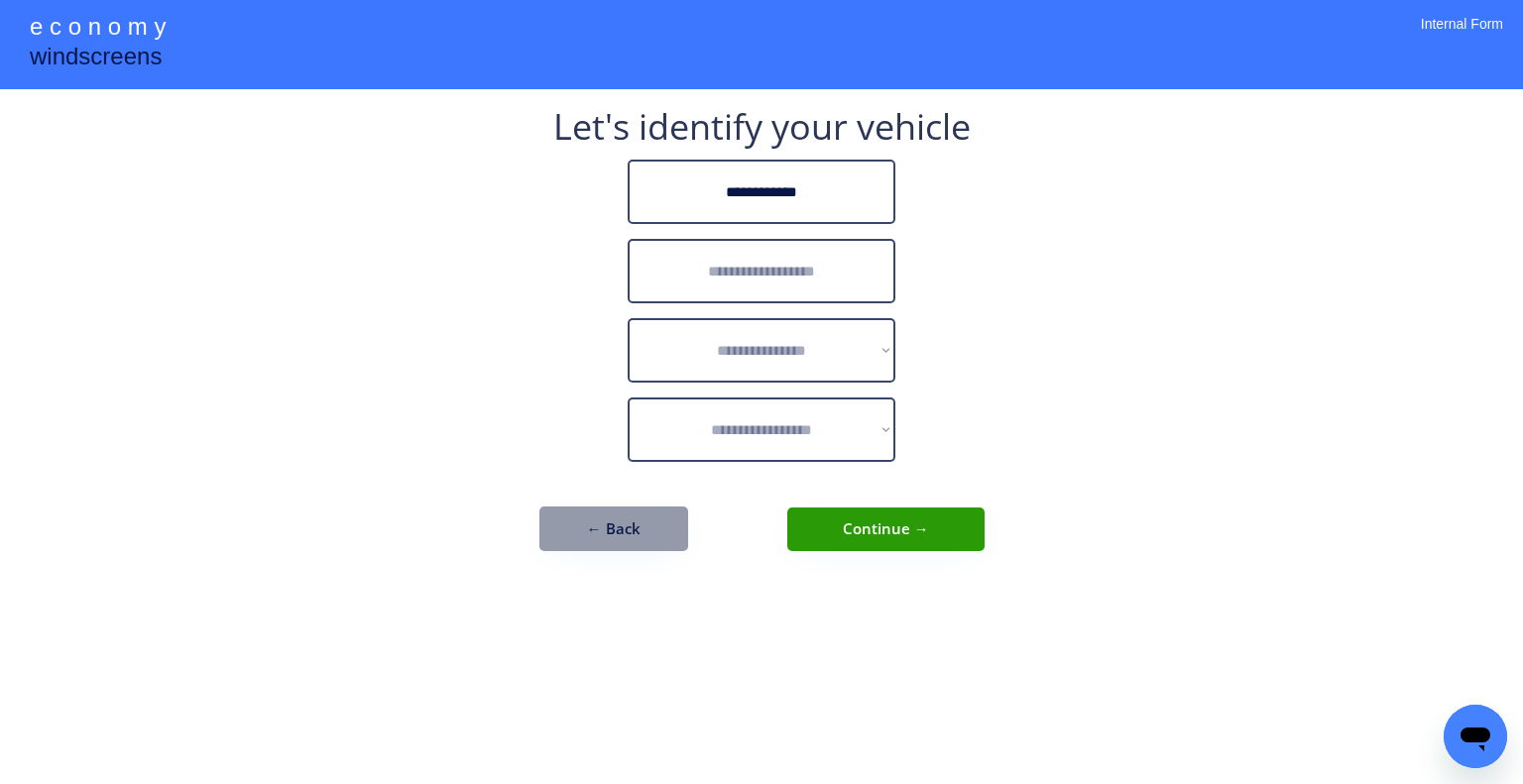 click at bounding box center [762, 271] 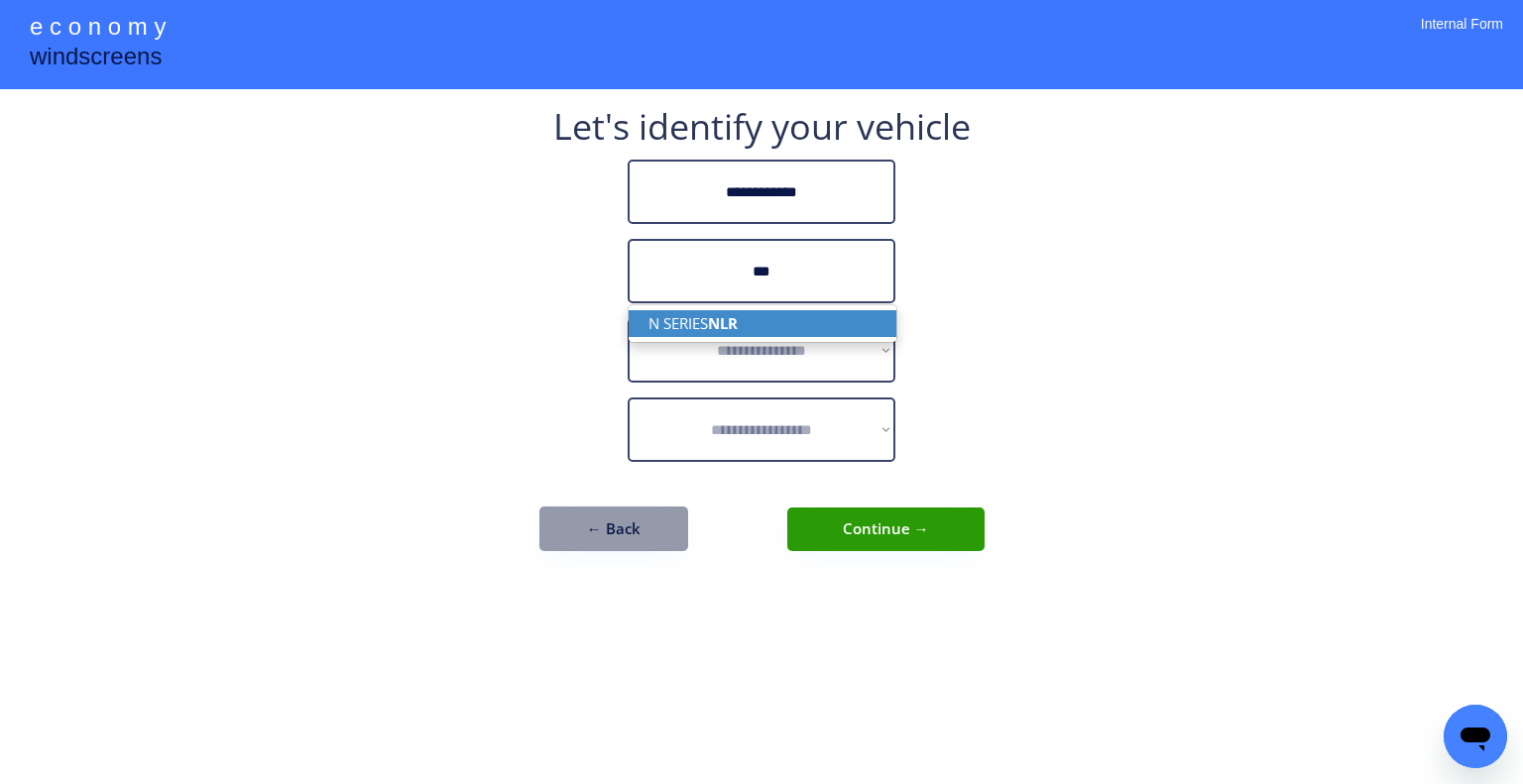 drag, startPoint x: 796, startPoint y: 338, endPoint x: 807, endPoint y: 330, distance: 13.601471 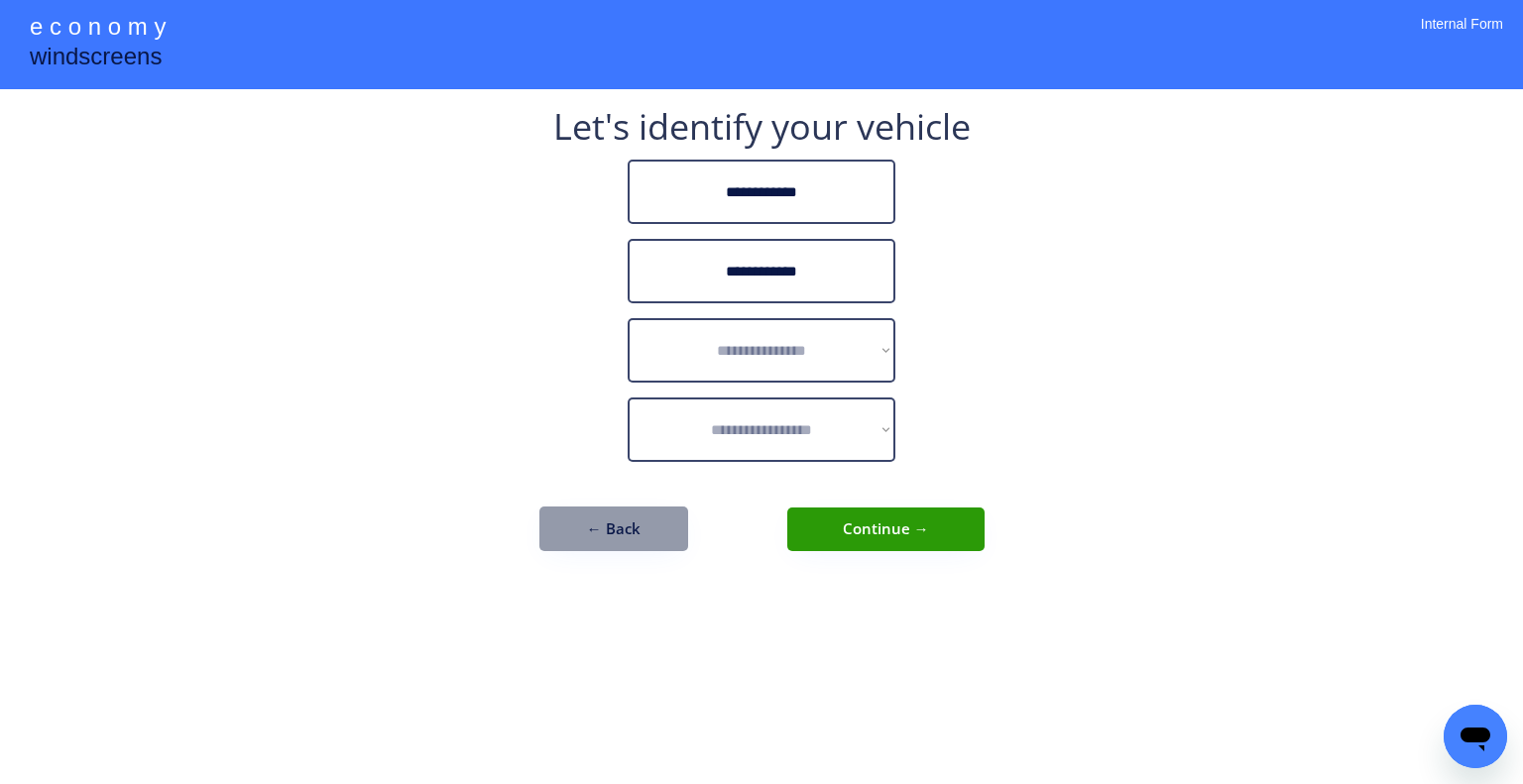 type on "**********" 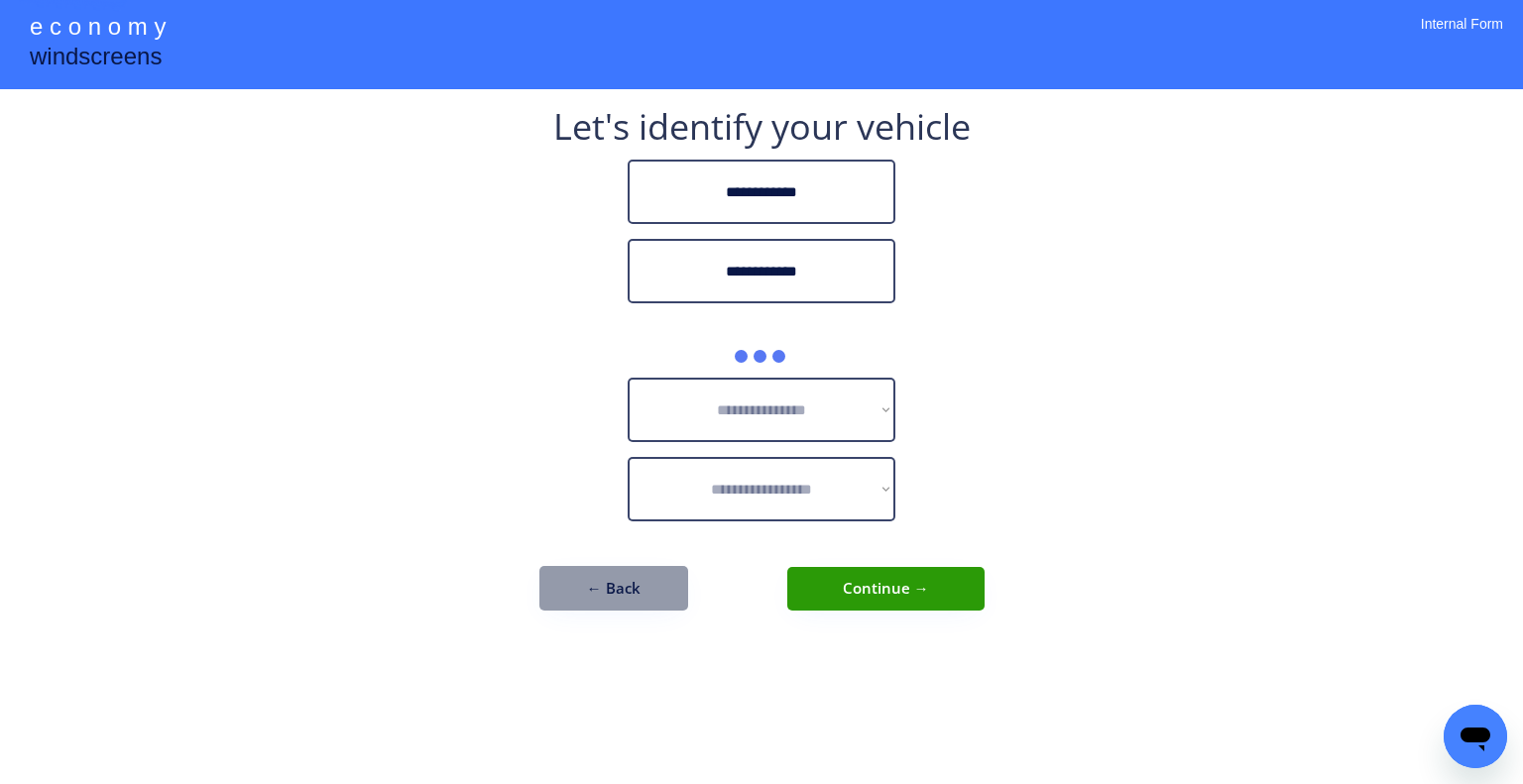 click on "**********" at bounding box center (762, 370) 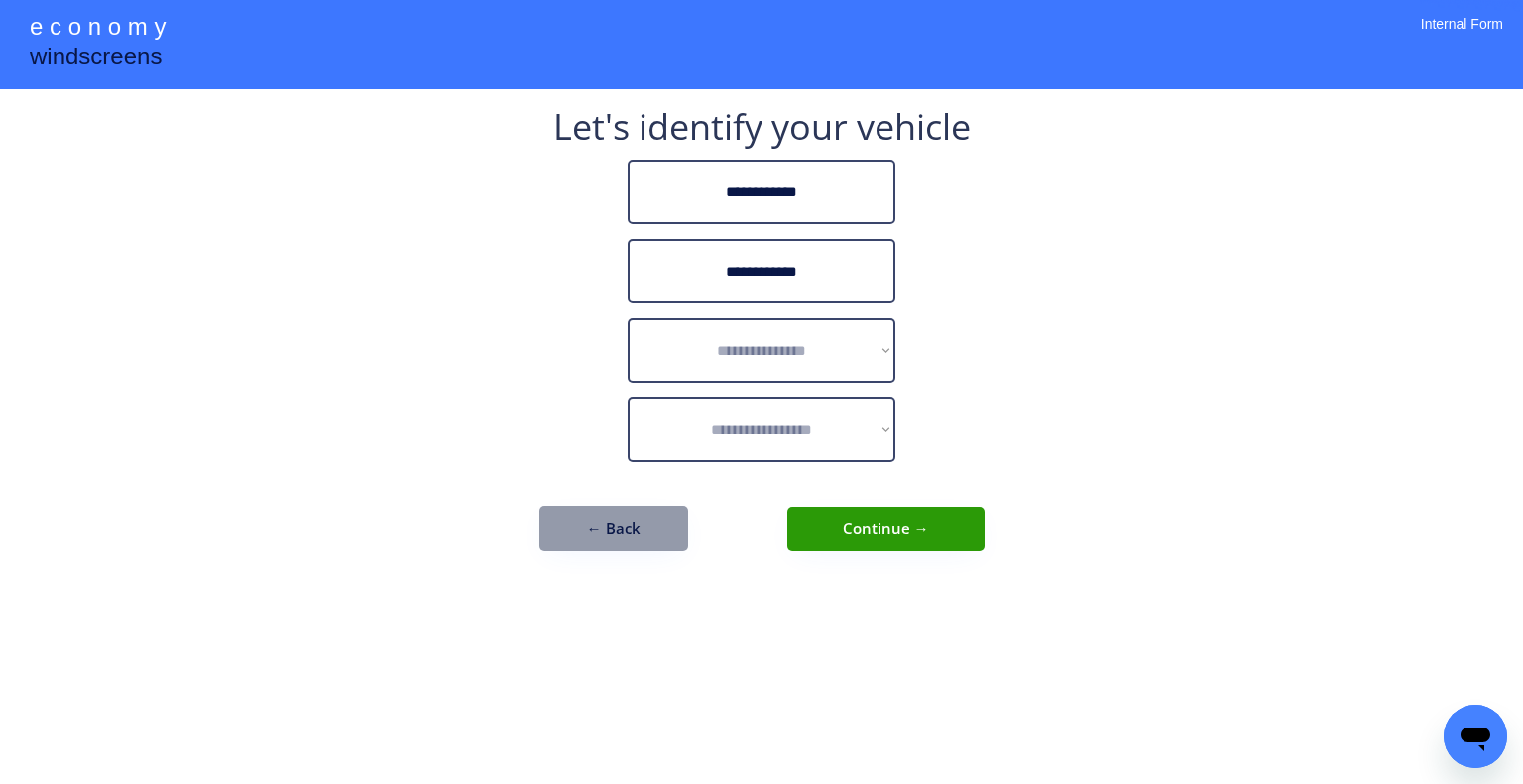 click on "**********" at bounding box center (762, 340) 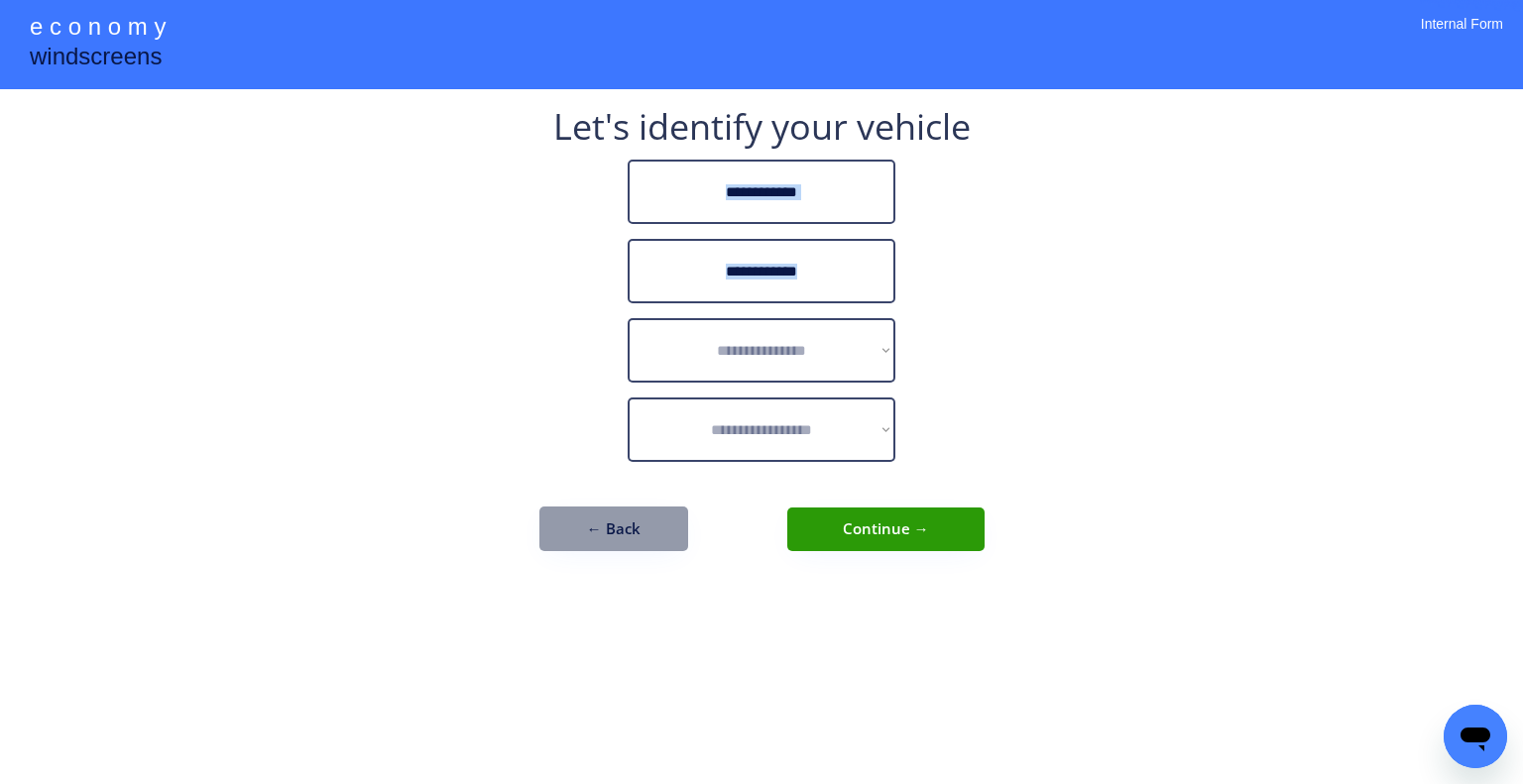 click on "**********" at bounding box center [762, 340] 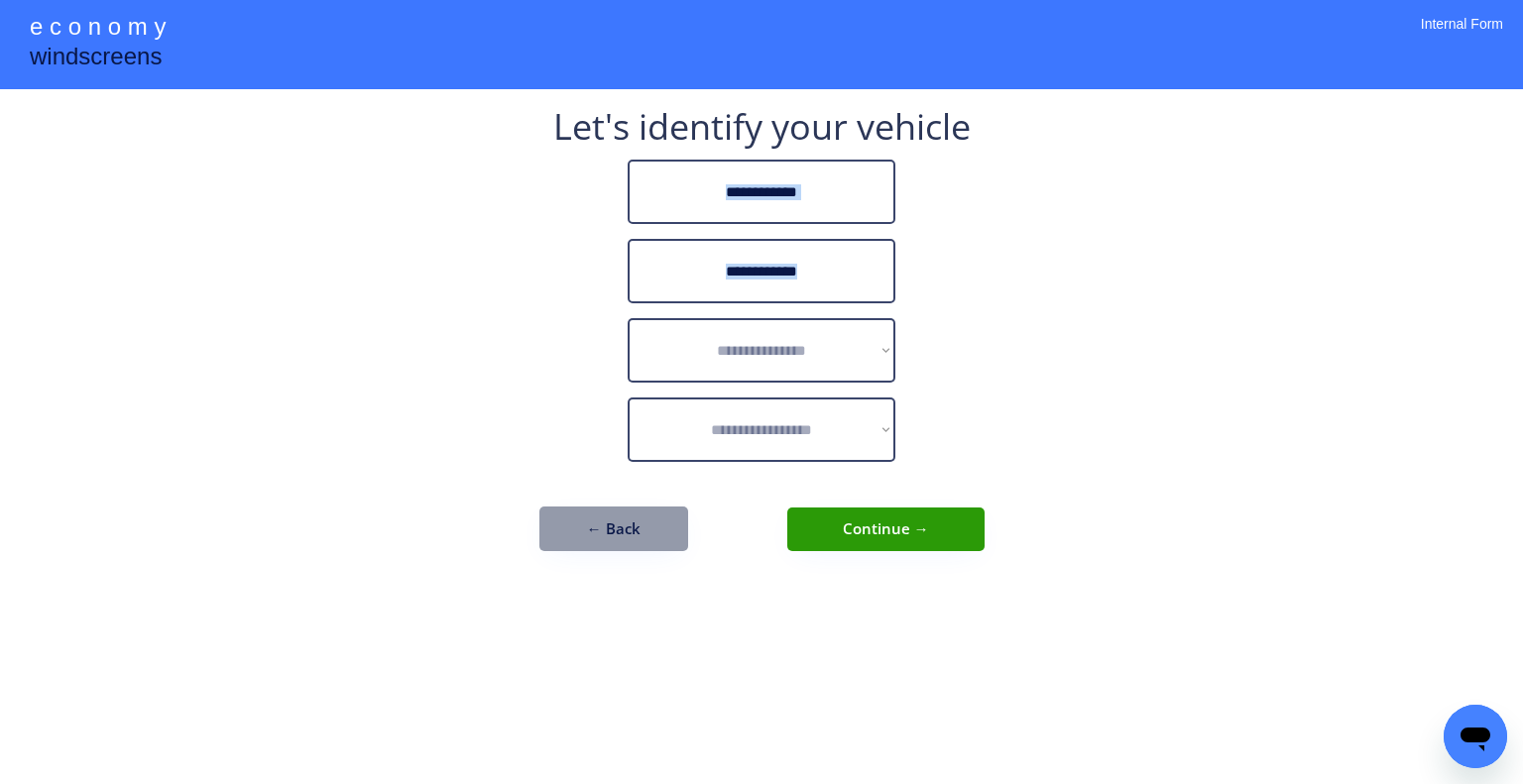click on "**********" at bounding box center [762, 350] 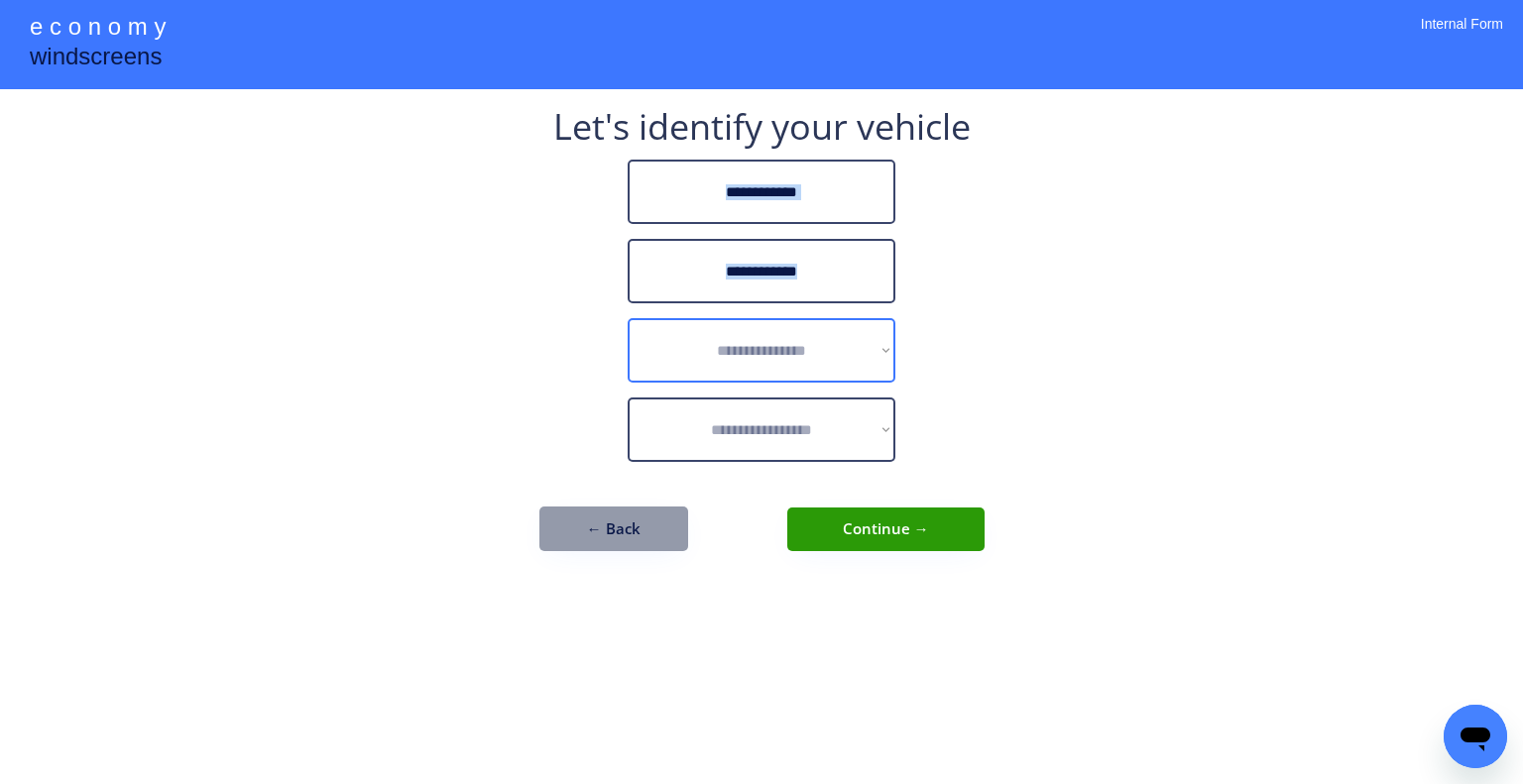 select on "******" 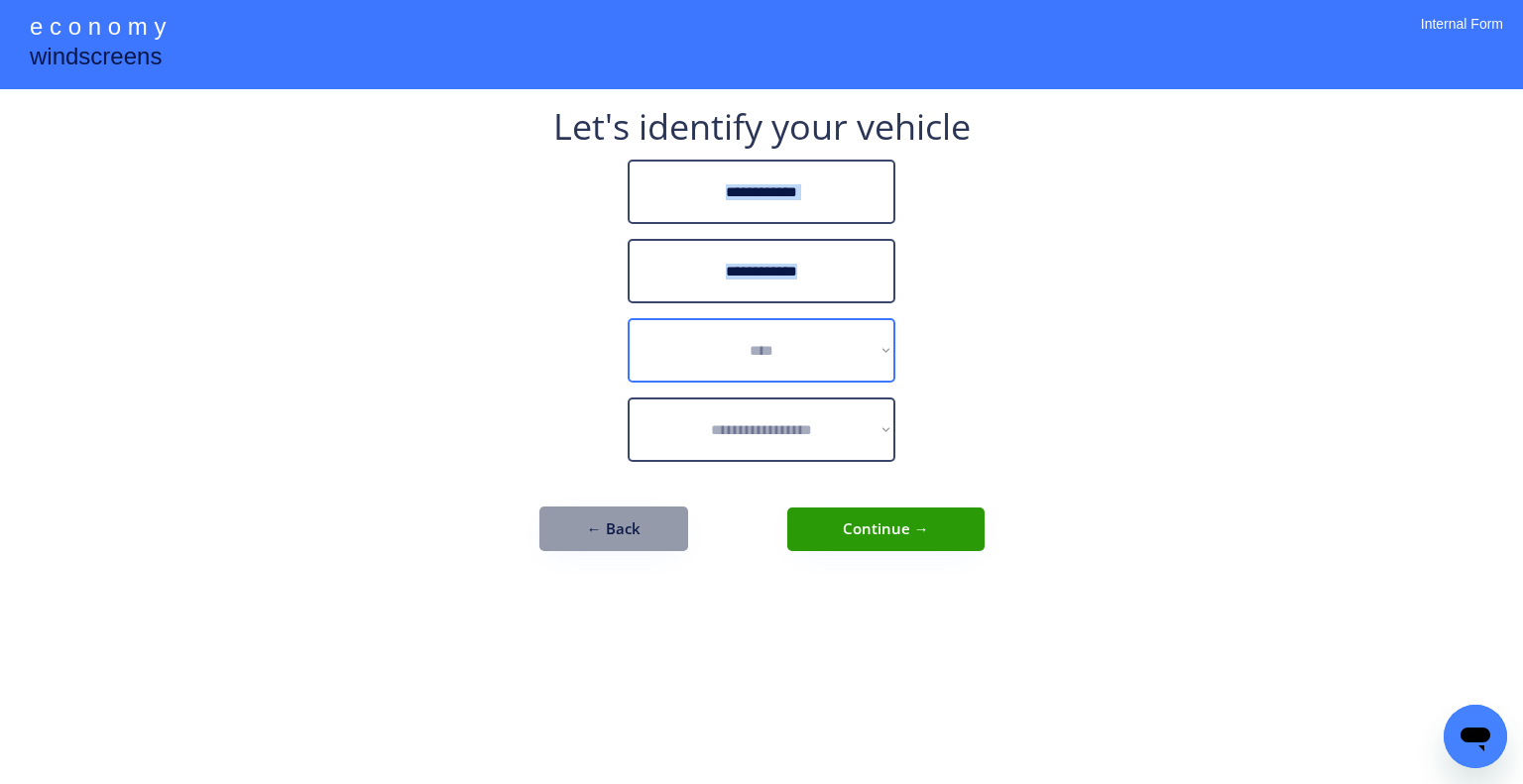 click on "**********" at bounding box center [762, 350] 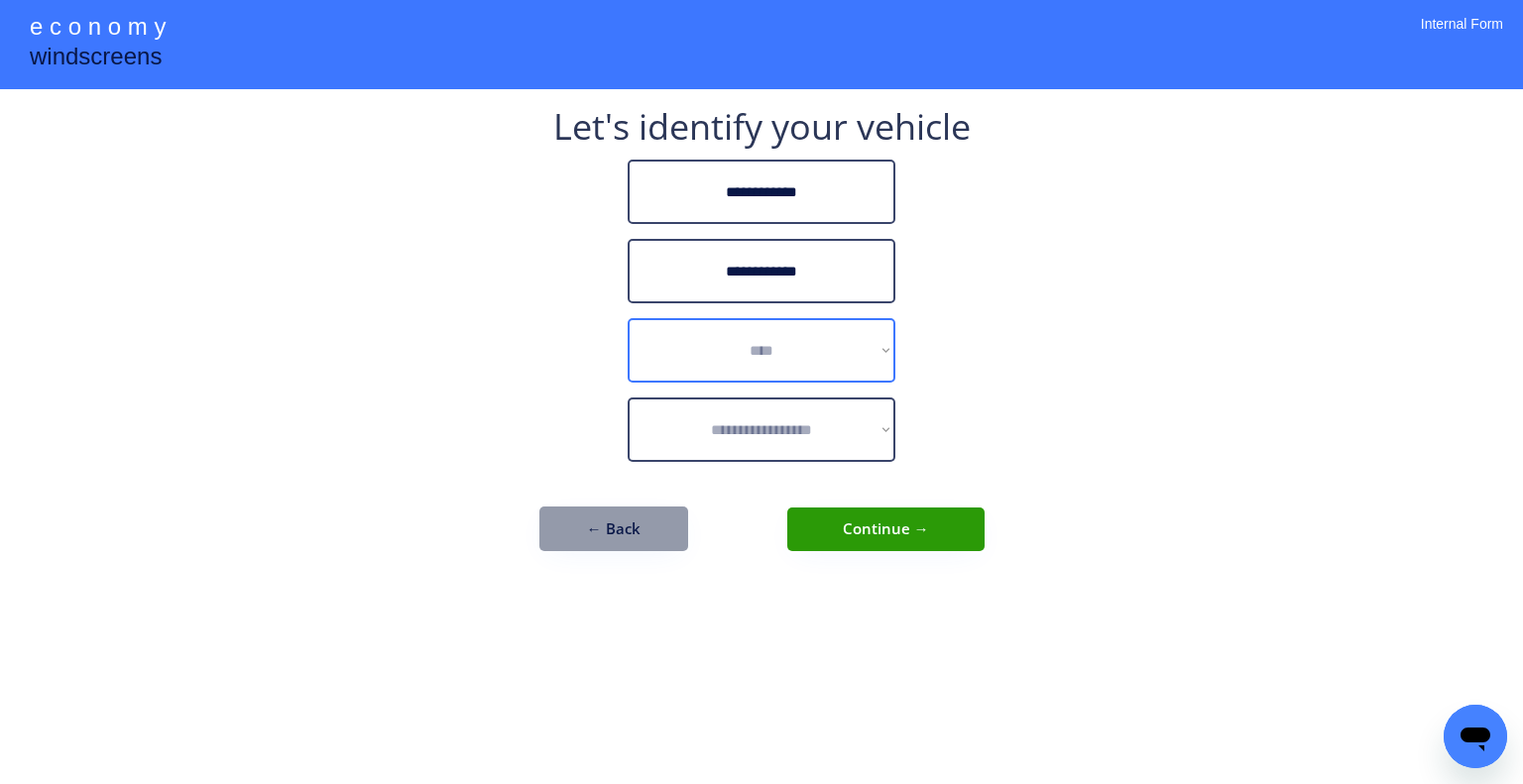 click on "**********" at bounding box center (762, 392) 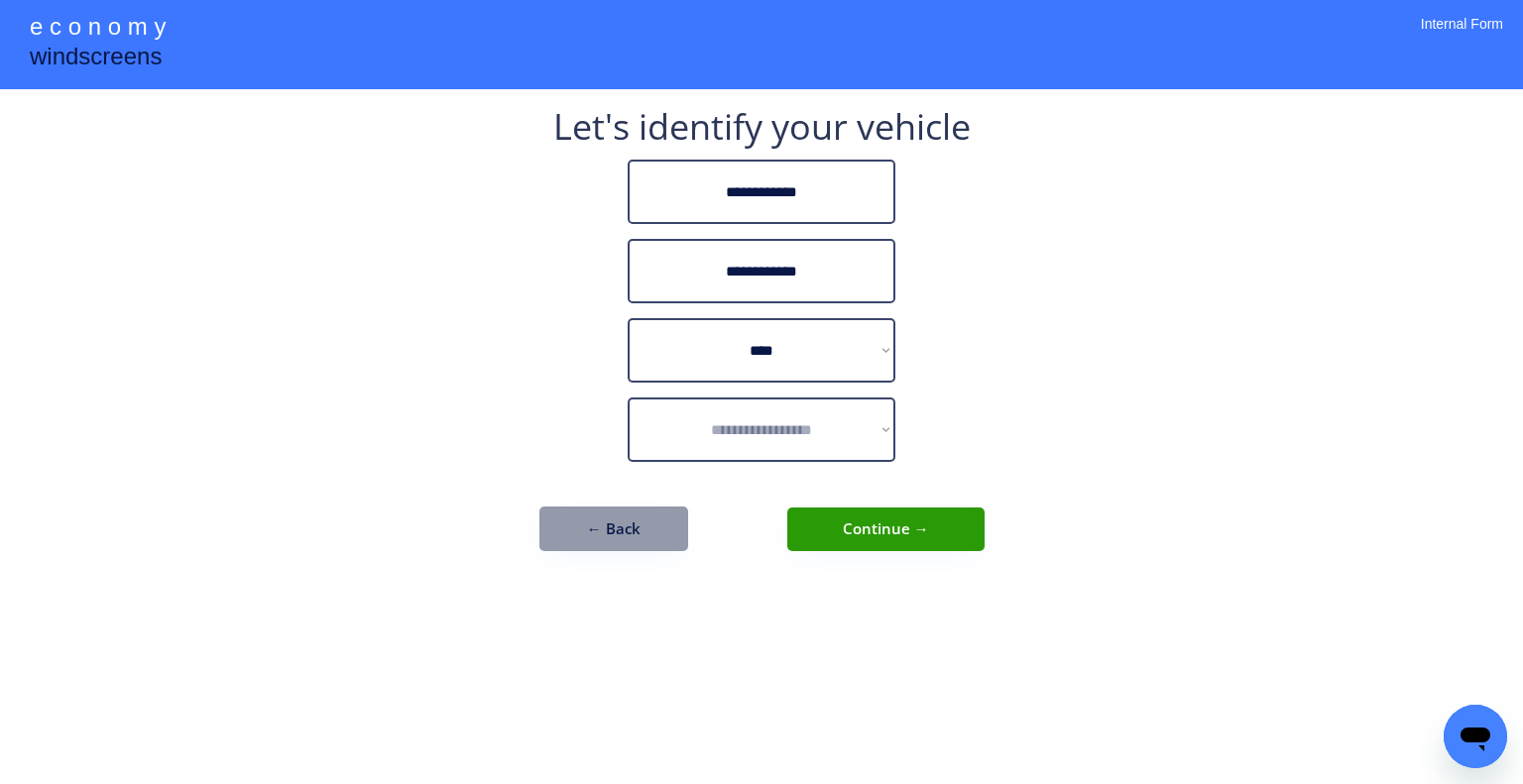 select on "**********" 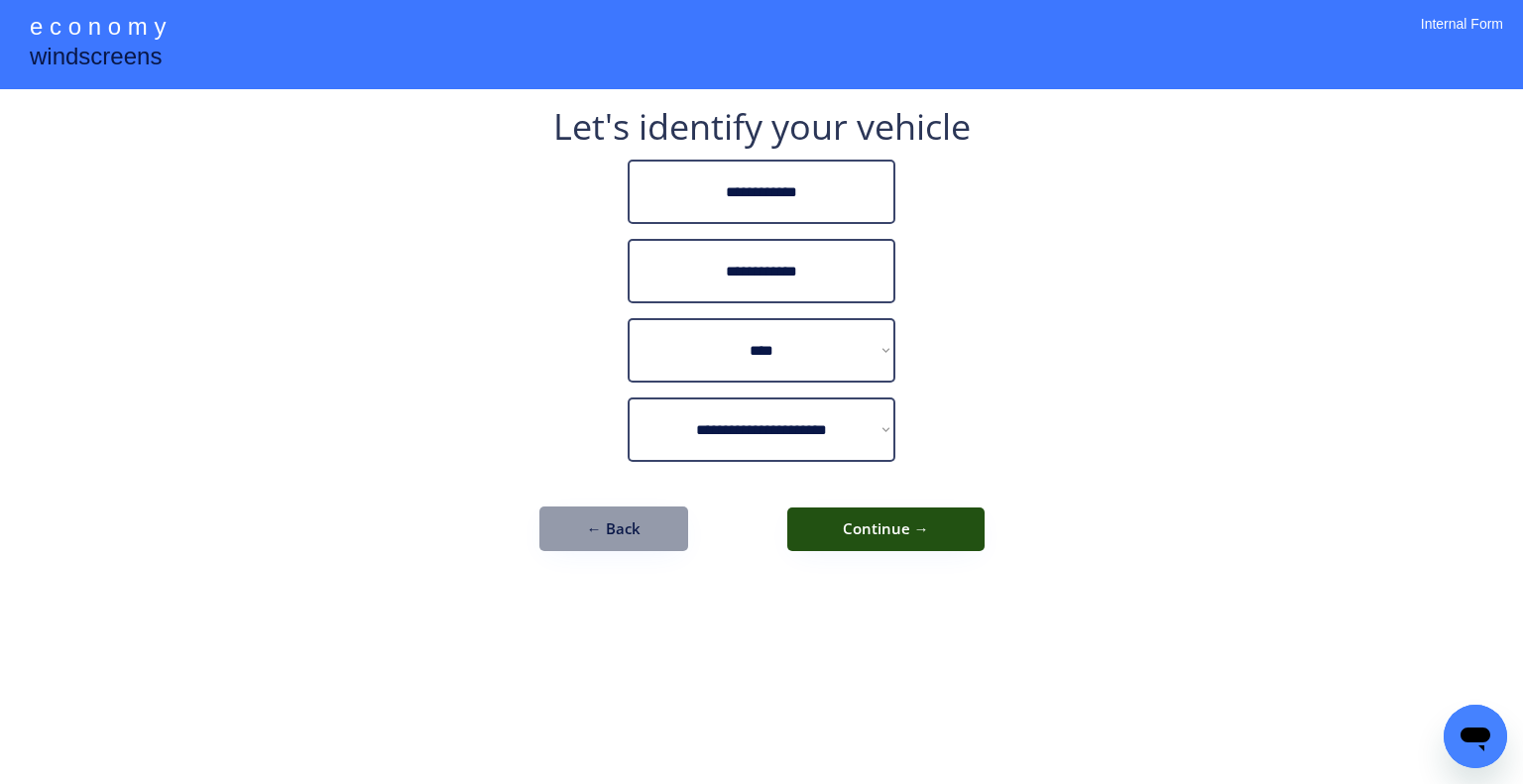 click on "Continue    →" at bounding box center (885, 529) 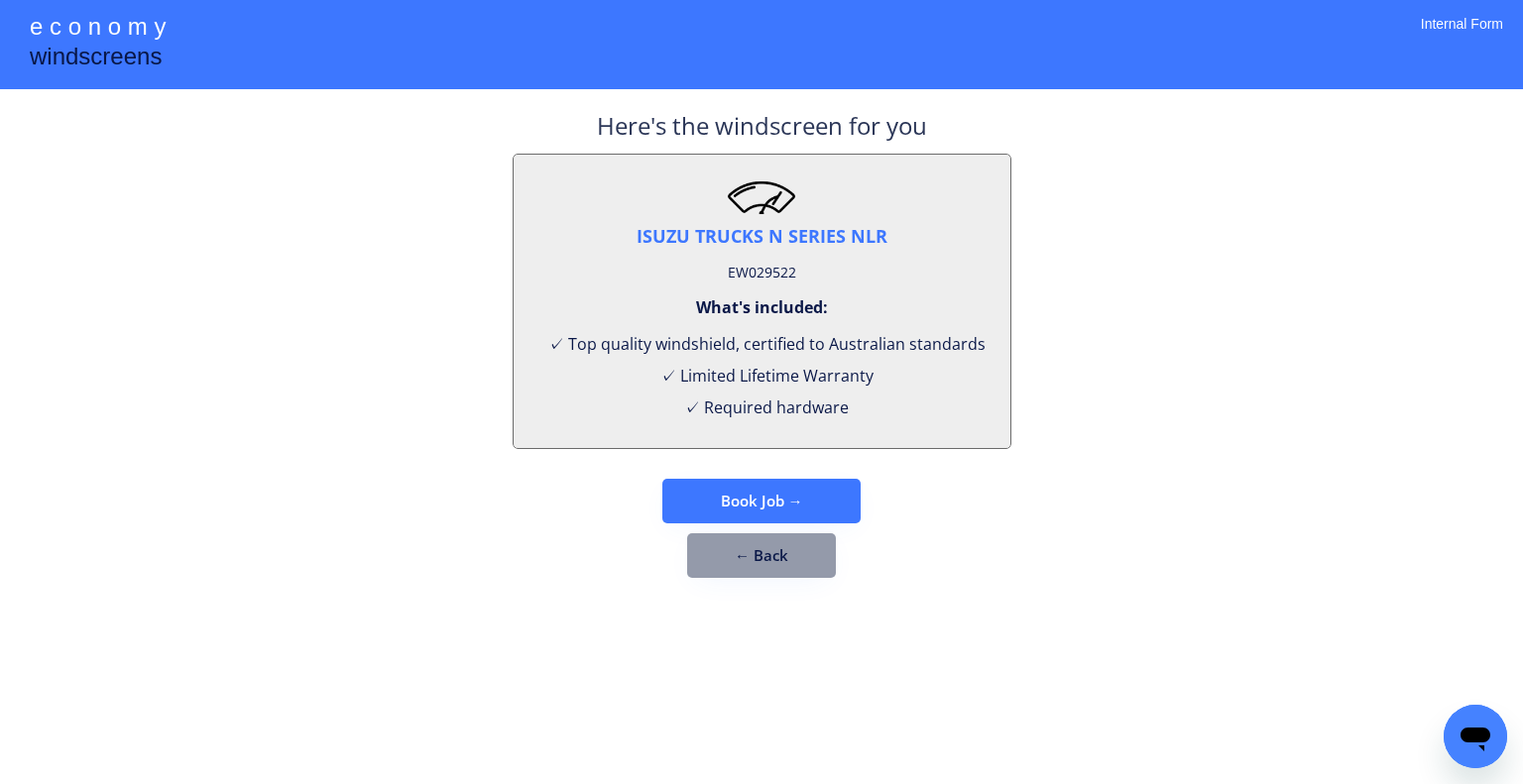 click on "EW029522" at bounding box center [762, 273] 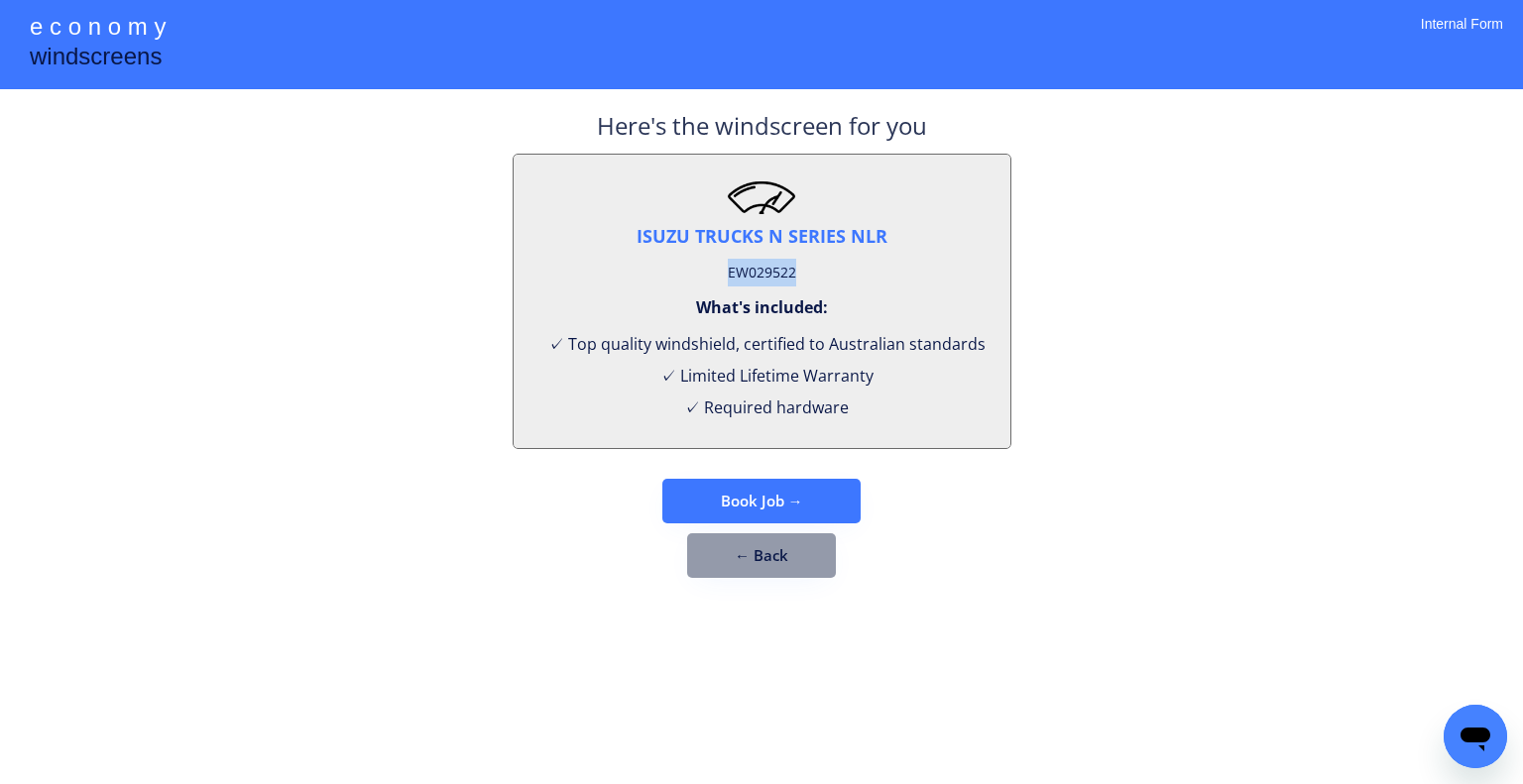 click on "EW029522" at bounding box center (762, 273) 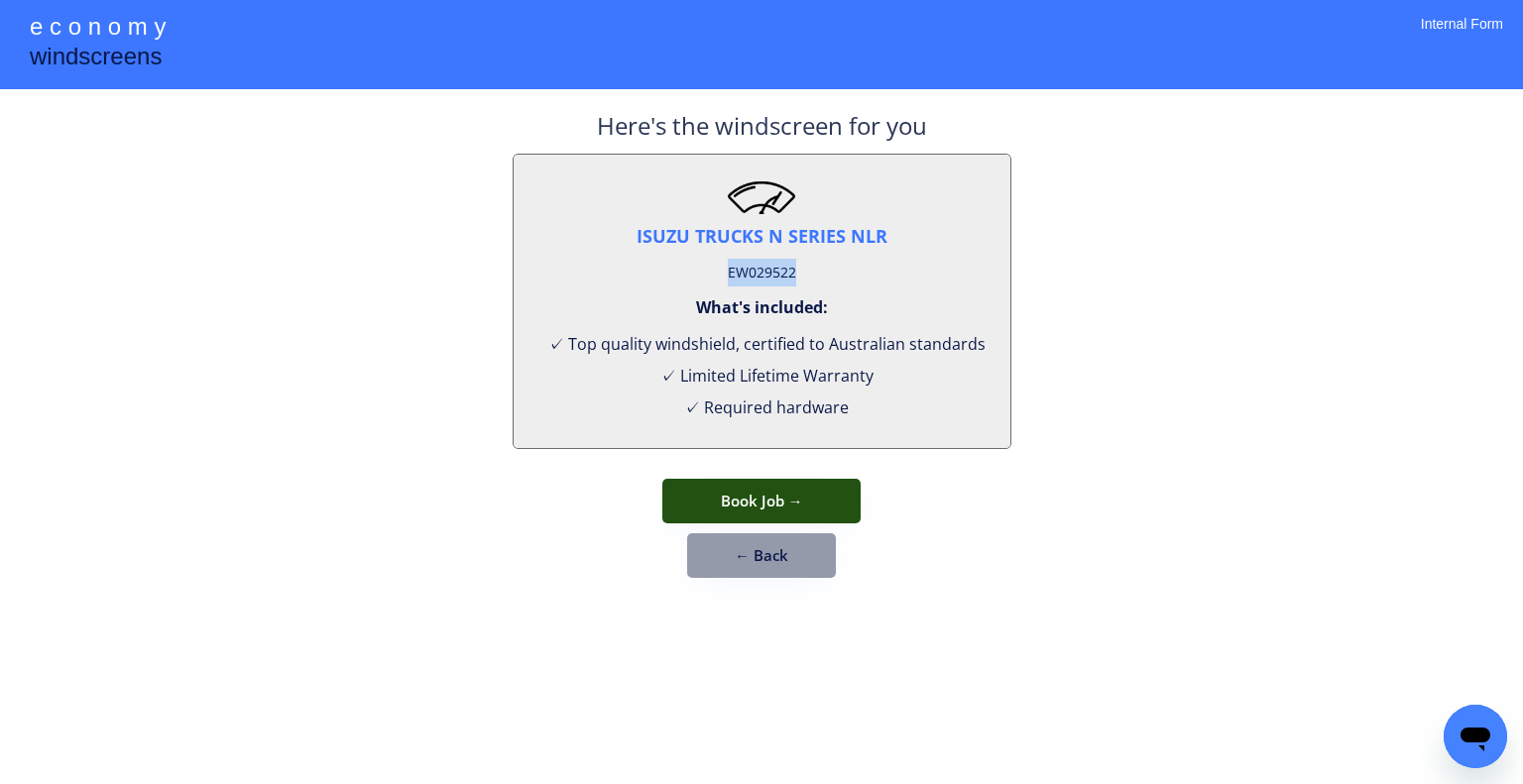 click on "Book Job    →" at bounding box center [762, 501] 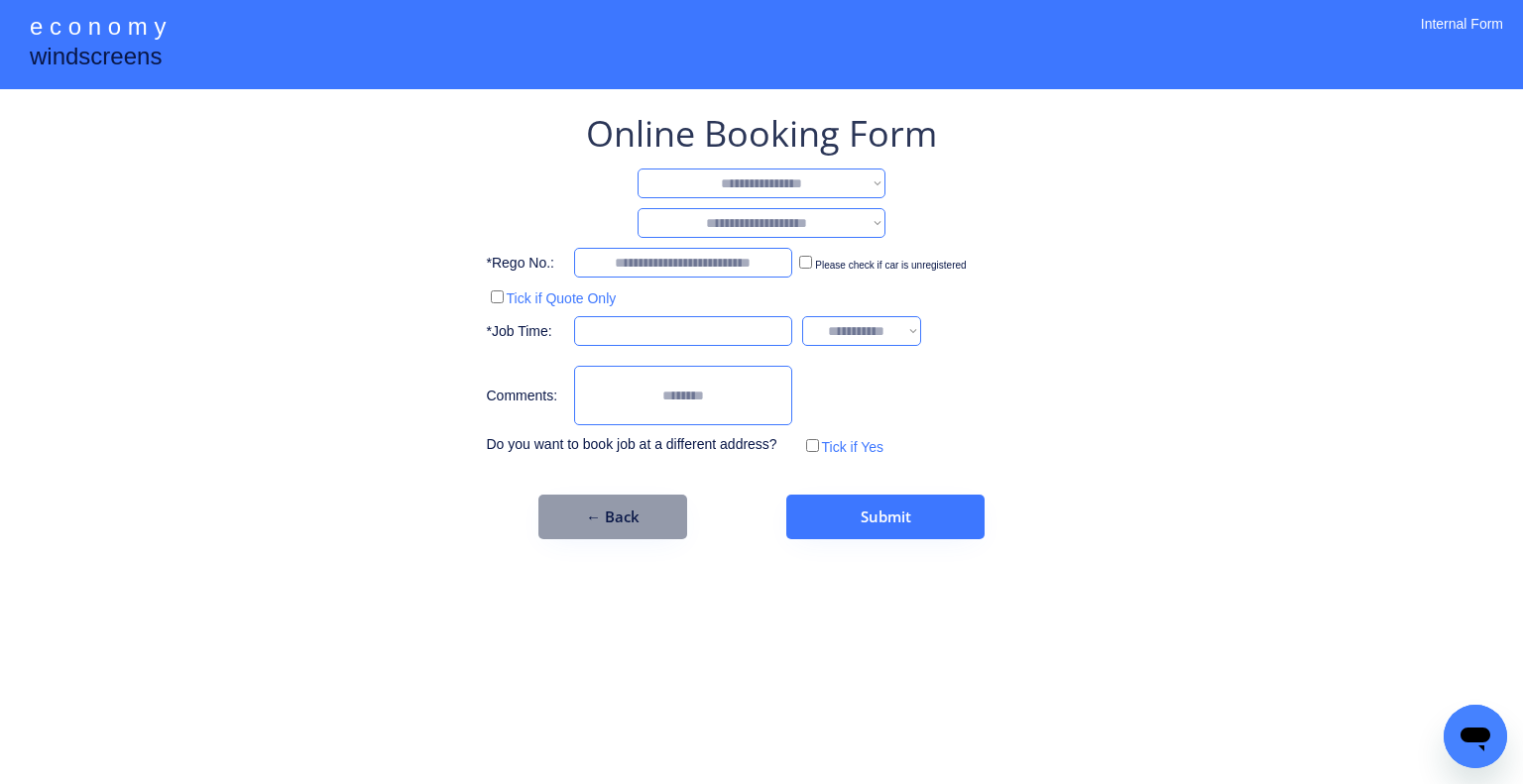 click on "**********" at bounding box center (762, 183) 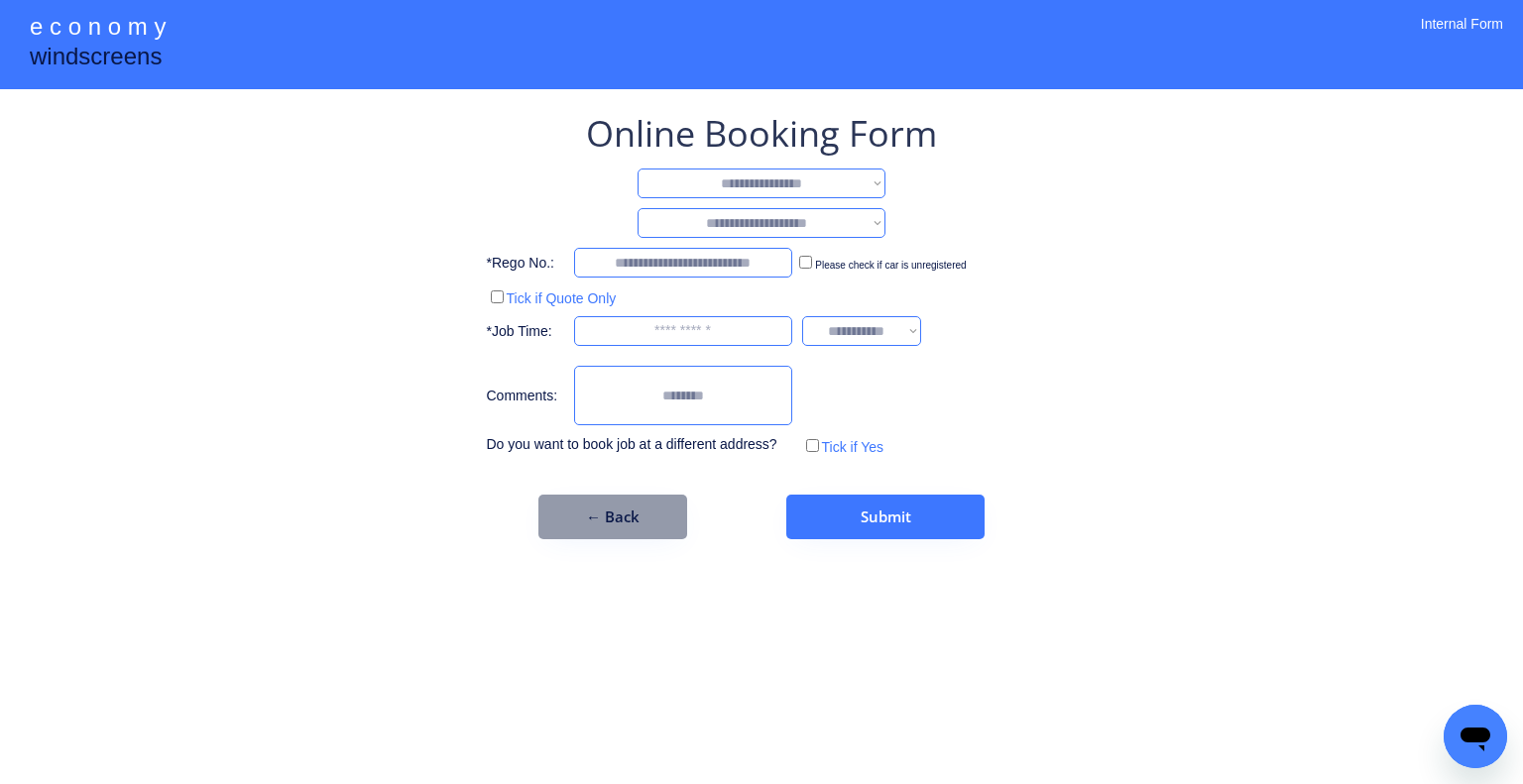 select on "**********" 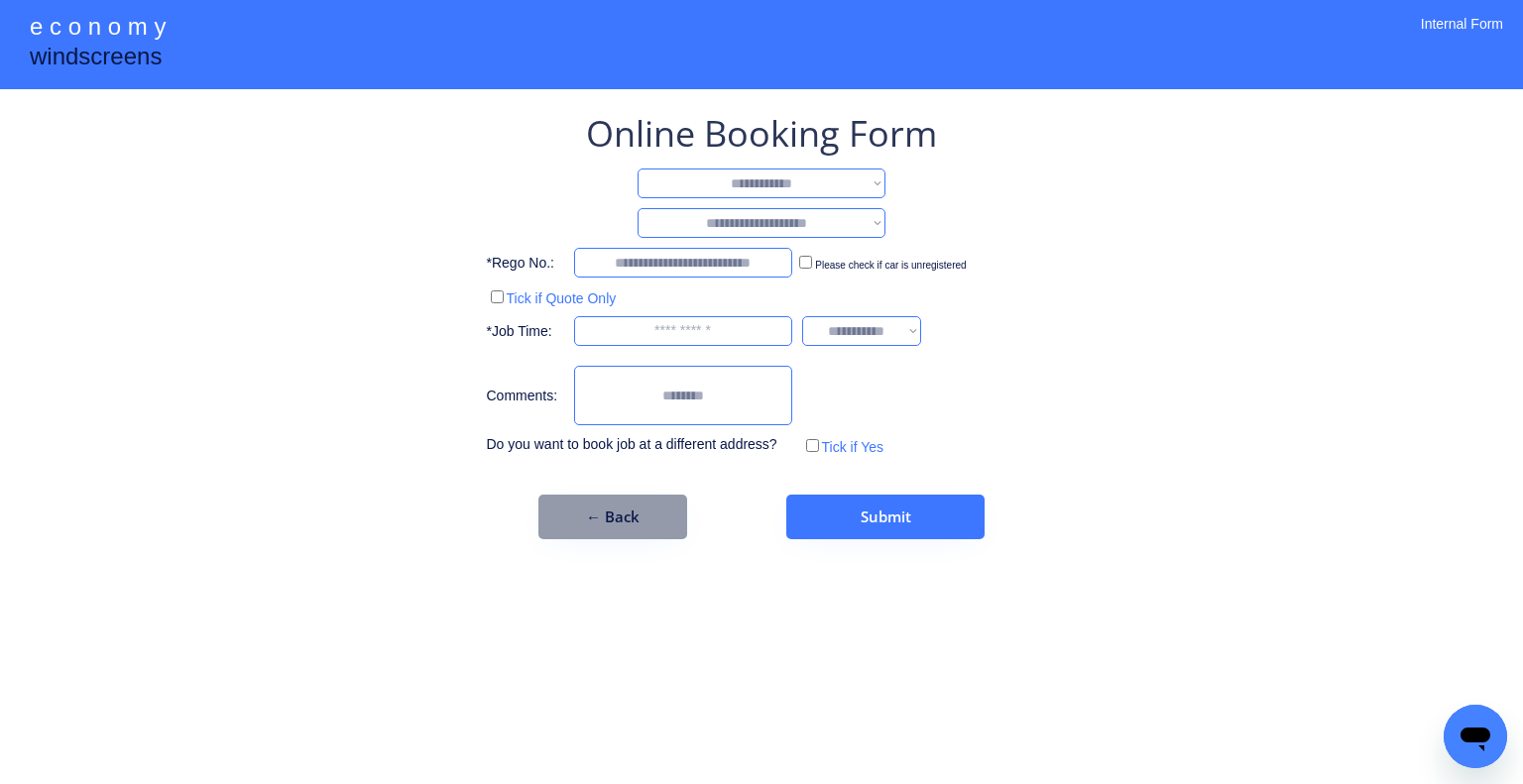 click on "**********" at bounding box center (762, 183) 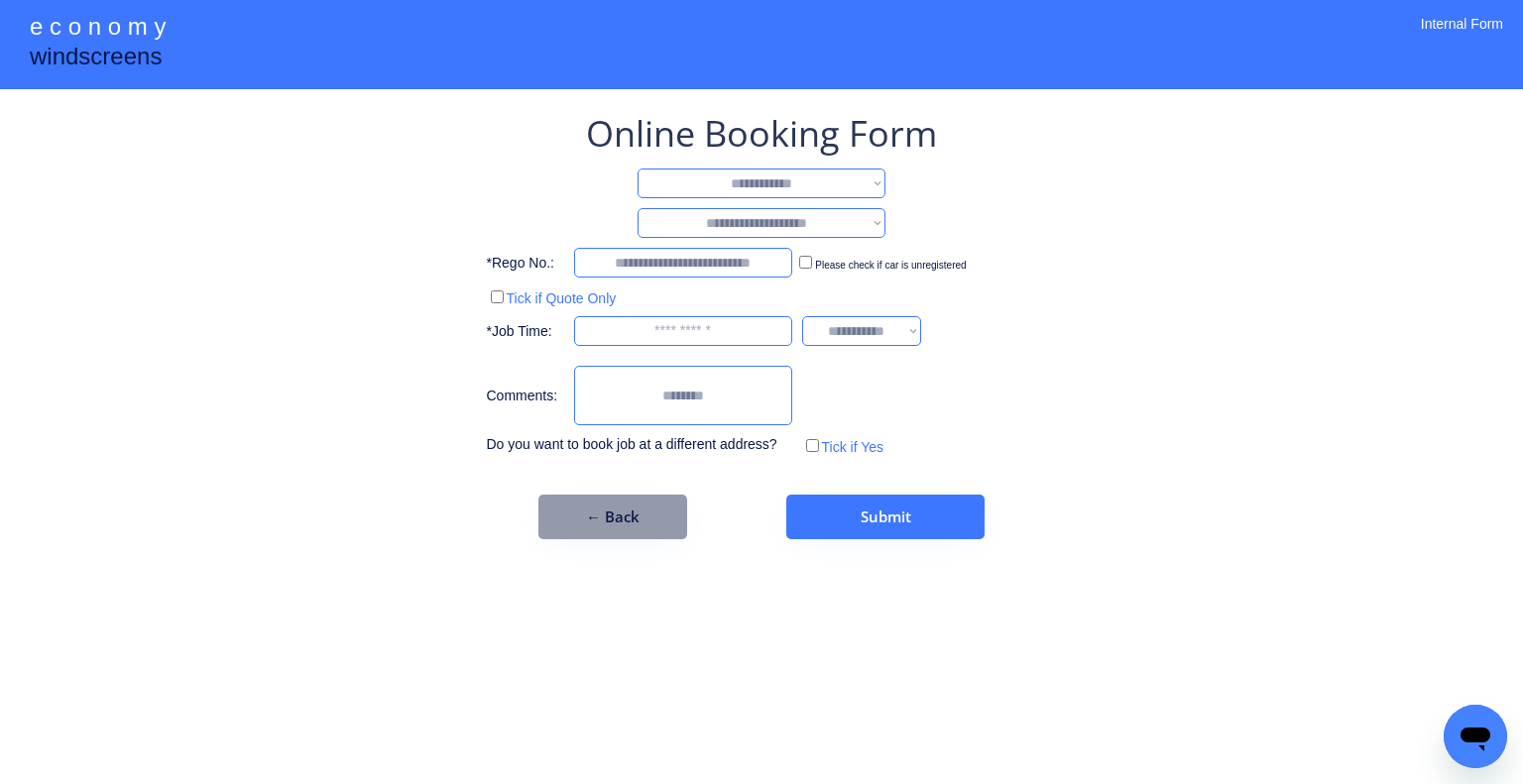 click on "**********" at bounding box center (762, 223) 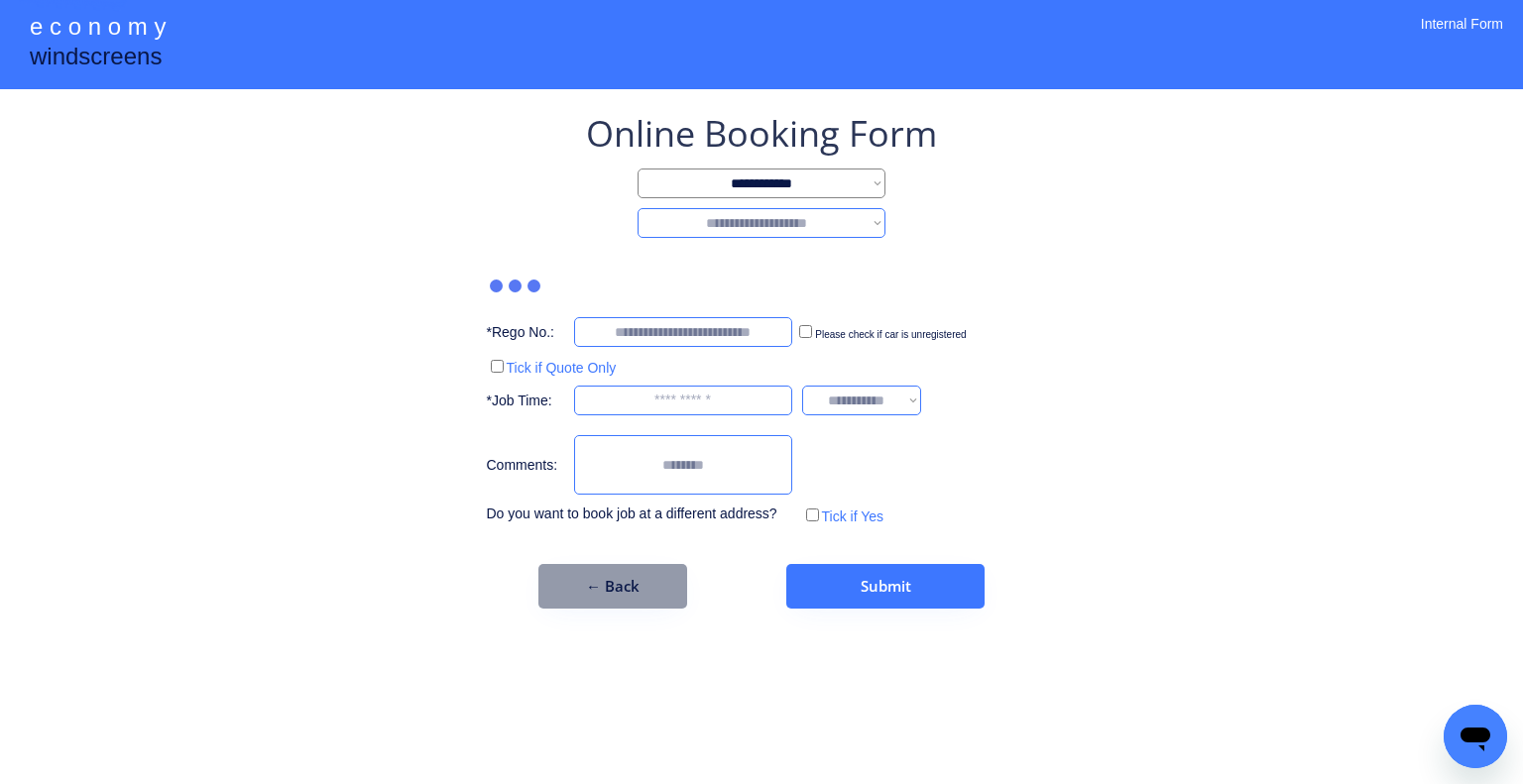 select on "*******" 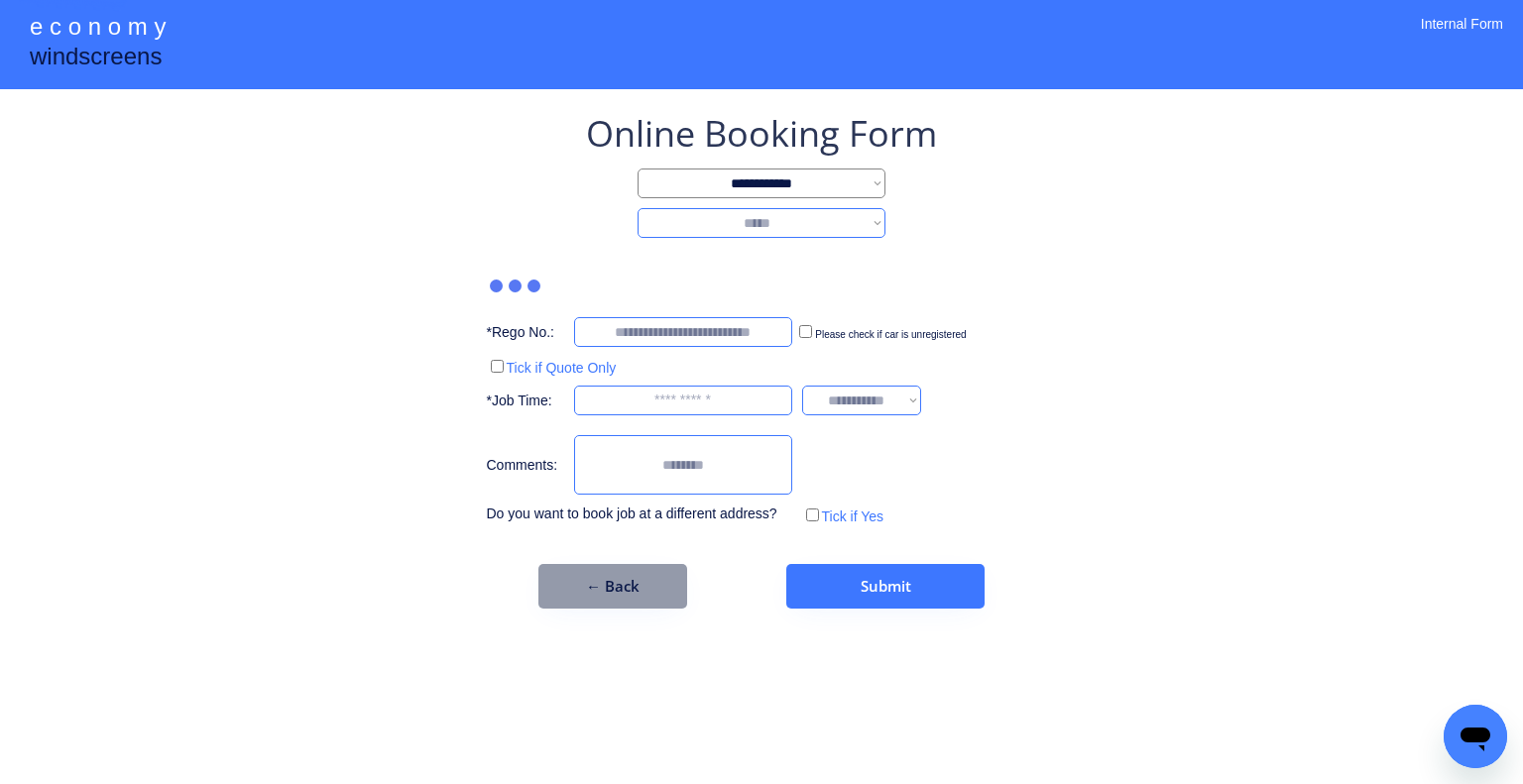 click on "**********" at bounding box center [762, 223] 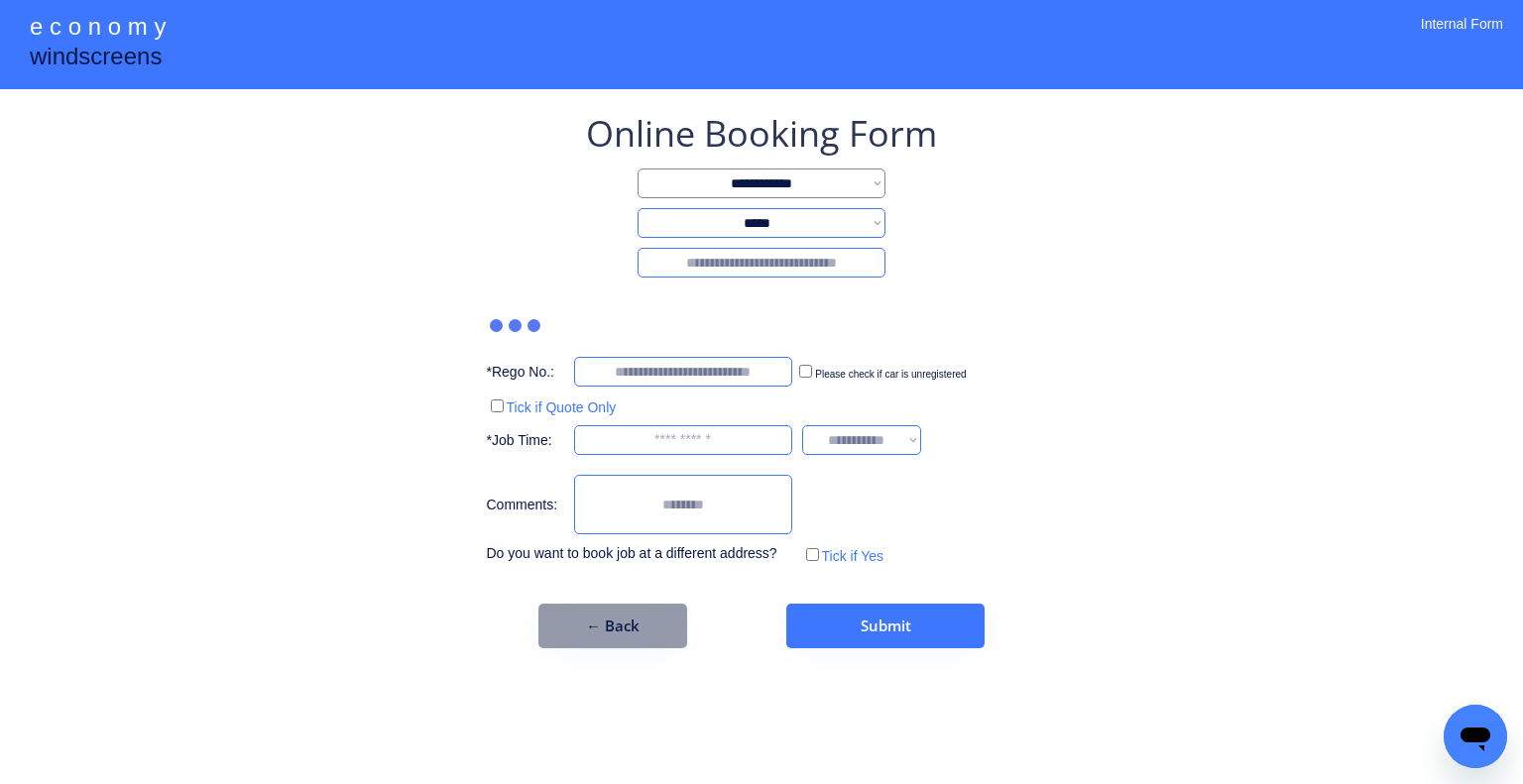click at bounding box center (762, 263) 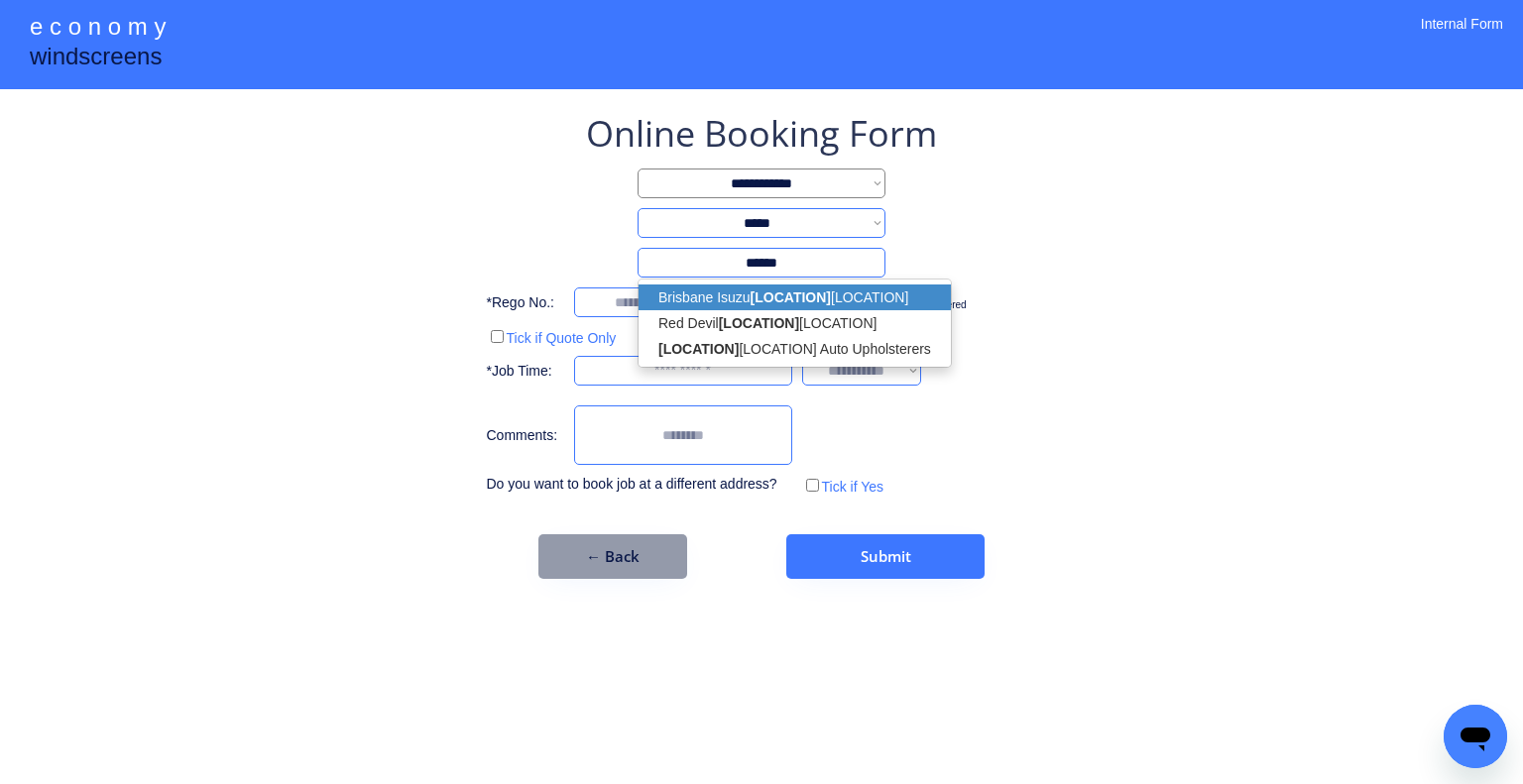 click on "Brisbane Isuzu  Archer field" at bounding box center [794, 297] 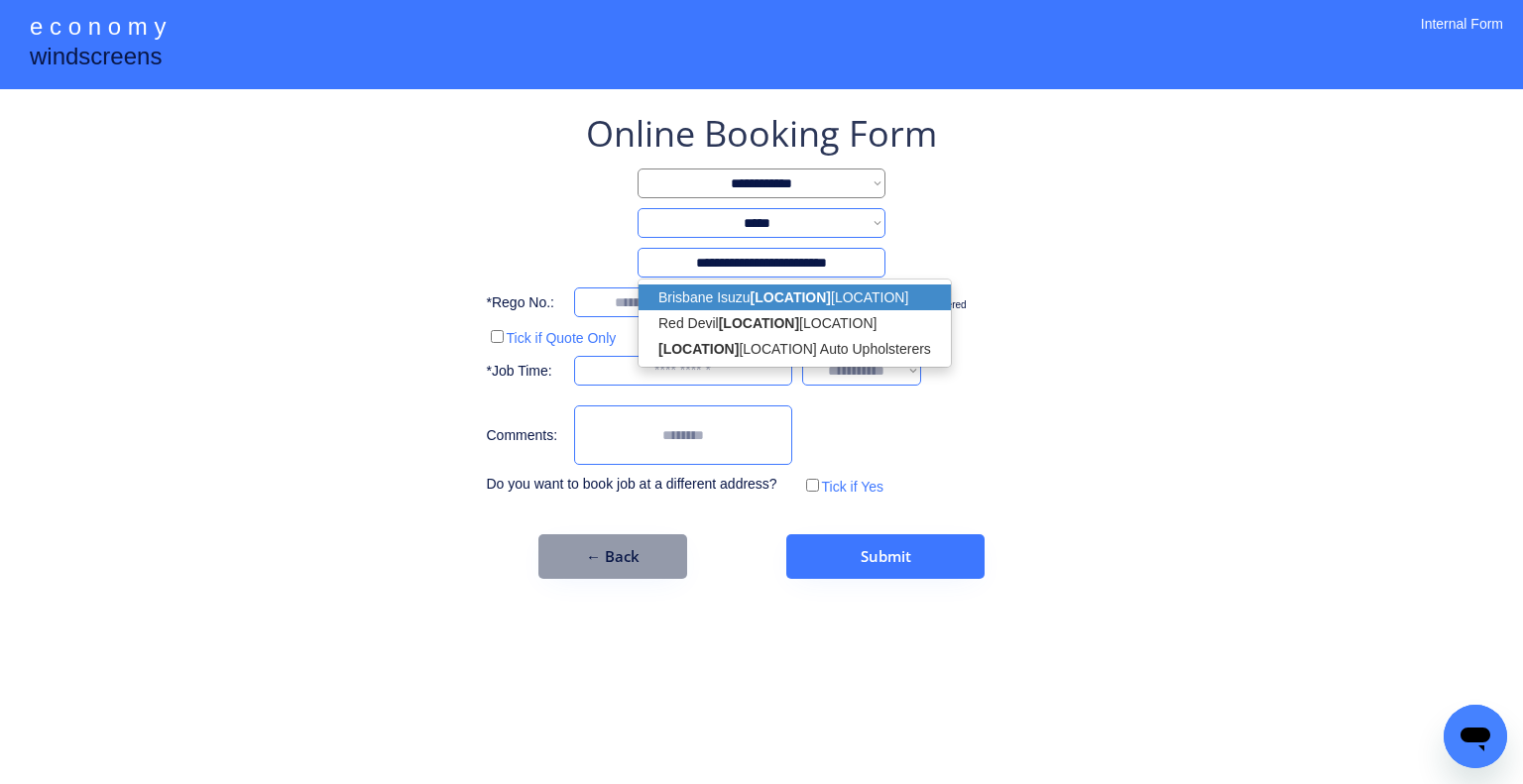 select on "*********" 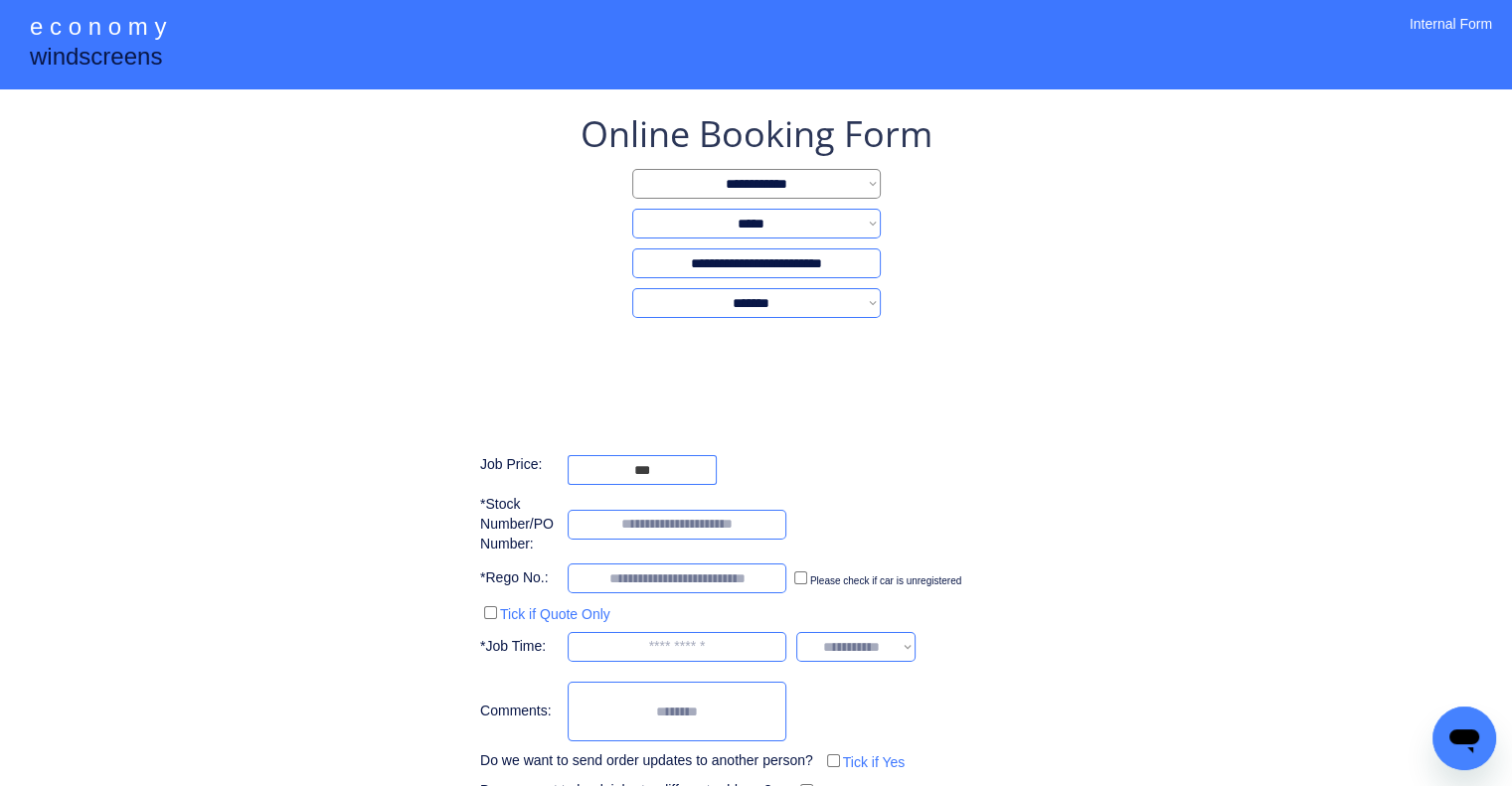 type on "**********" 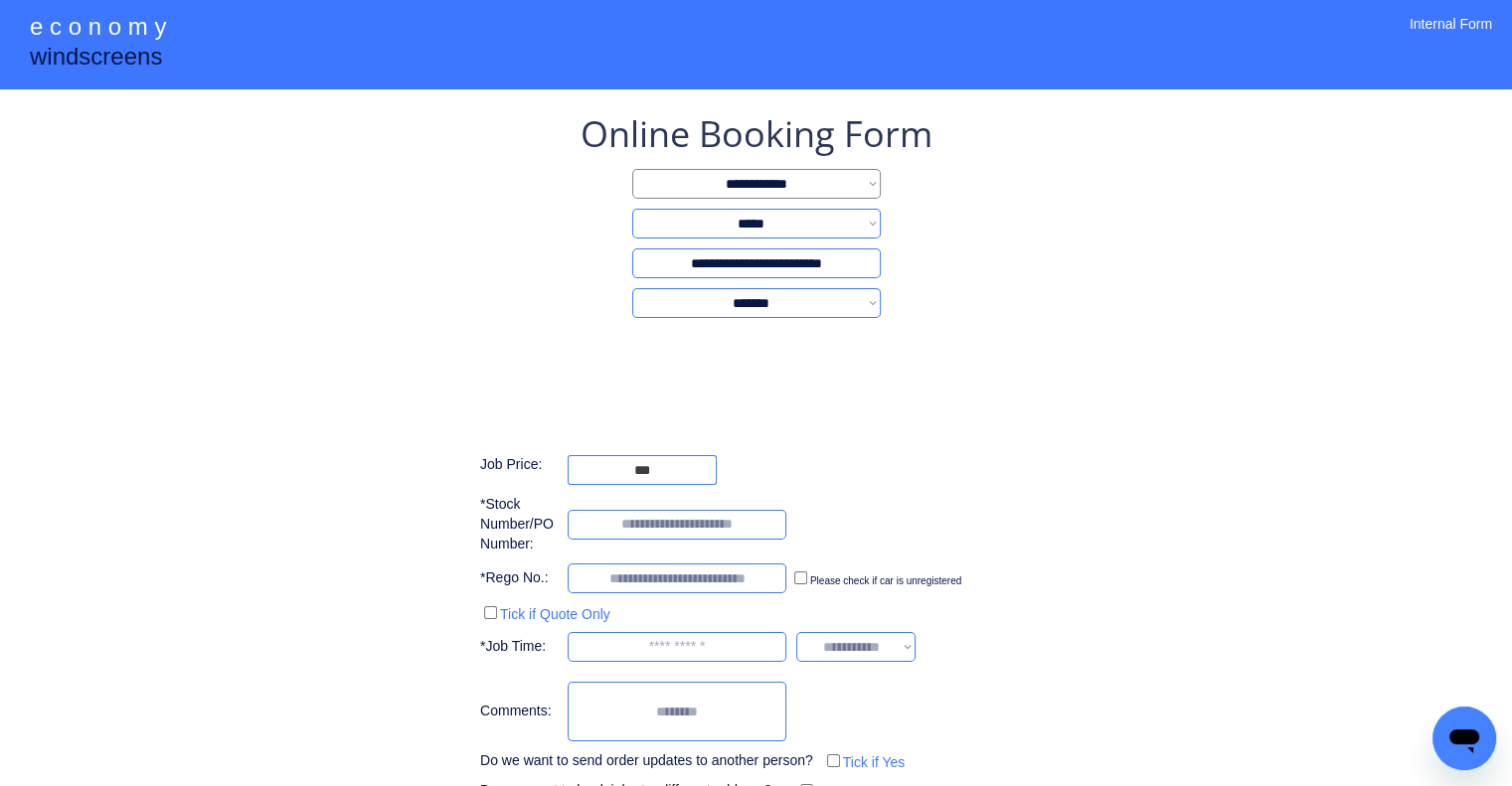 click on "**********" at bounding box center (756, 457) 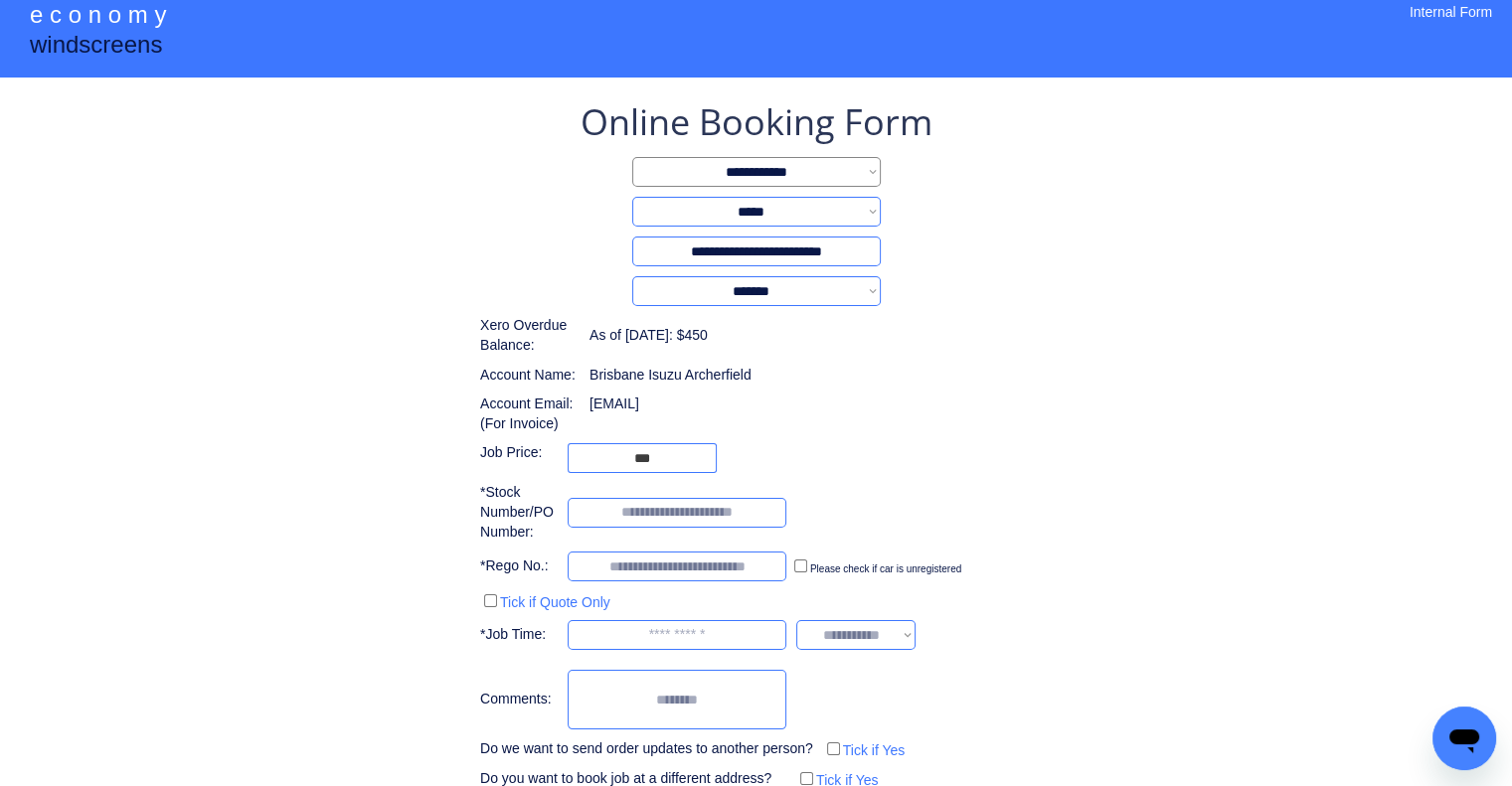 scroll, scrollTop: 128, scrollLeft: 0, axis: vertical 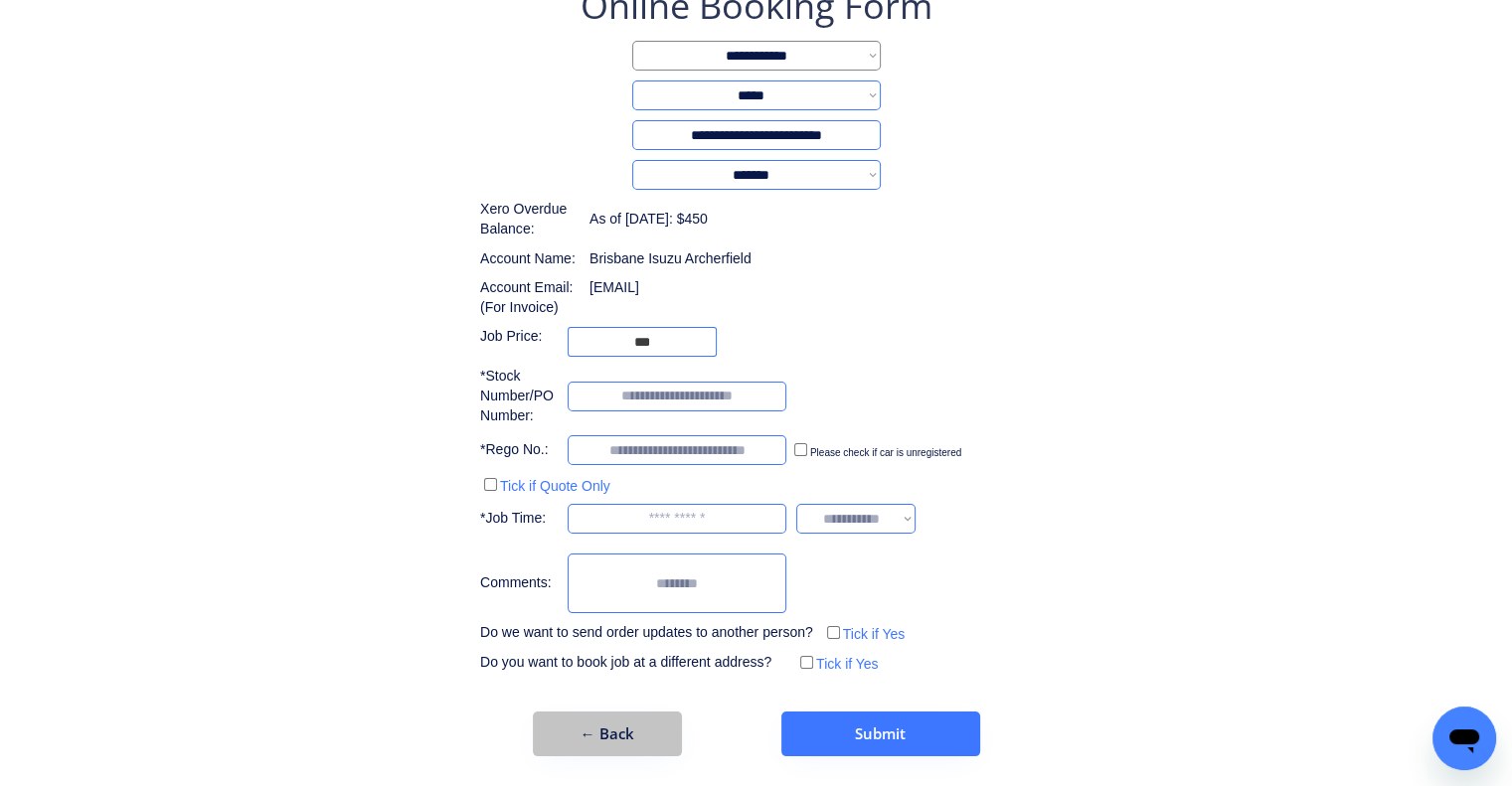 click on "←   Back" at bounding box center (607, 733) 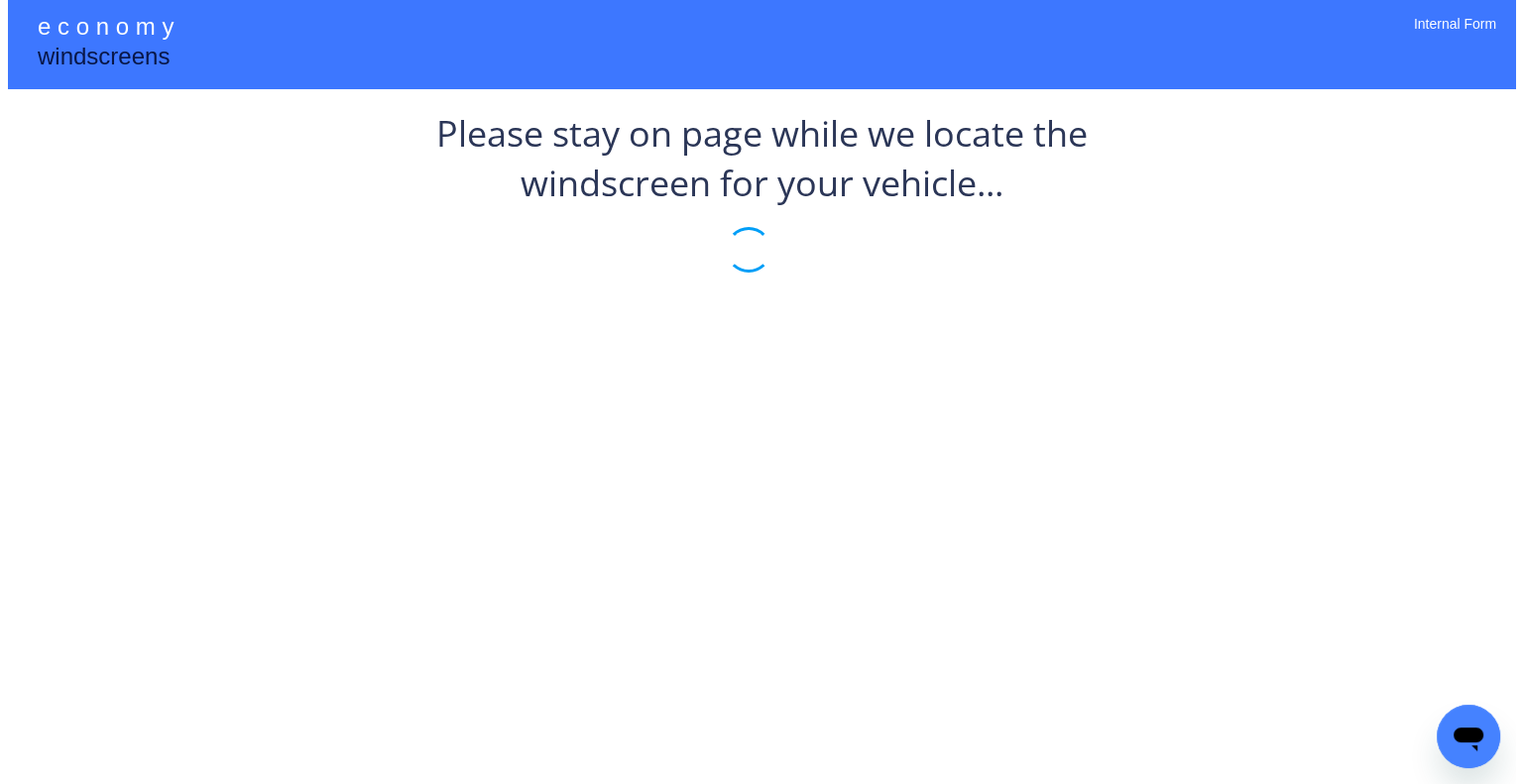 scroll, scrollTop: 0, scrollLeft: 0, axis: both 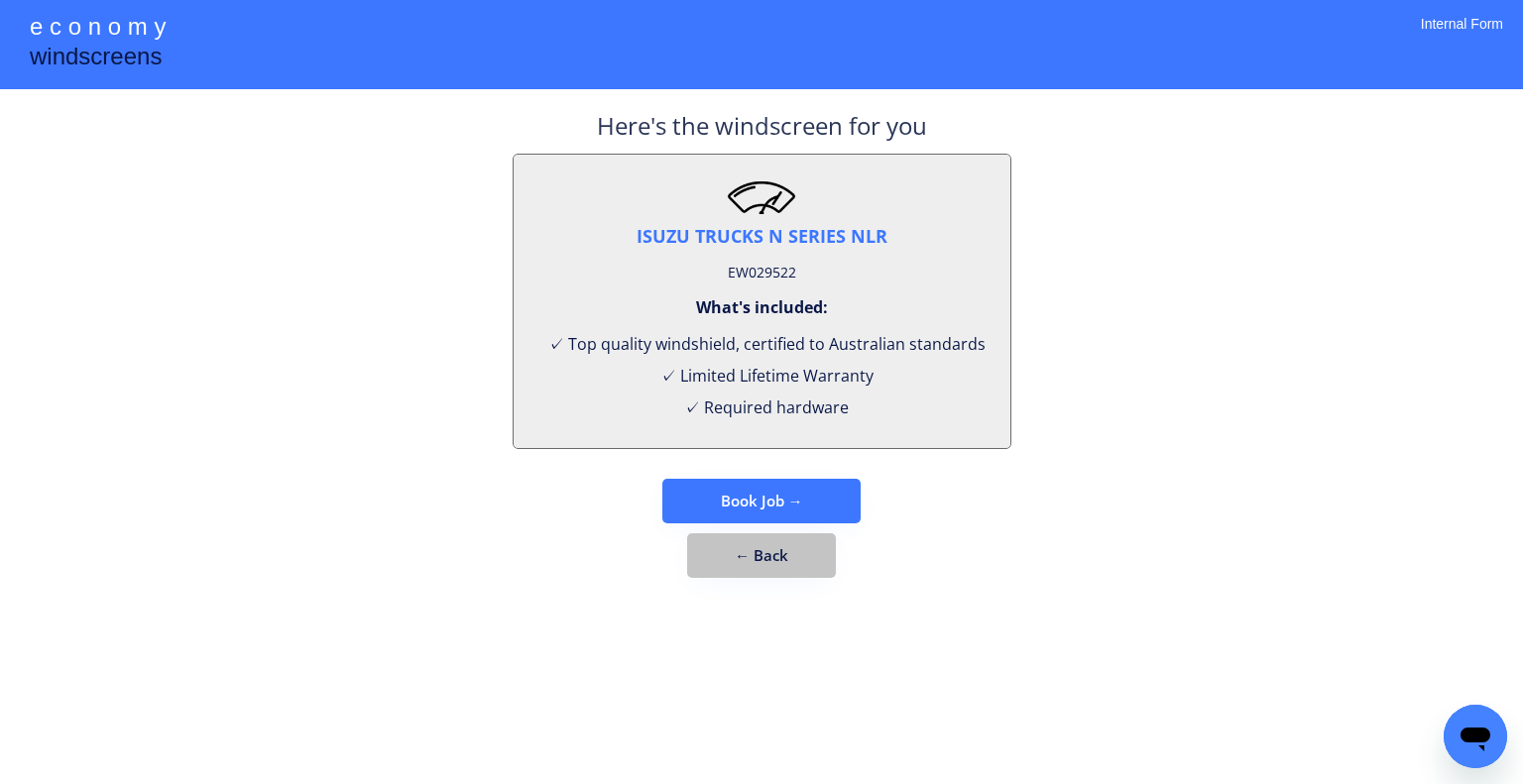 click on "←   Back" at bounding box center [762, 555] 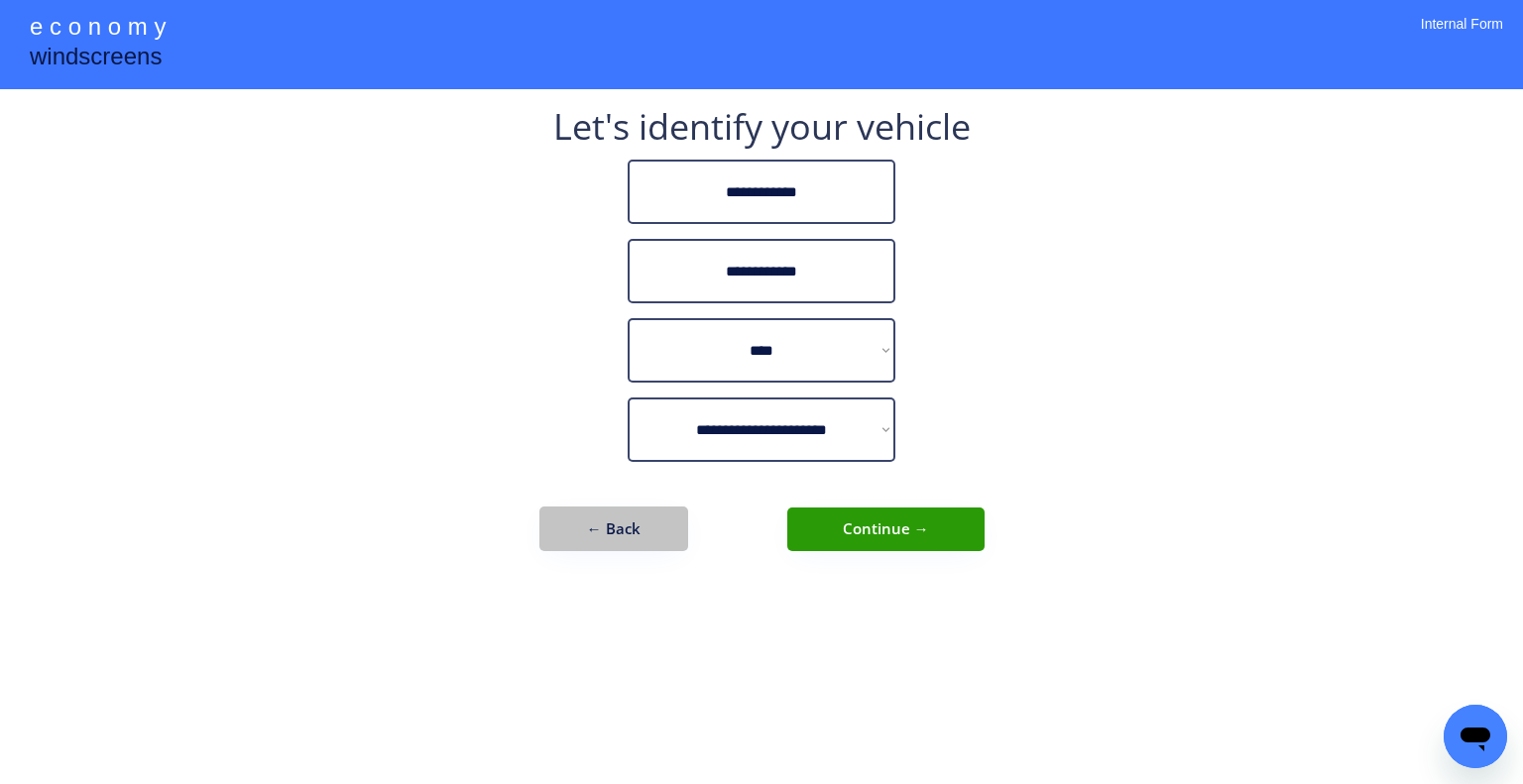 click on "←   Back" at bounding box center (614, 528) 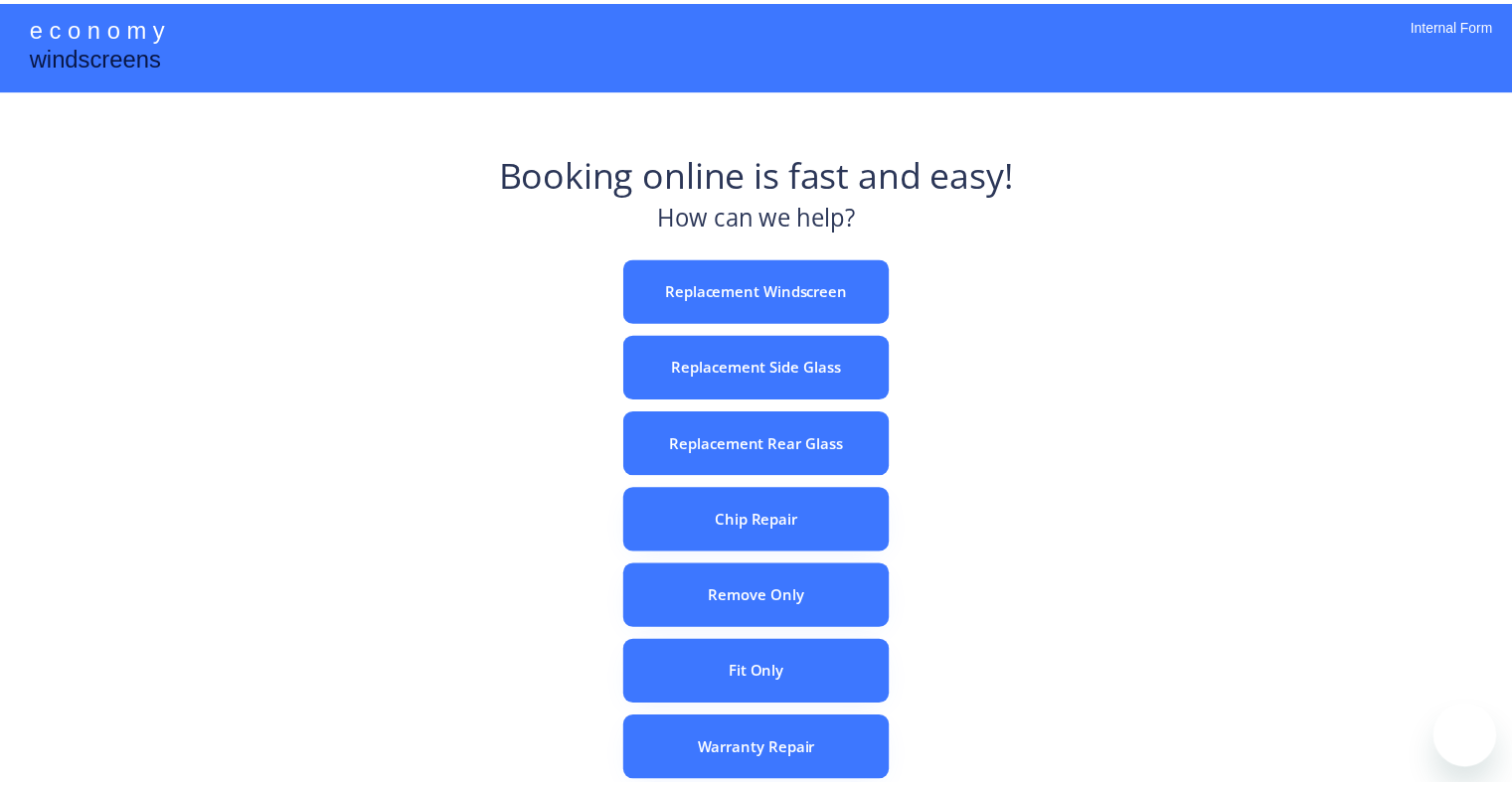 scroll, scrollTop: 0, scrollLeft: 0, axis: both 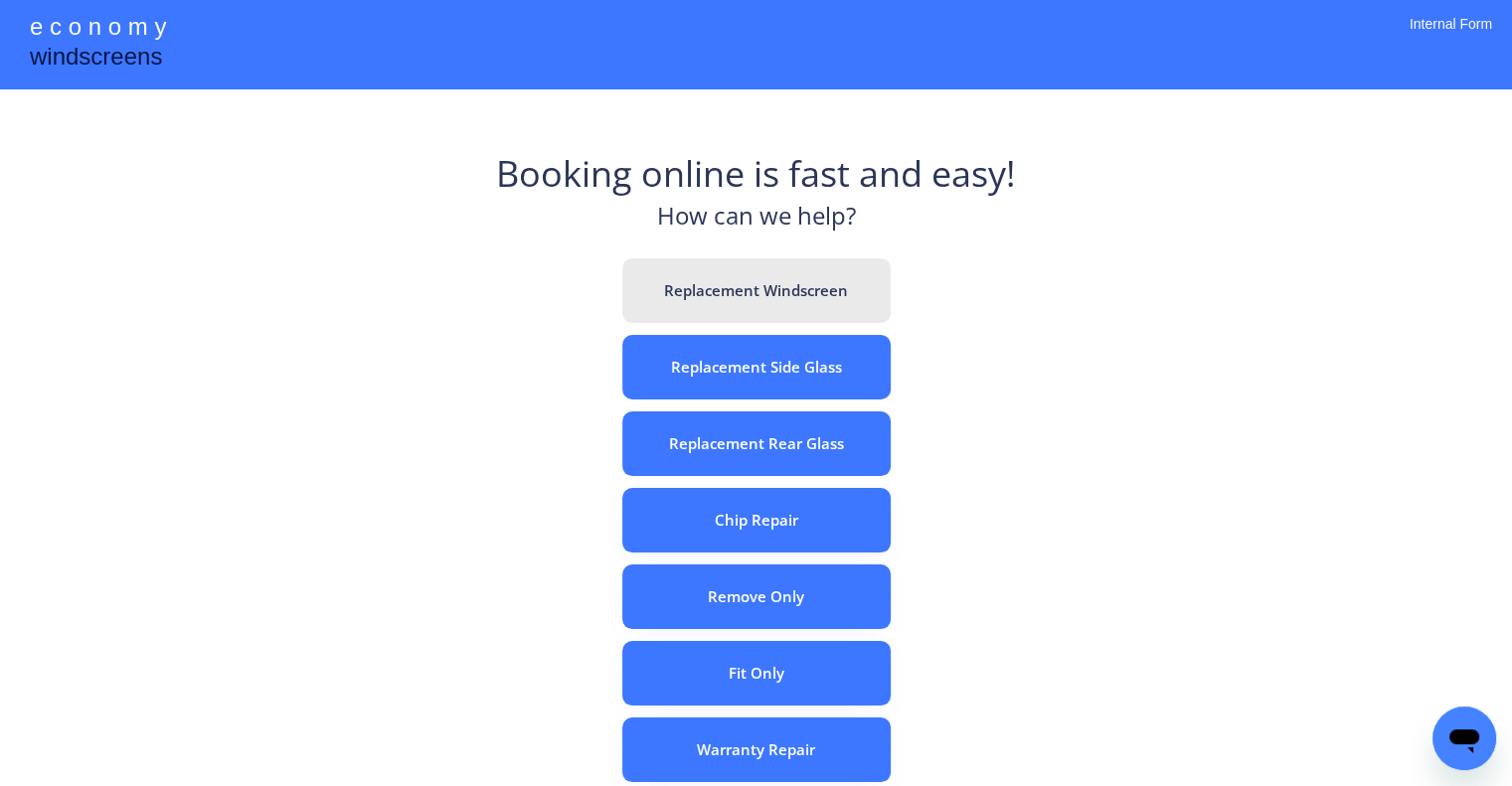 drag, startPoint x: 754, startPoint y: 273, endPoint x: 591, endPoint y: 21, distance: 300.12164 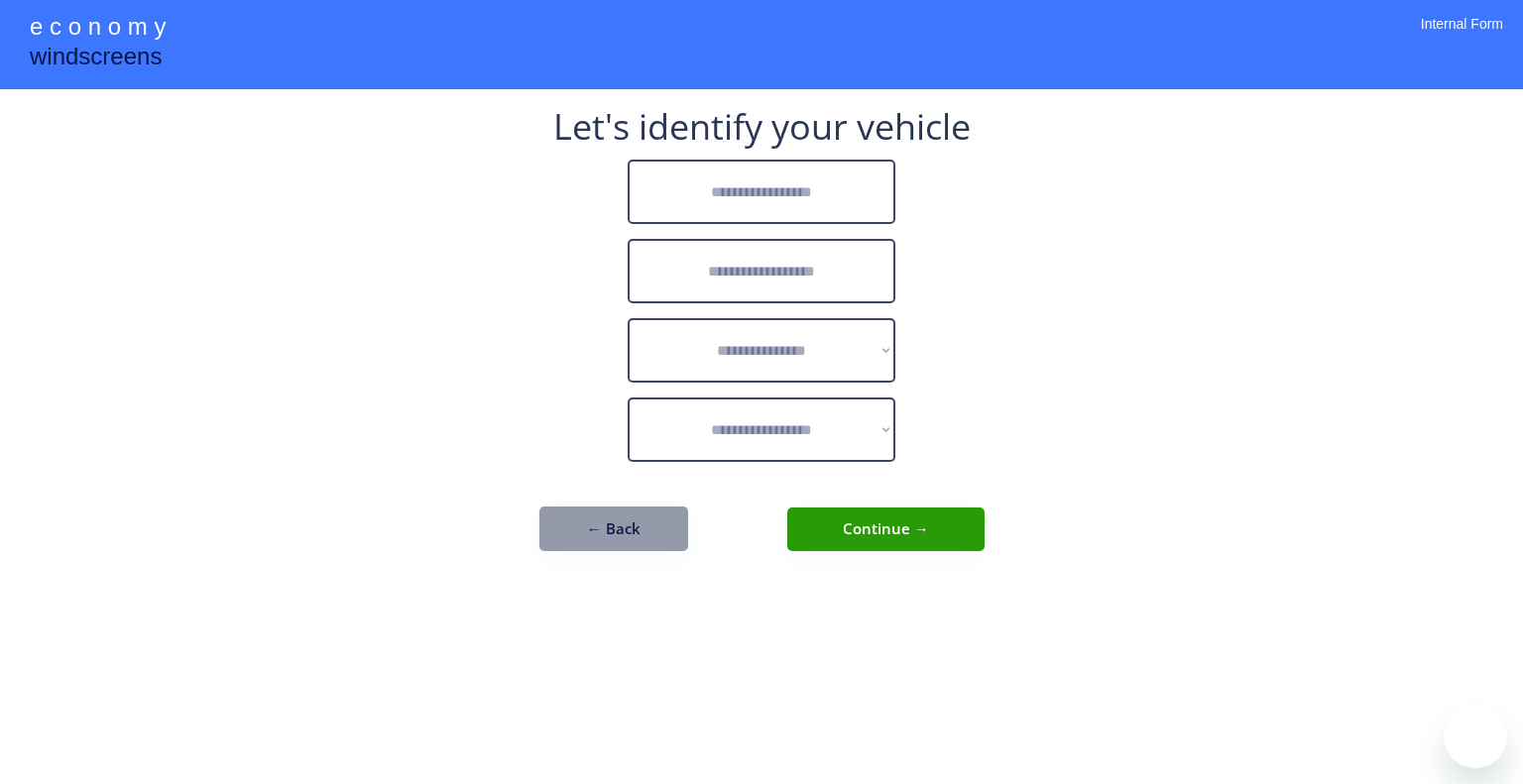 scroll, scrollTop: 0, scrollLeft: 0, axis: both 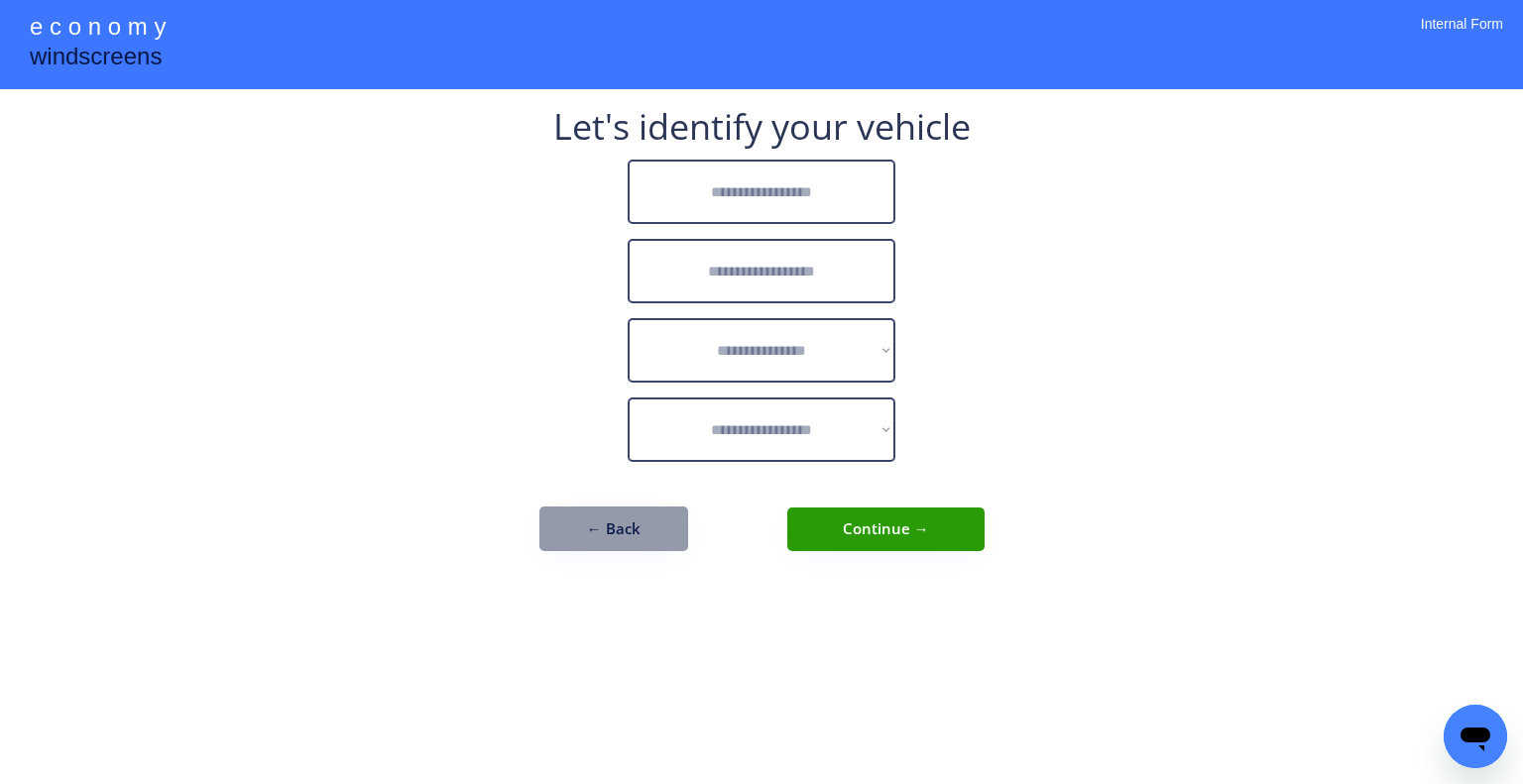 click at bounding box center (762, 191) 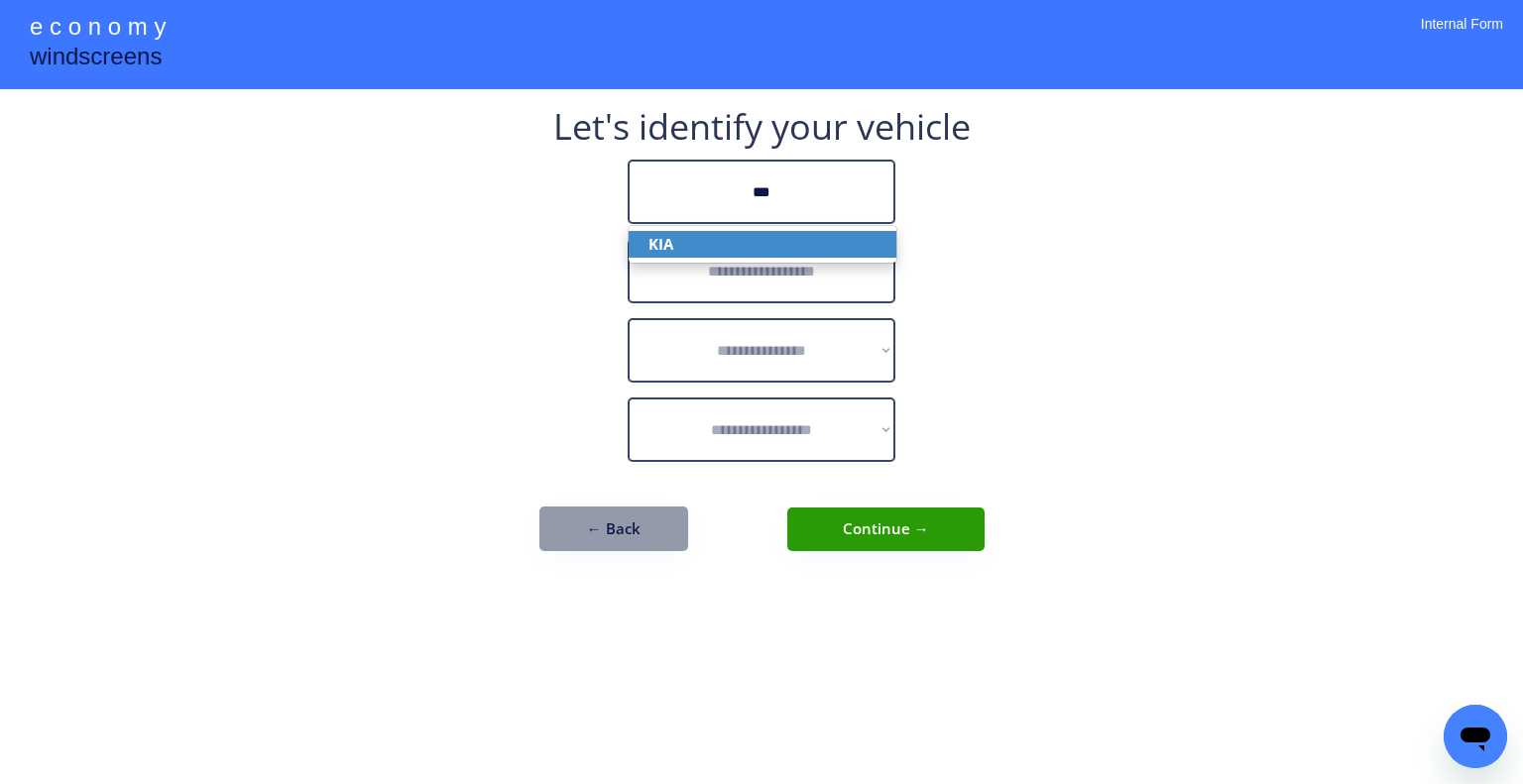 click on "KIA" at bounding box center [762, 244] 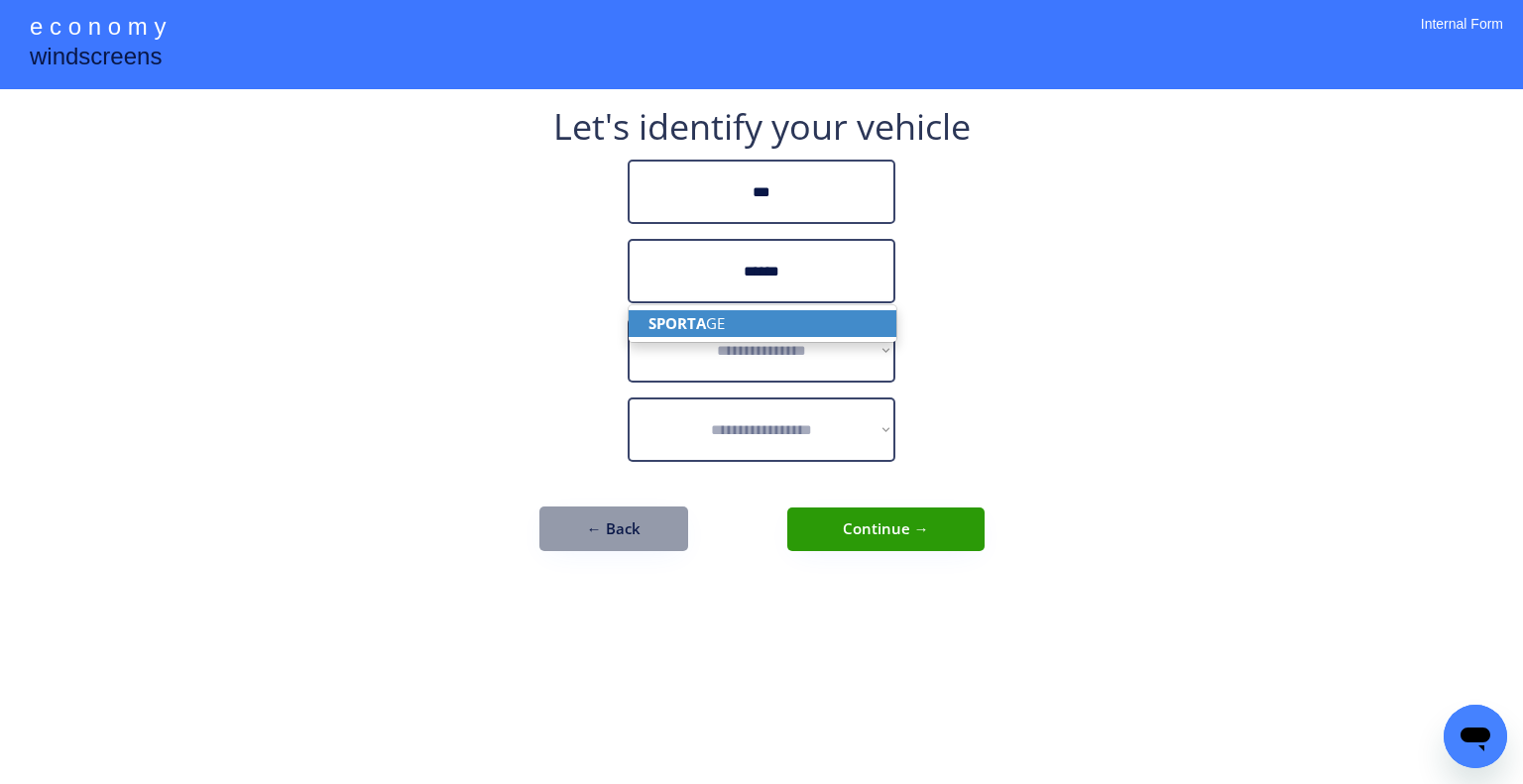 click on "SPORTA GE" at bounding box center (762, 323) 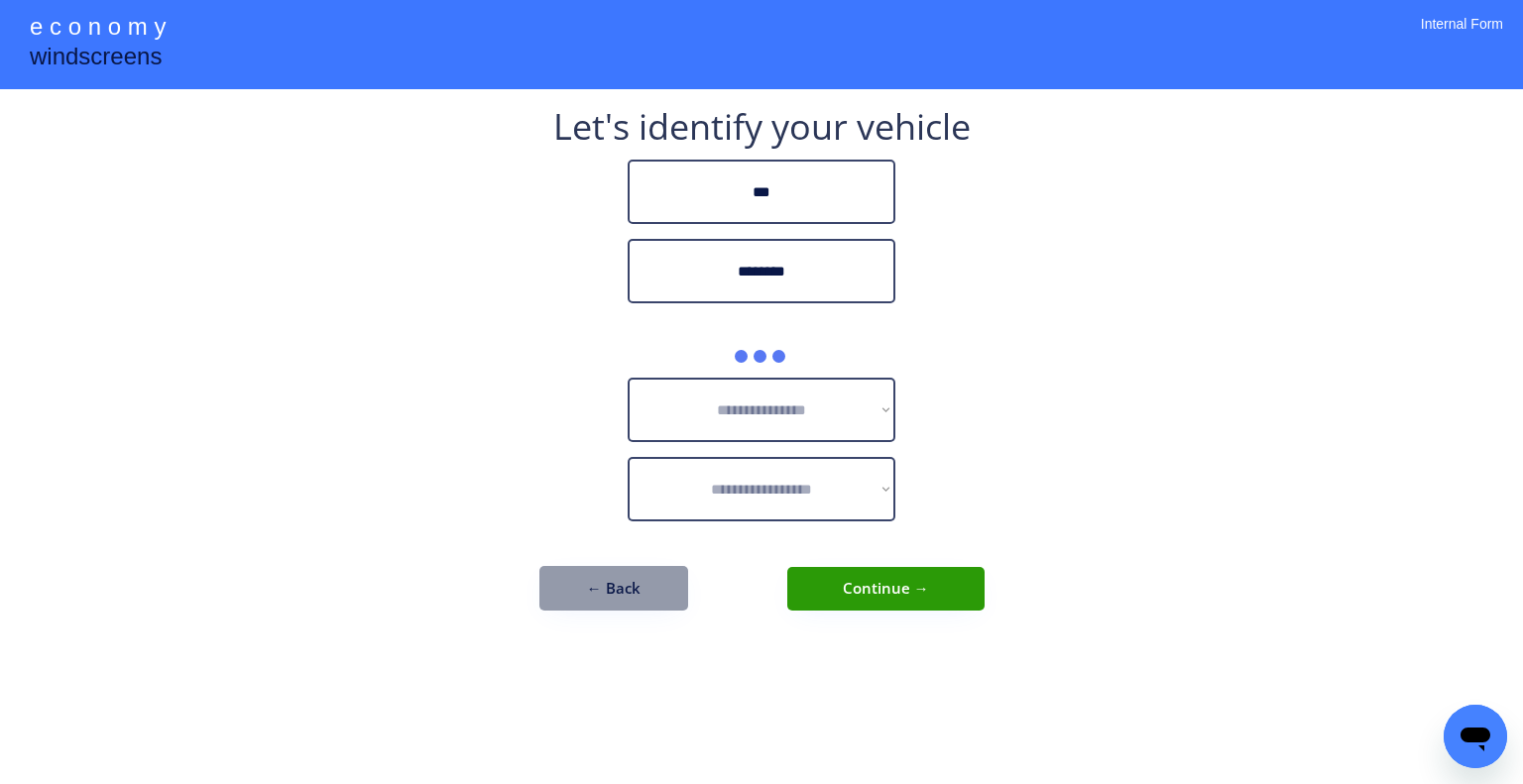 type on "********" 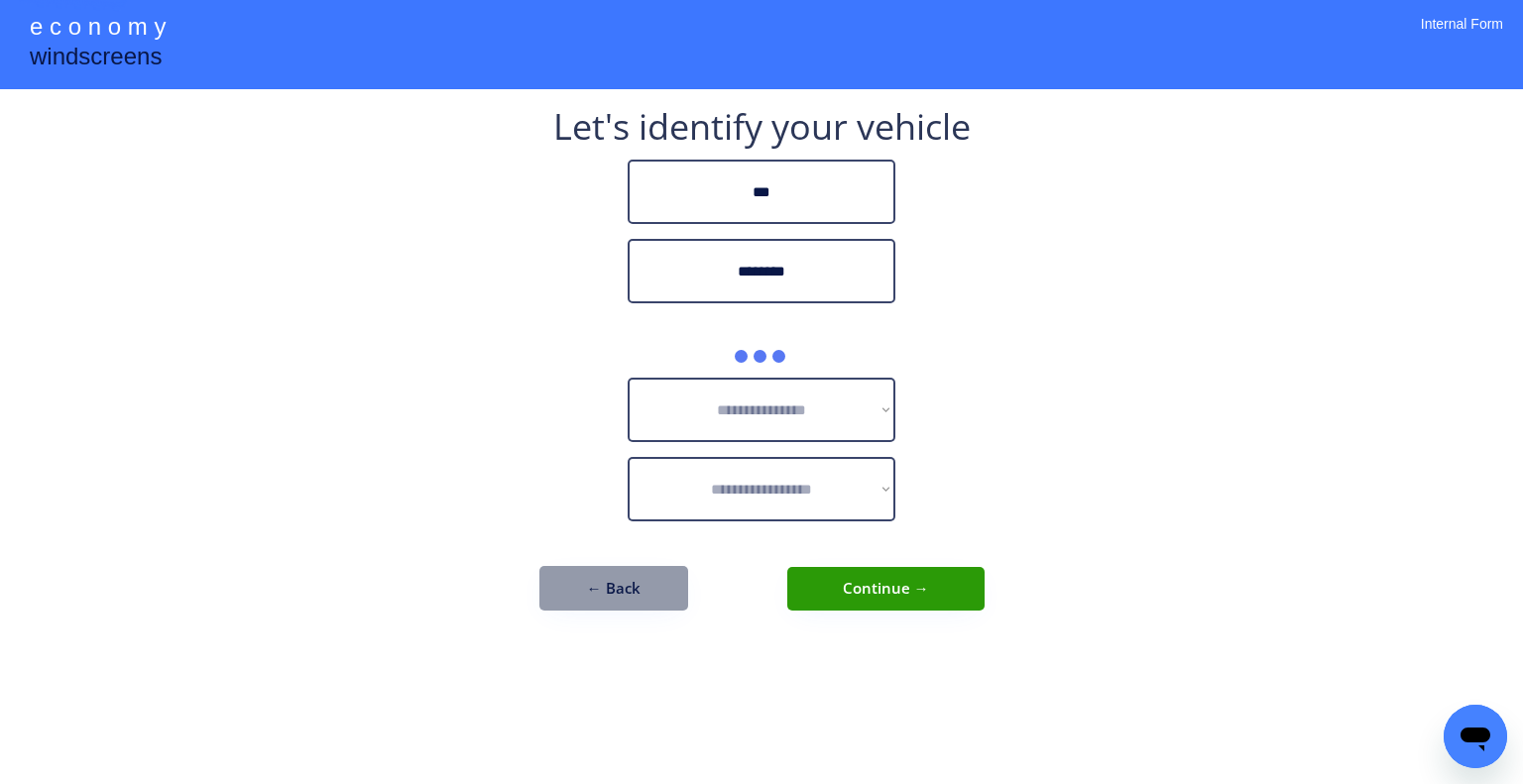 click on "**********" at bounding box center (762, 392) 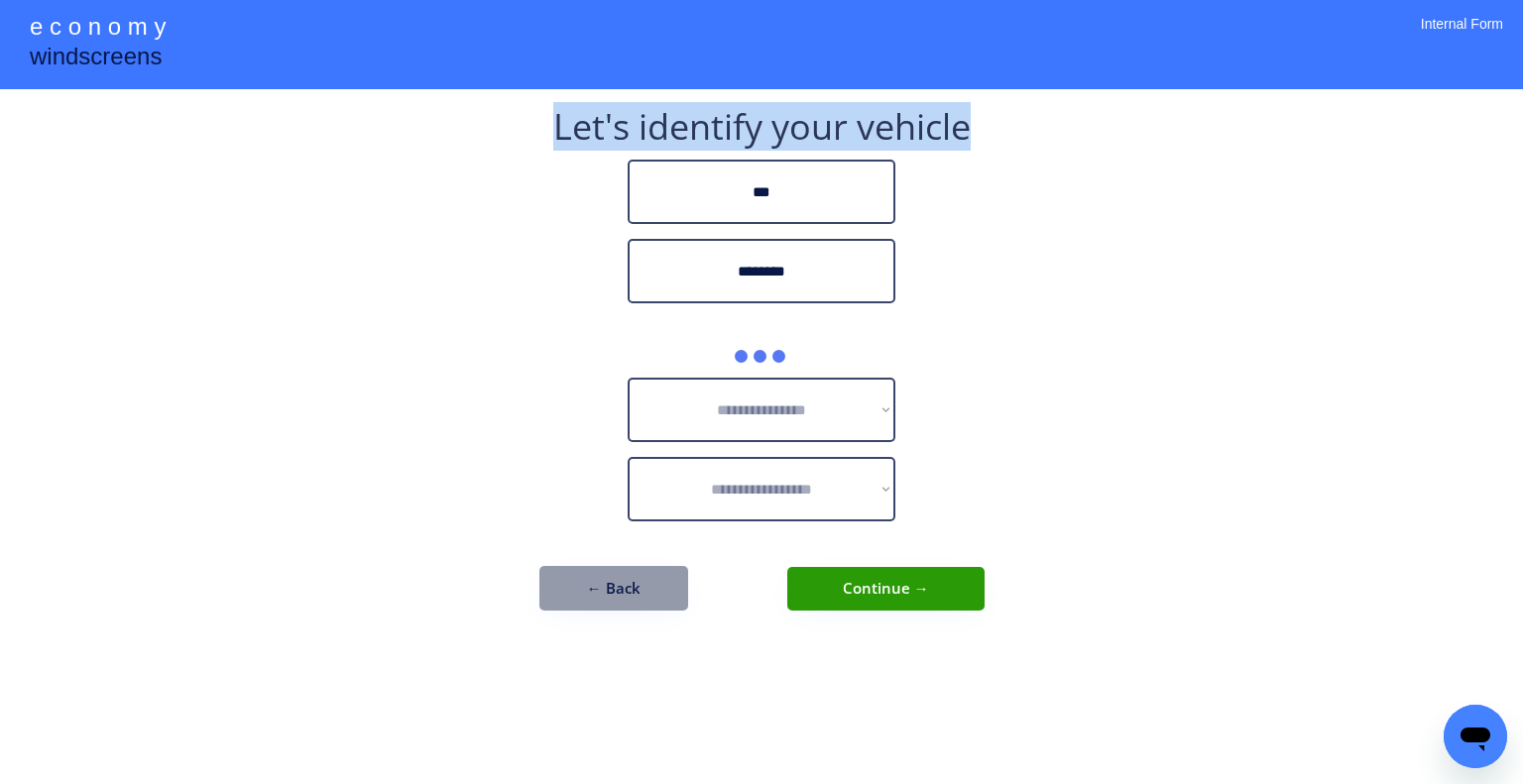 click on "**********" at bounding box center (762, 392) 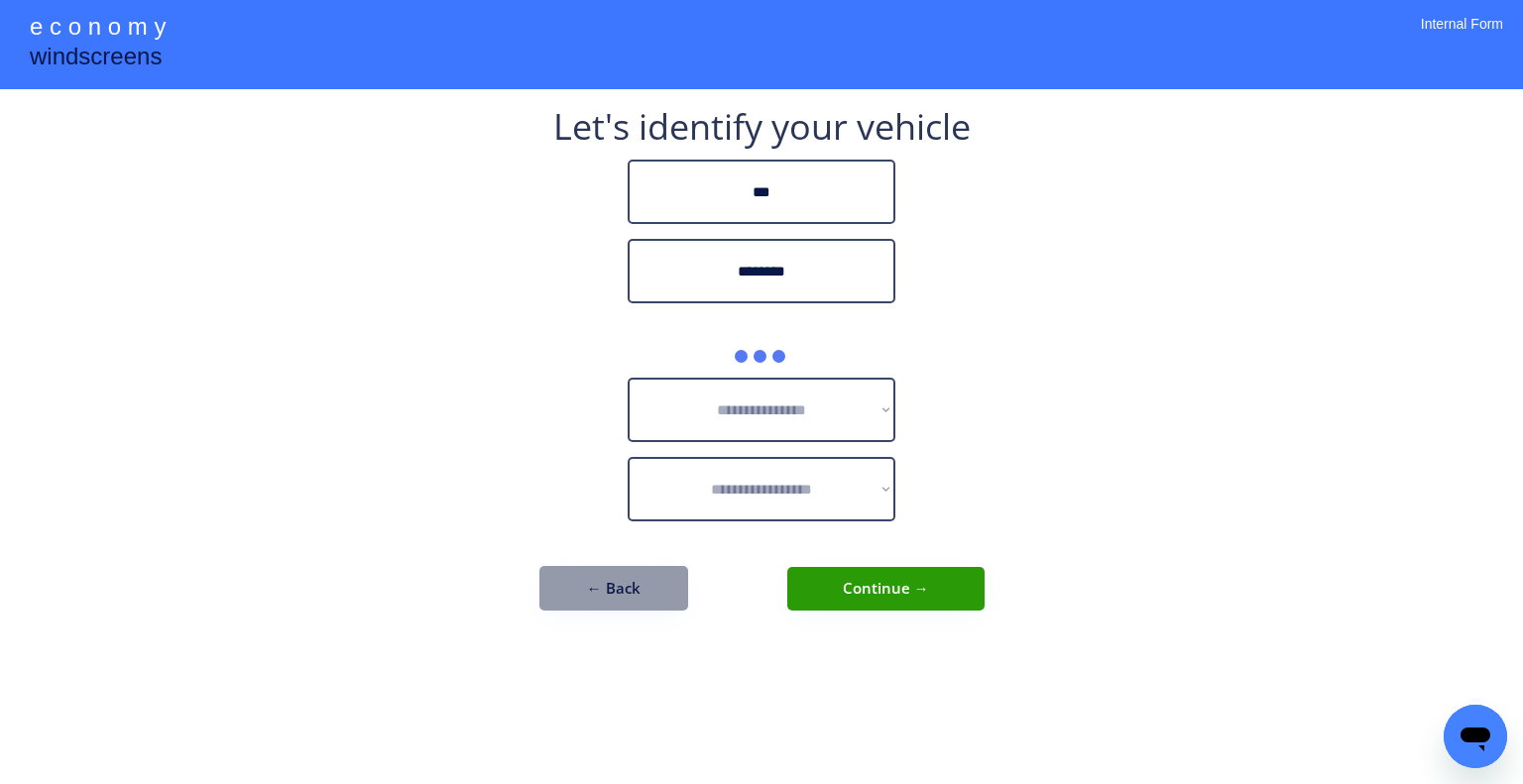 click on "**********" at bounding box center (762, 380) 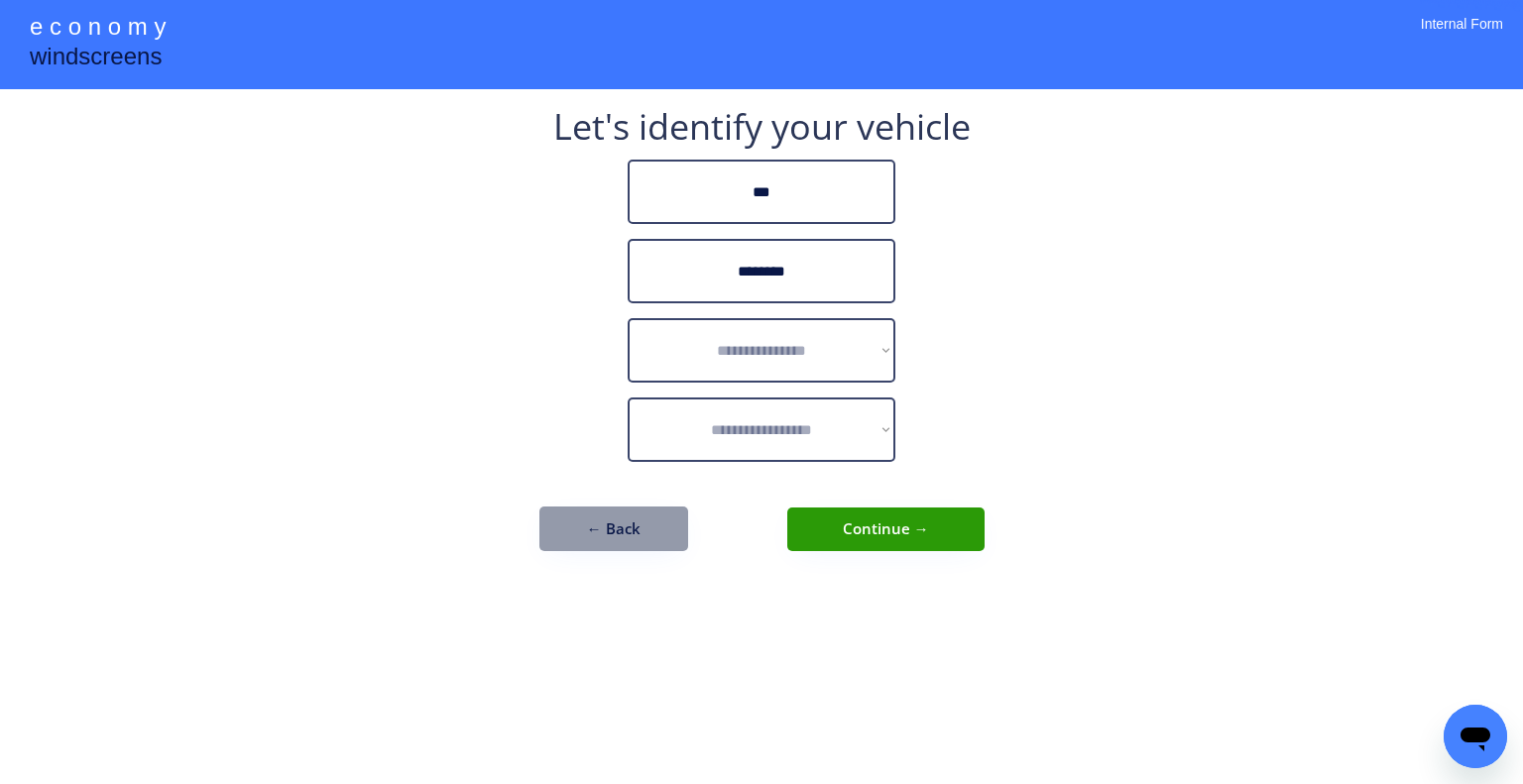 drag, startPoint x: 1111, startPoint y: 288, endPoint x: 879, endPoint y: 351, distance: 240.40175 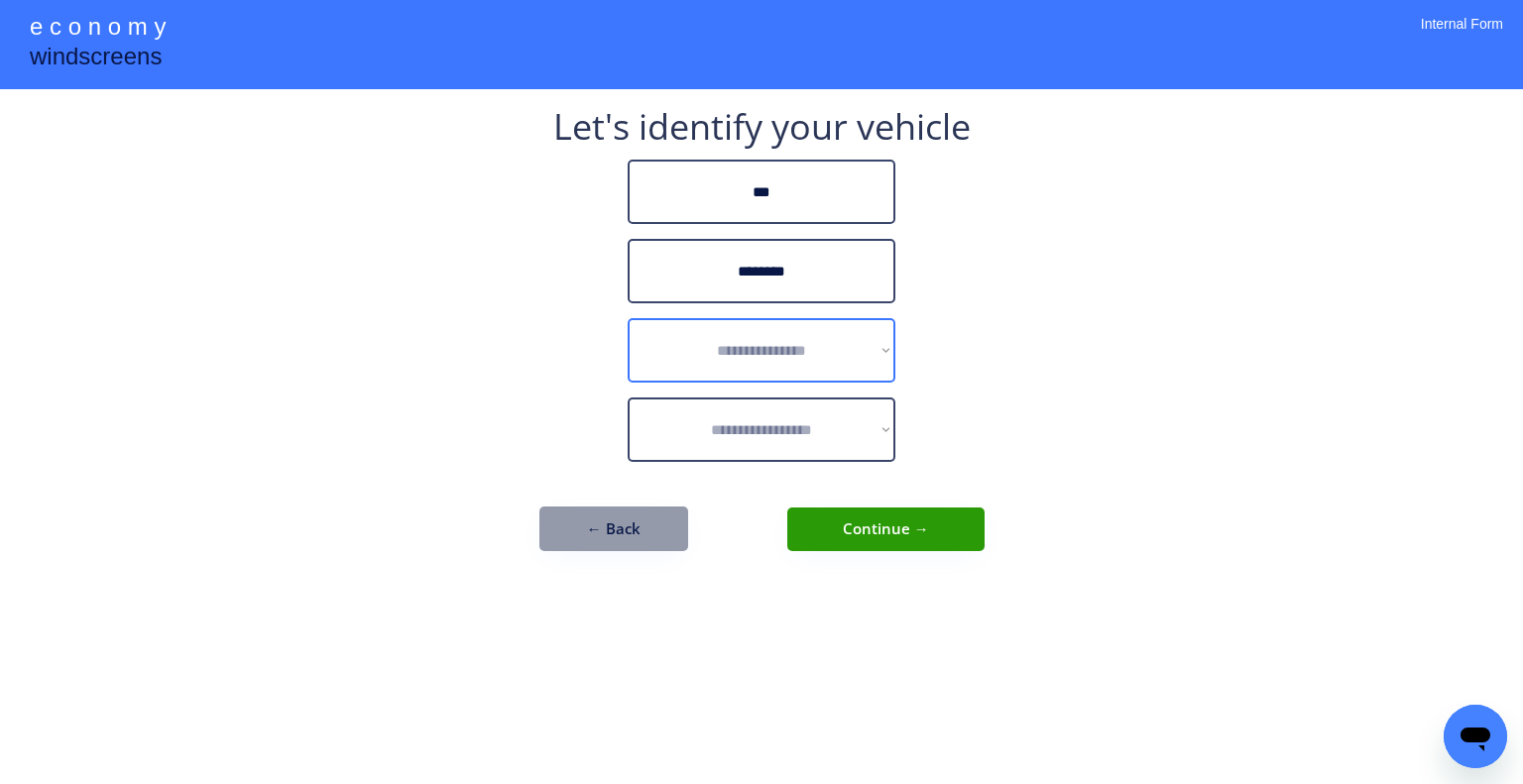 drag, startPoint x: 785, startPoint y: 352, endPoint x: 840, endPoint y: 356, distance: 55.145263 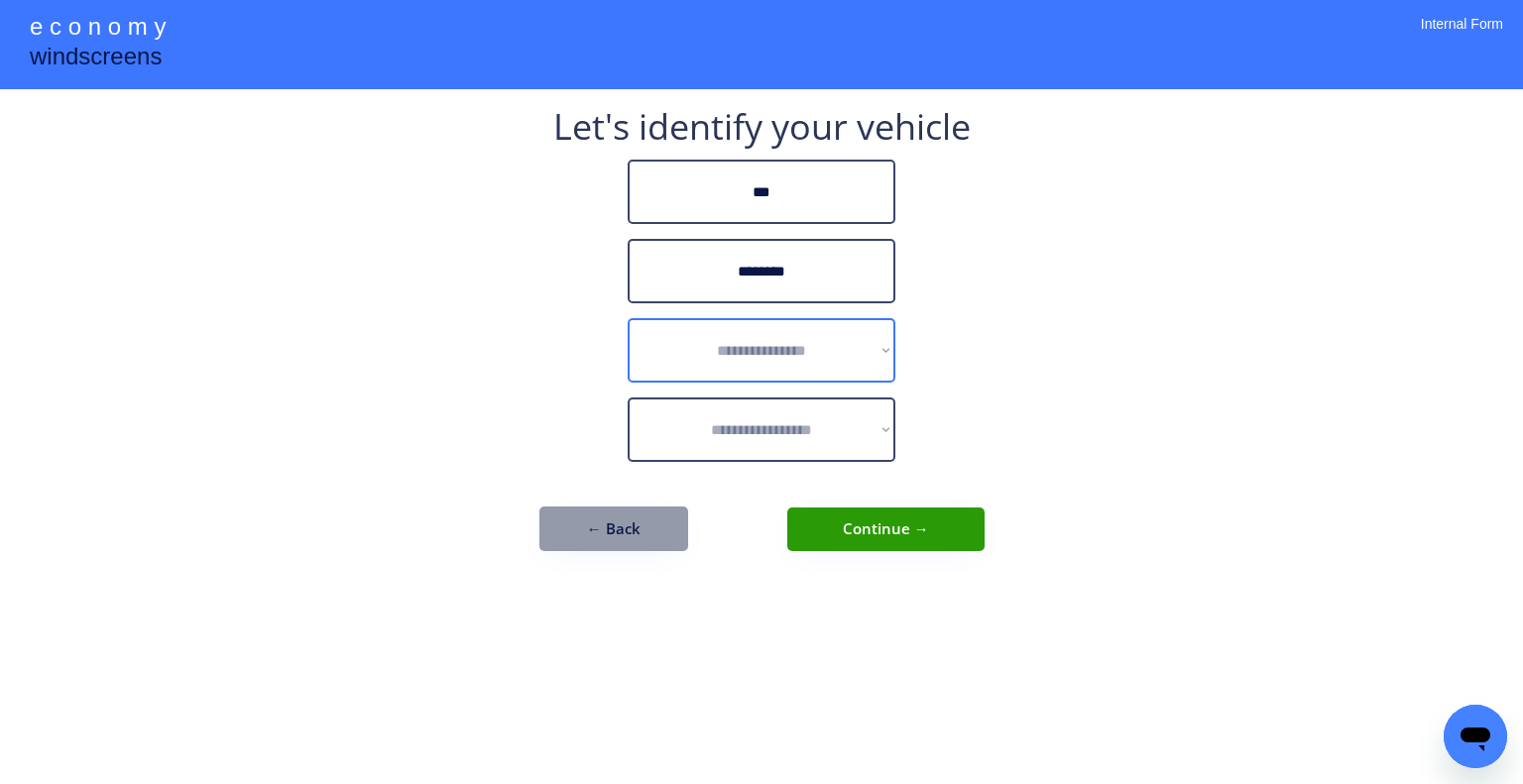 select on "******" 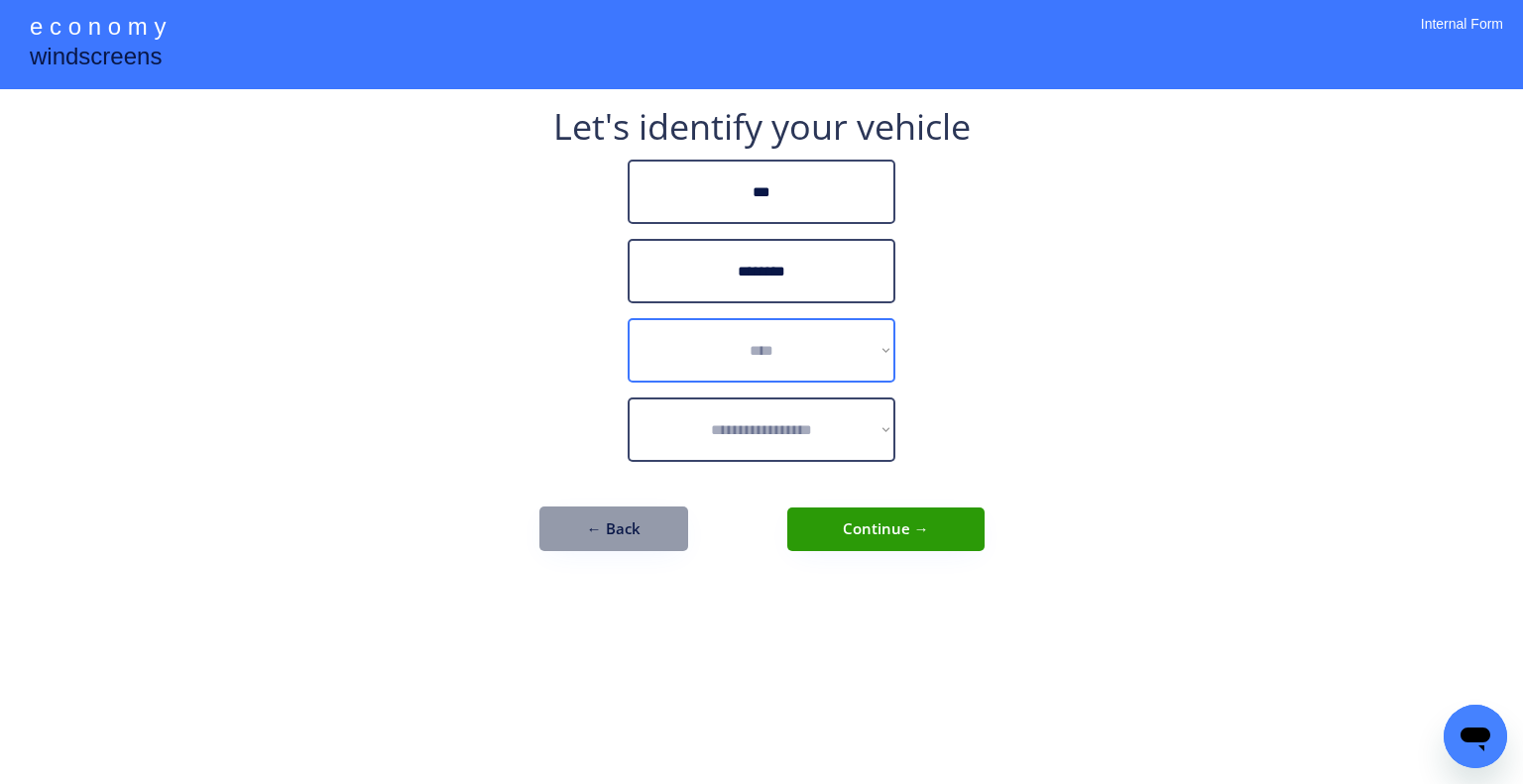 click on "**********" at bounding box center (762, 350) 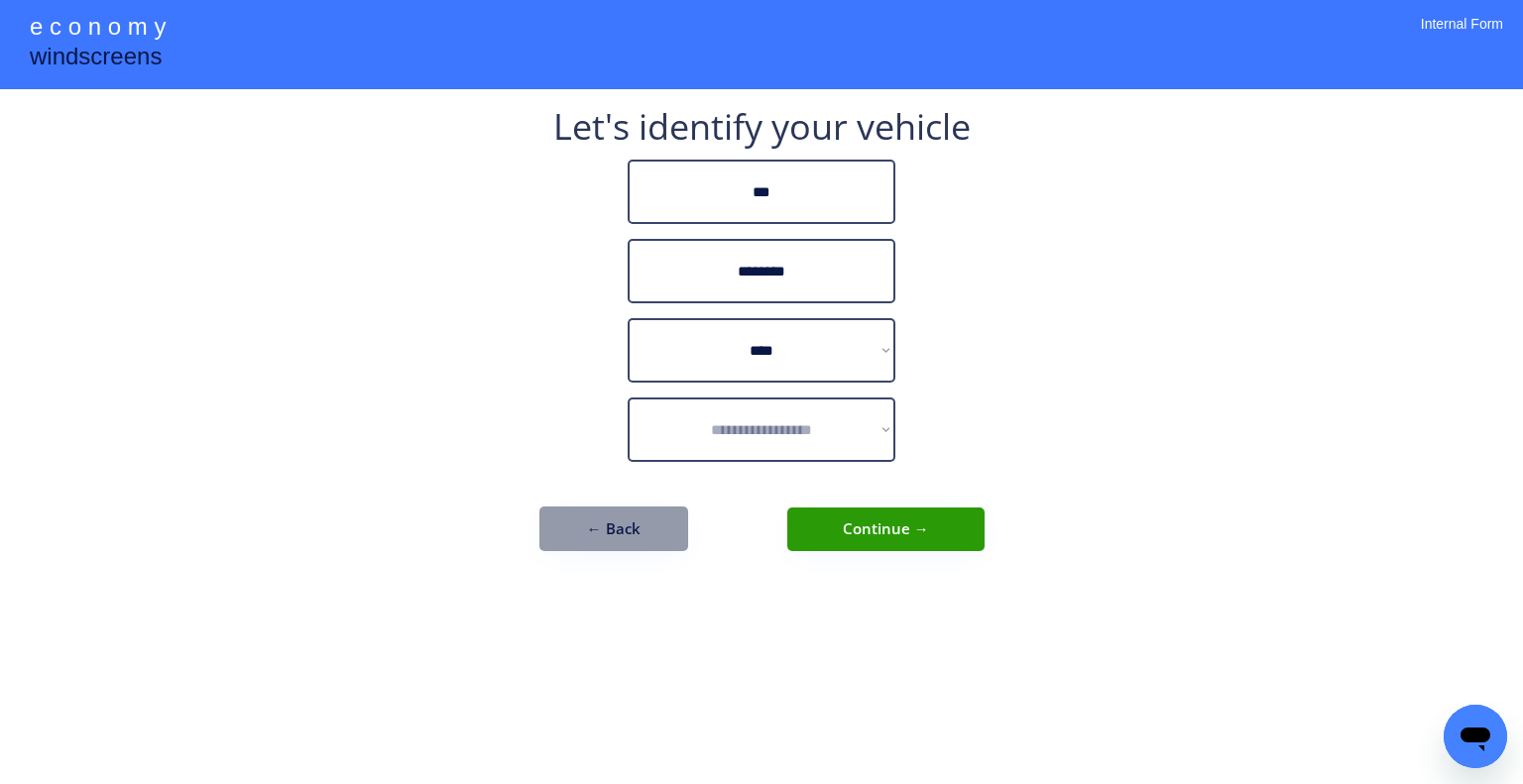 click on "**********" at bounding box center [762, 429] 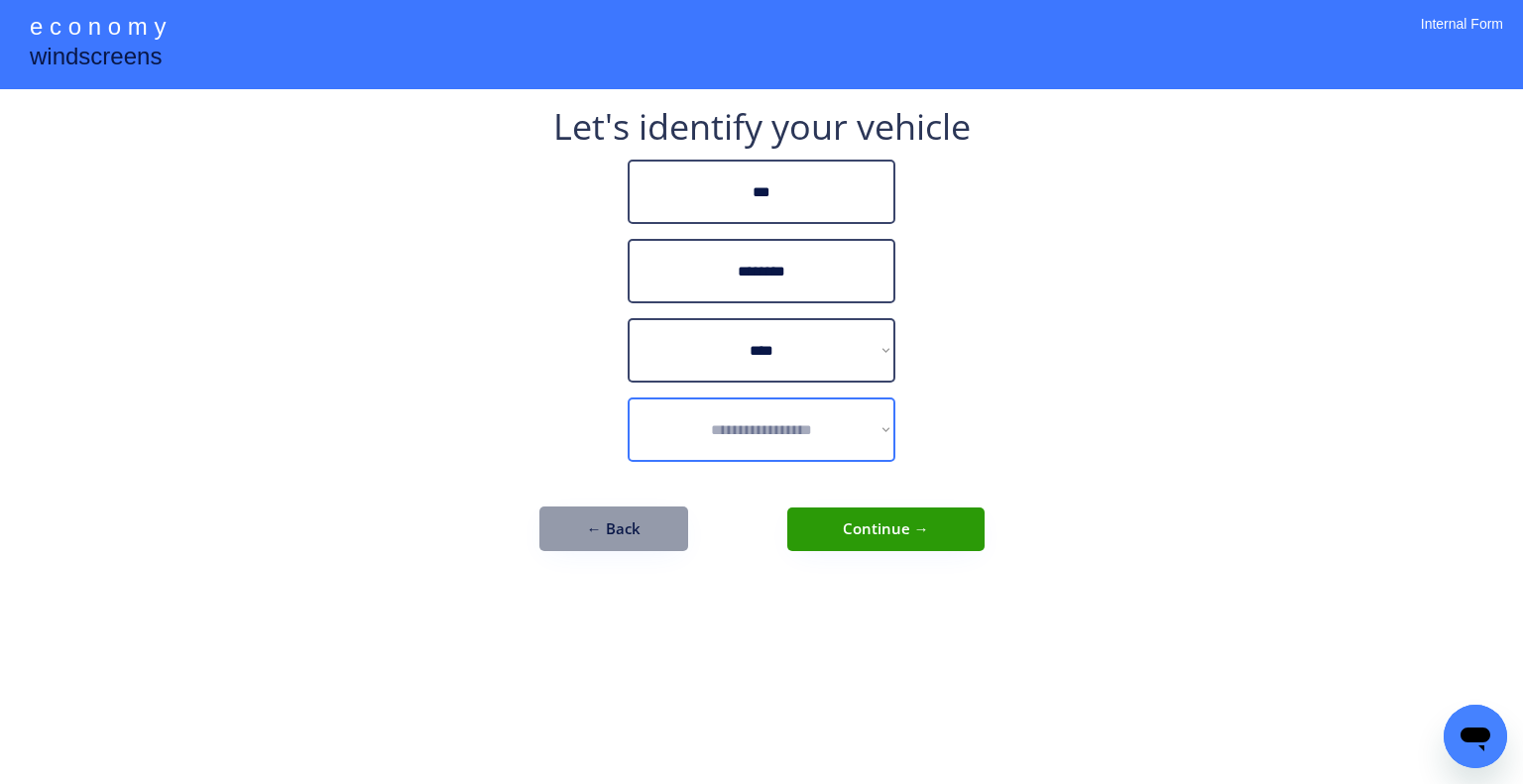 click on "**********" at bounding box center (762, 340) 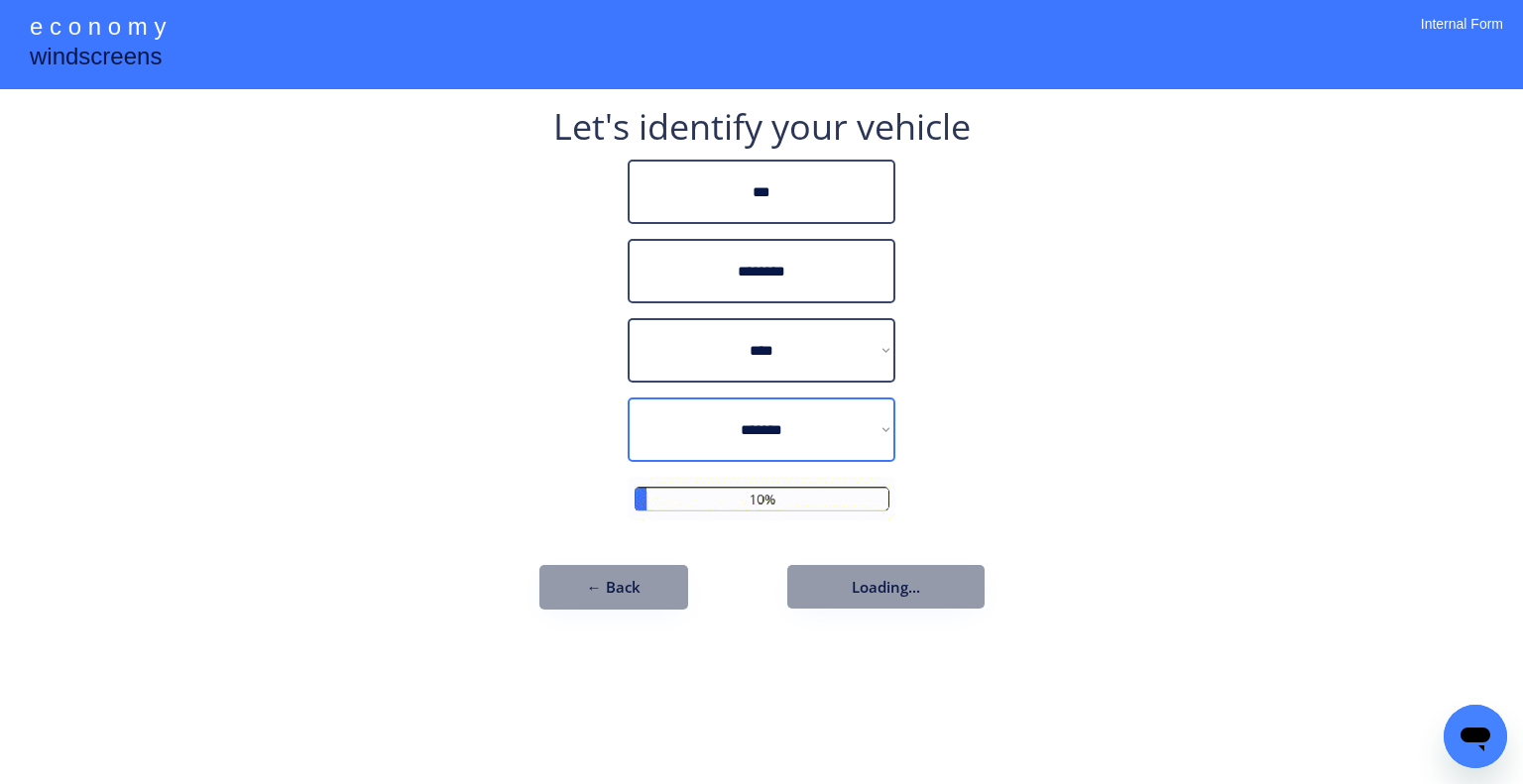 click on "**********" at bounding box center [762, 429] 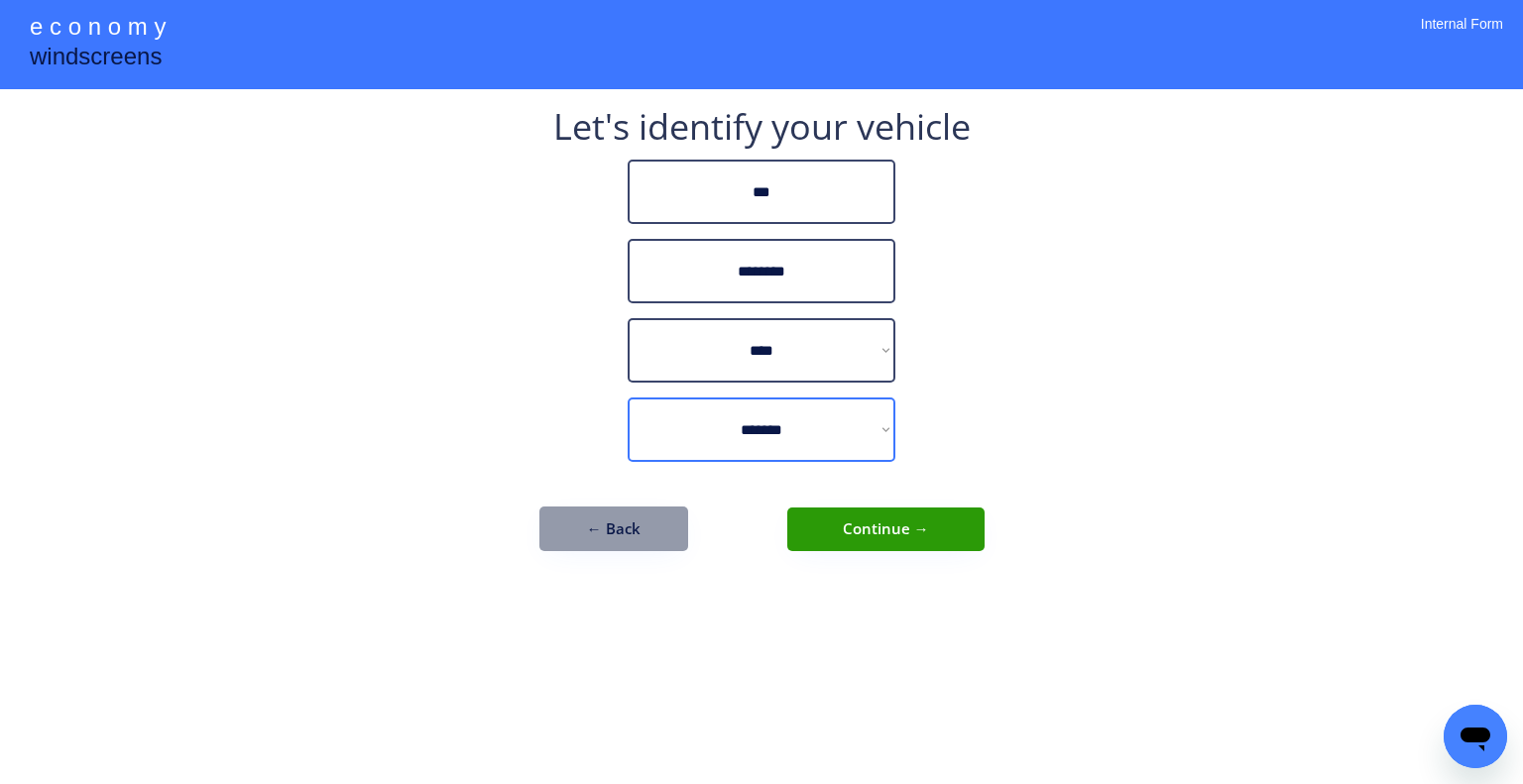 drag, startPoint x: 978, startPoint y: 444, endPoint x: 915, endPoint y: 515, distance: 94.92102 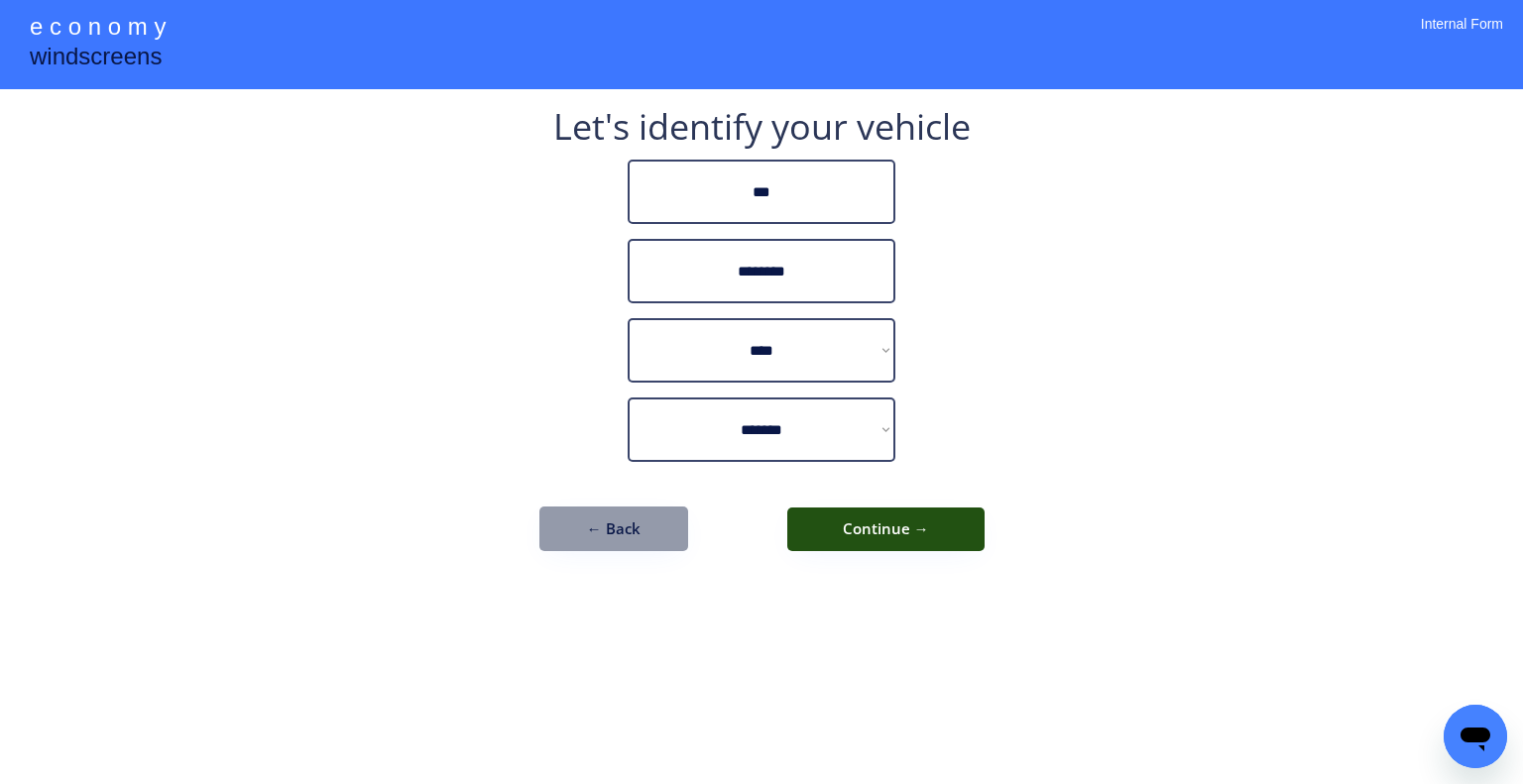 click on "Continue    →" at bounding box center (885, 529) 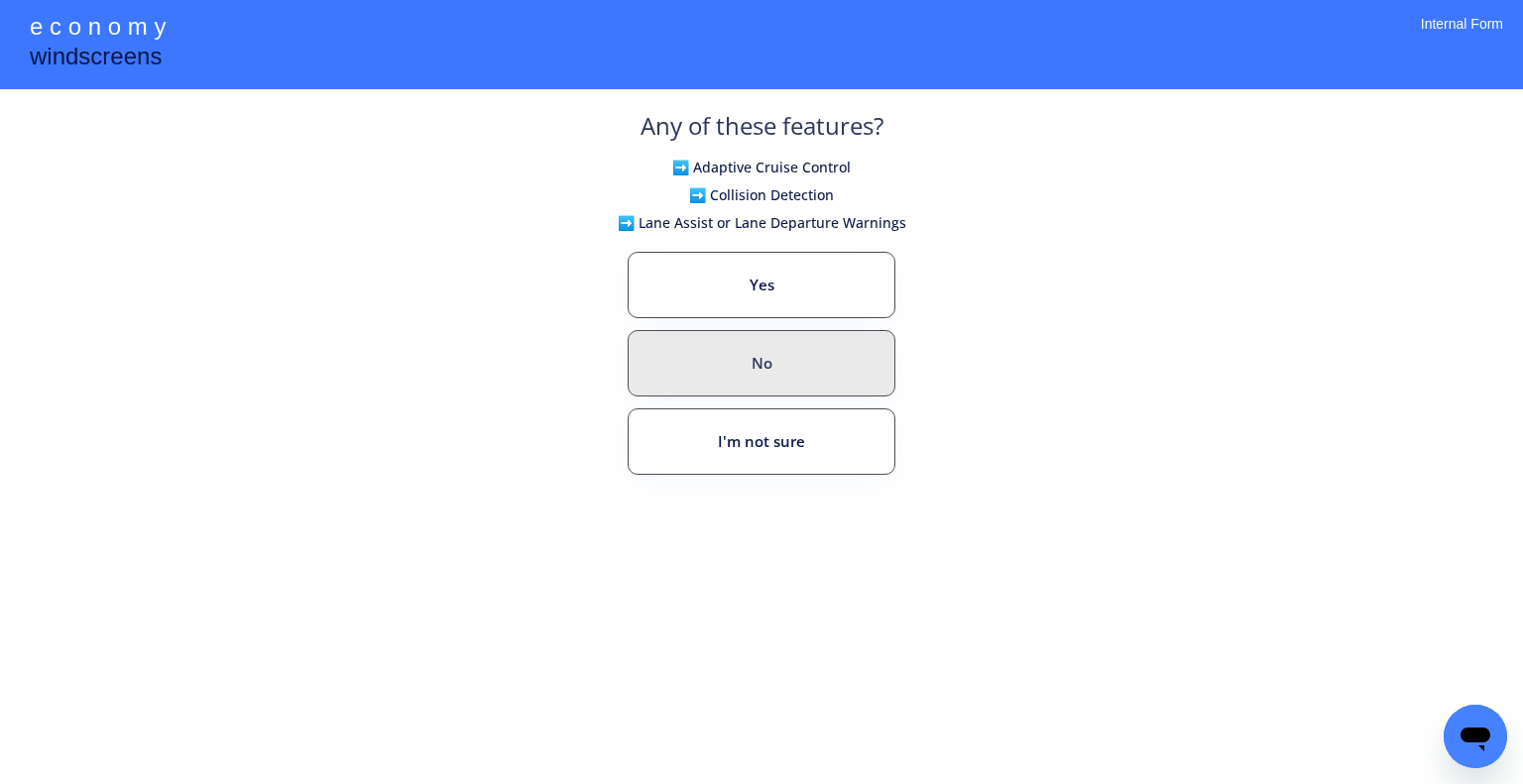 click on "No" at bounding box center (762, 363) 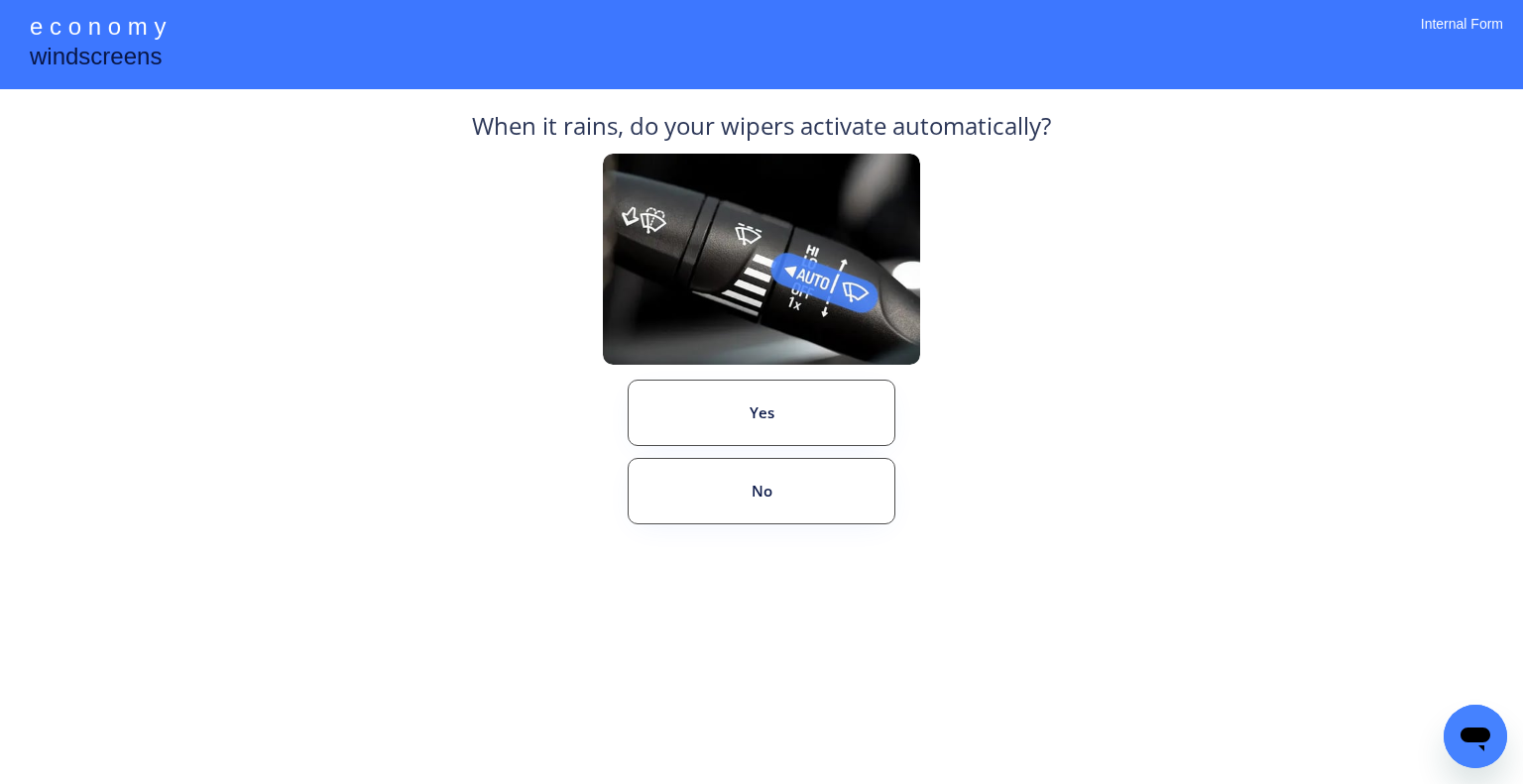 drag, startPoint x: 1146, startPoint y: 336, endPoint x: 913, endPoint y: 431, distance: 251.62273 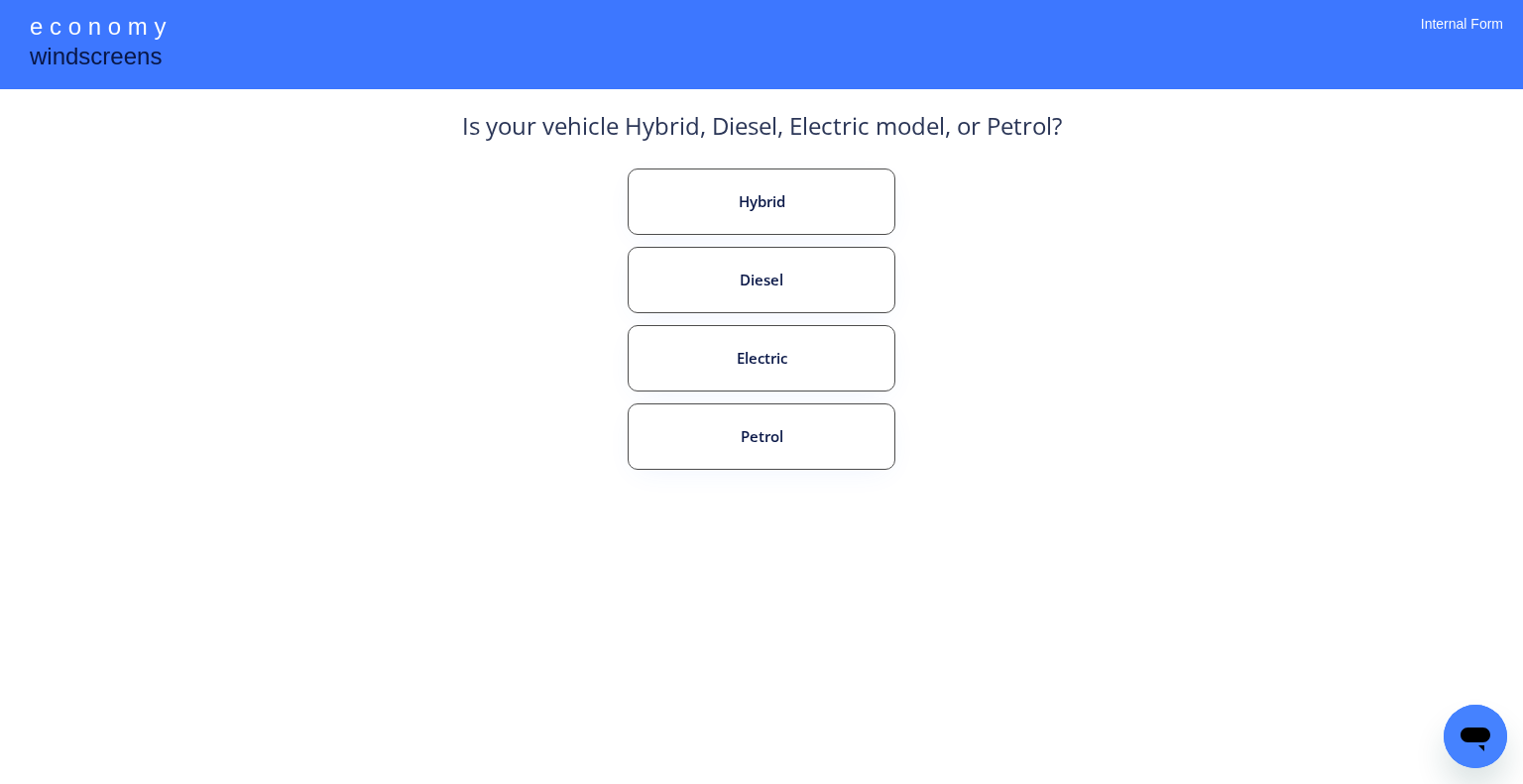 drag, startPoint x: 1194, startPoint y: 292, endPoint x: 1160, endPoint y: 272, distance: 39.446166 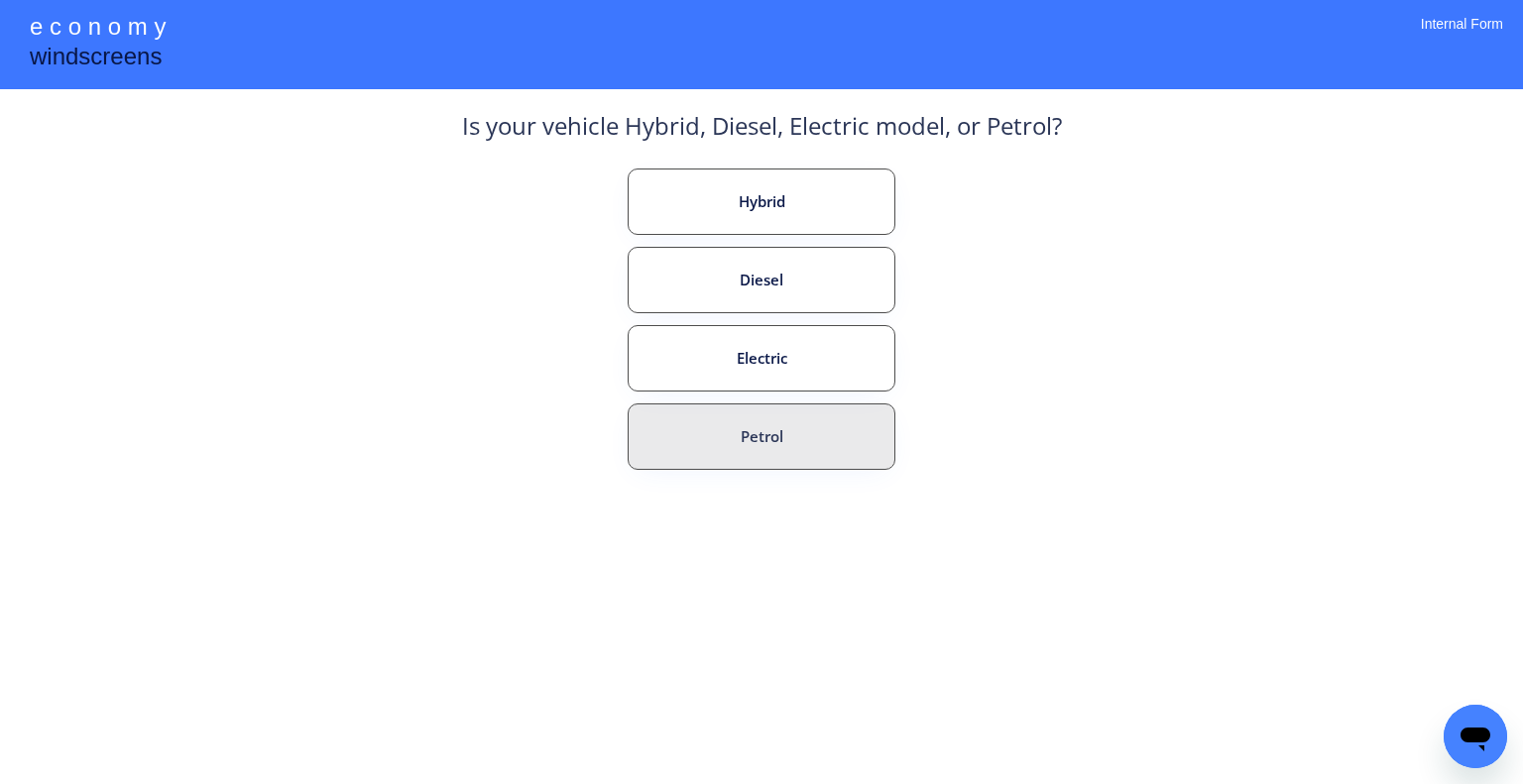 click on "Petrol" at bounding box center (762, 436) 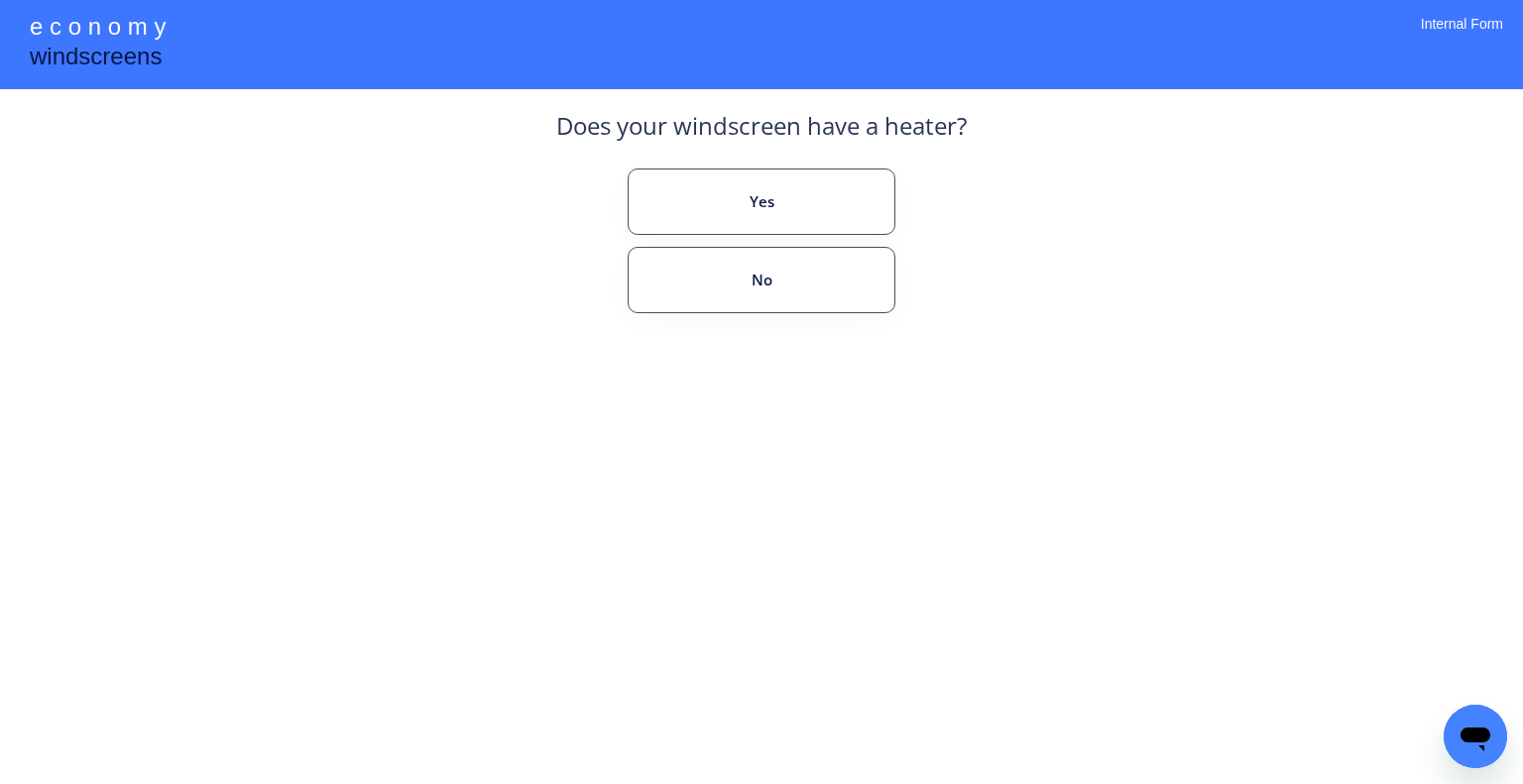 click on "**********" at bounding box center [762, 392] 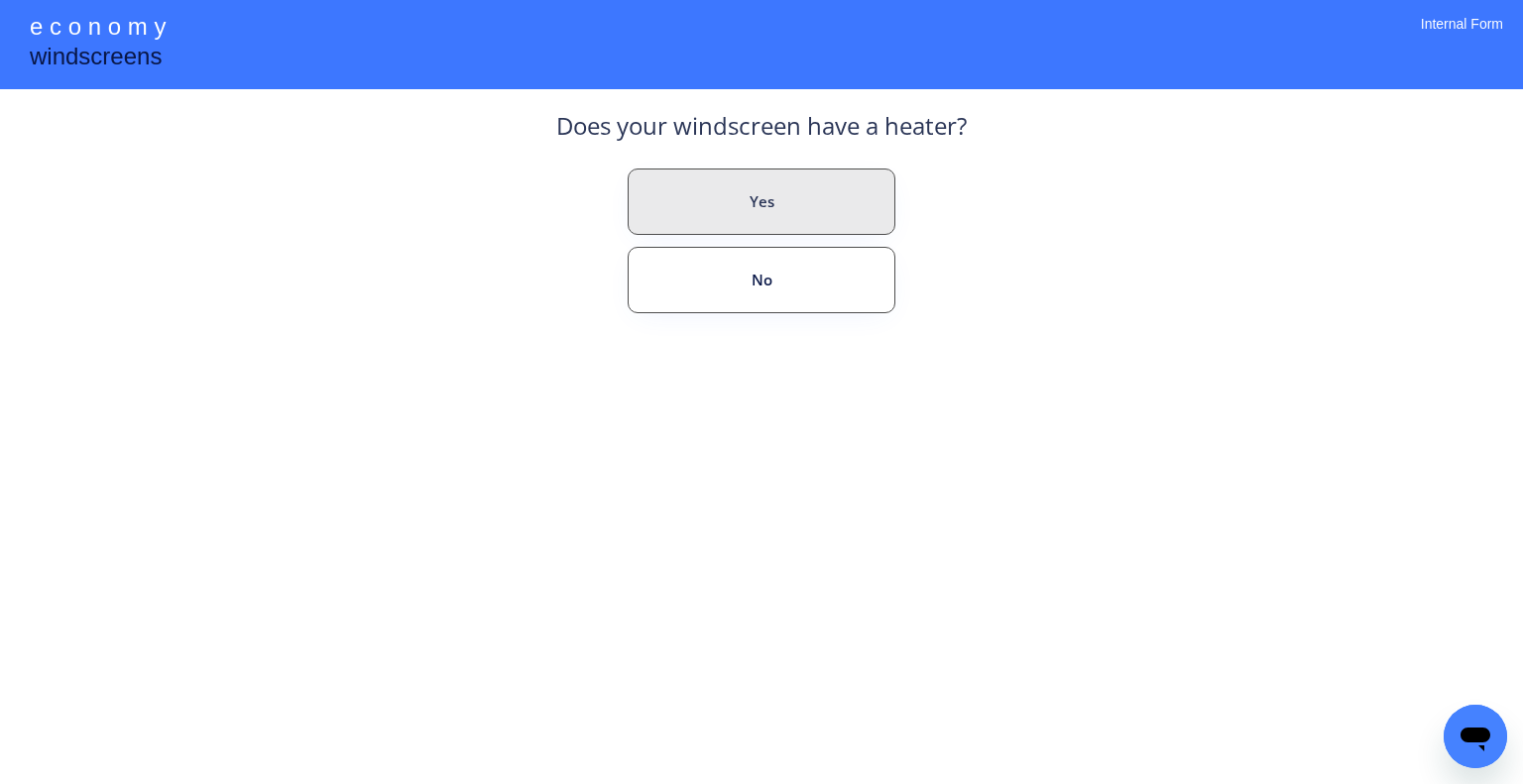 click on "Yes" at bounding box center (762, 201) 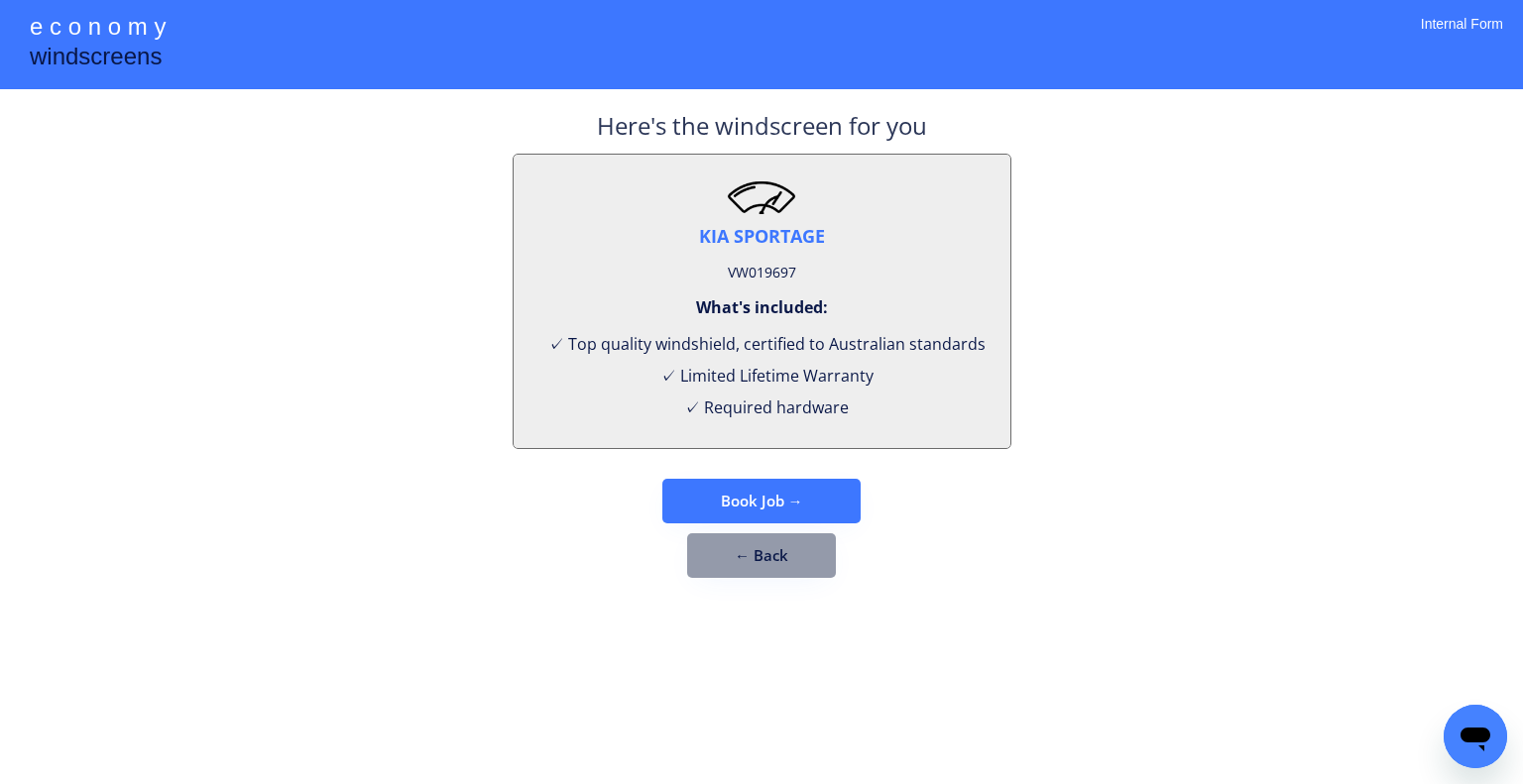 click on "VW019697" at bounding box center (762, 273) 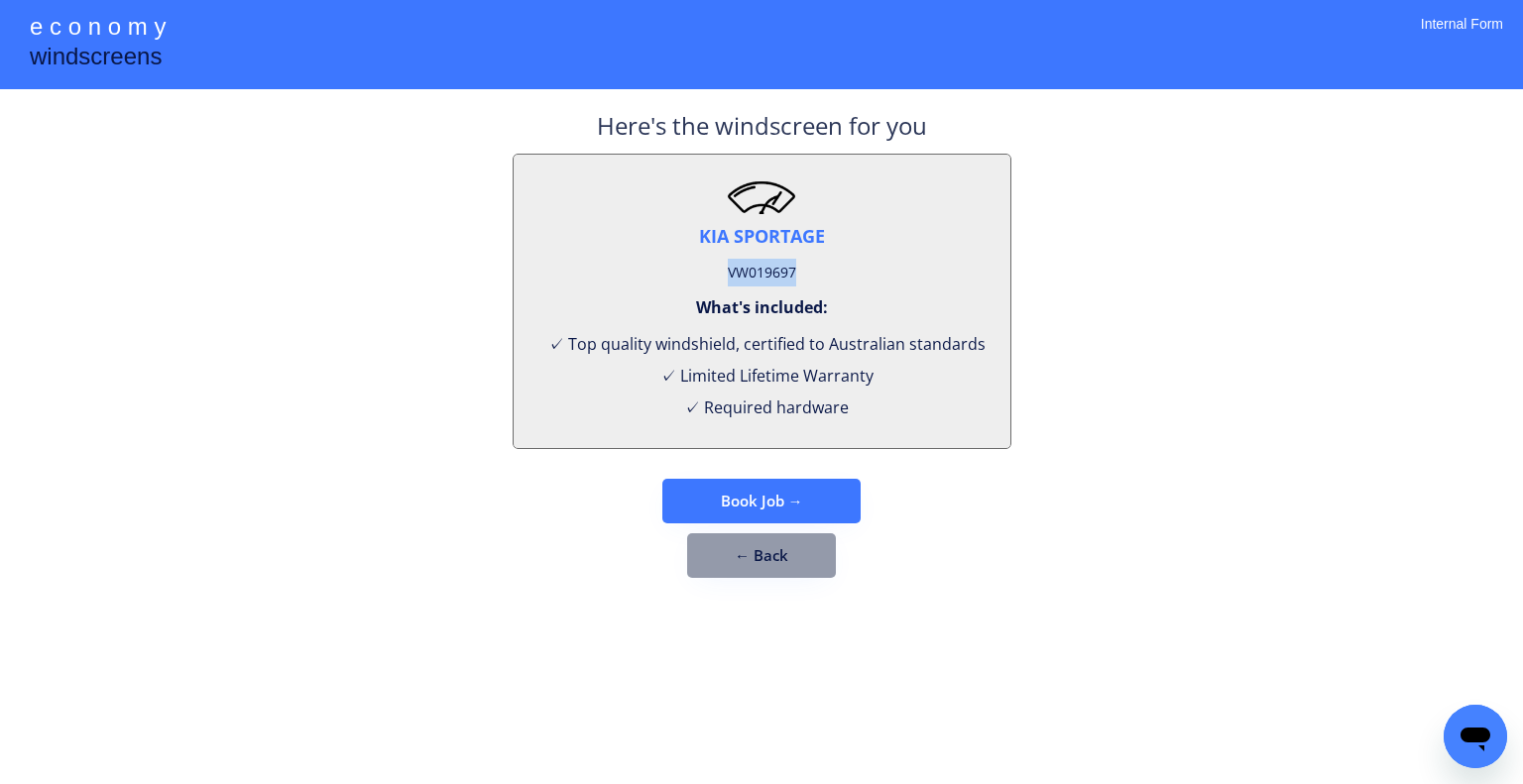 click on "VW019697" at bounding box center [762, 273] 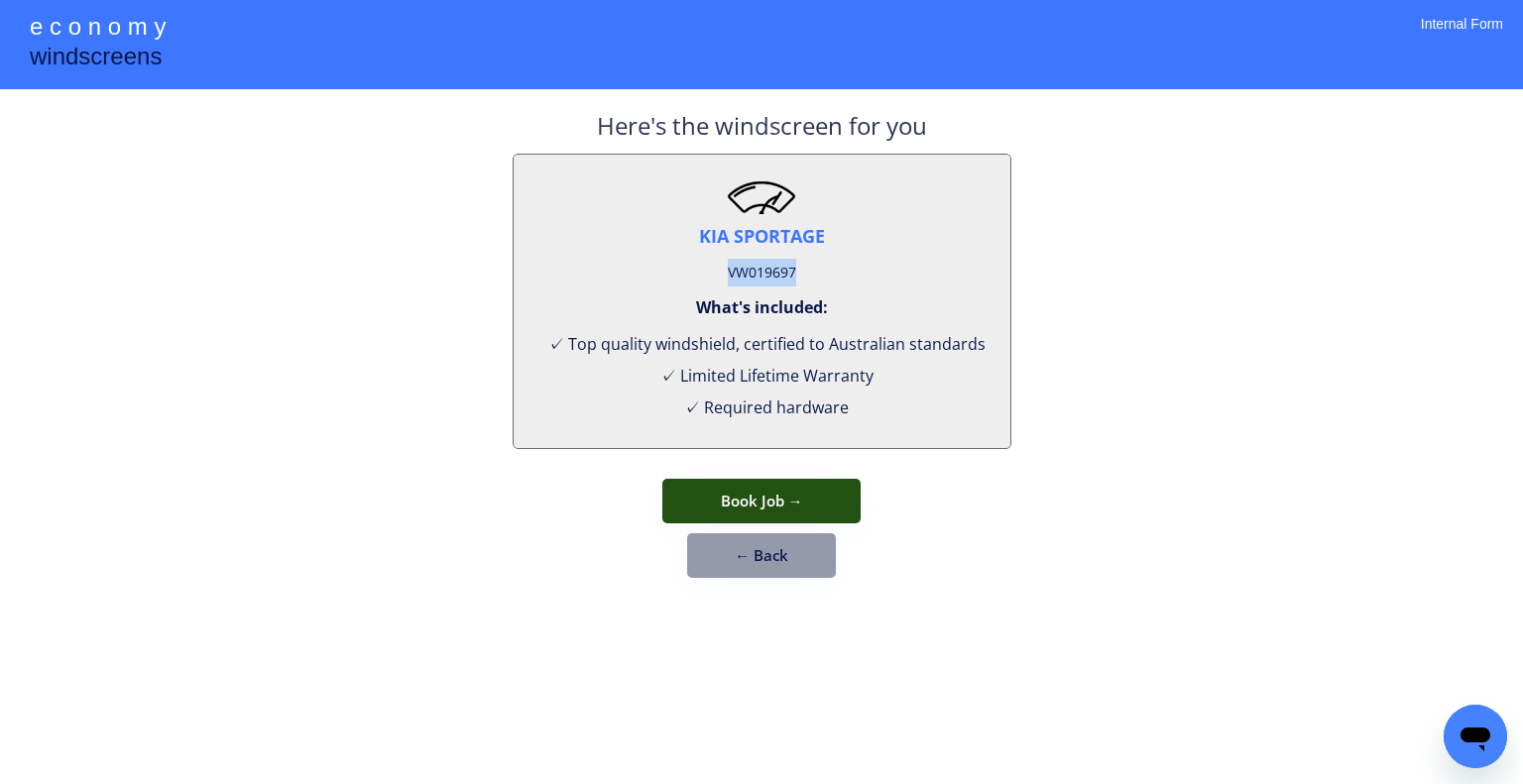 click on "Book Job    →" at bounding box center [762, 501] 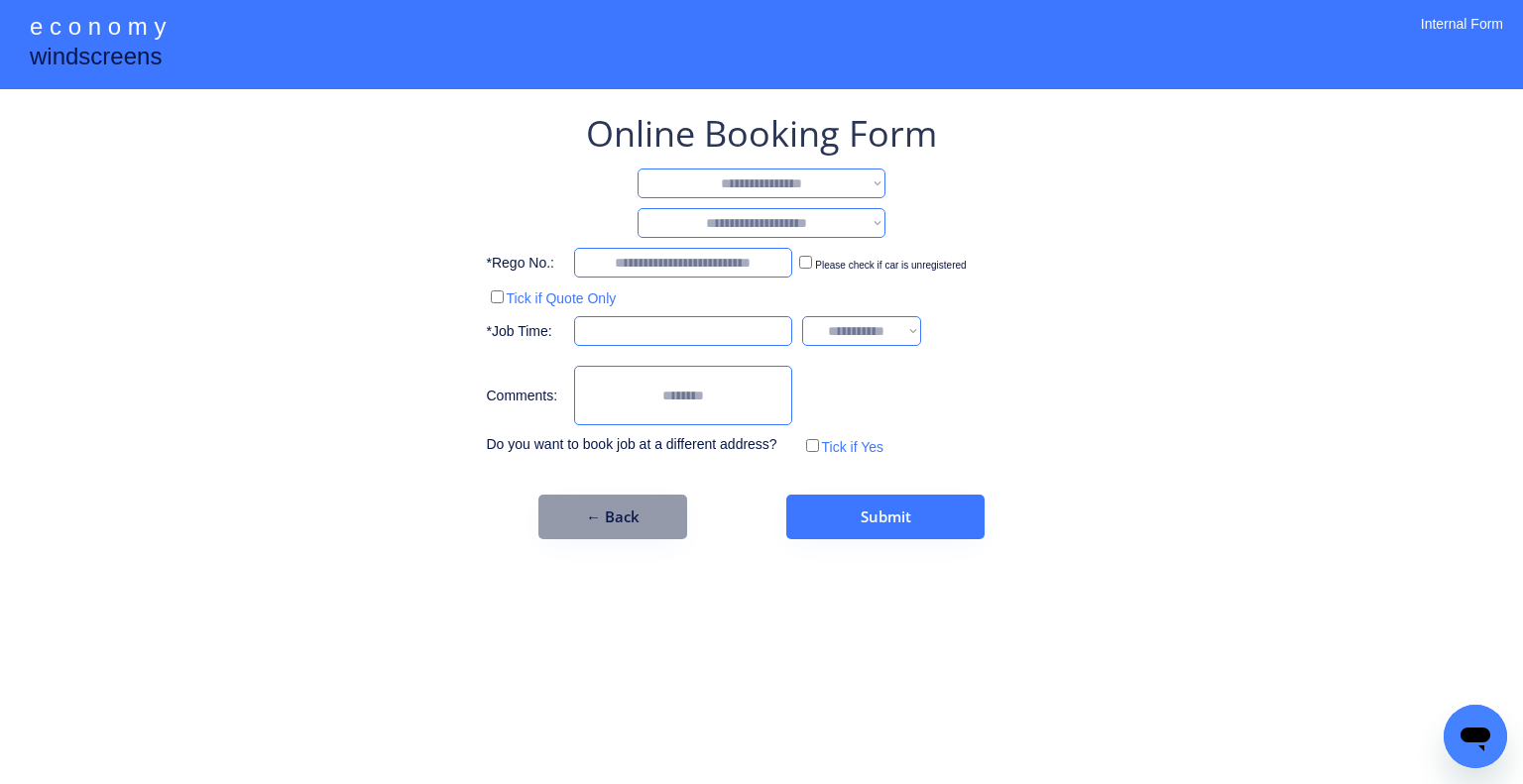 click on "**********" at bounding box center (762, 324) 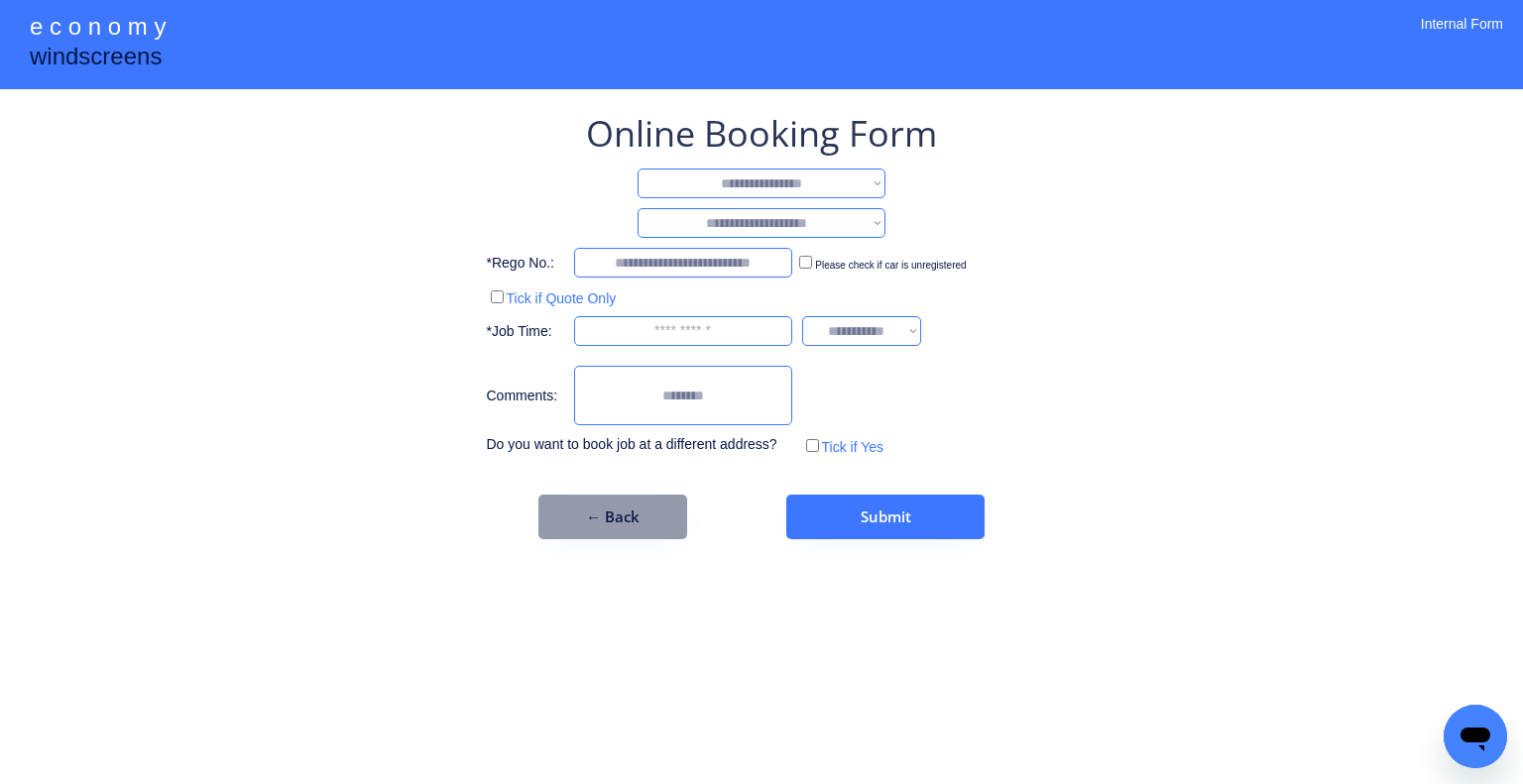 click on "**********" at bounding box center [762, 183] 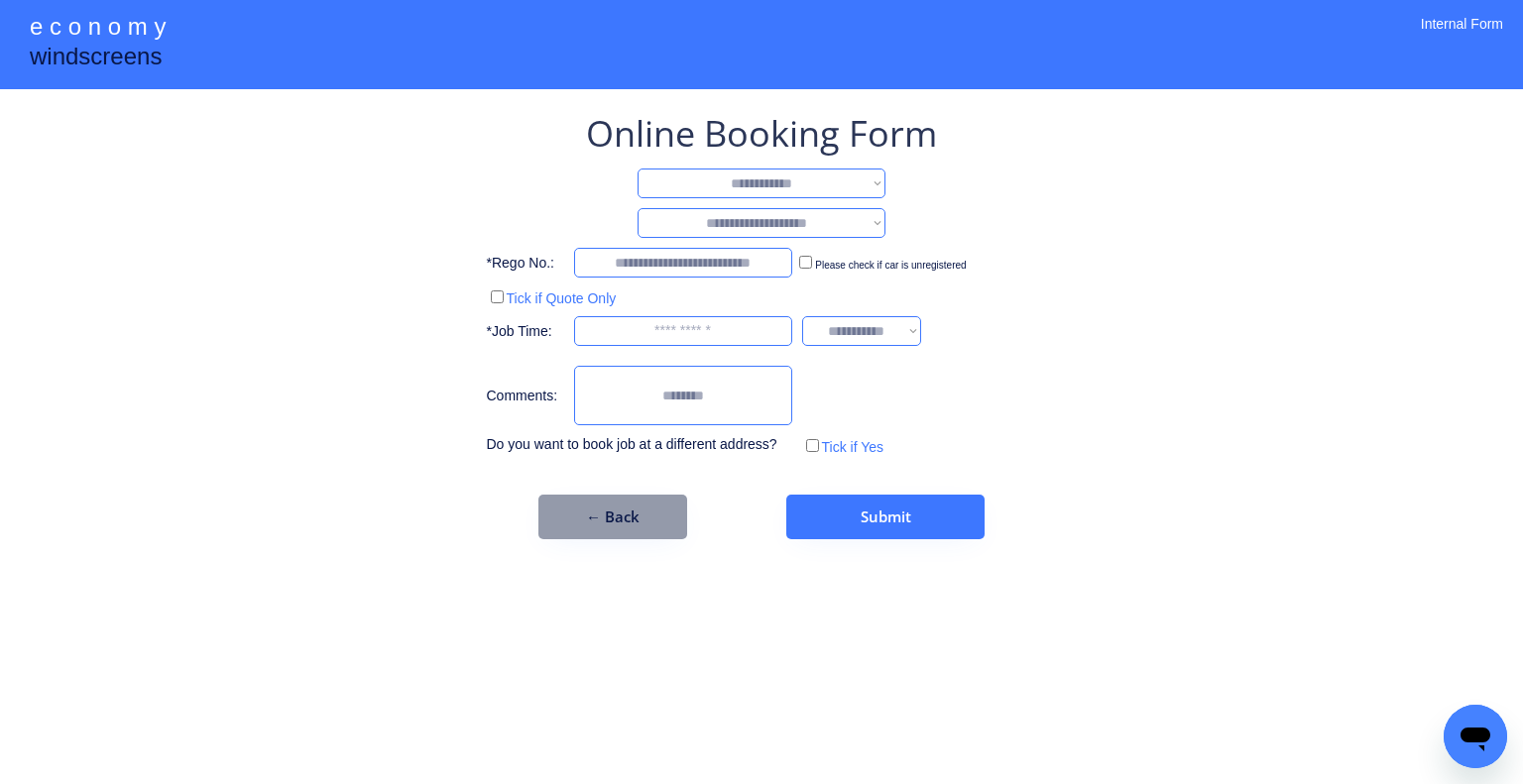 click on "**********" at bounding box center [762, 183] 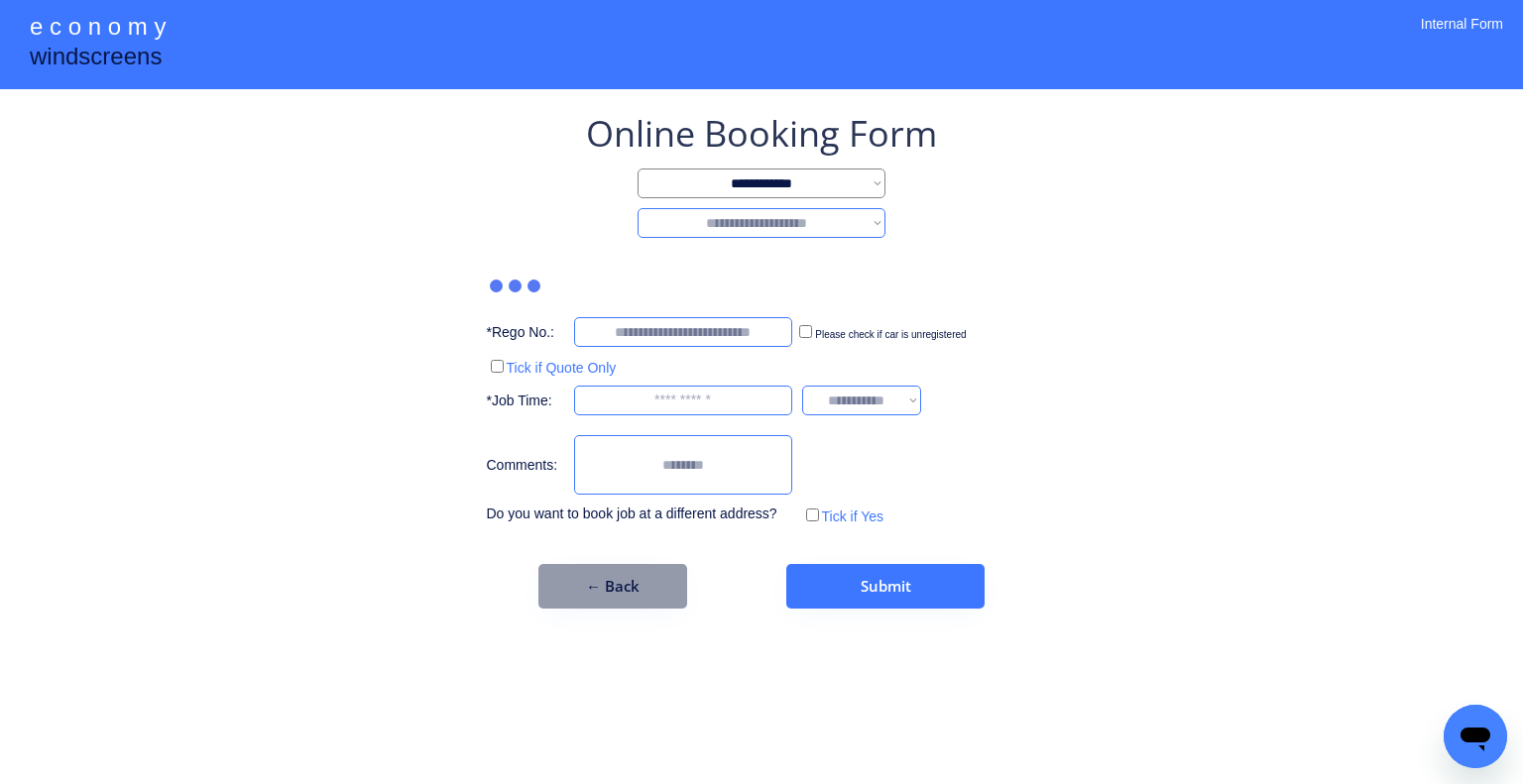 click on "**********" at bounding box center [762, 223] 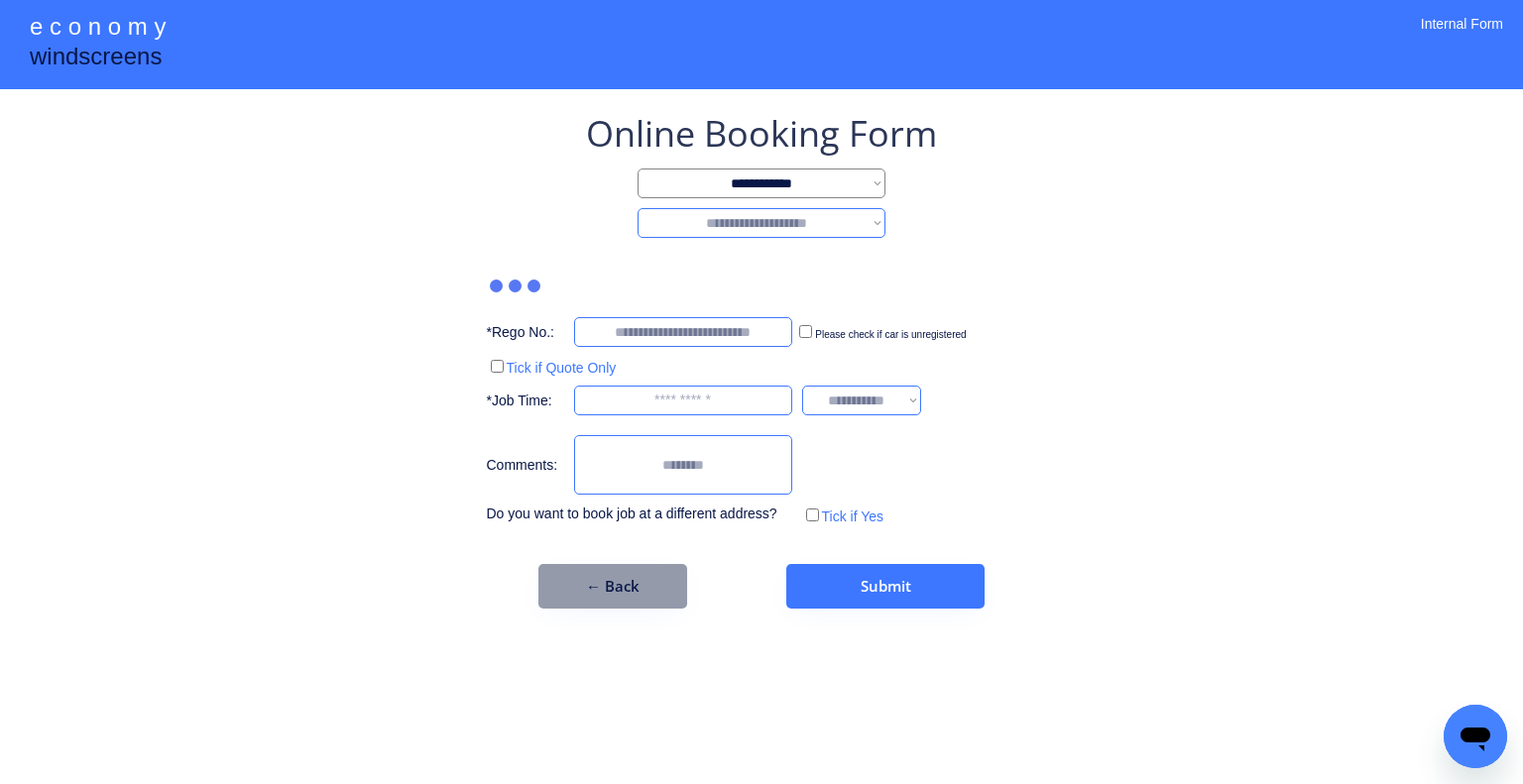 select on "********" 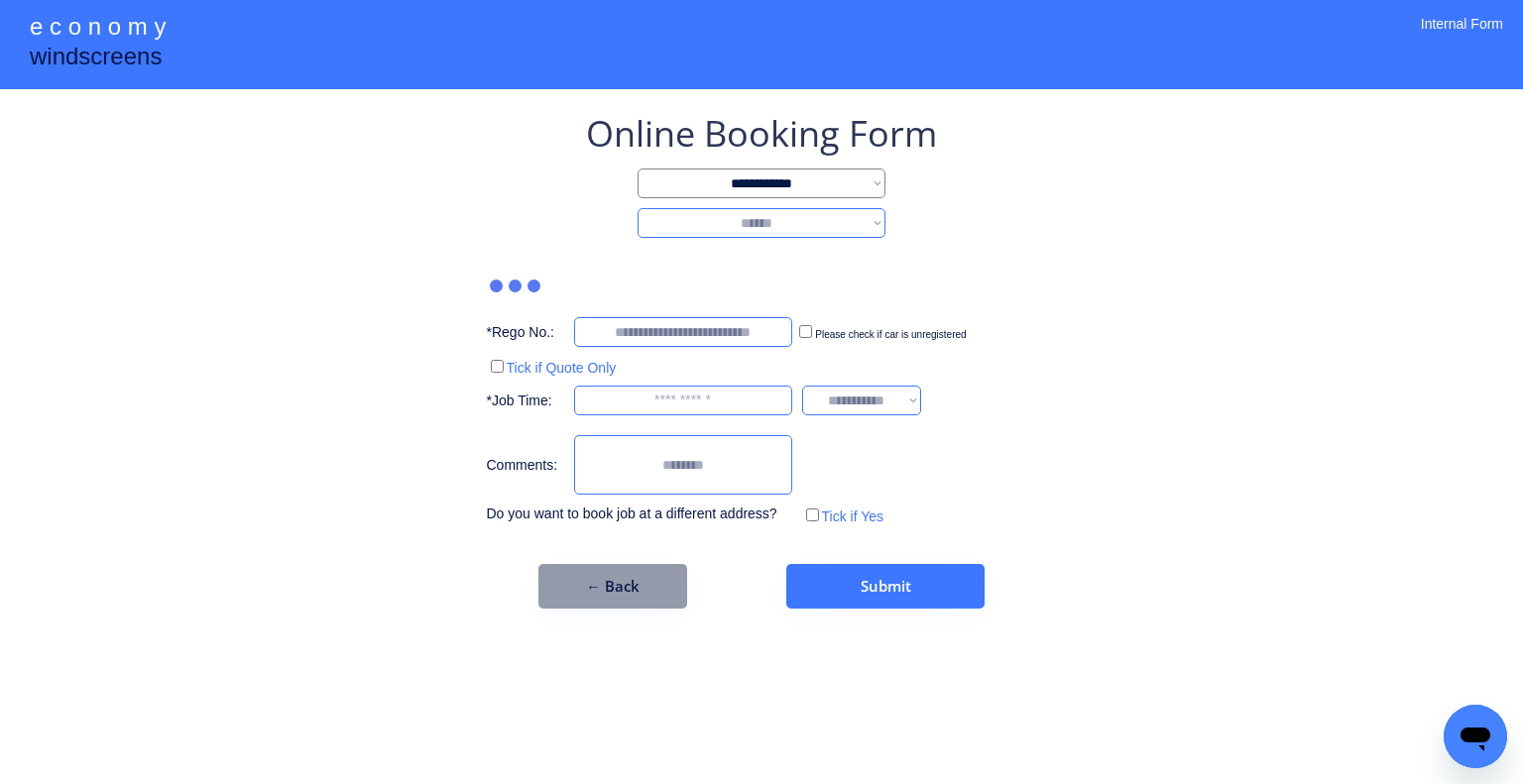 click on "**********" at bounding box center [762, 223] 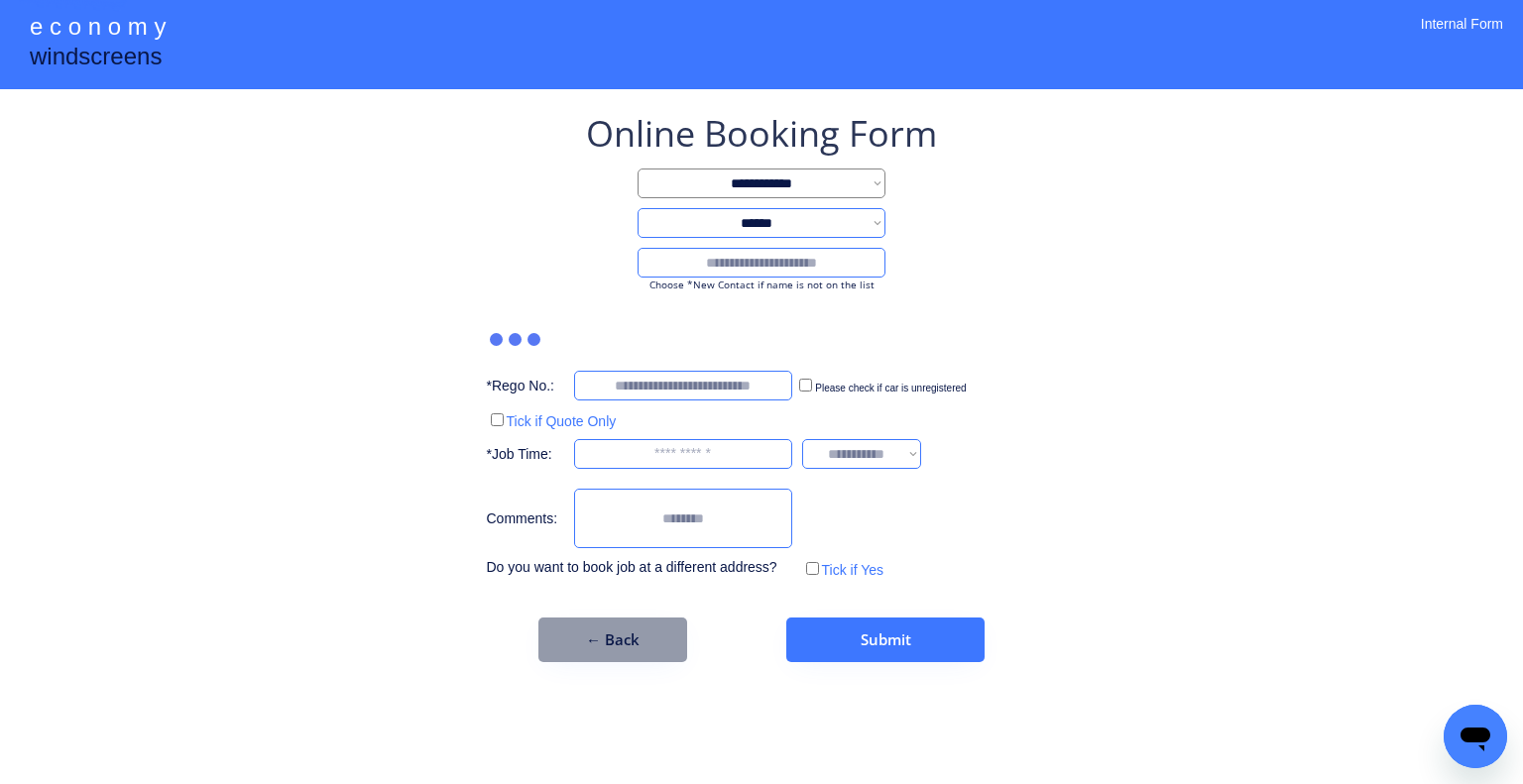 click on "Choose *New Contact if name is not on the list" at bounding box center [762, 284] 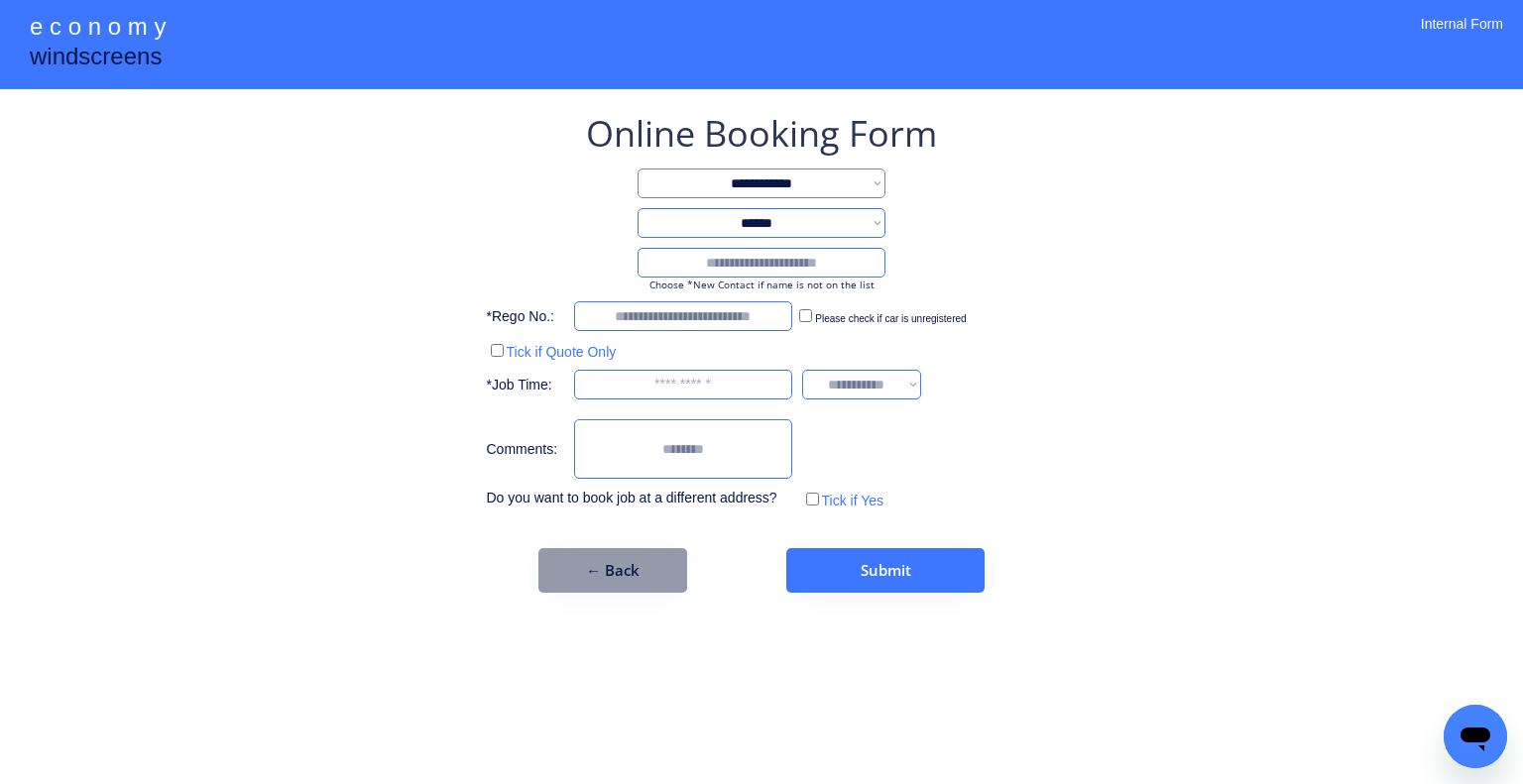 click at bounding box center [762, 263] 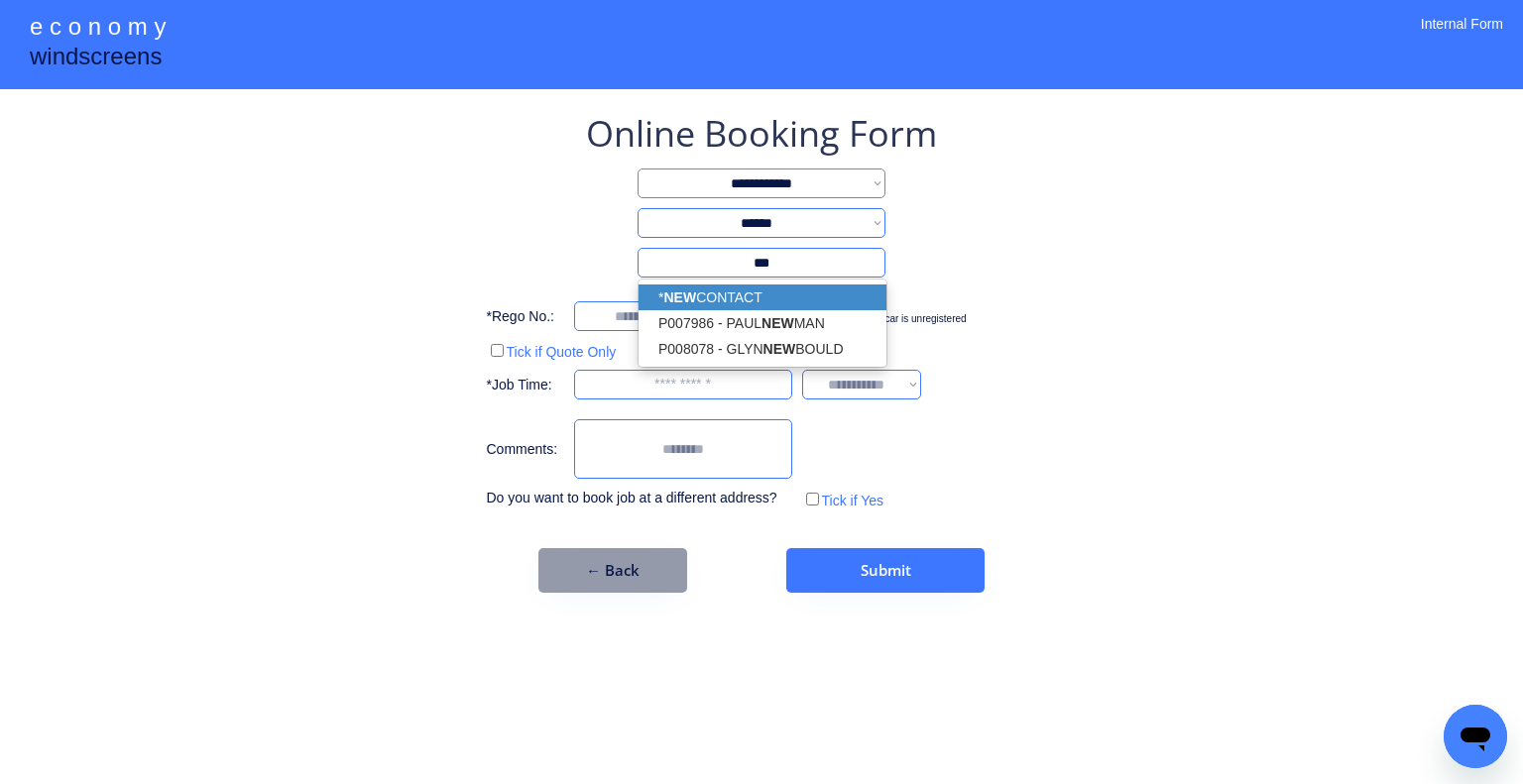 drag, startPoint x: 741, startPoint y: 293, endPoint x: 1281, endPoint y: 211, distance: 546.19044 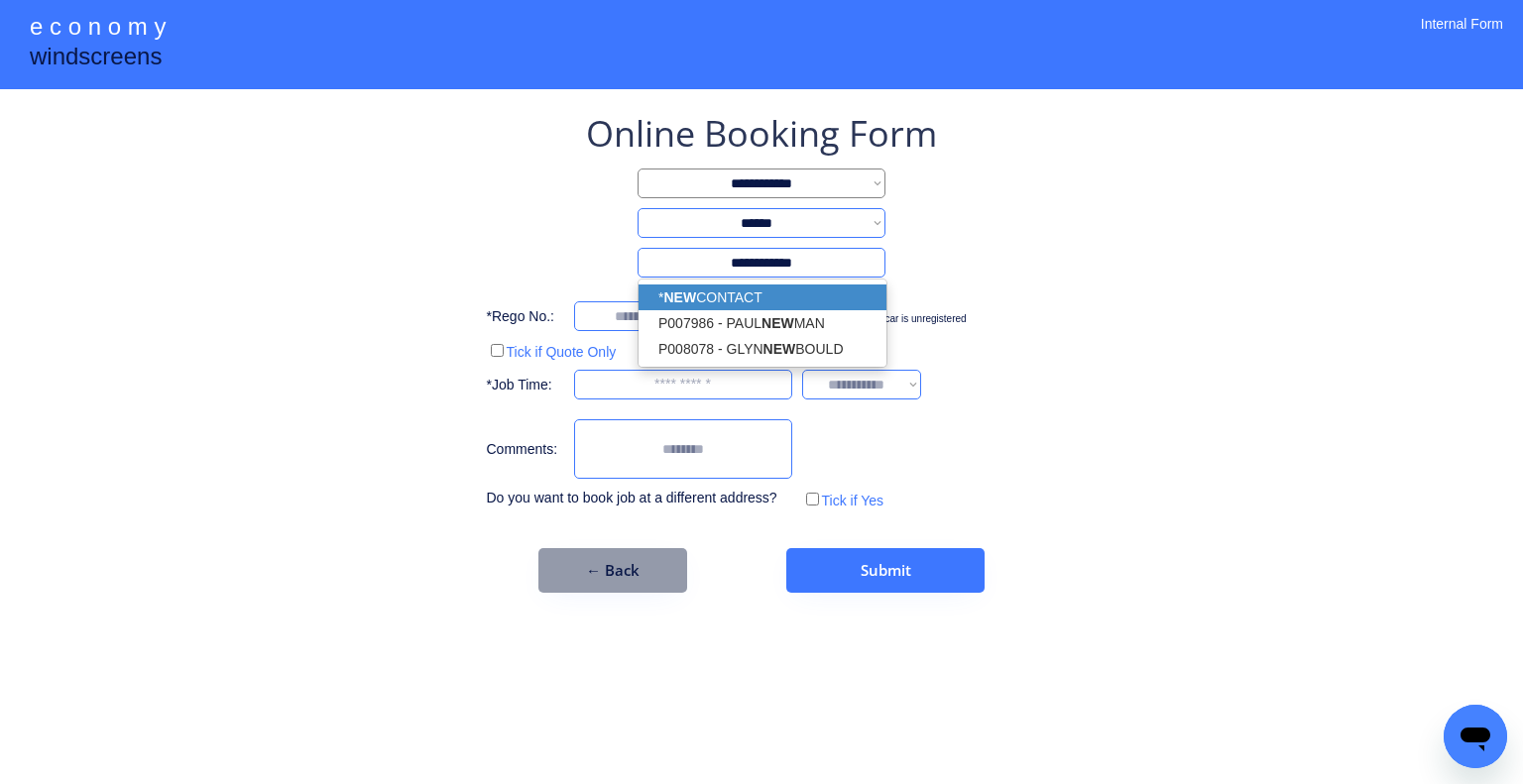 click on "**********" at bounding box center (762, 392) 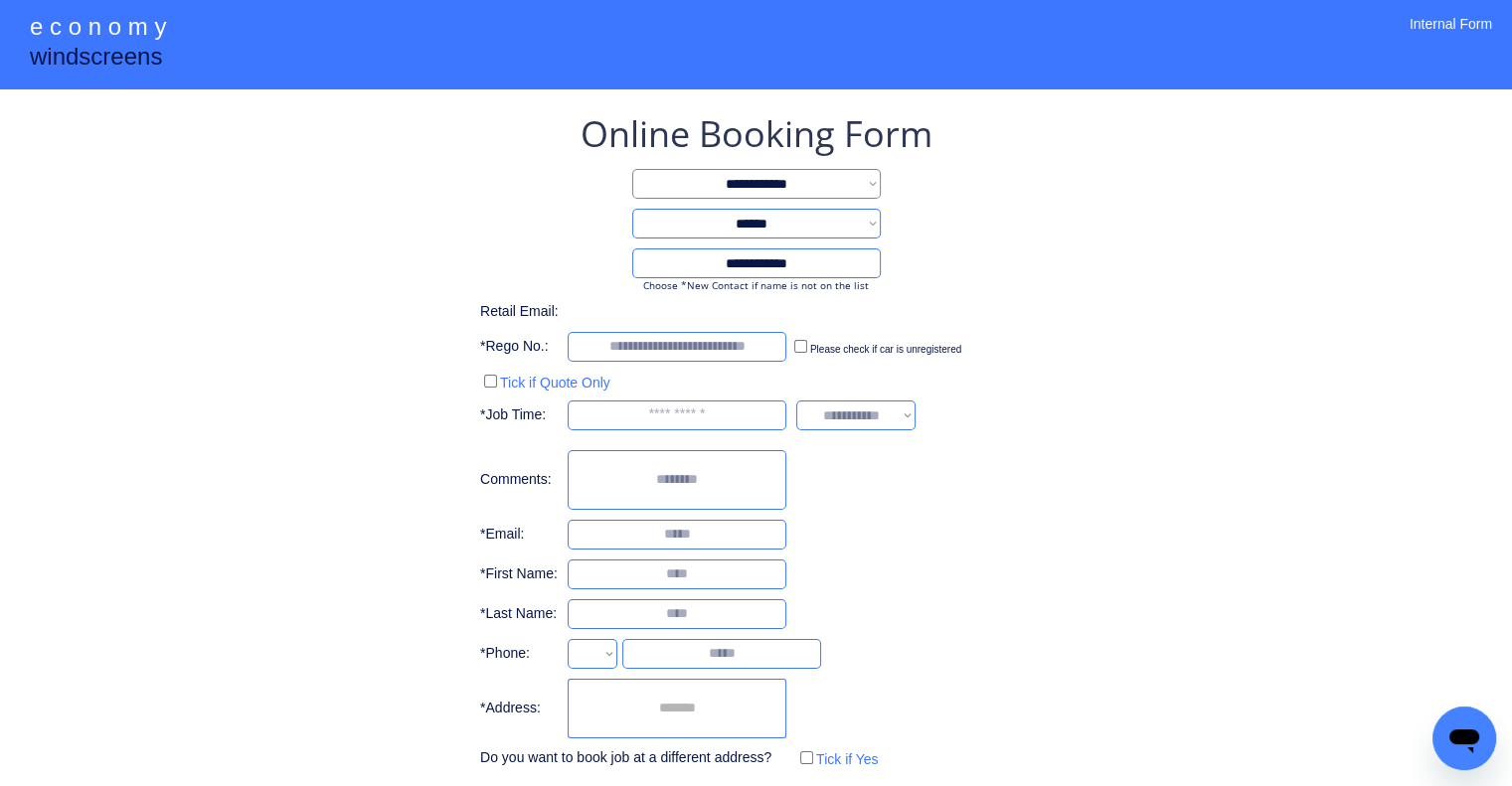 select on "**********" 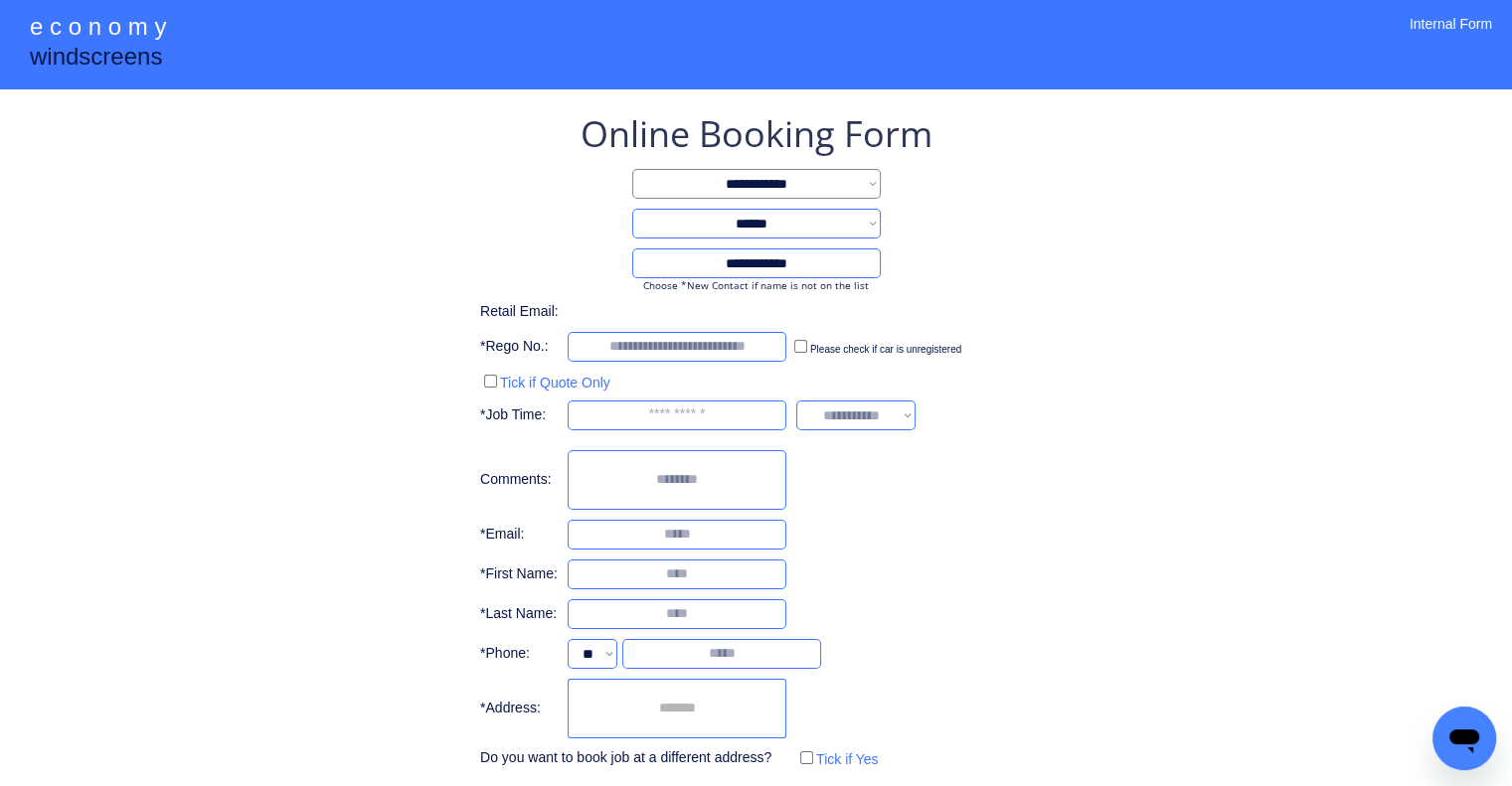 click at bounding box center (677, 708) 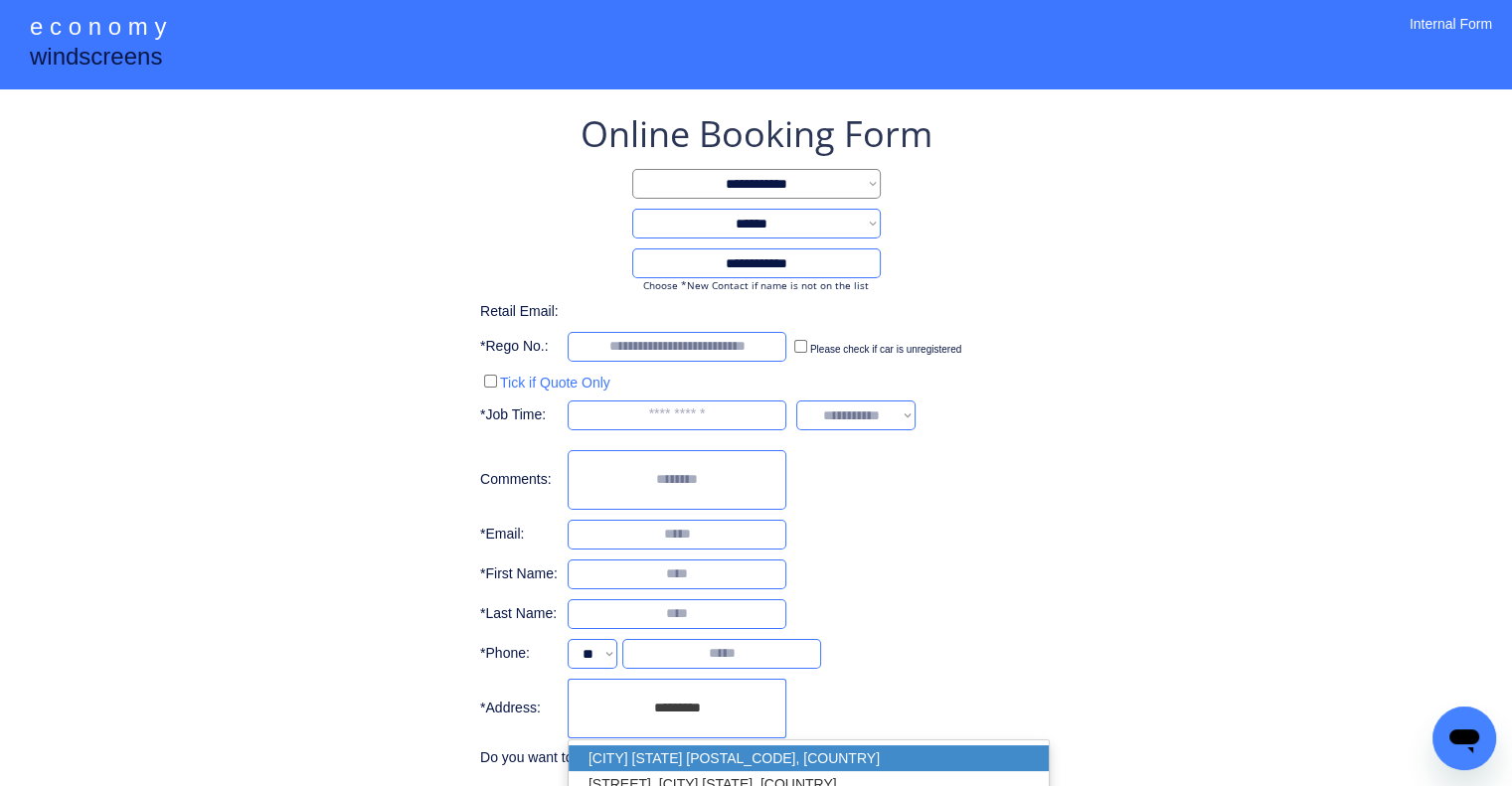 drag, startPoint x: 714, startPoint y: 747, endPoint x: 979, endPoint y: 470, distance: 383.3458 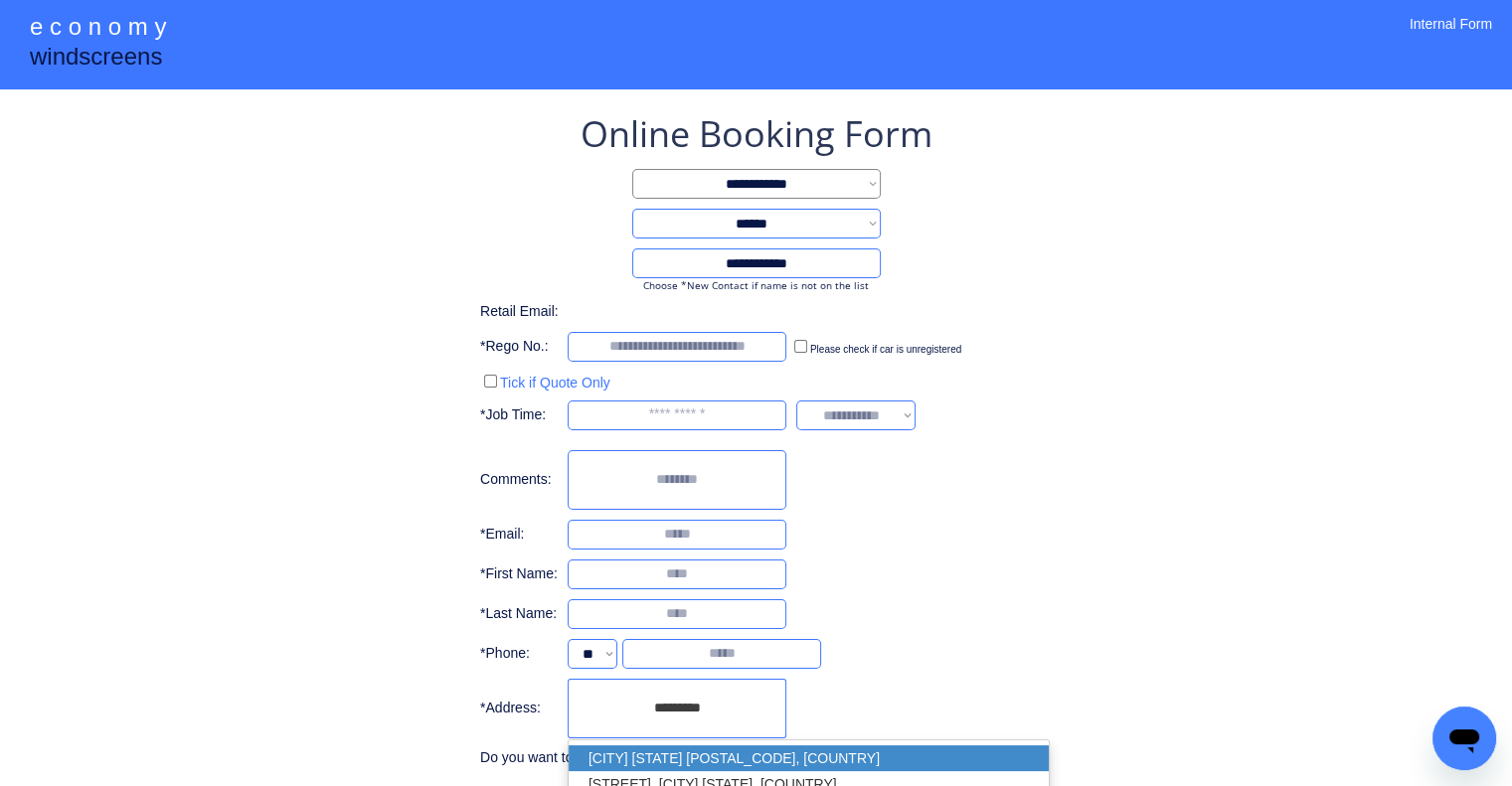 click on "Marsden QLD 4132, Australia" at bounding box center [808, 758] 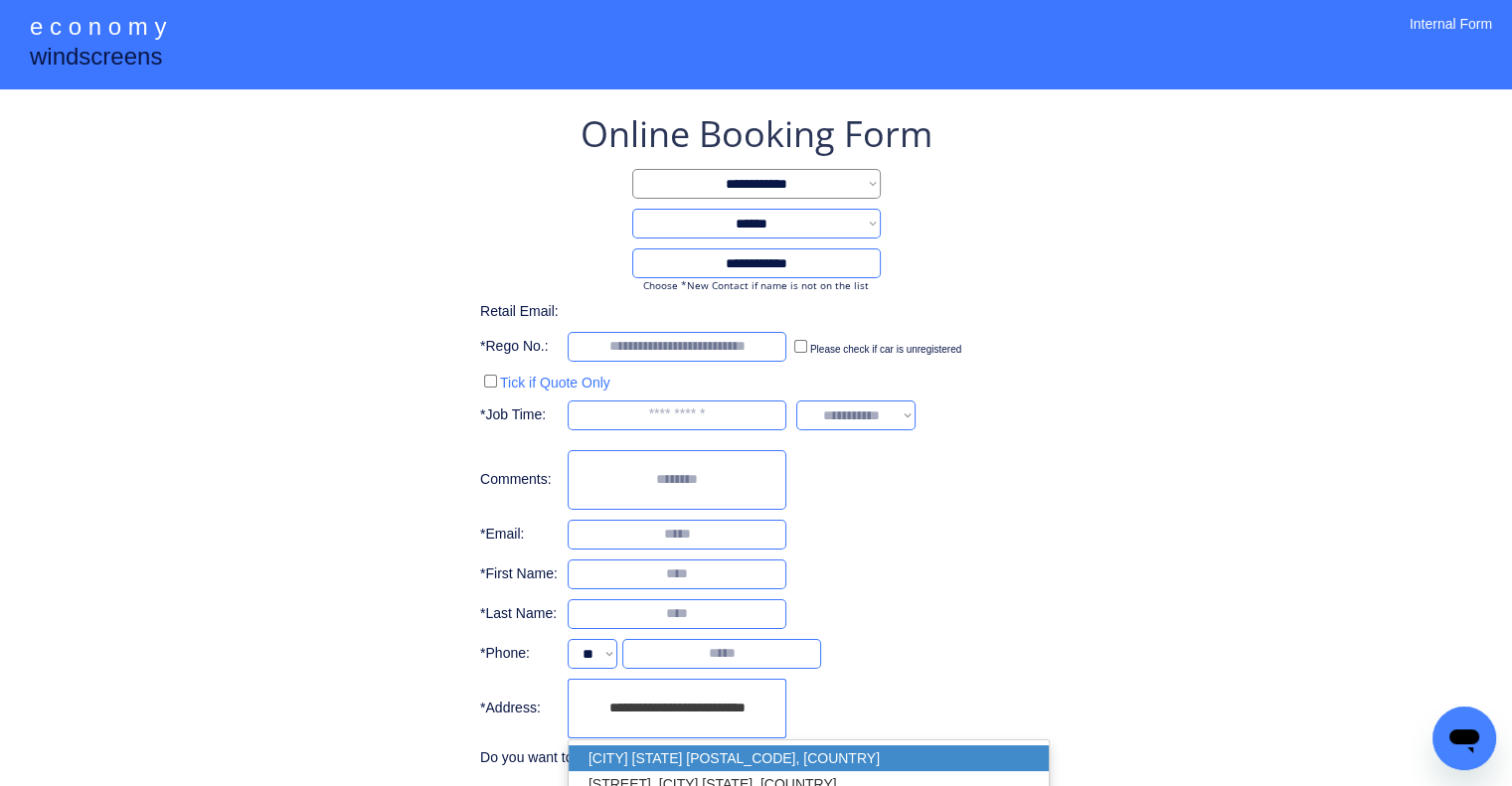 type on "**********" 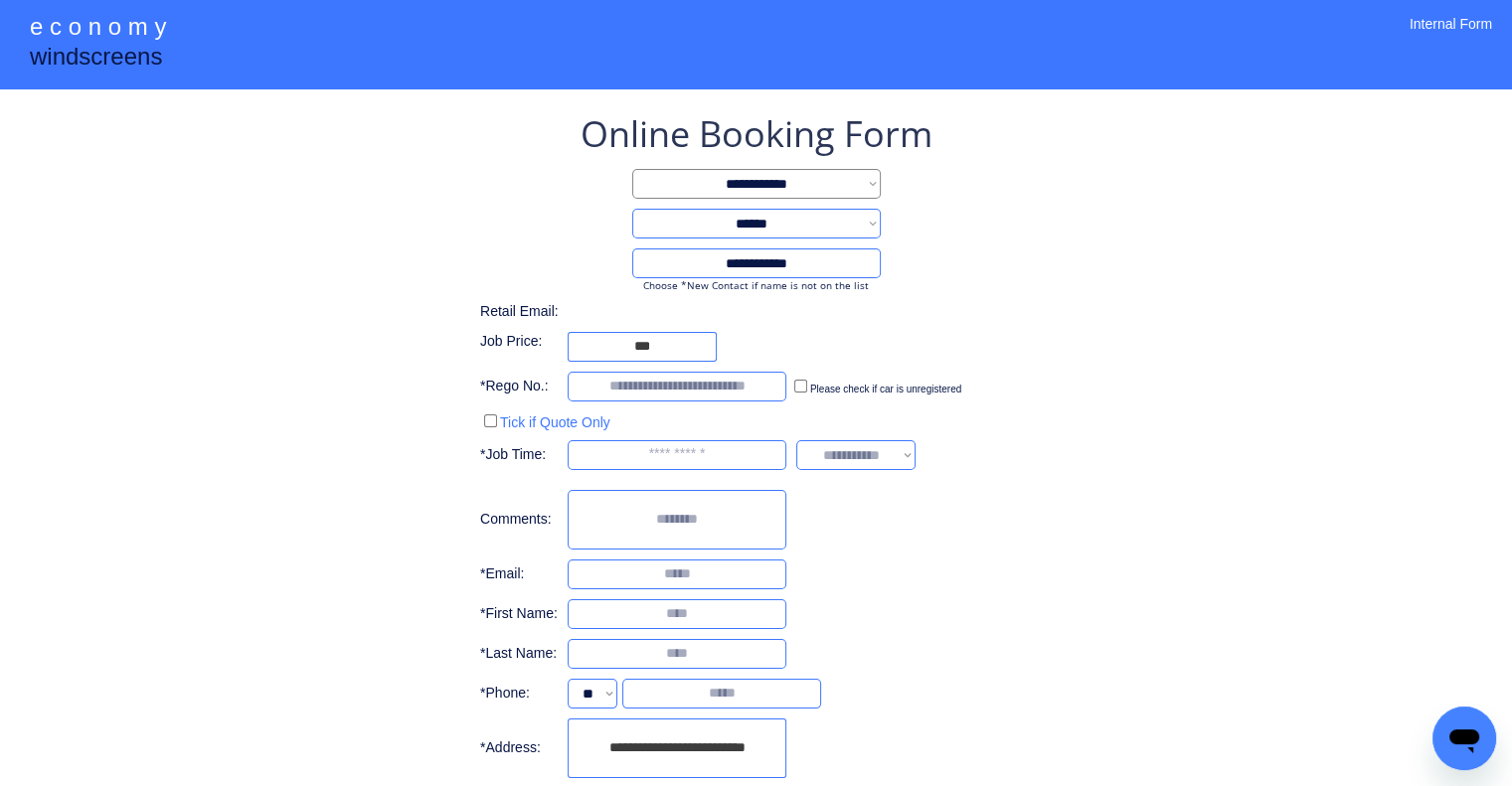 click on "**********" at bounding box center [756, 461] 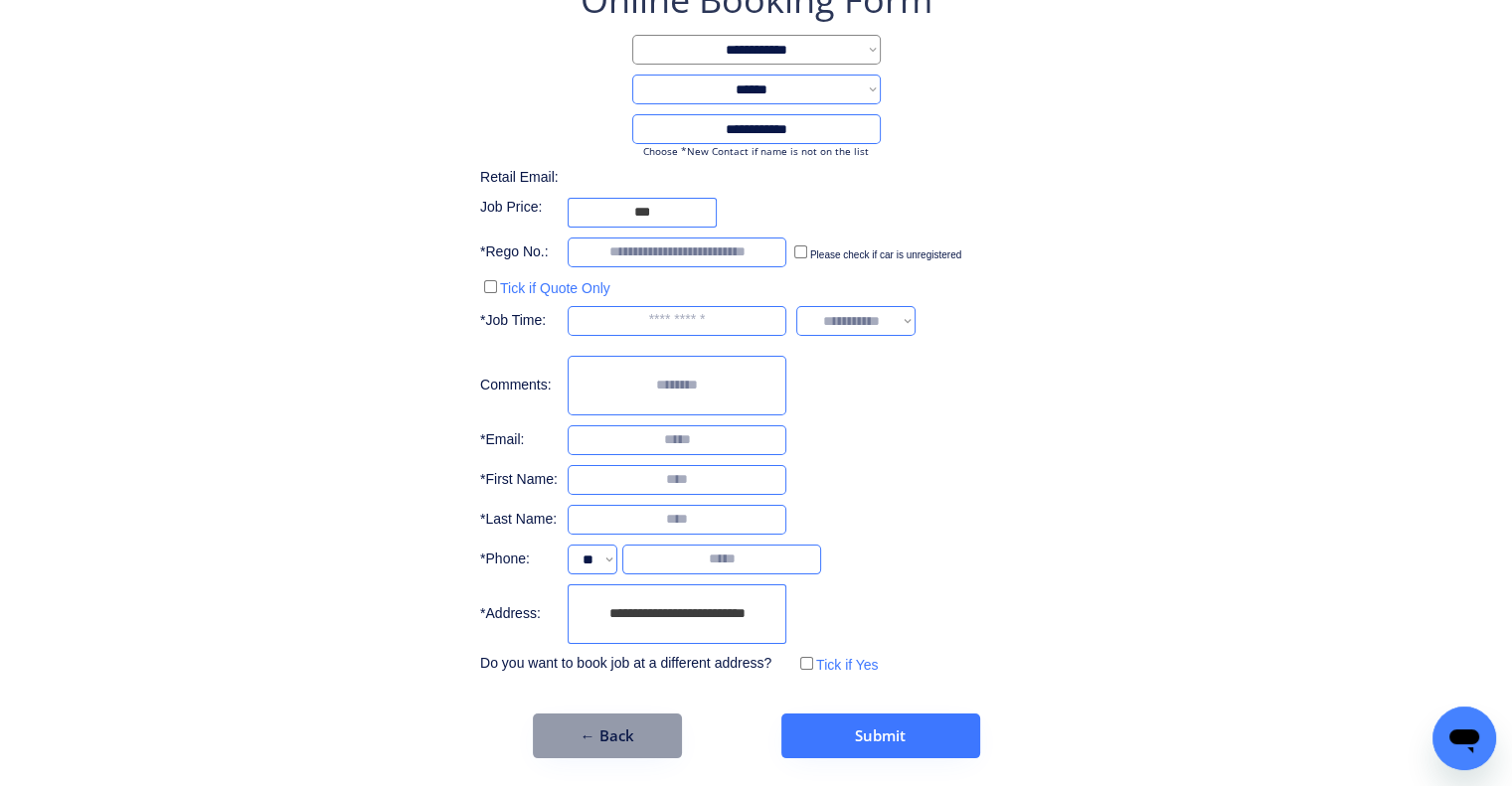 scroll, scrollTop: 135, scrollLeft: 0, axis: vertical 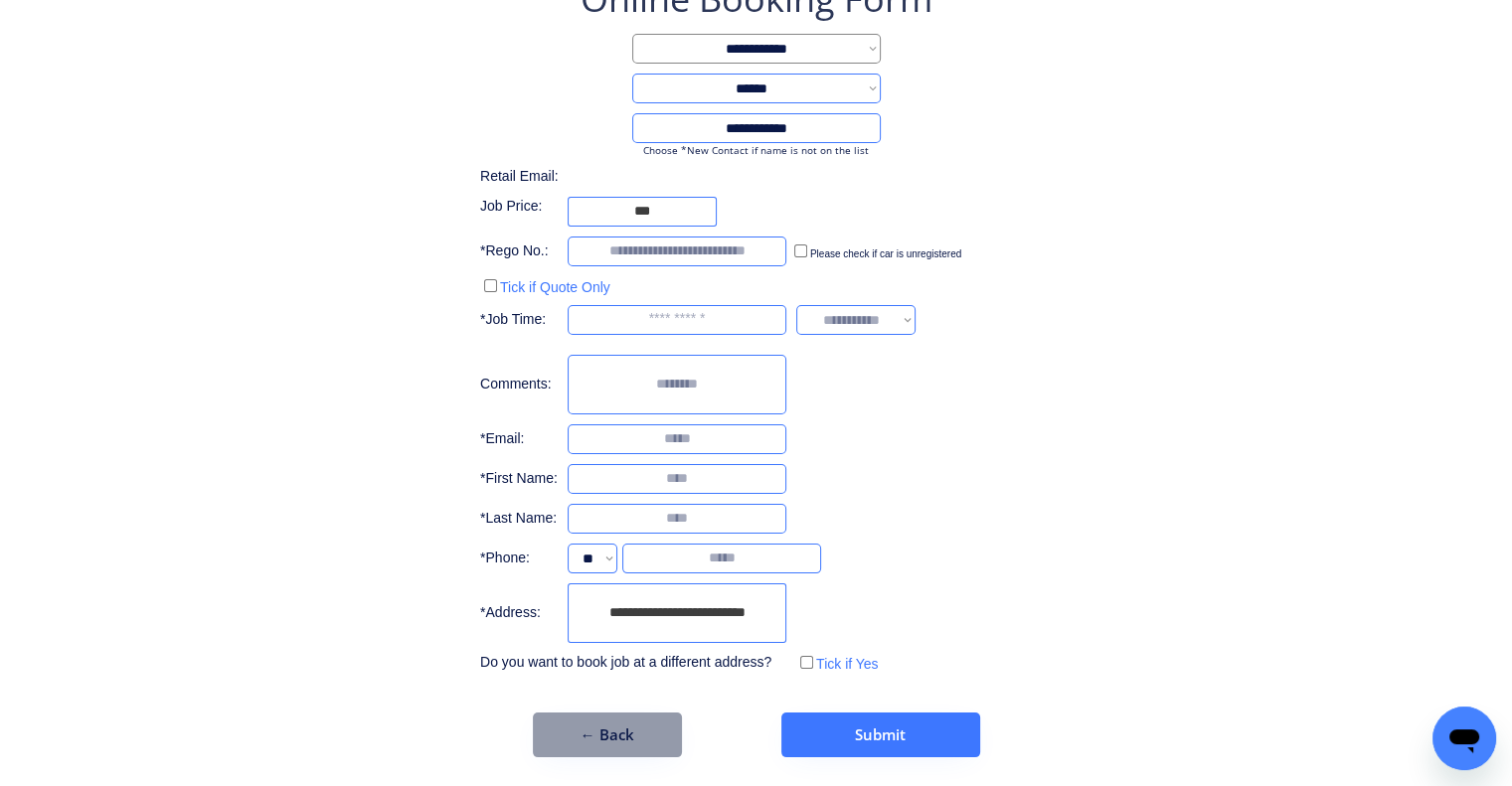 click on "**********" at bounding box center [756, 366] 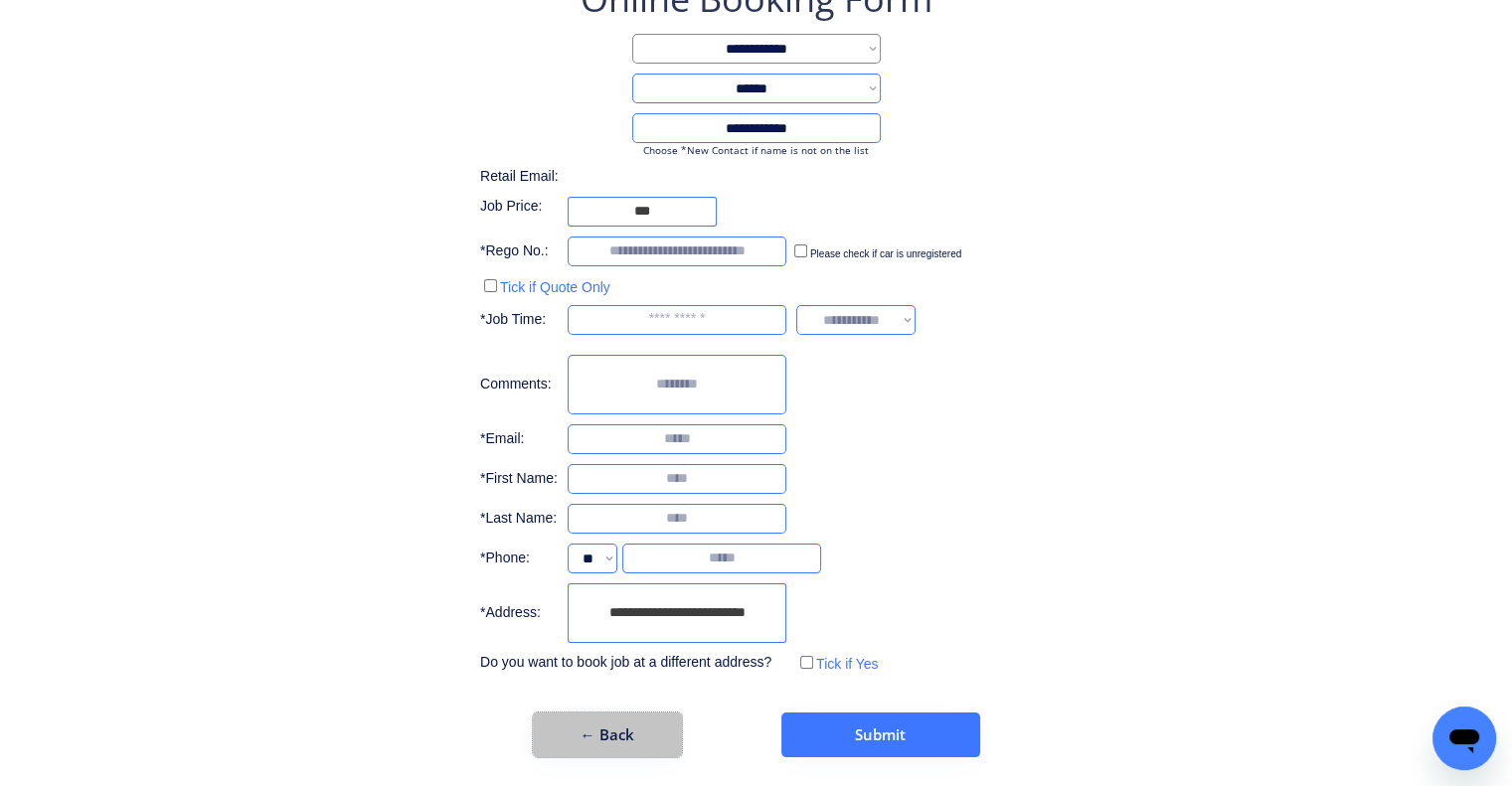 click on "←   Back" at bounding box center [607, 734] 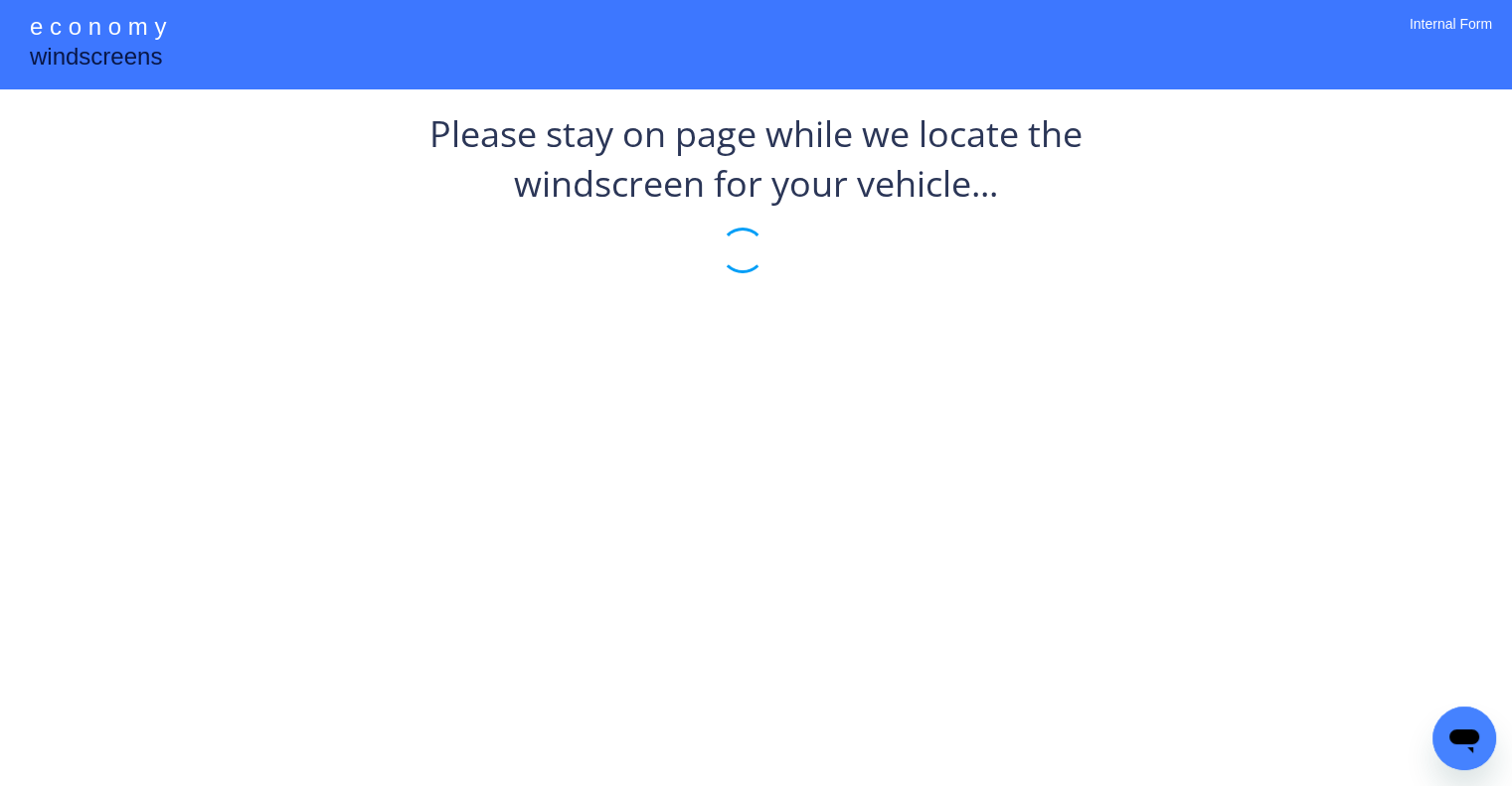 scroll, scrollTop: 0, scrollLeft: 0, axis: both 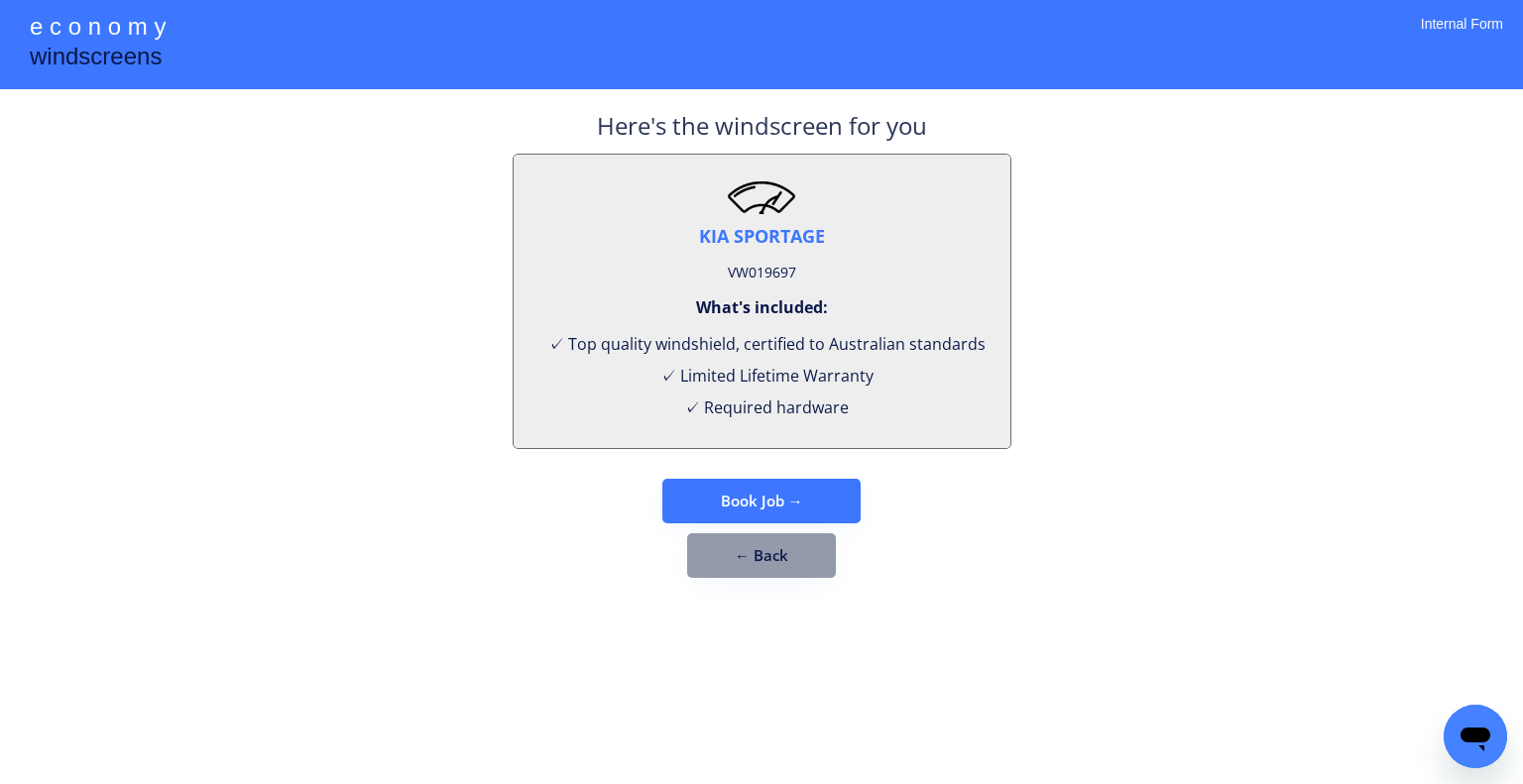 click on "**********" at bounding box center [762, 392] 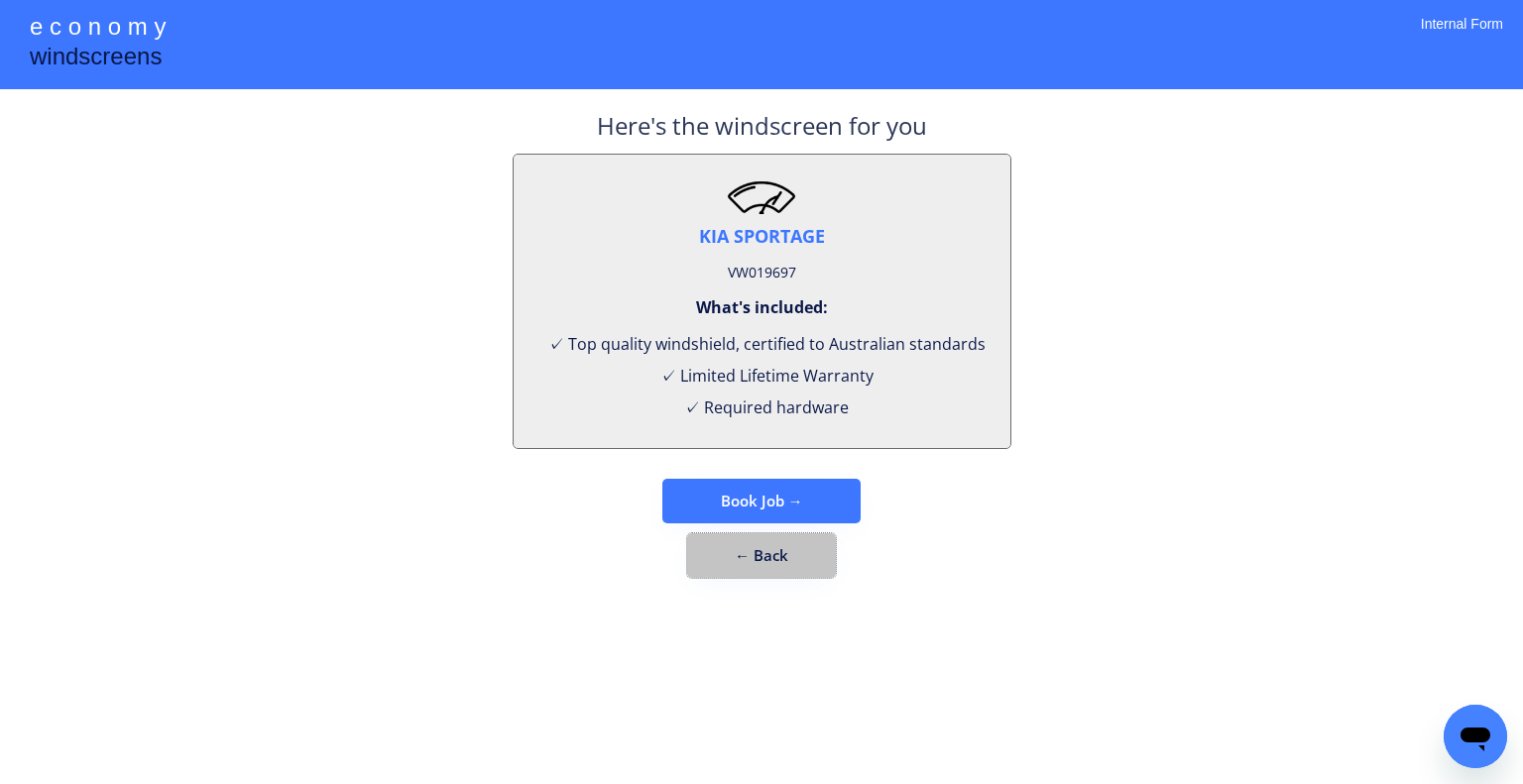 click on "←   Back" at bounding box center [762, 555] 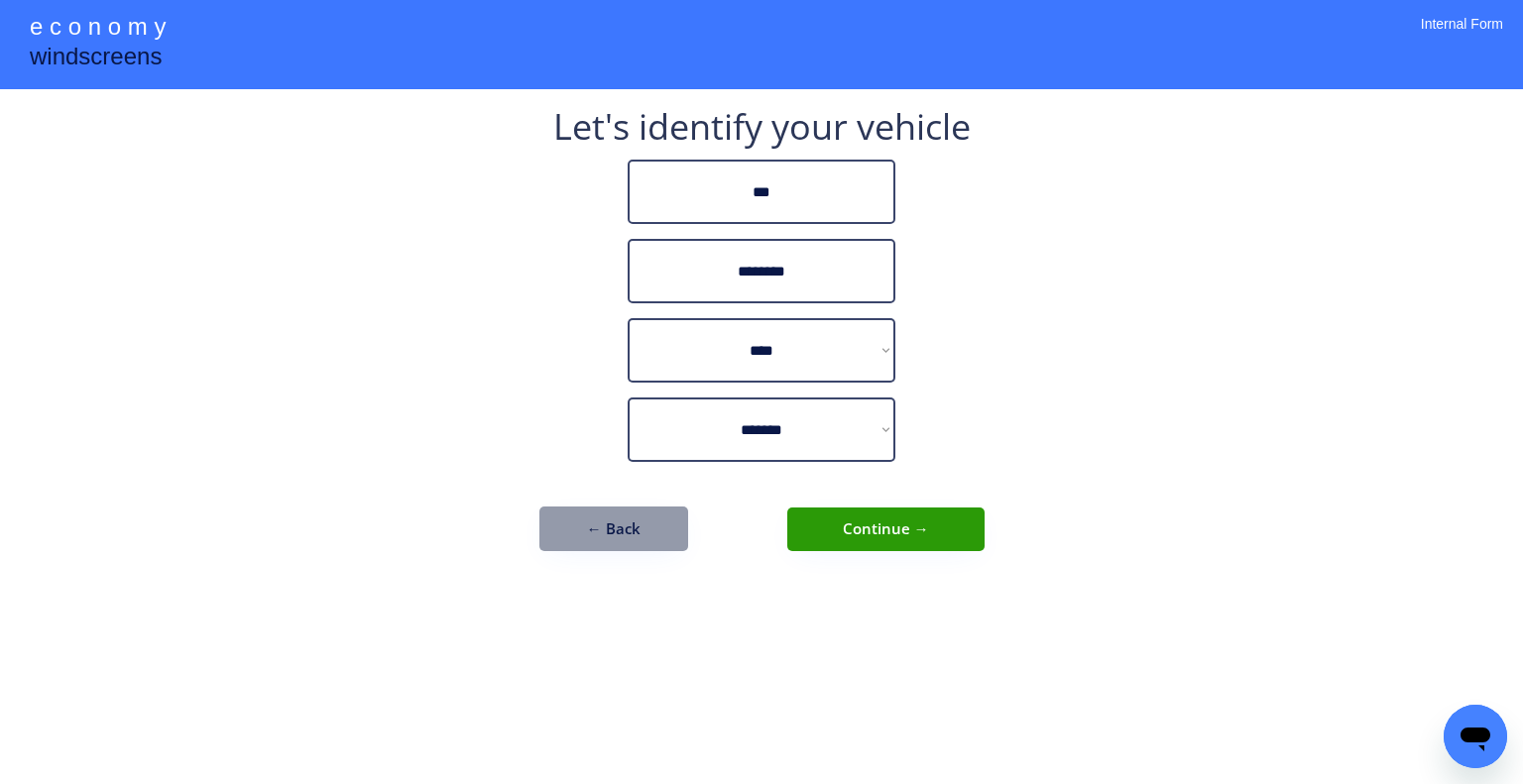 click on "**********" at bounding box center [762, 392] 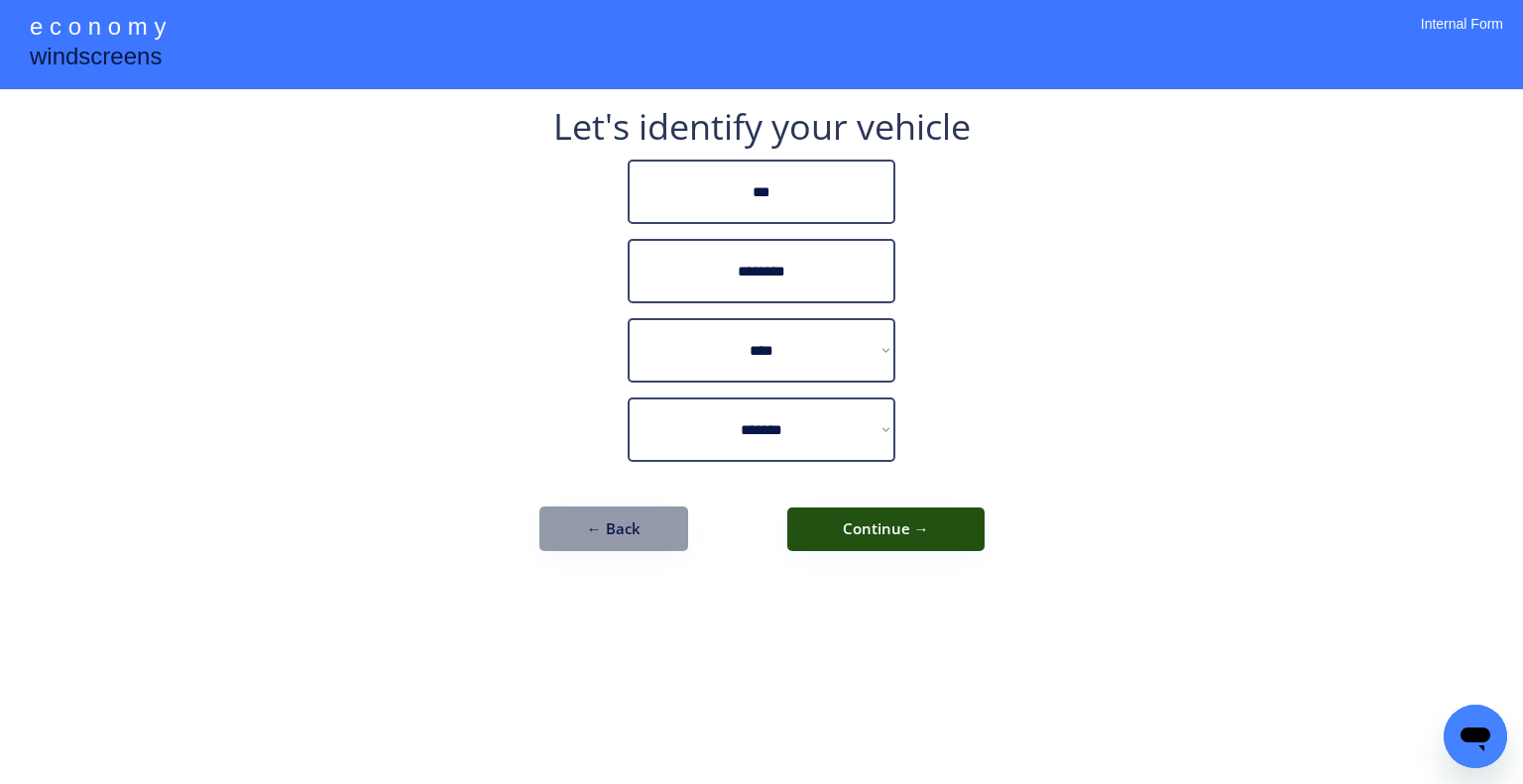 click on "Continue    →" at bounding box center [885, 529] 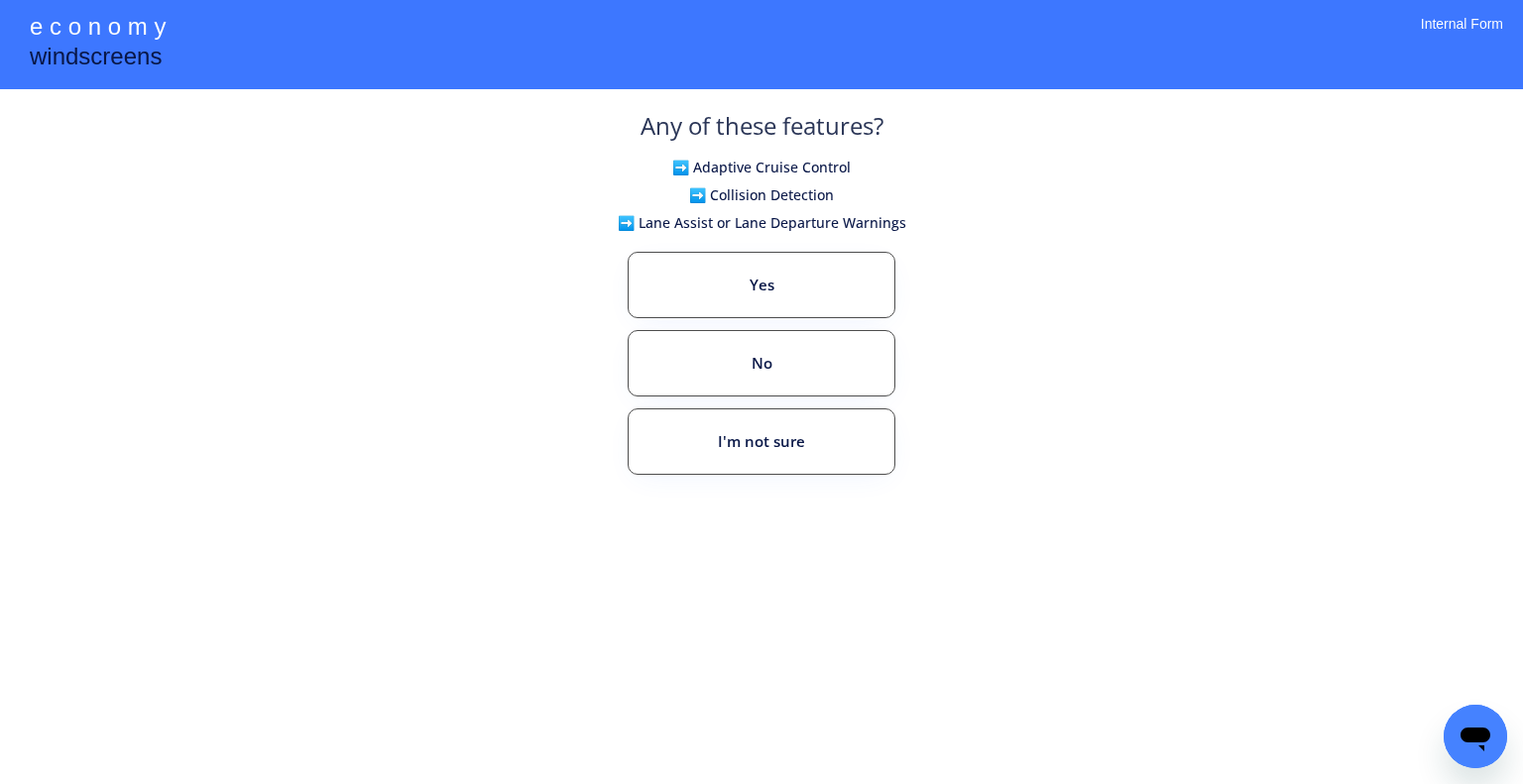 drag, startPoint x: 1159, startPoint y: 310, endPoint x: 1052, endPoint y: 301, distance: 107.37784 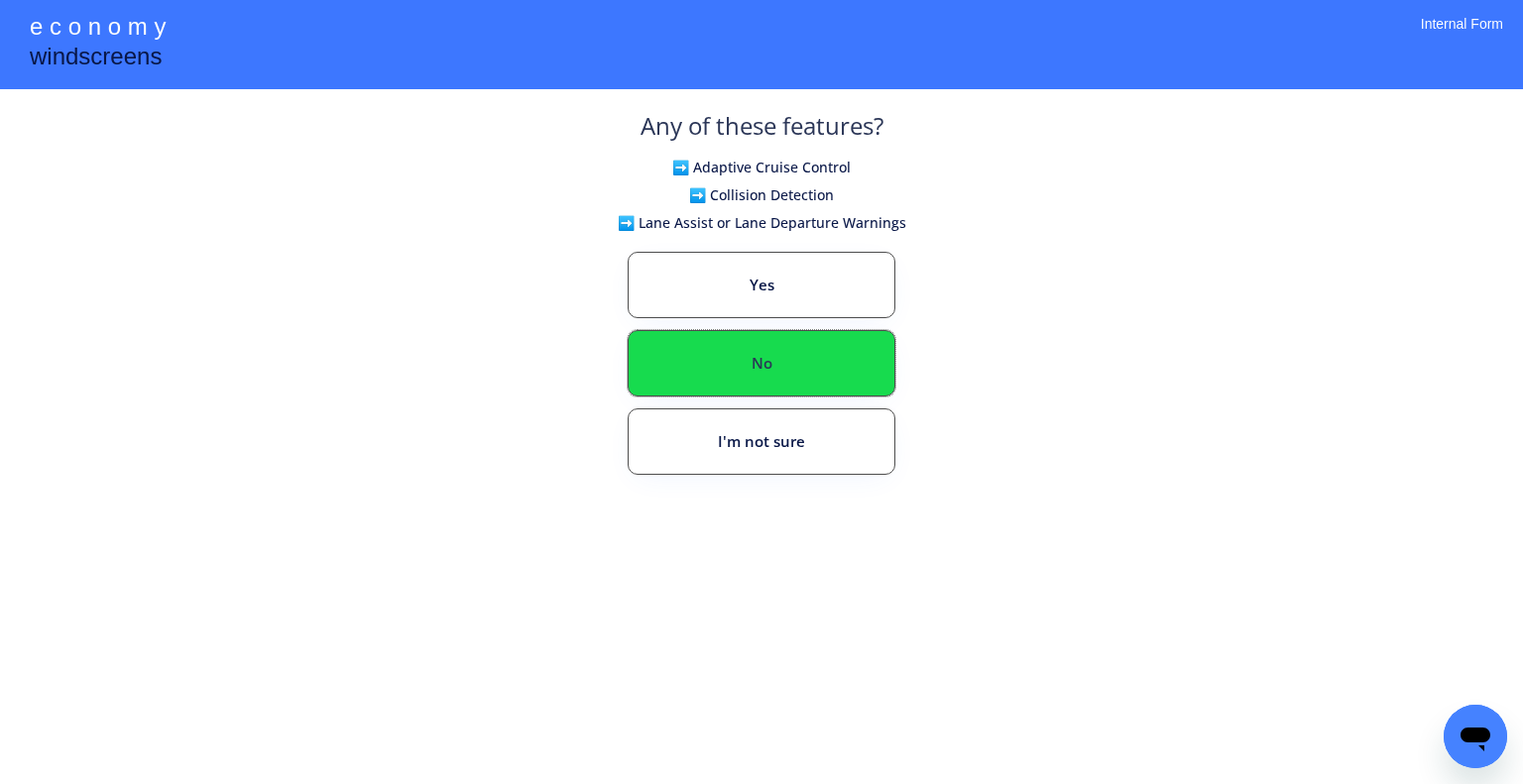 drag, startPoint x: 792, startPoint y: 339, endPoint x: 818, endPoint y: 375, distance: 44.407207 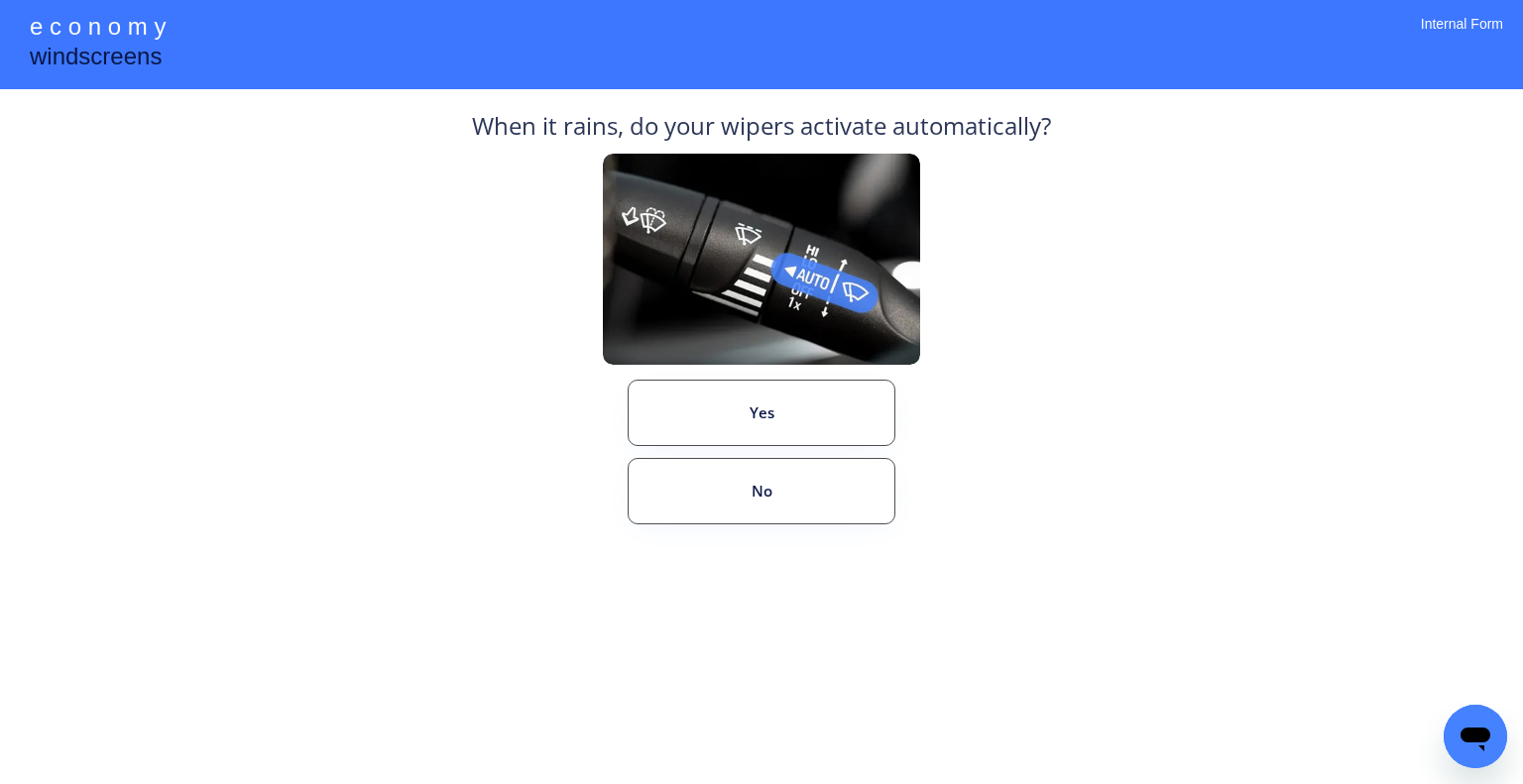 click on "**********" at bounding box center [762, 392] 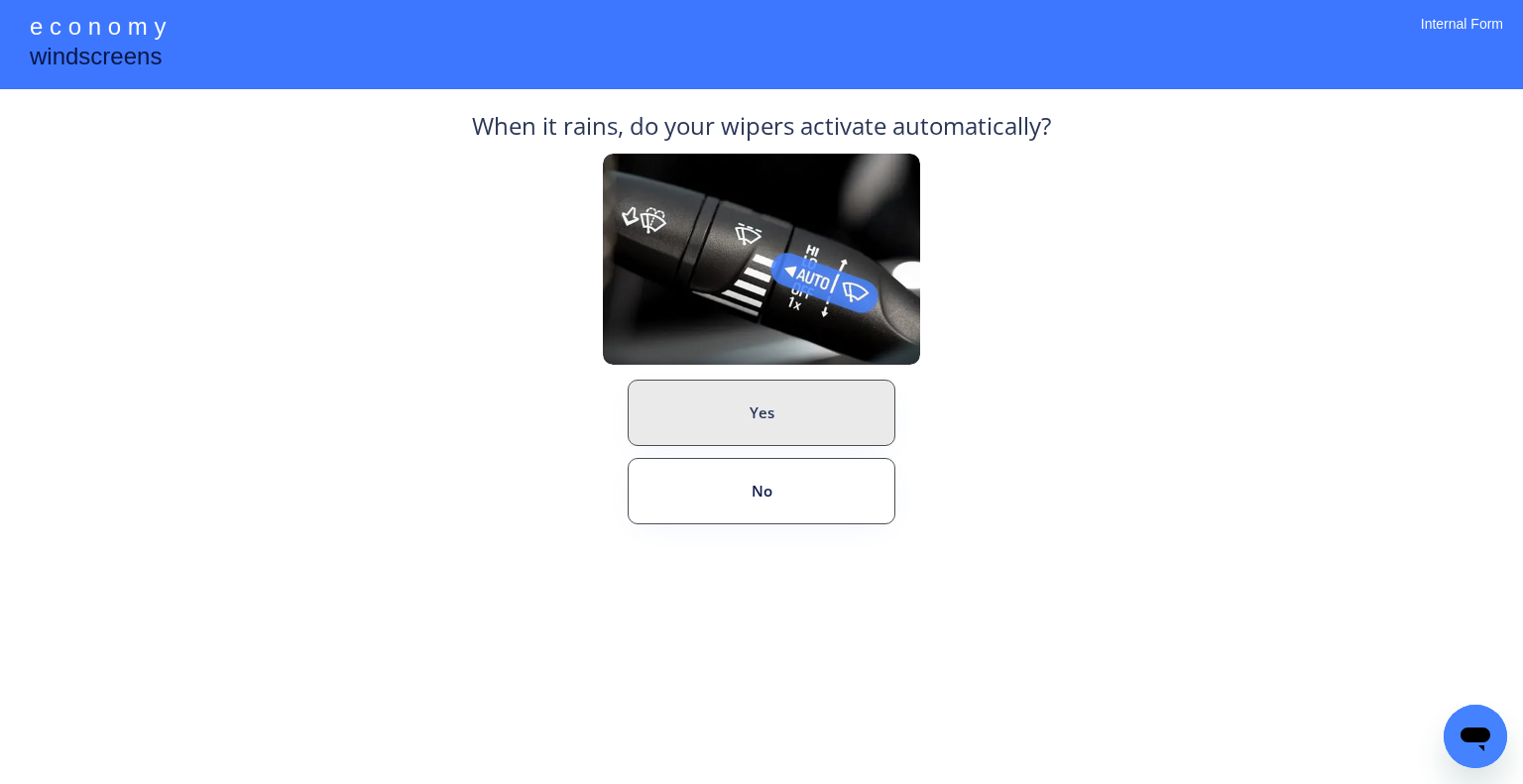 click on "Yes" at bounding box center (762, 412) 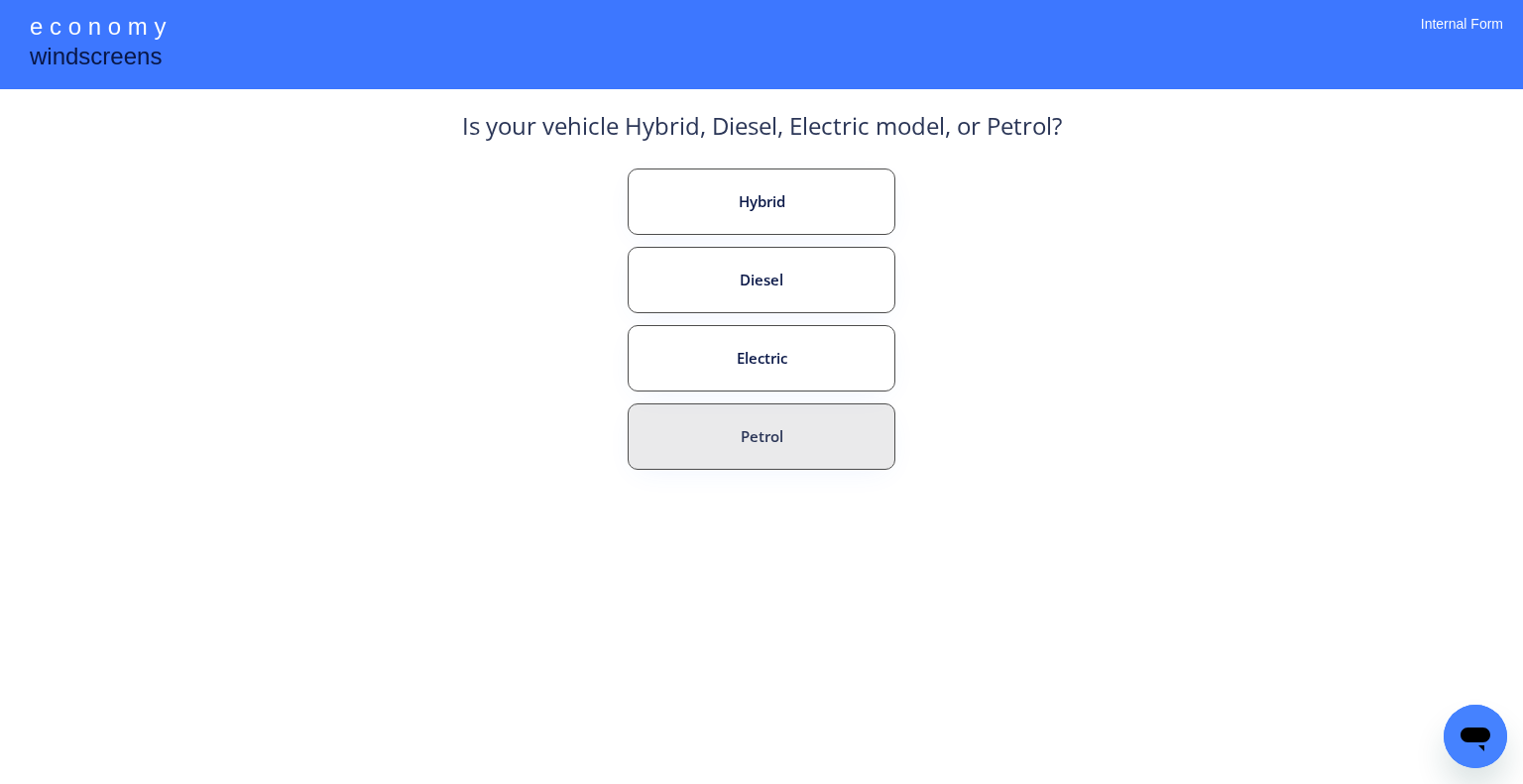 click on "Petrol" at bounding box center (762, 436) 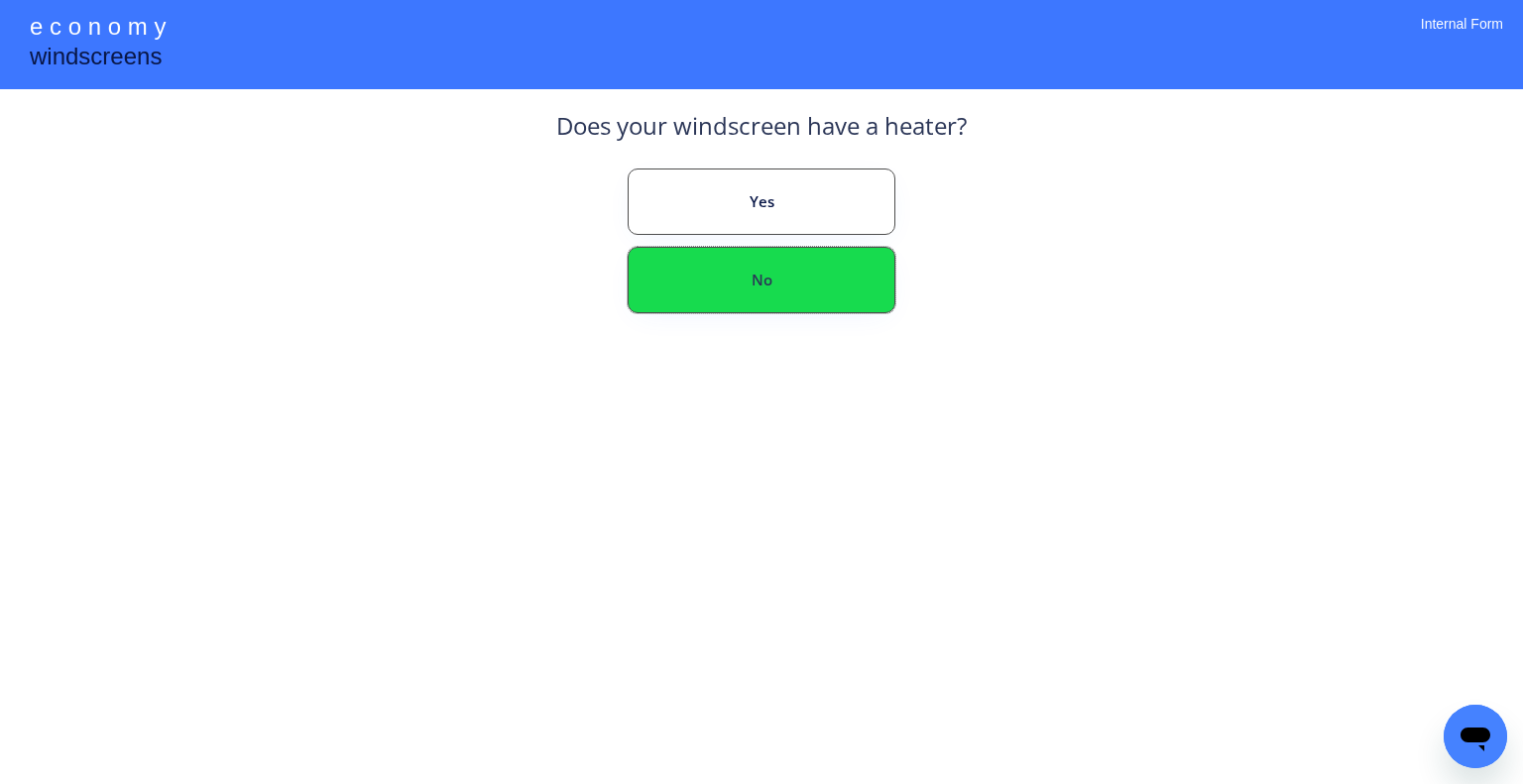 click on "No" at bounding box center (762, 280) 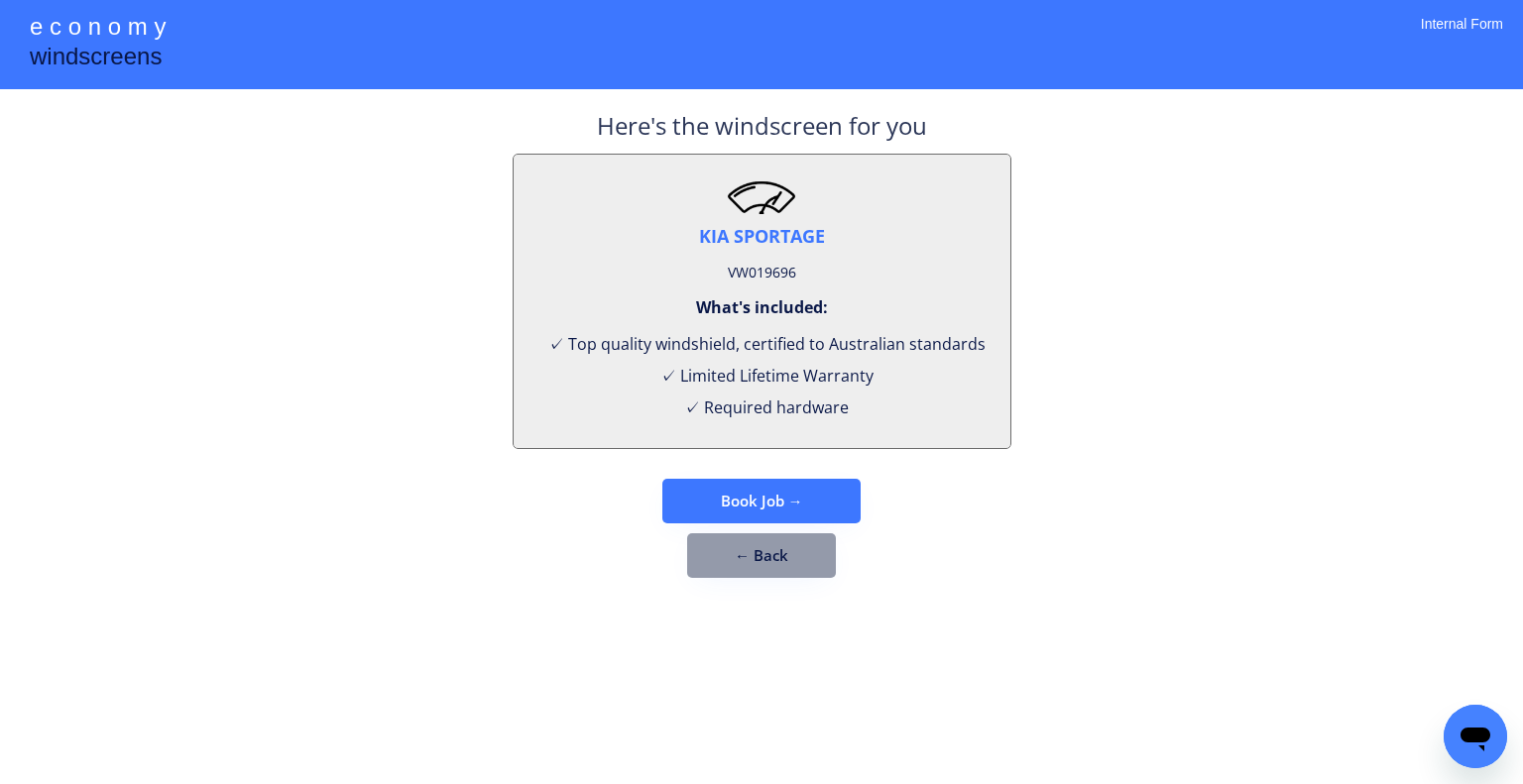click on "VW019696" at bounding box center (762, 273) 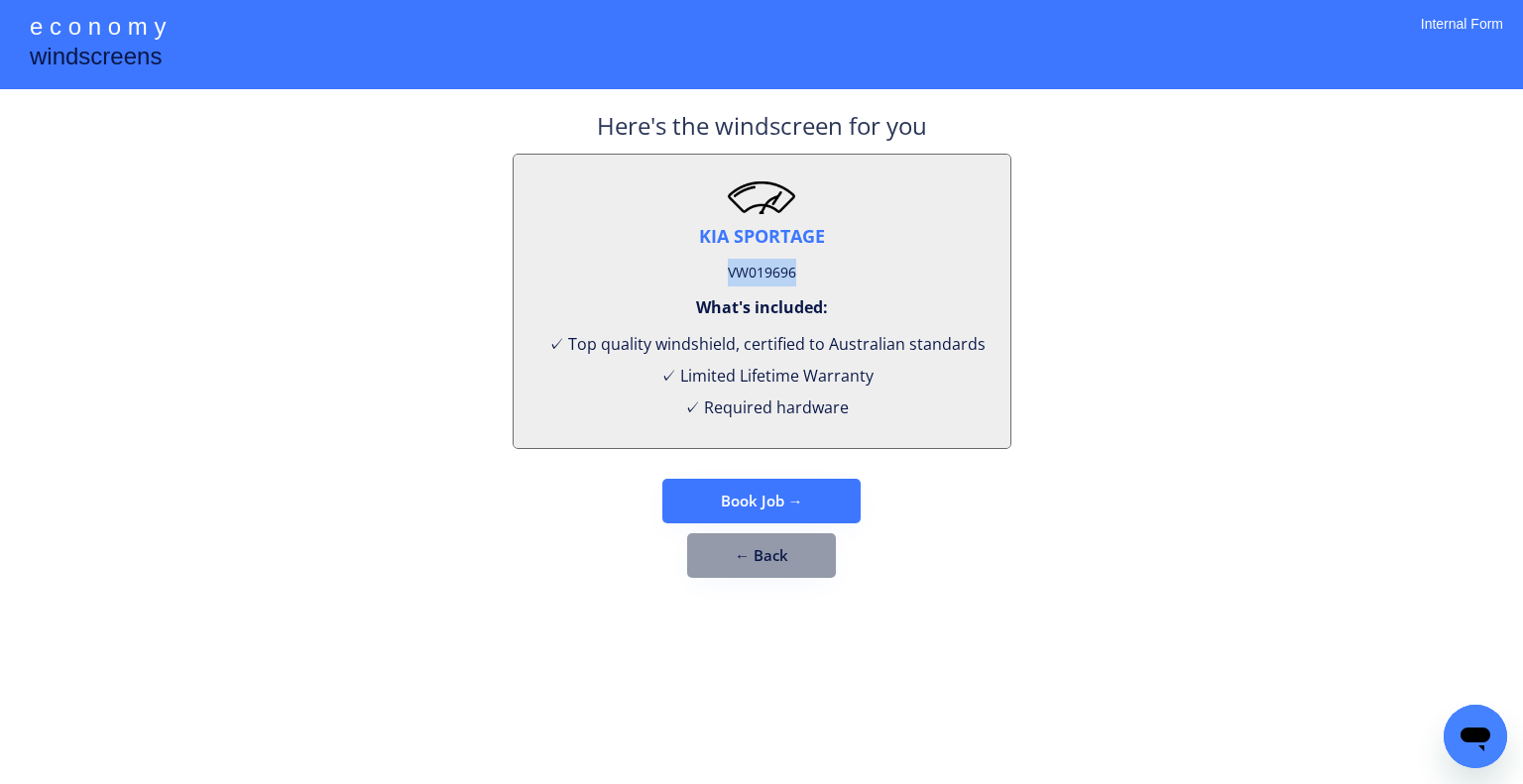 click on "VW019696" at bounding box center (762, 273) 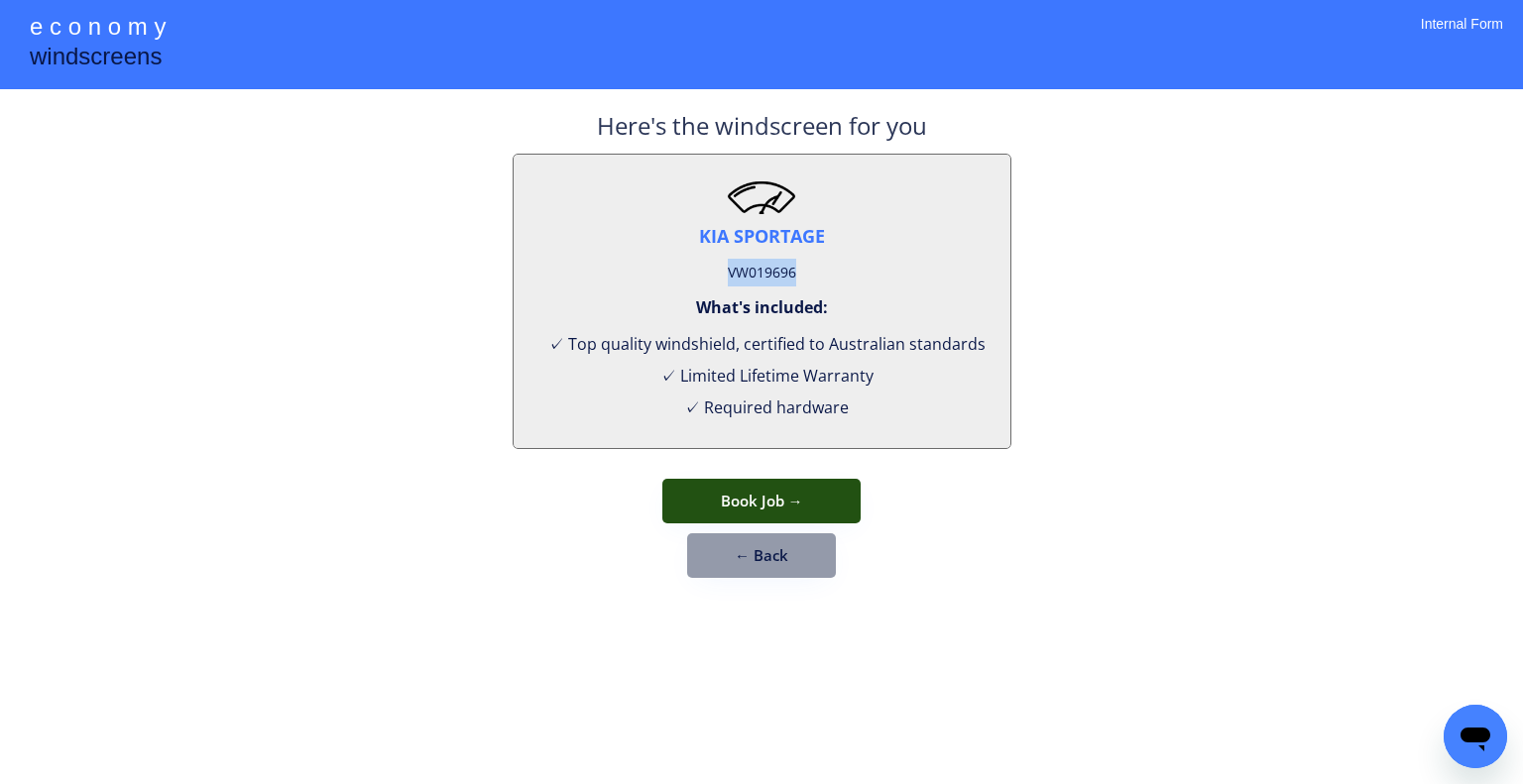 click on "Book Job    →" at bounding box center [762, 501] 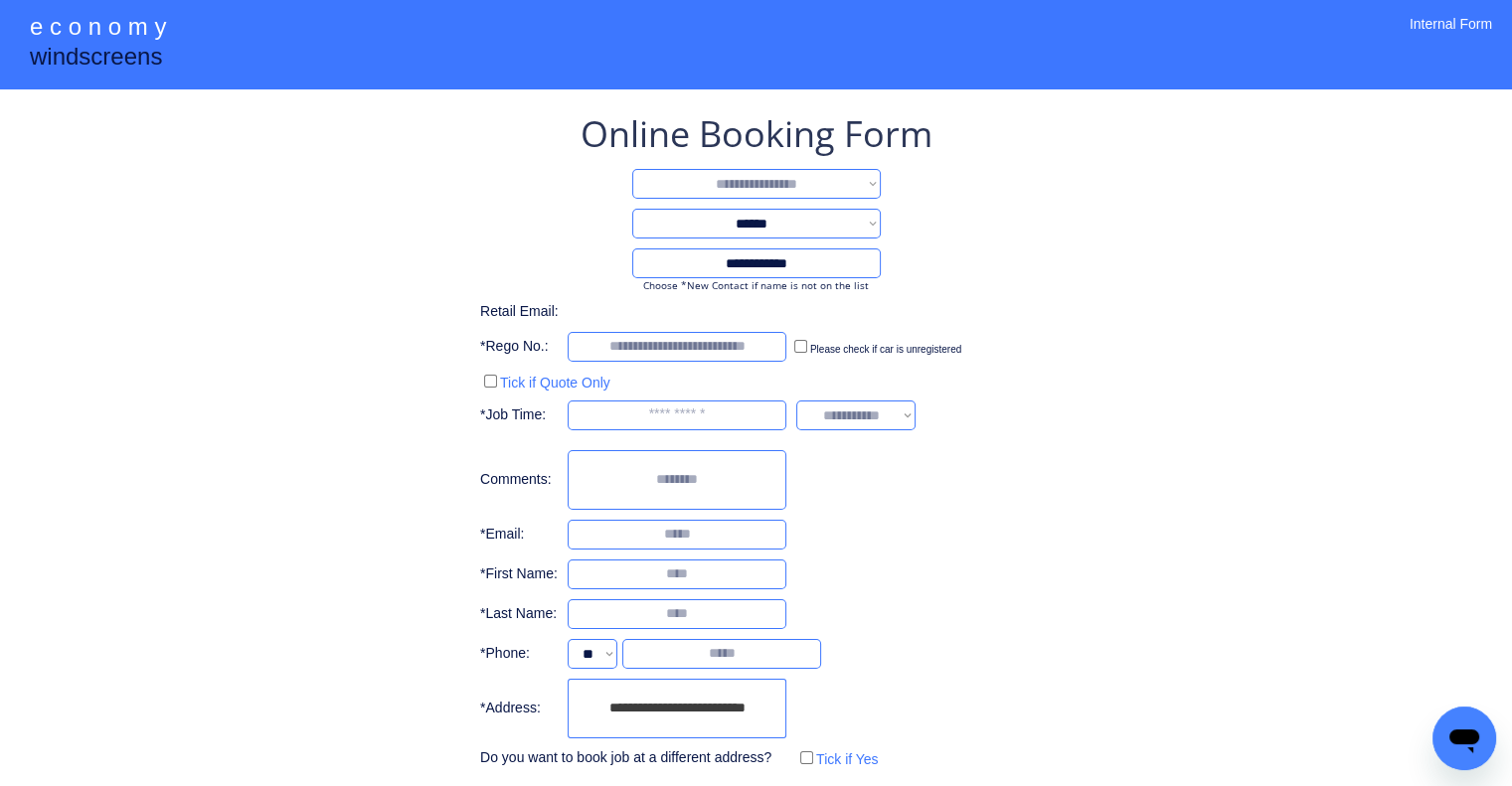 drag, startPoint x: 814, startPoint y: 186, endPoint x: 815, endPoint y: 198, distance: 12.0415946 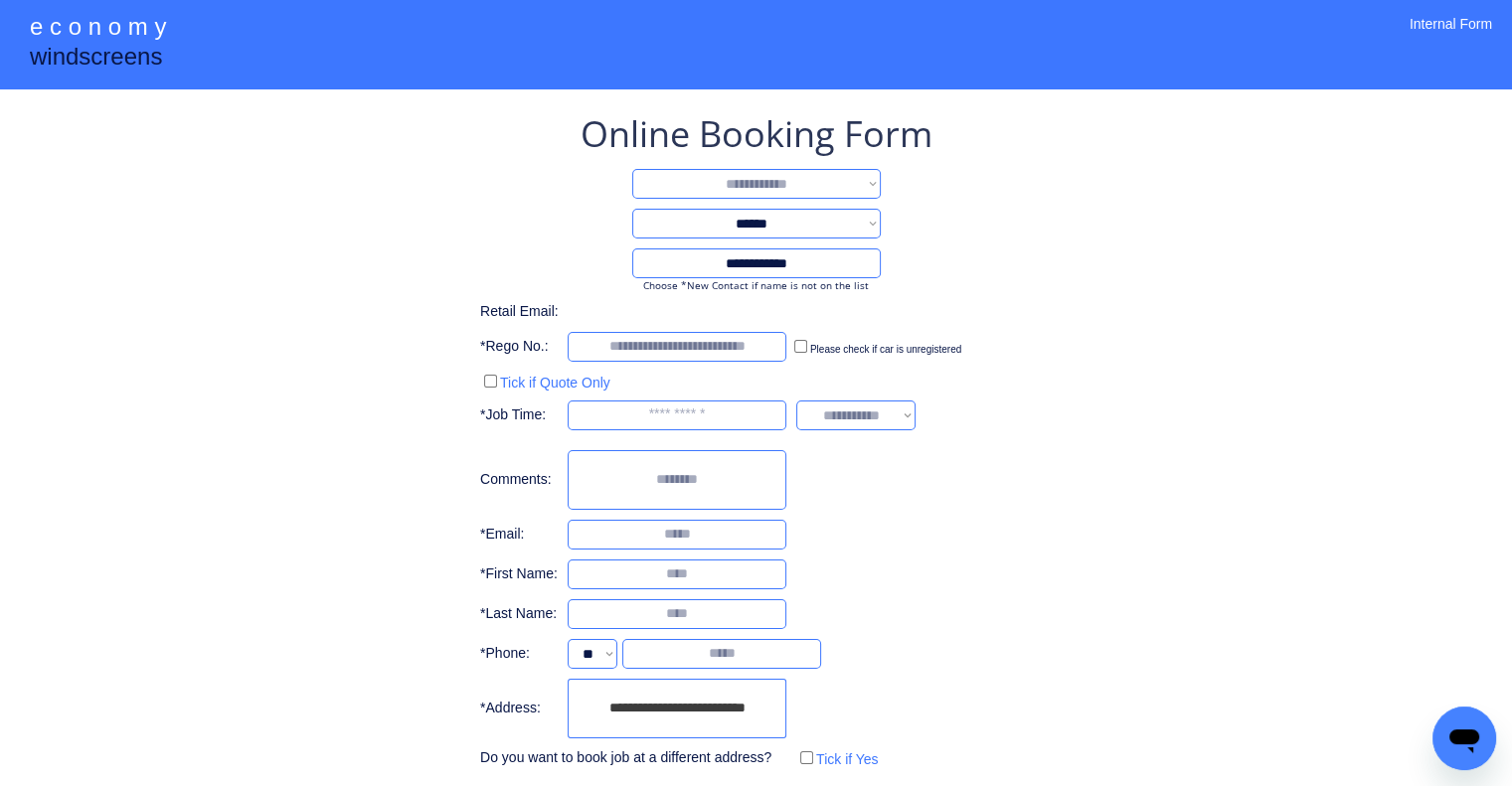 click on "**********" at bounding box center [756, 184] 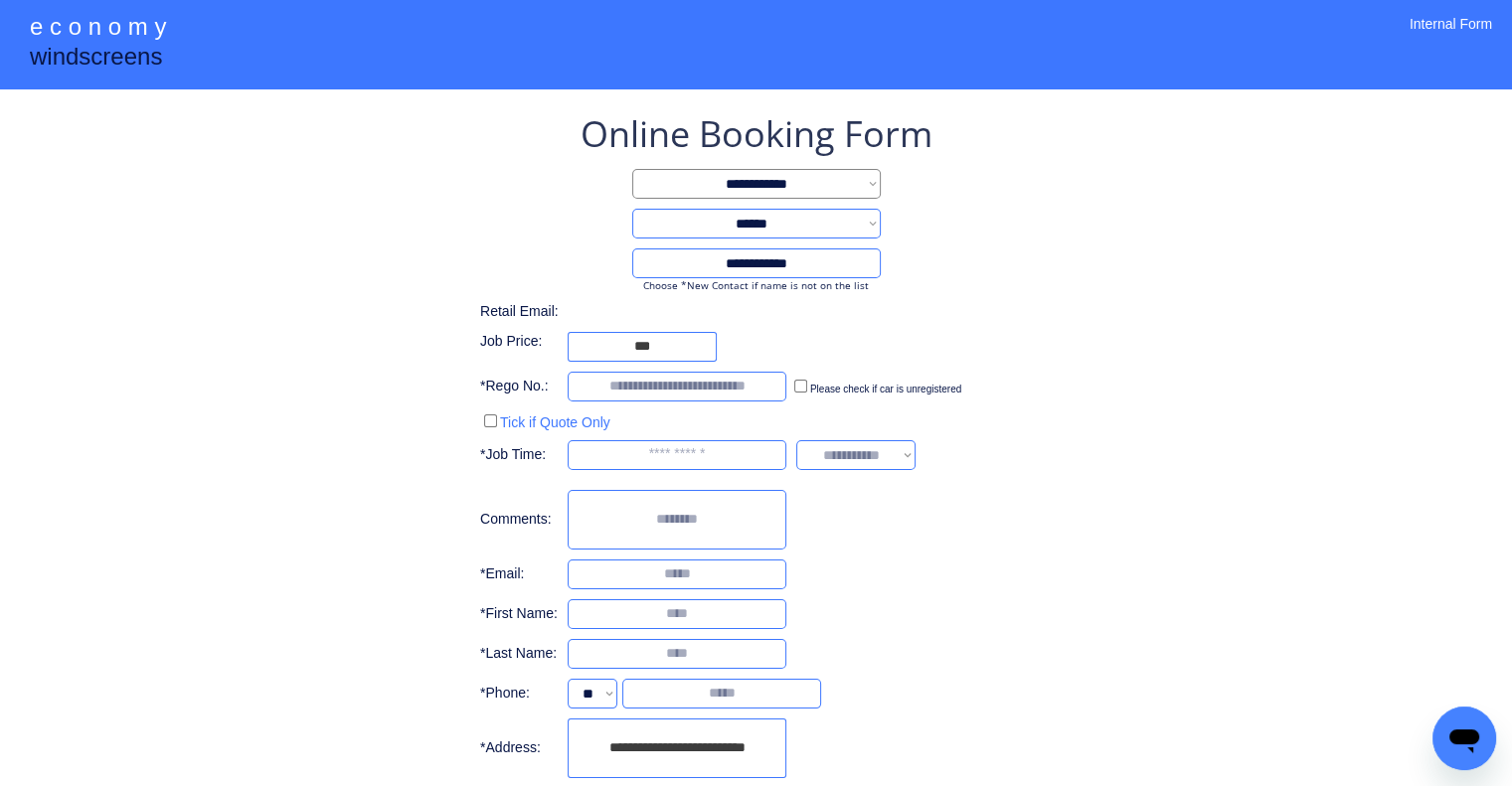 click on "**********" at bounding box center [756, 501] 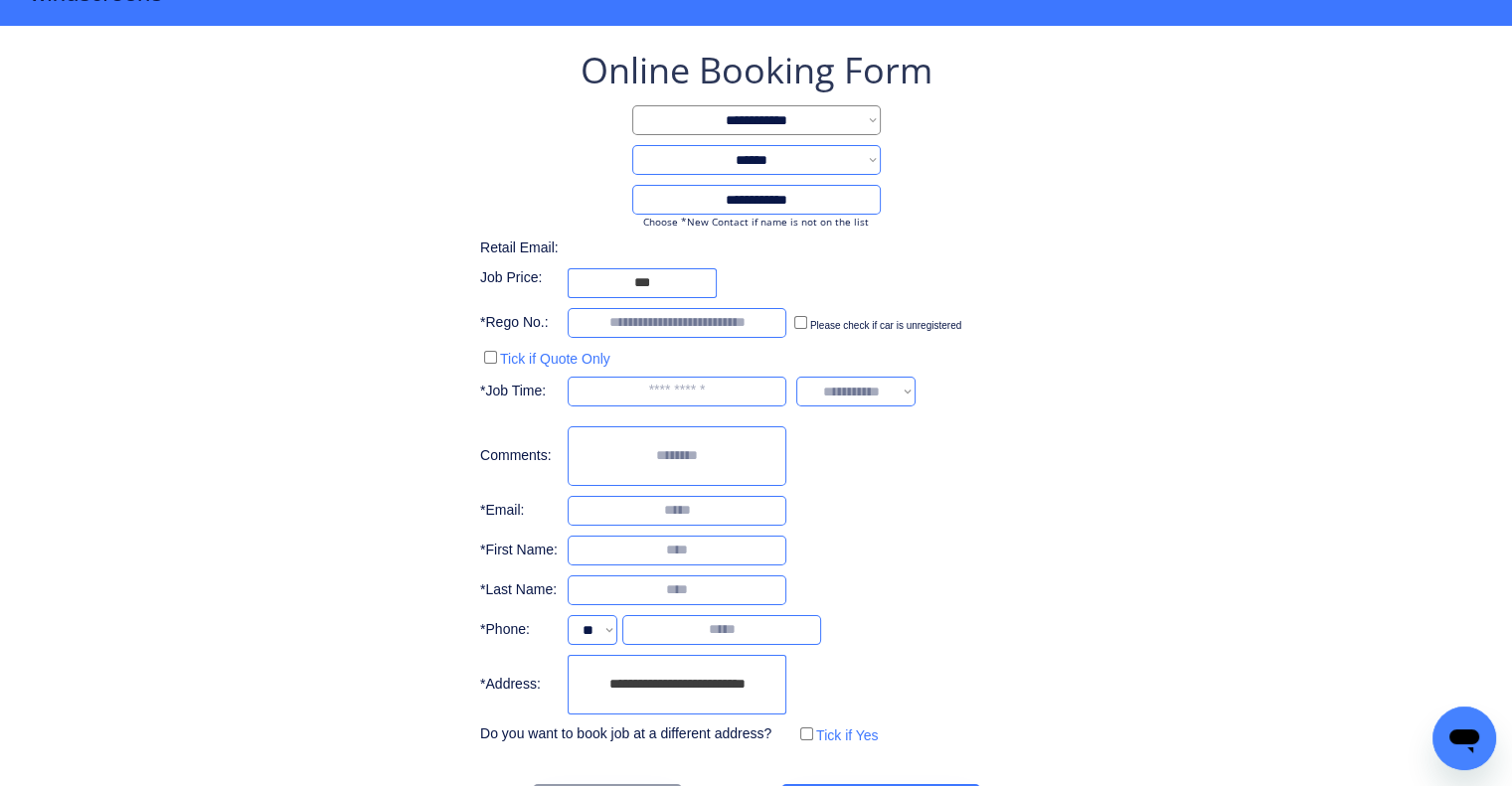 scroll, scrollTop: 99, scrollLeft: 0, axis: vertical 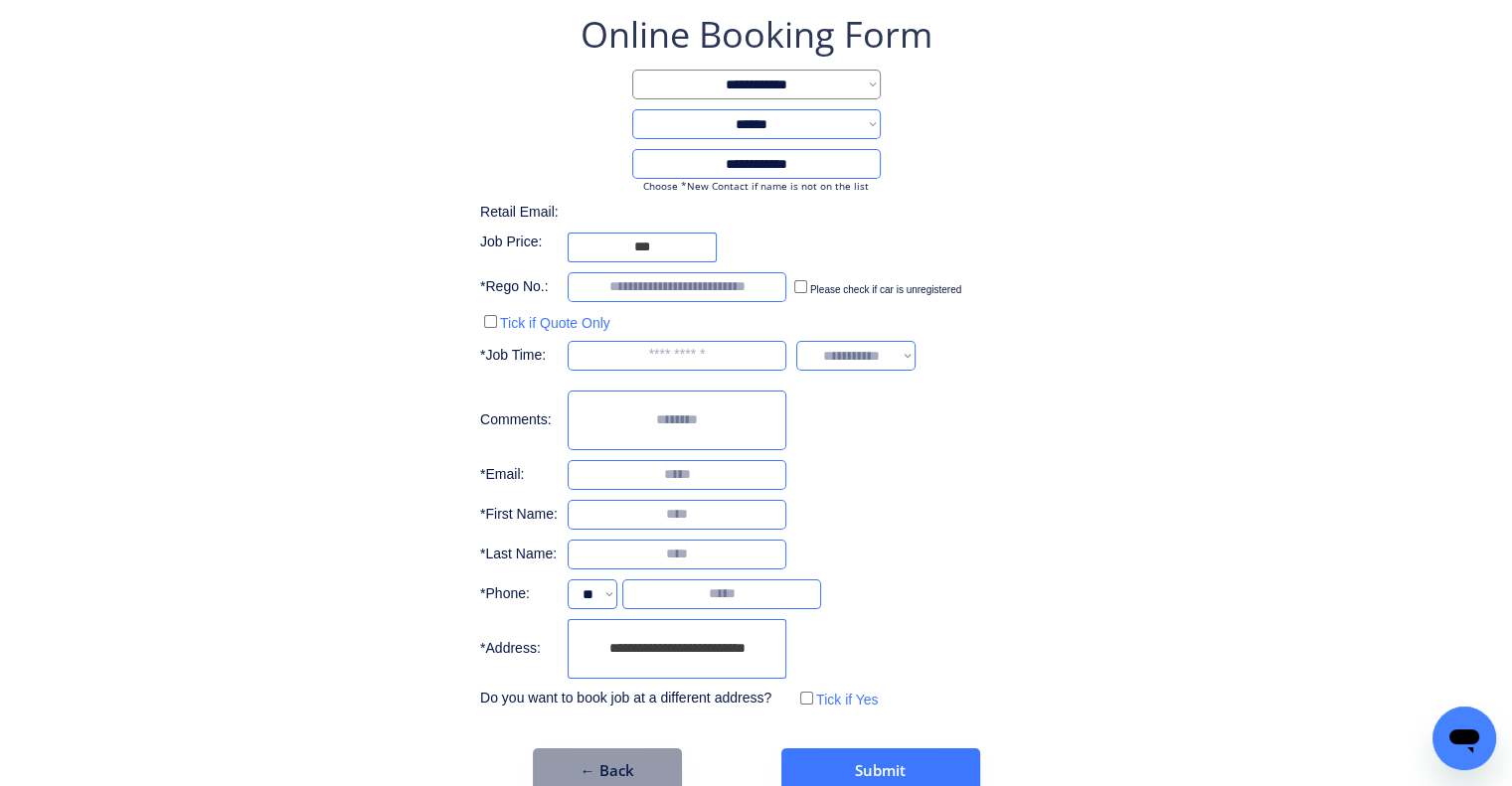 click on "**********" at bounding box center (756, 362) 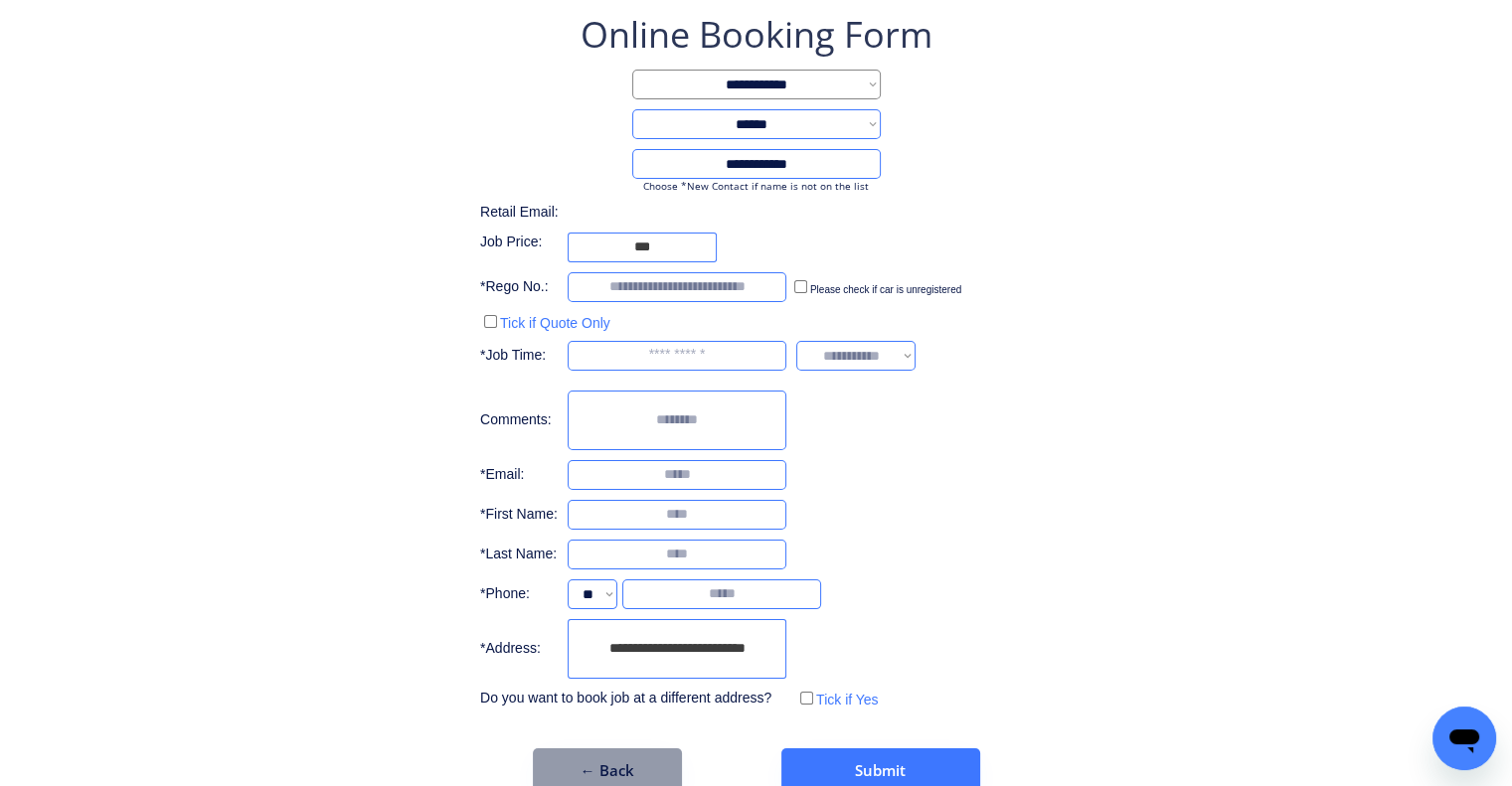 click on "**********" at bounding box center (756, 362) 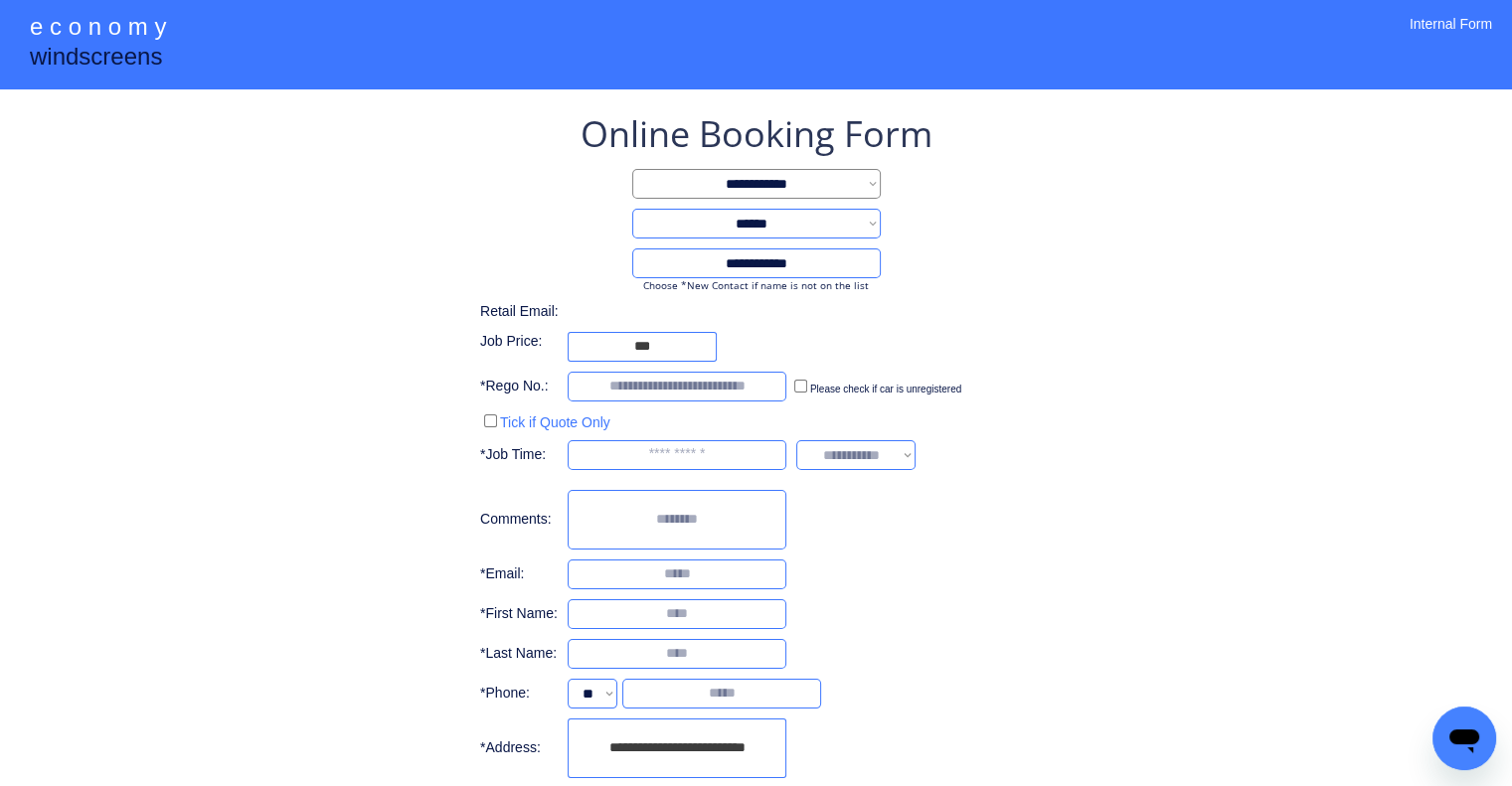scroll, scrollTop: 135, scrollLeft: 0, axis: vertical 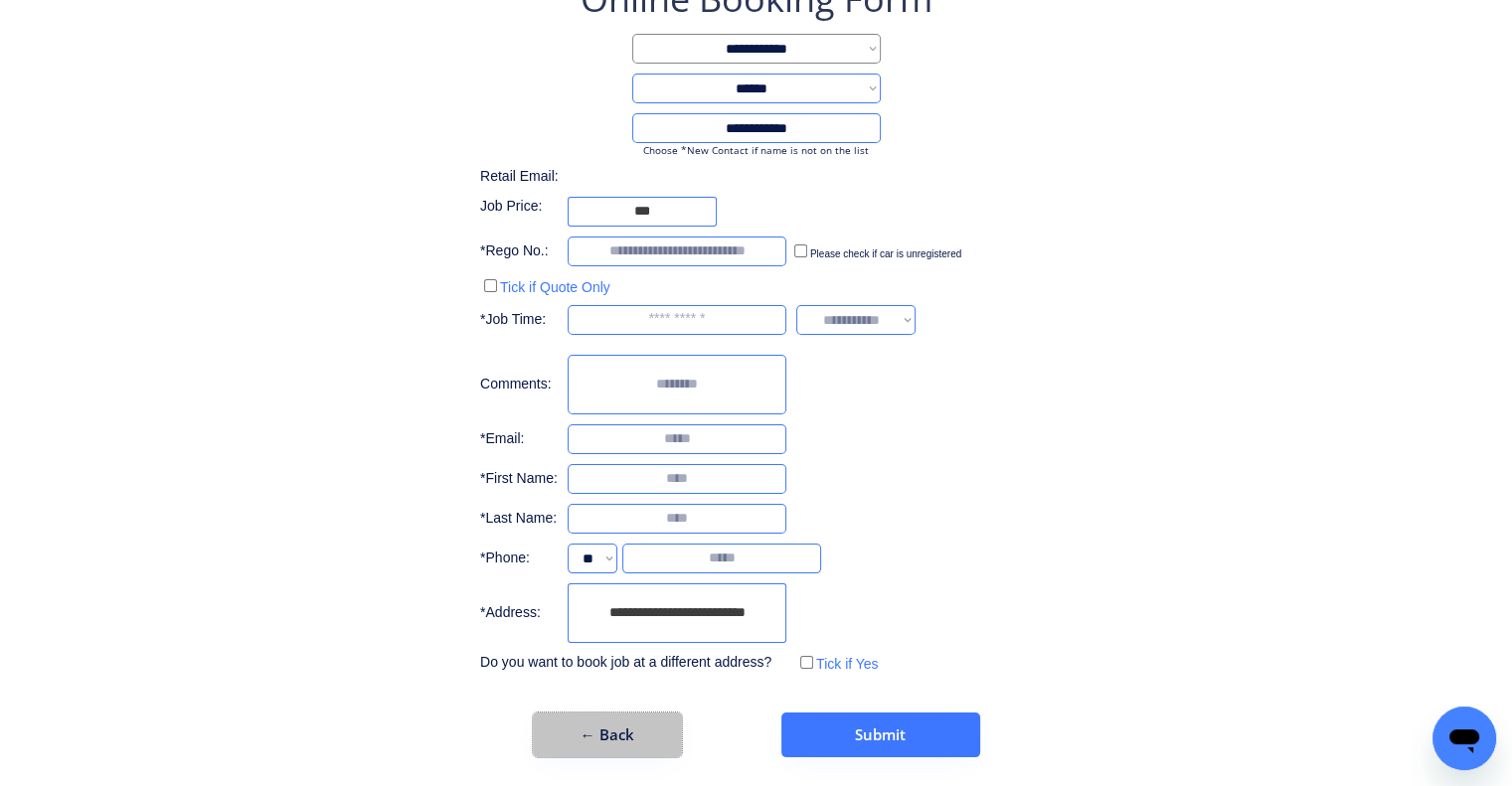 click on "←   Back" at bounding box center (607, 734) 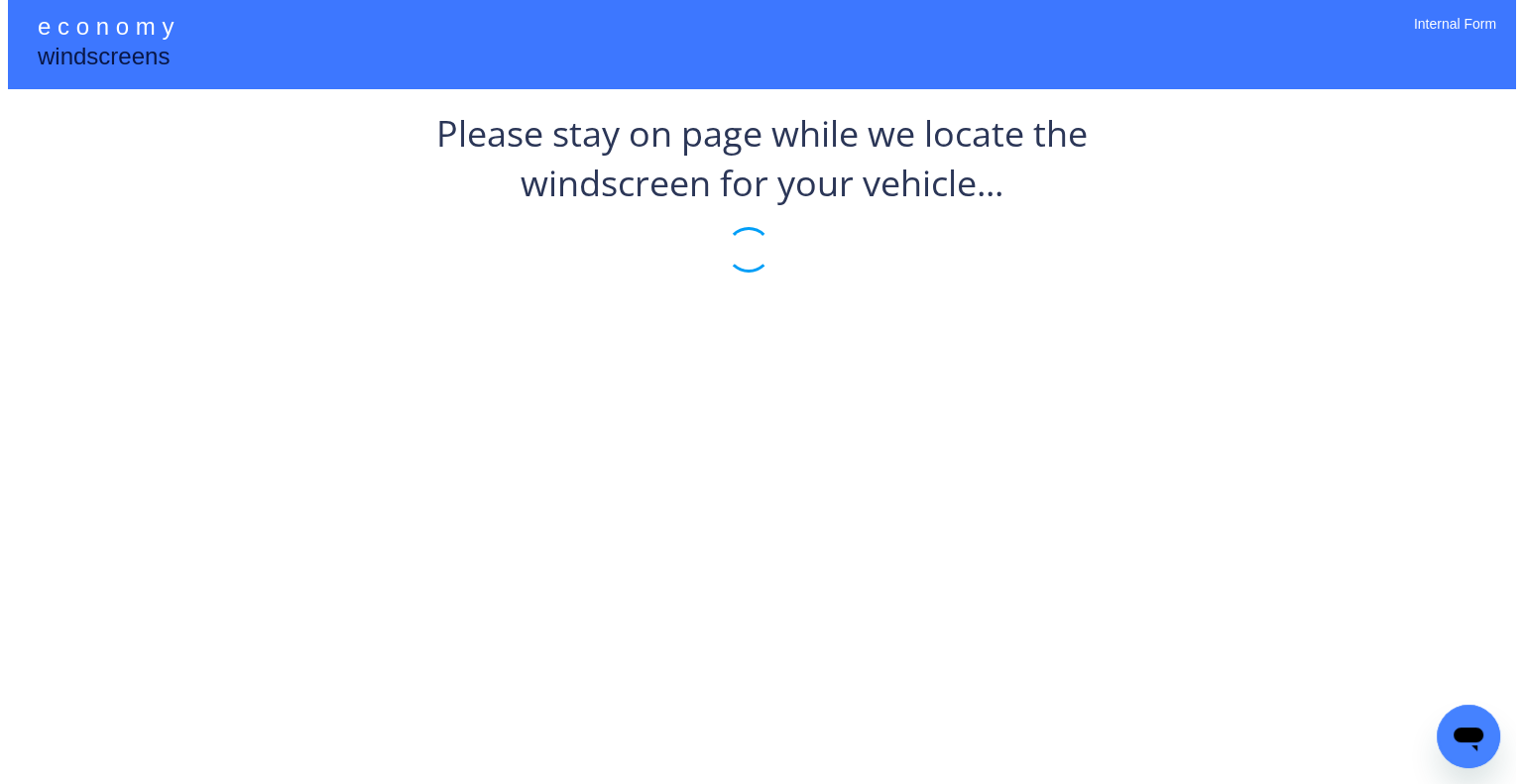 scroll, scrollTop: 0, scrollLeft: 0, axis: both 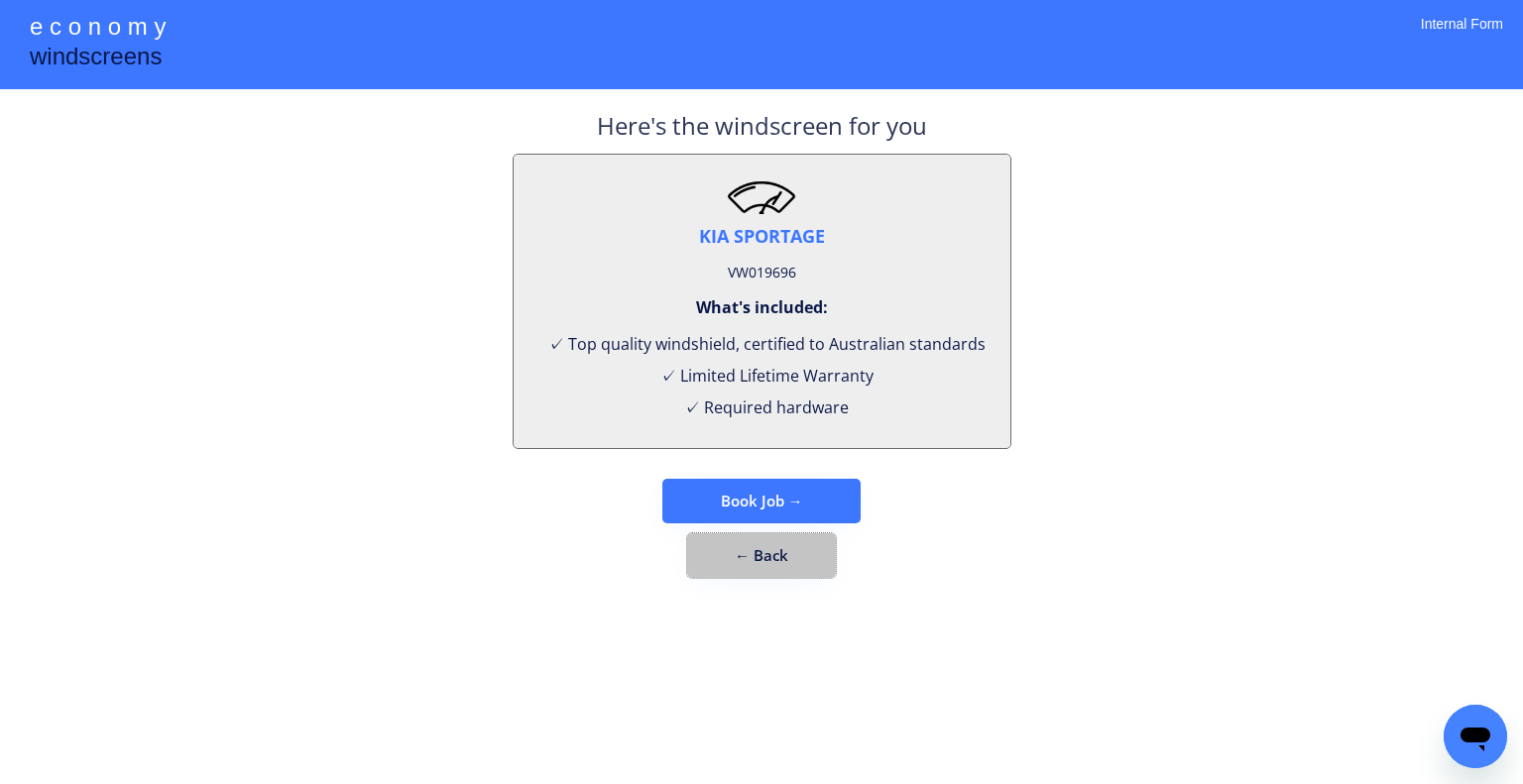 click on "←   Back" at bounding box center (762, 555) 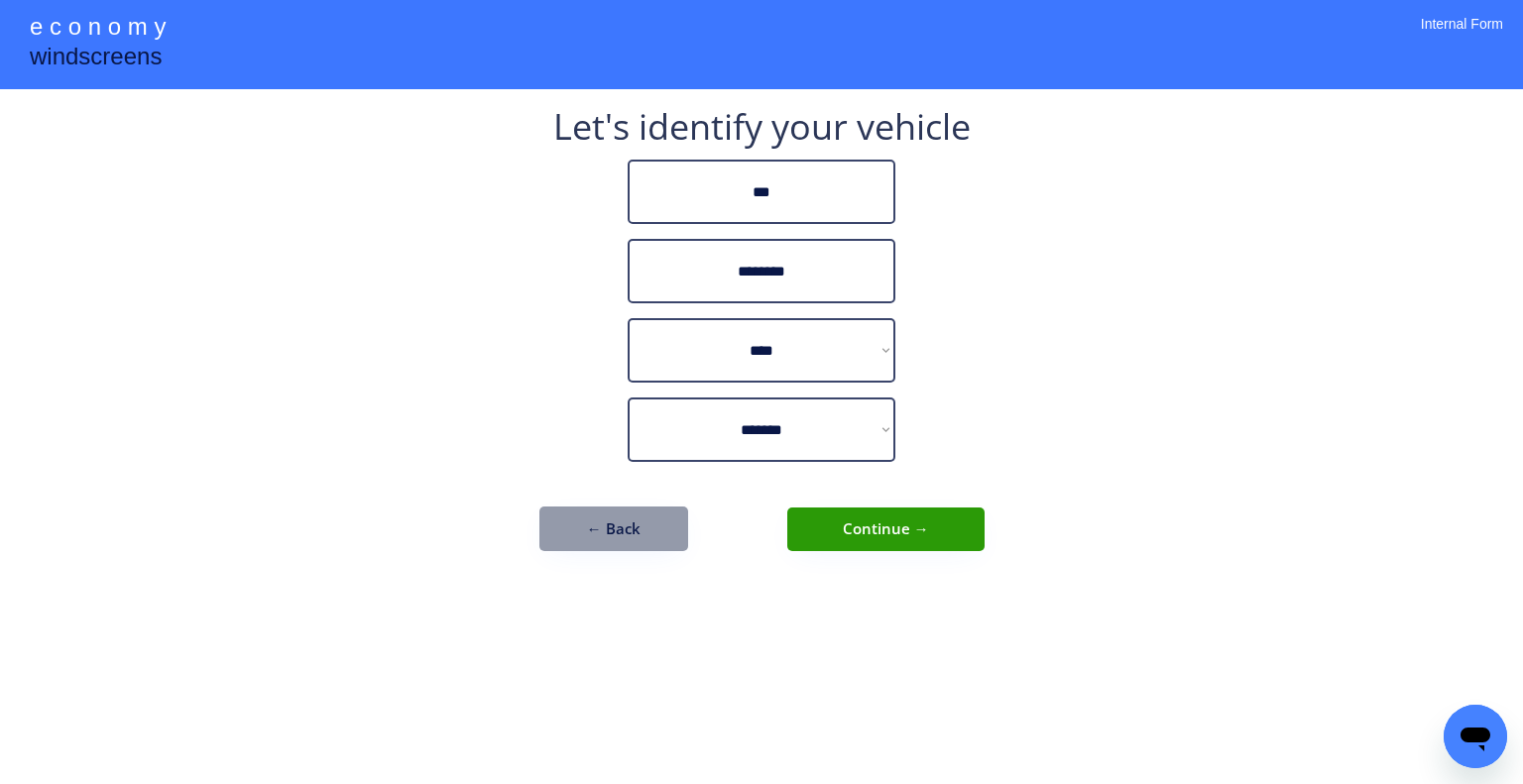 click on "**********" at bounding box center [762, 340] 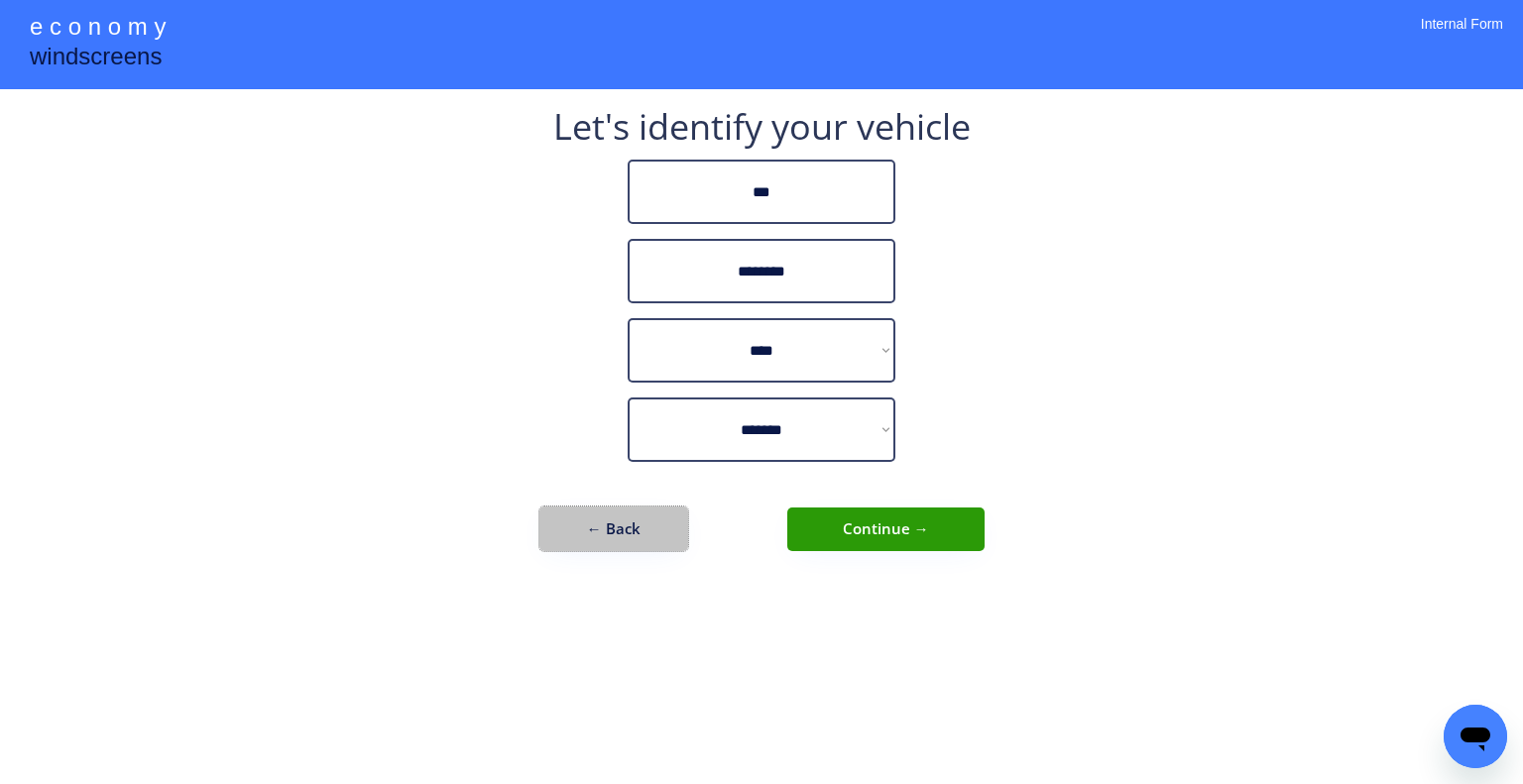 click on "←   Back" at bounding box center [614, 528] 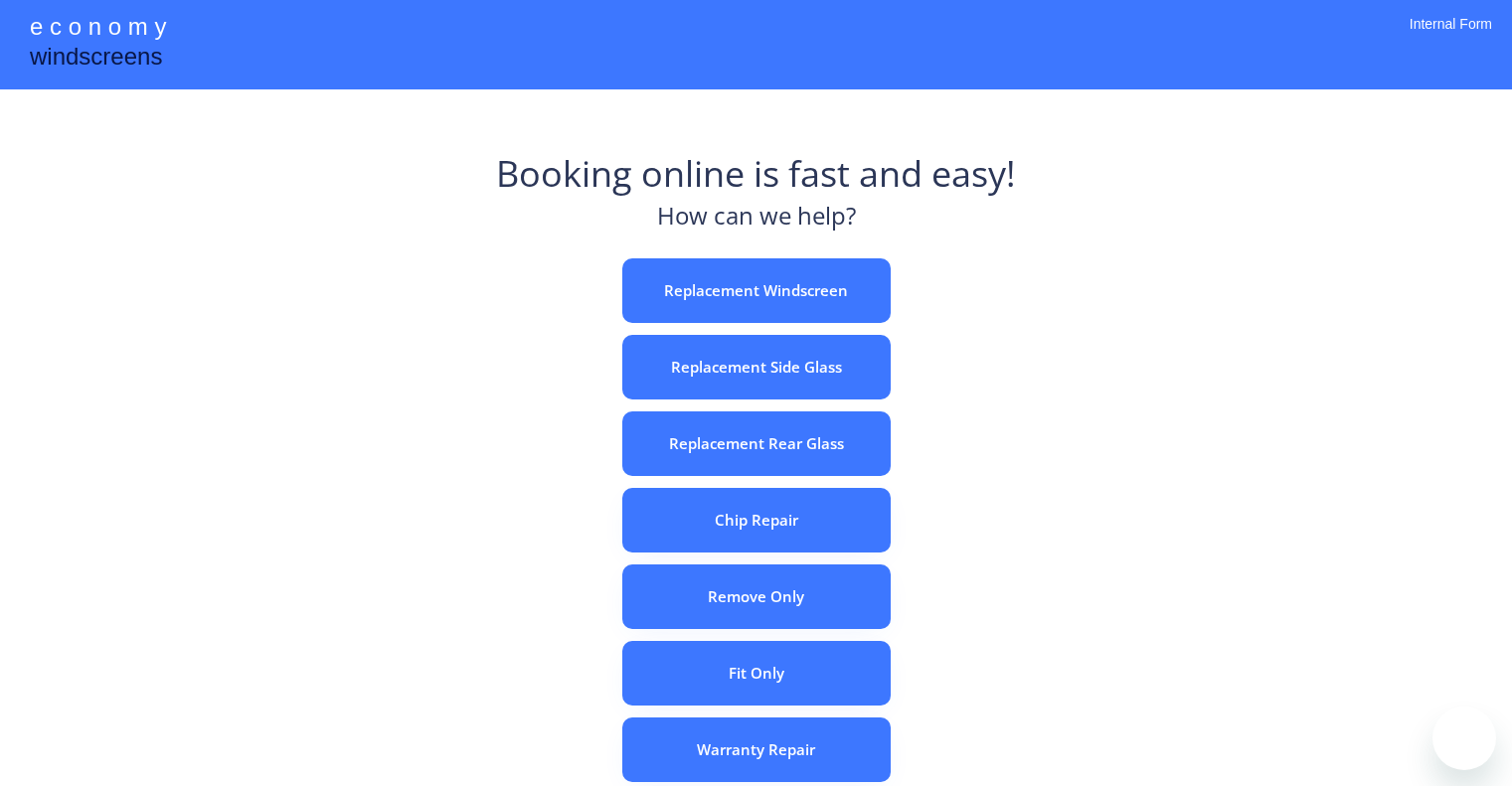 scroll, scrollTop: 0, scrollLeft: 0, axis: both 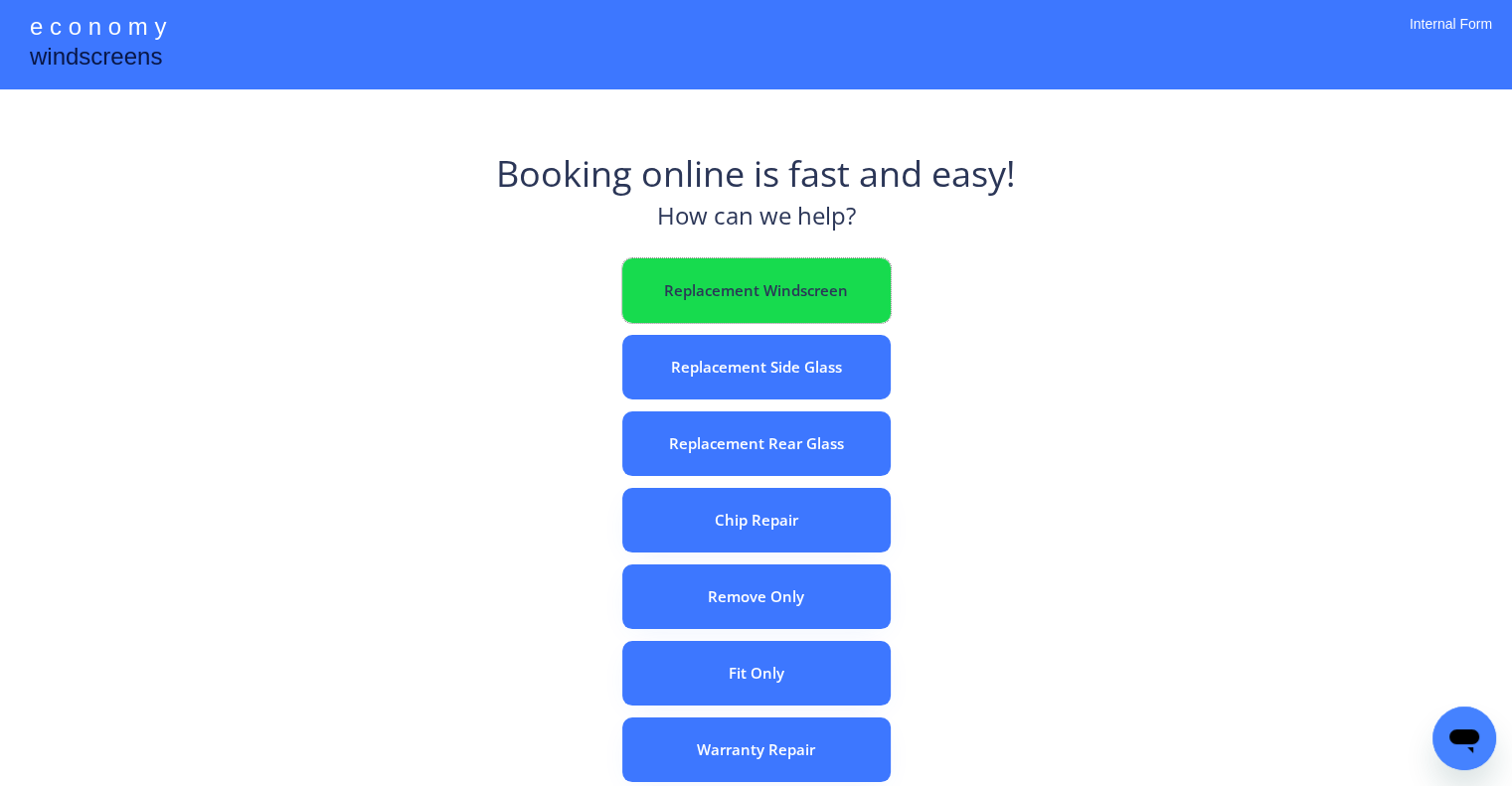 click on "Replacement Windscreen" at bounding box center (756, 290) 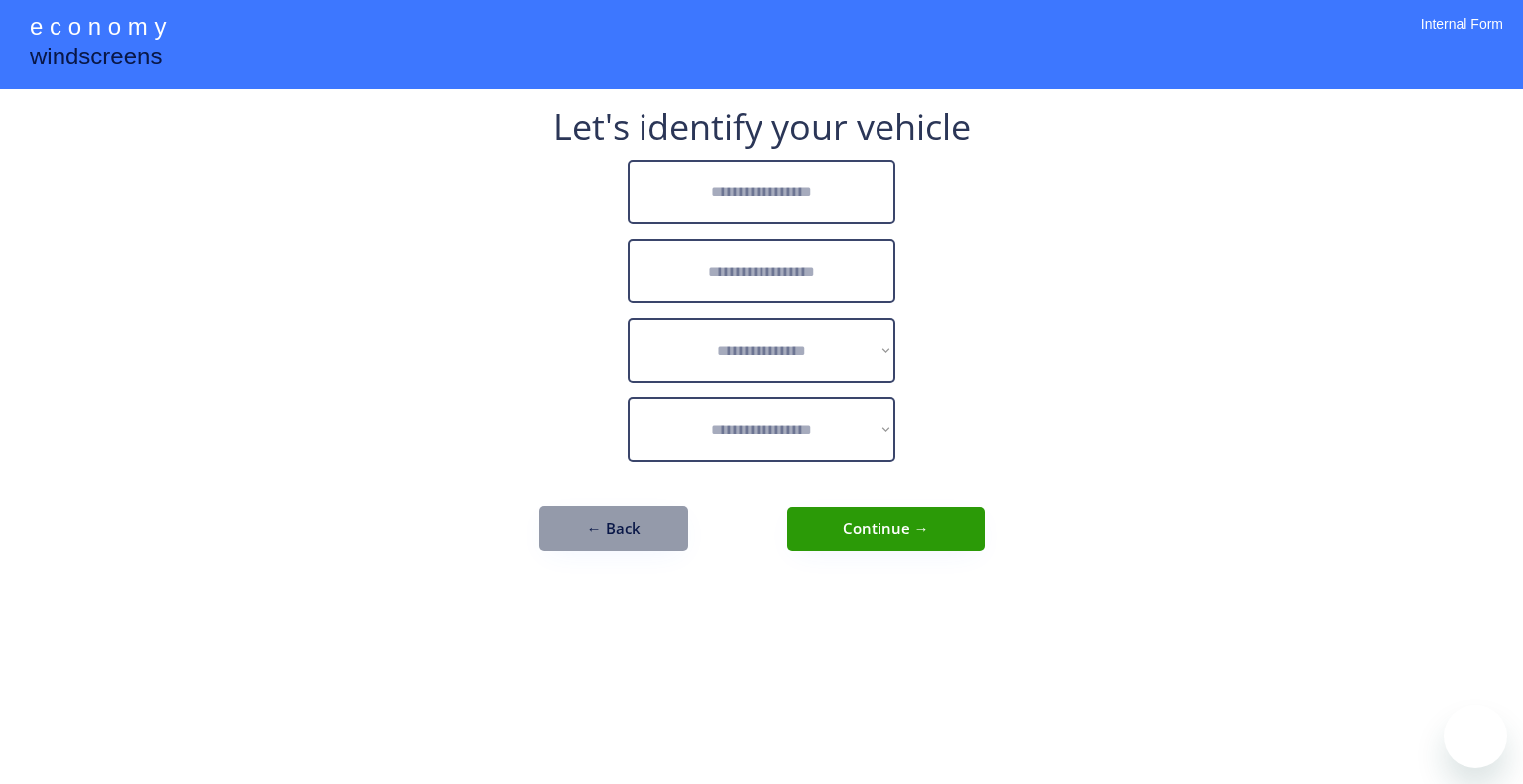 scroll, scrollTop: 0, scrollLeft: 0, axis: both 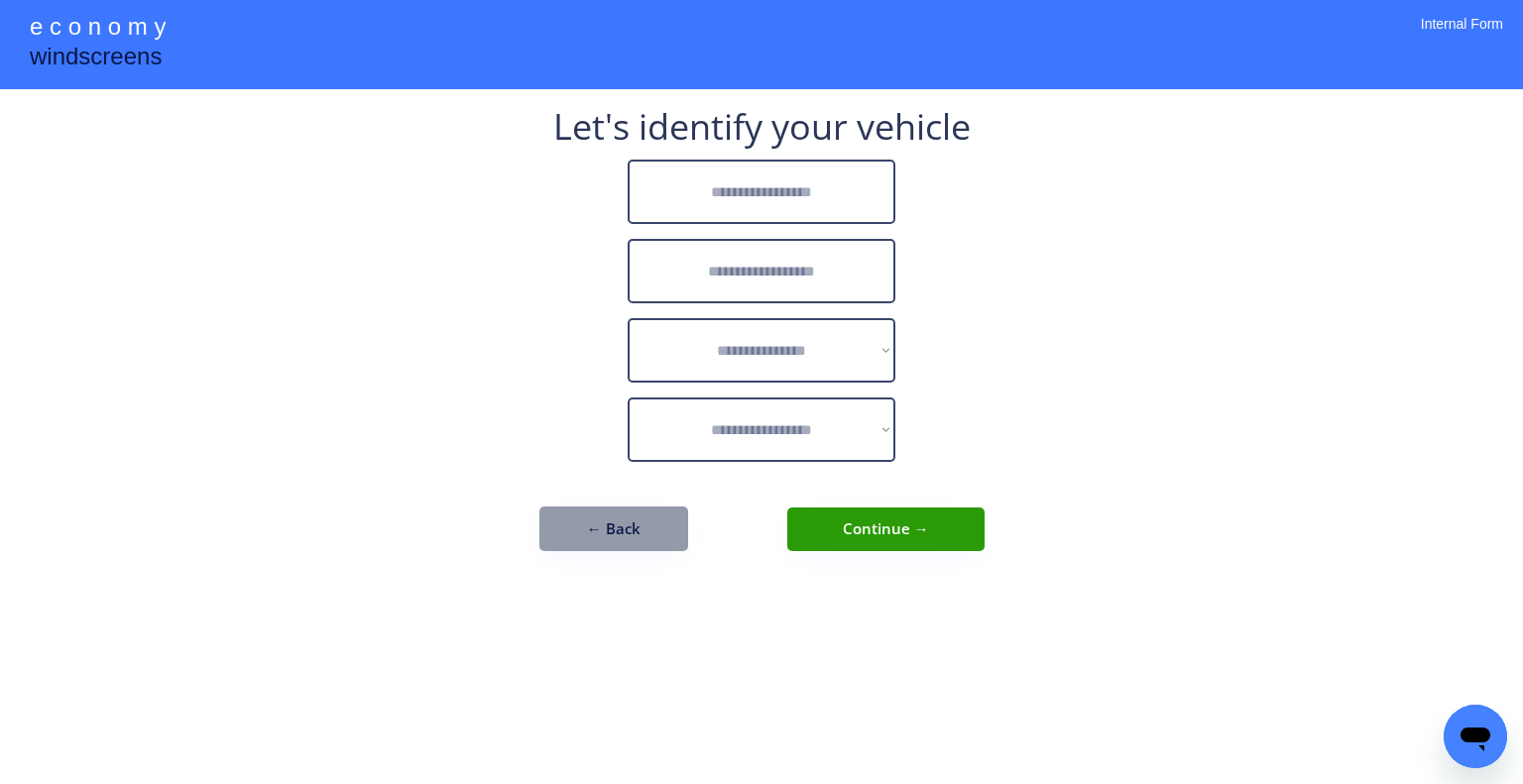 click on "**********" at bounding box center [762, 392] 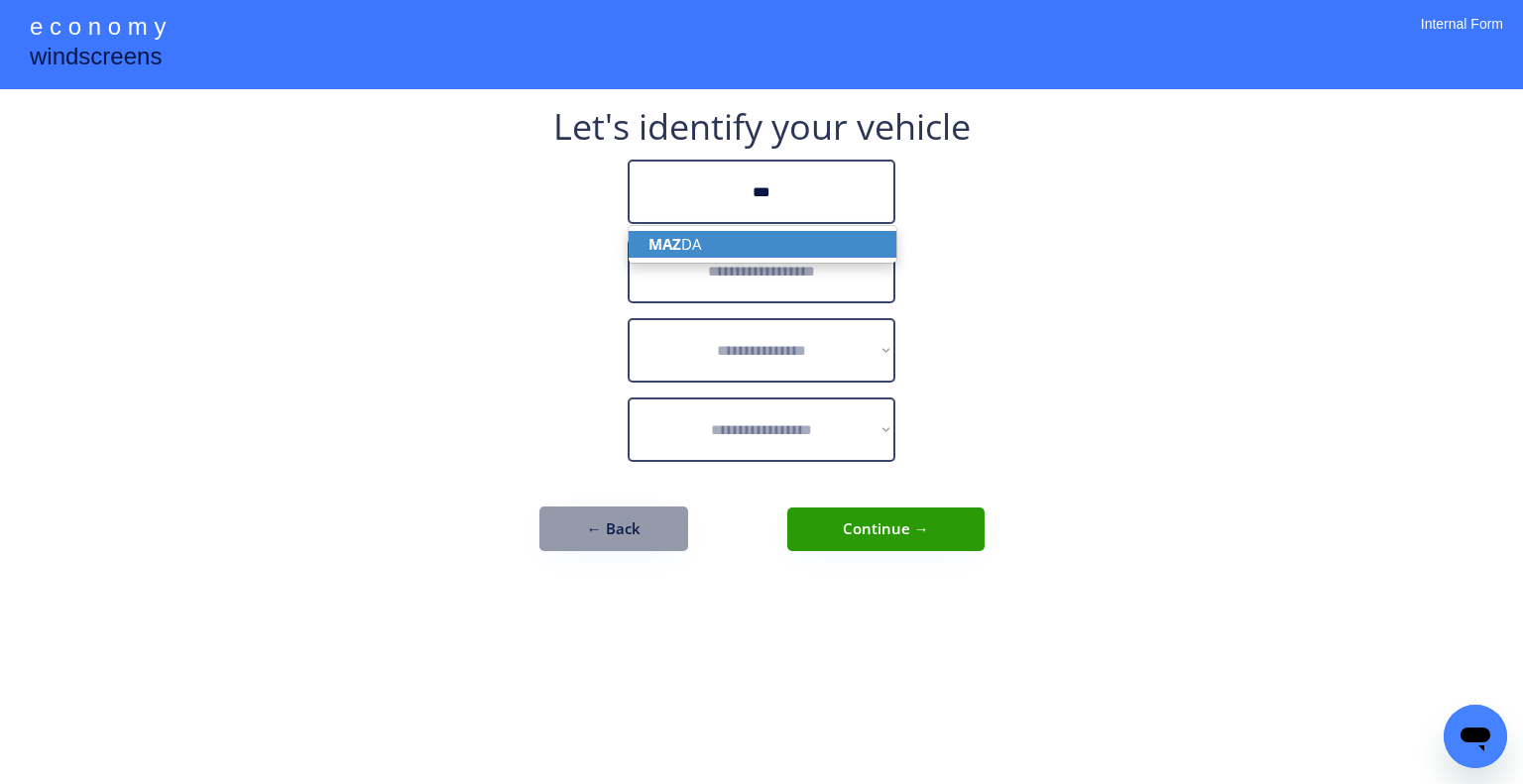 click on "MAZ DA" at bounding box center [762, 244] 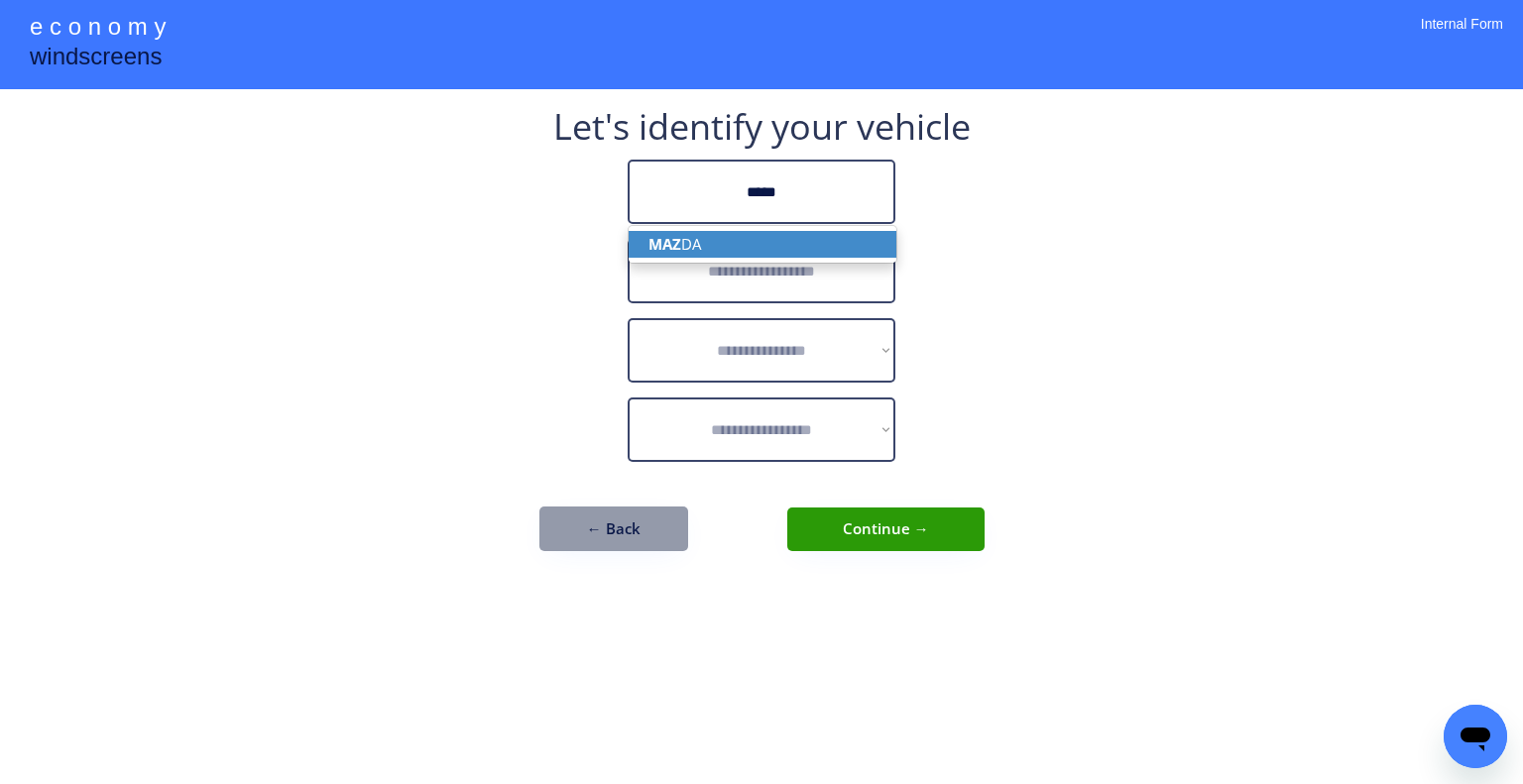 type on "*****" 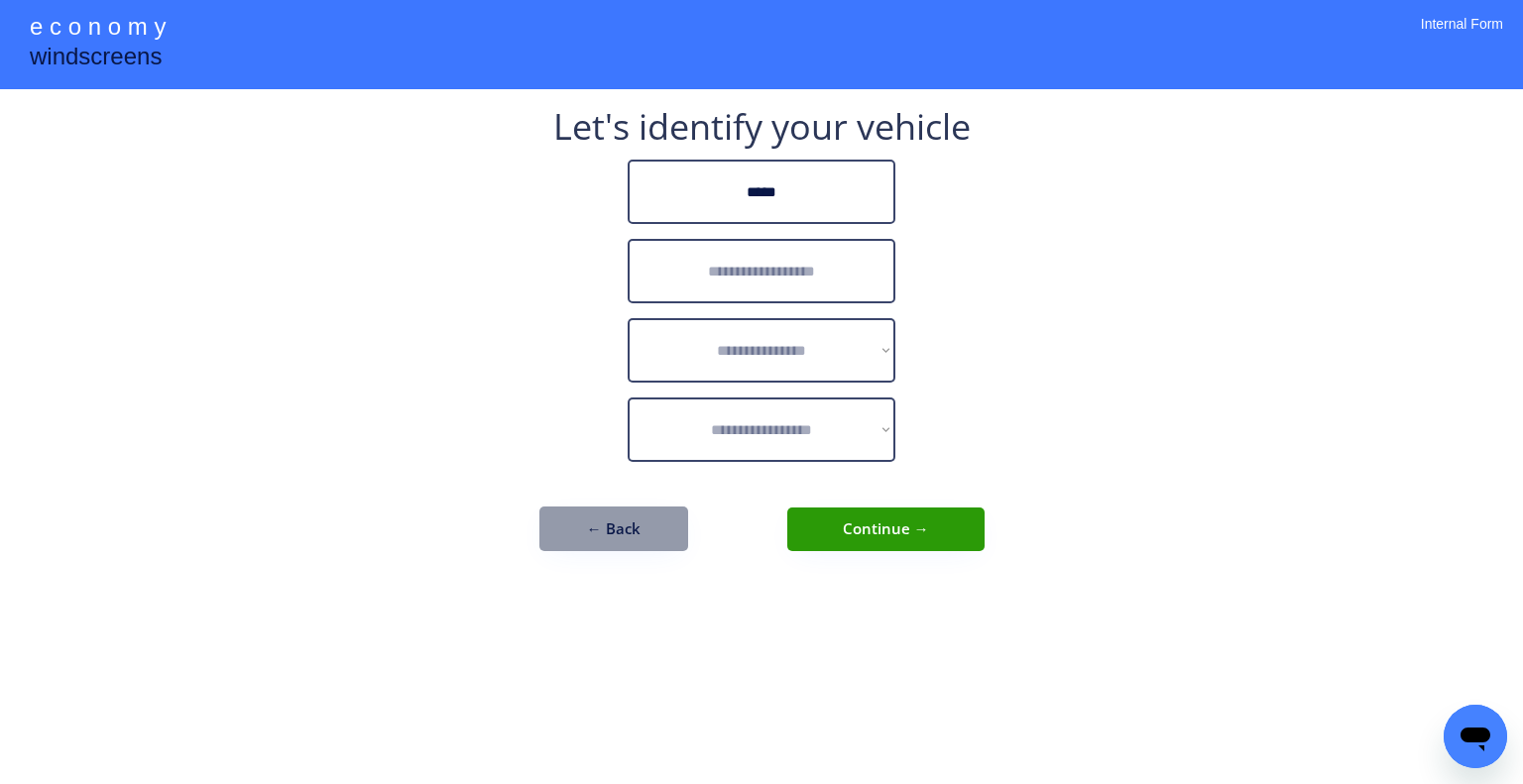 click at bounding box center (762, 271) 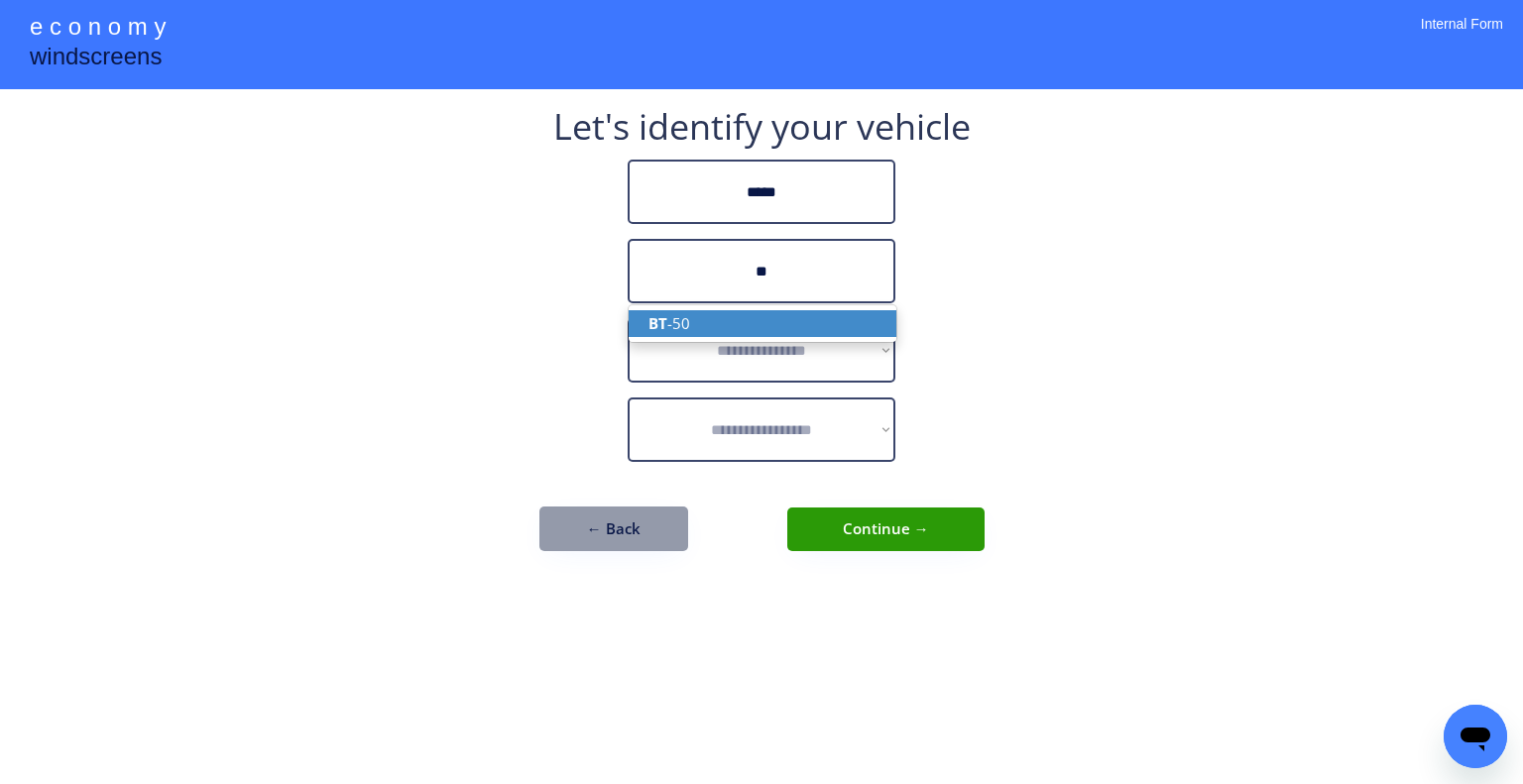 click on "BT -50" at bounding box center (762, 323) 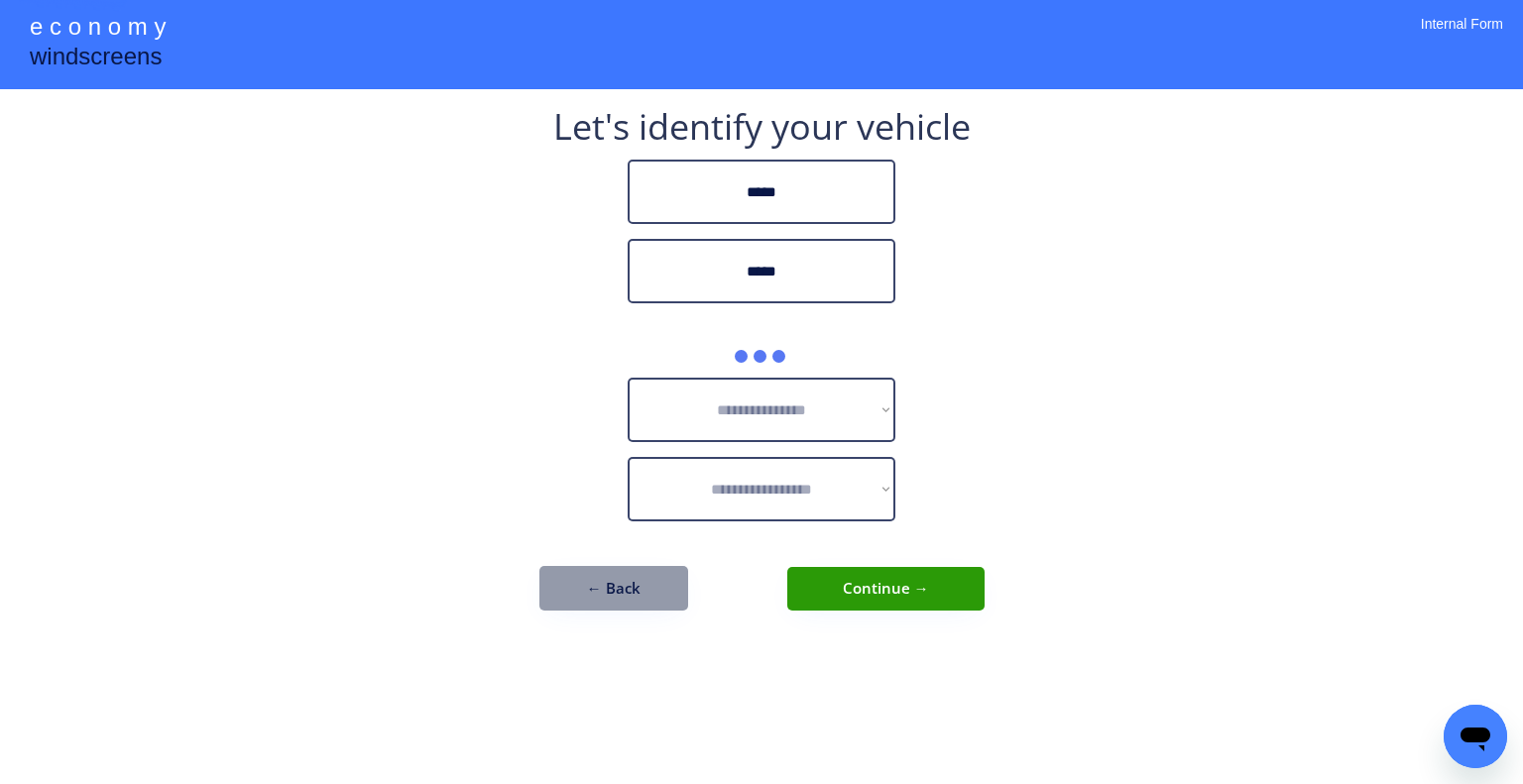 type on "*****" 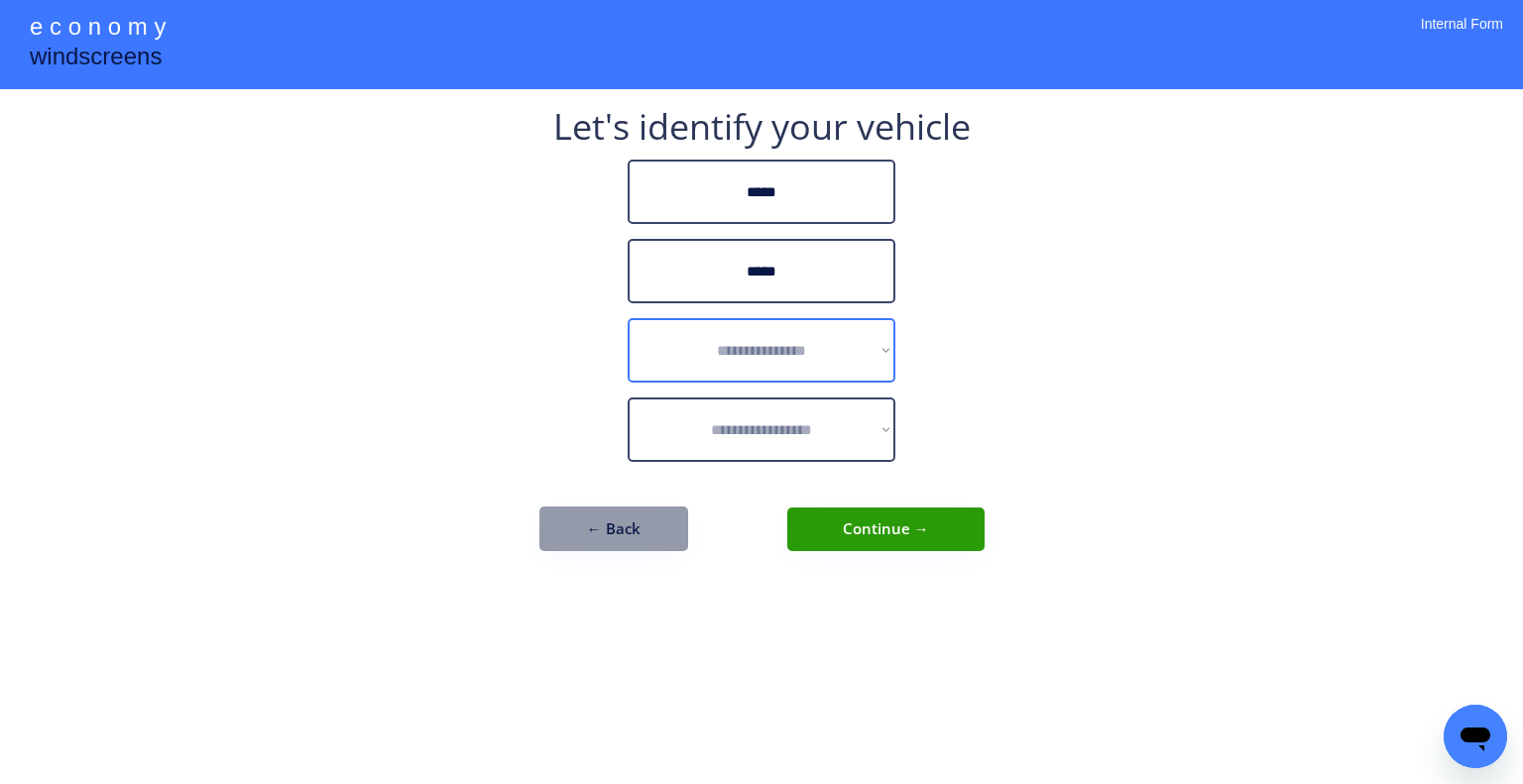 click on "**********" at bounding box center (762, 350) 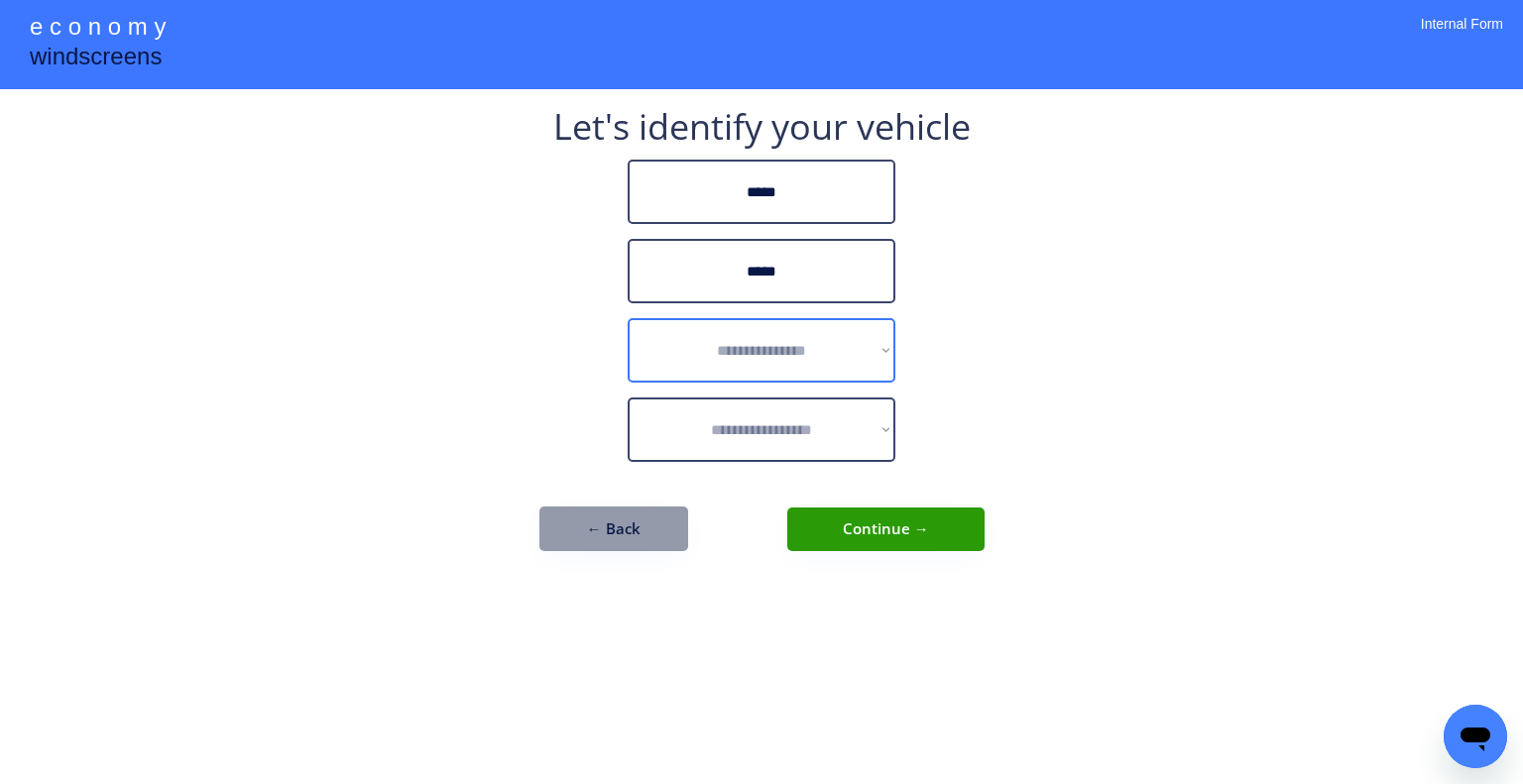 select on "******" 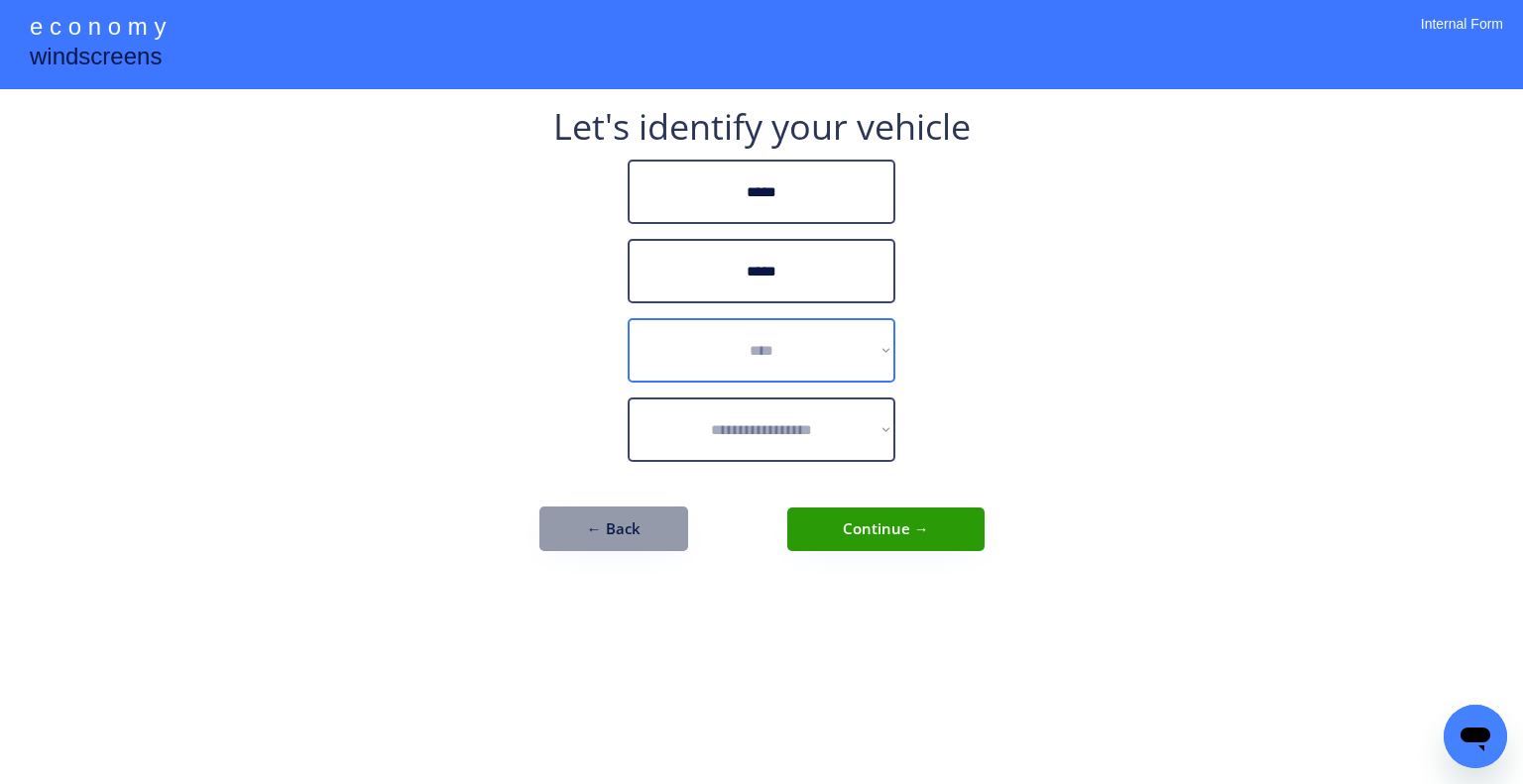 click on "**********" at bounding box center [762, 350] 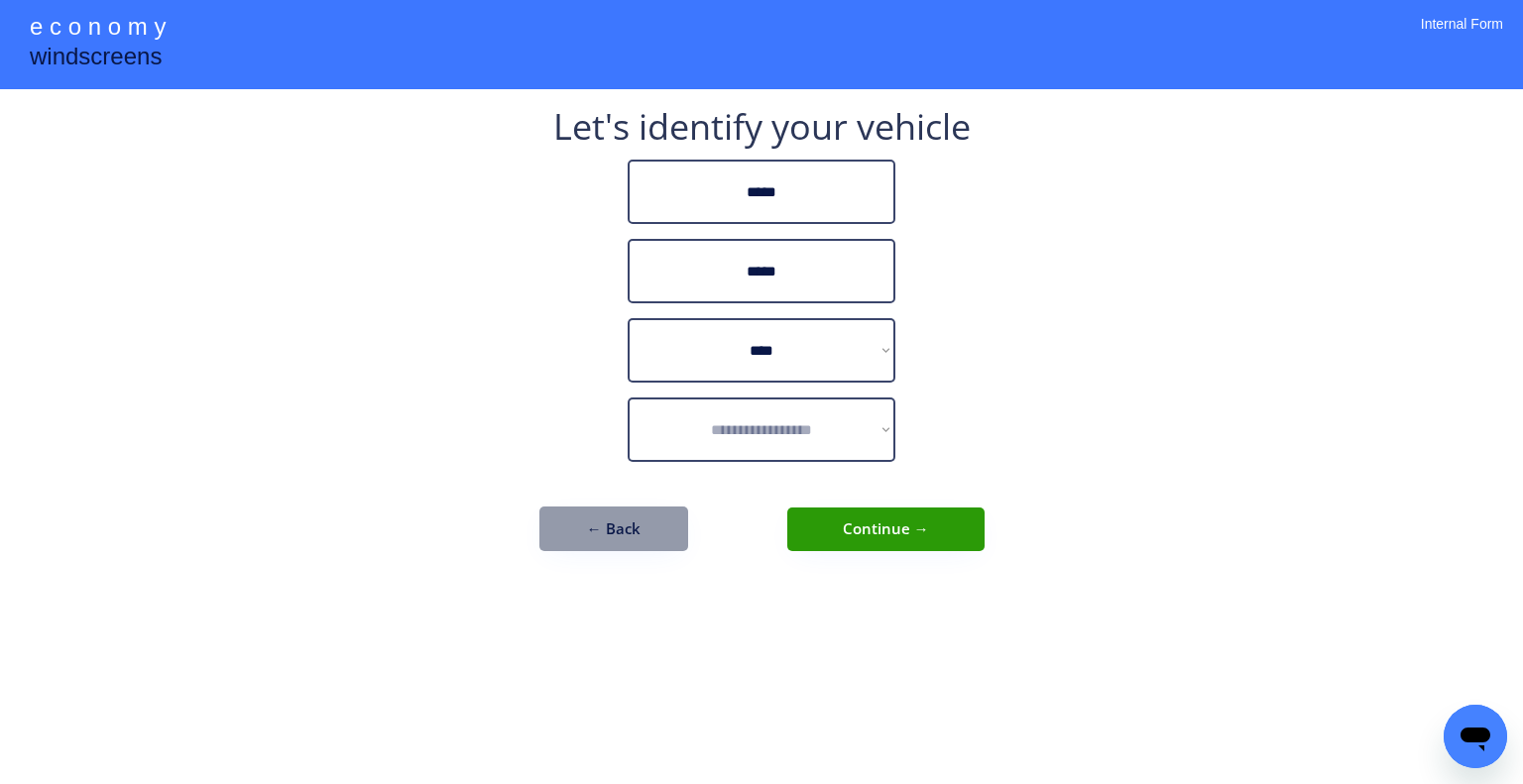click on "**********" at bounding box center [762, 392] 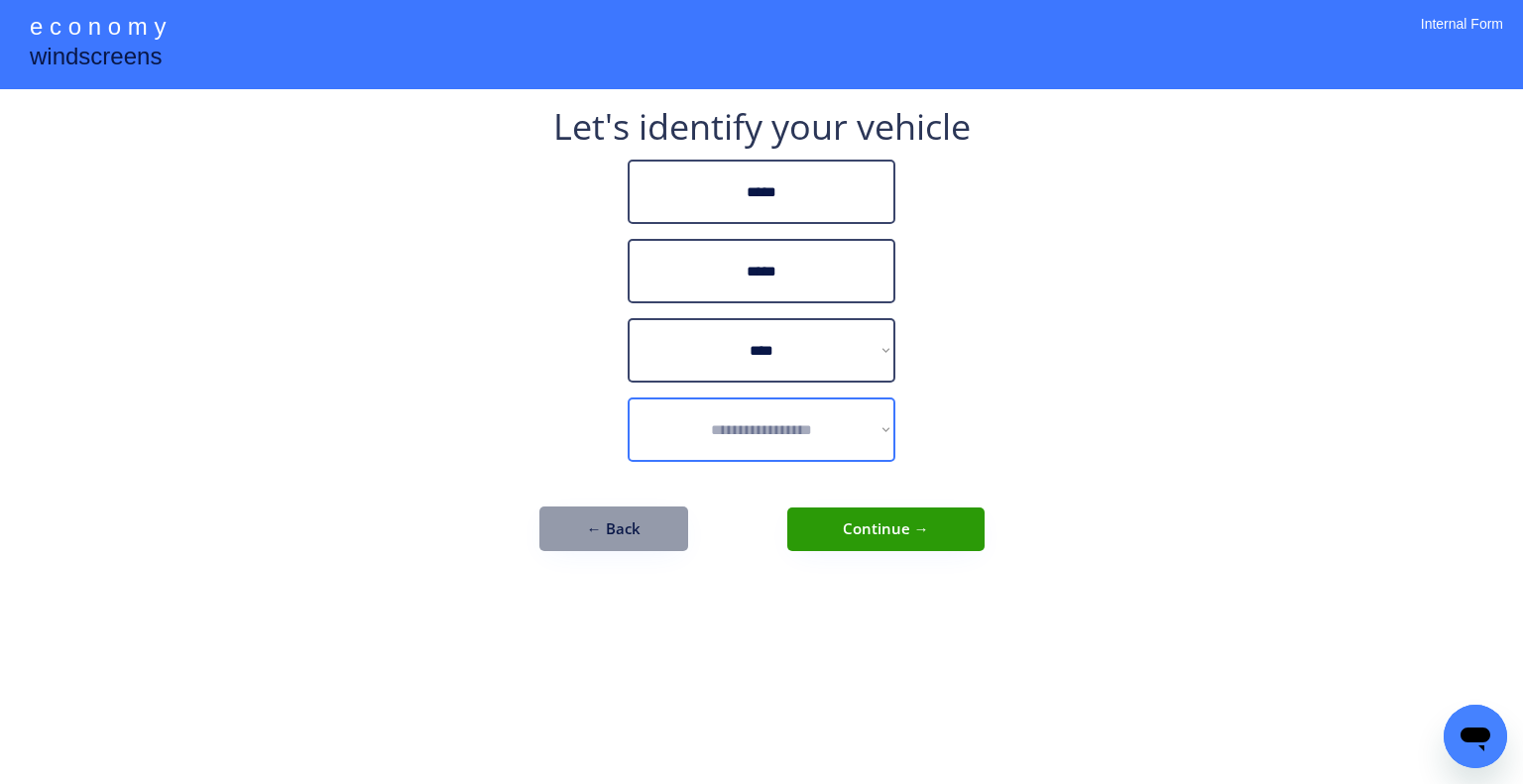 click on "**********" at bounding box center [762, 429] 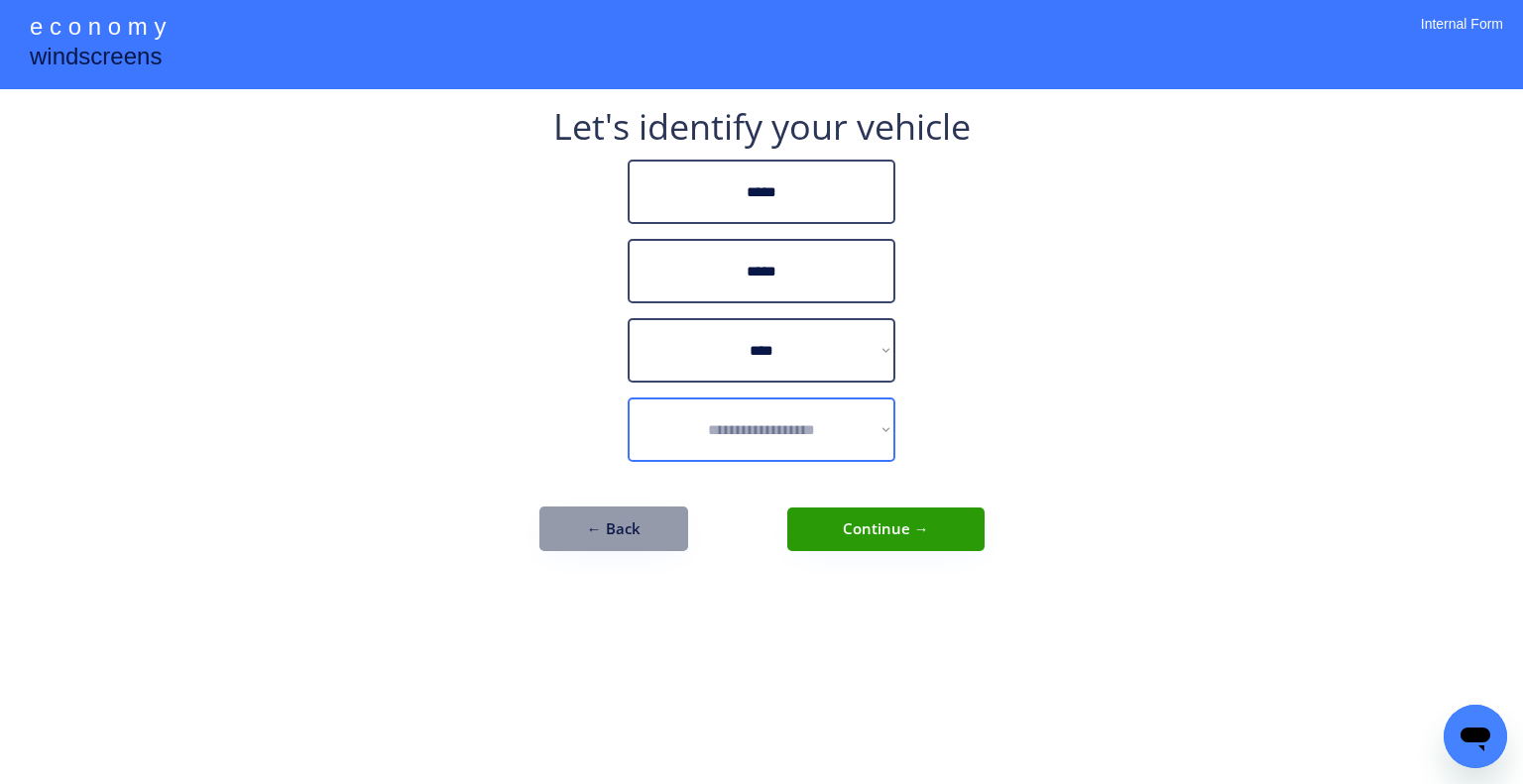 click on "**********" at bounding box center [762, 429] 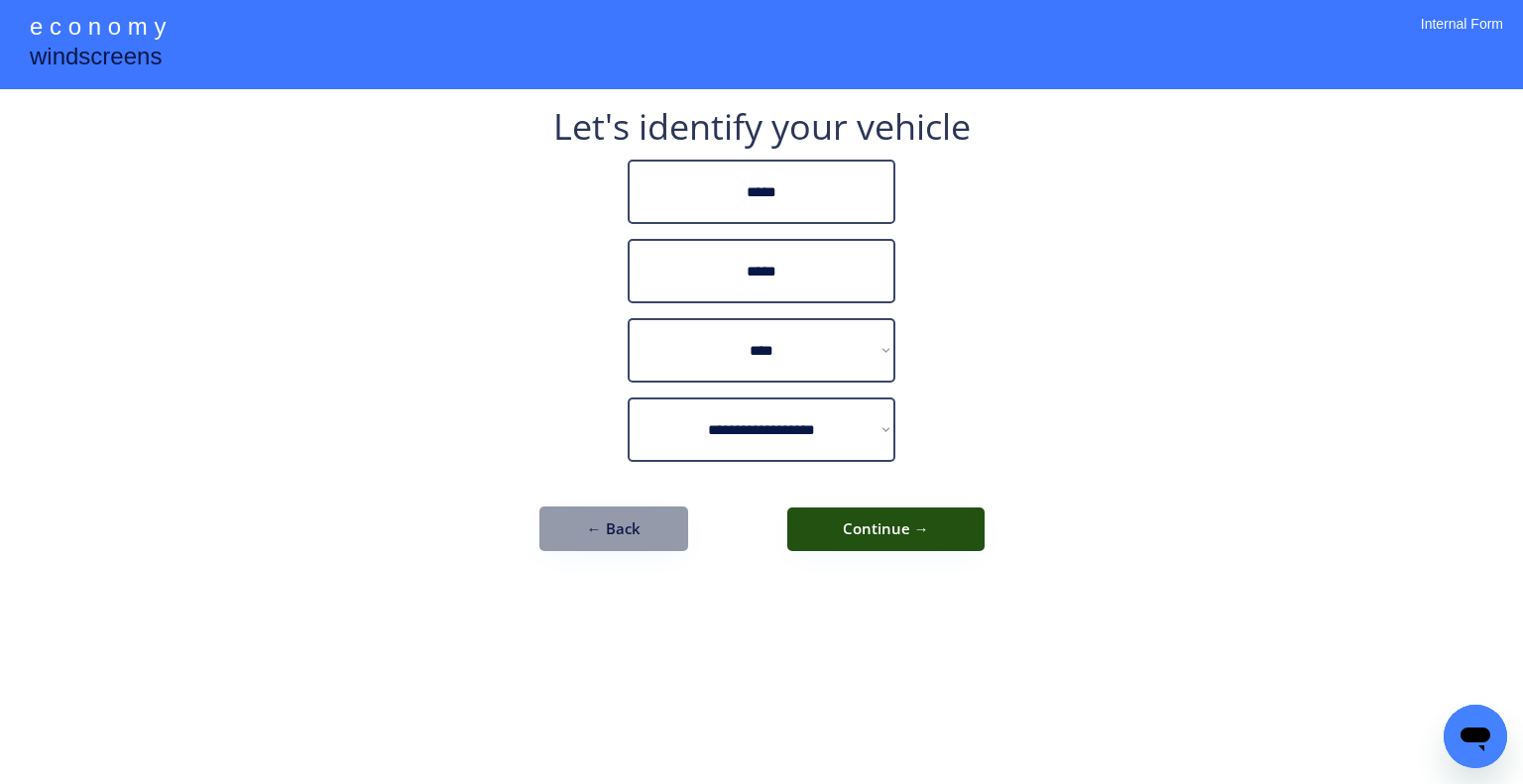 click on "Continue    →" at bounding box center (885, 529) 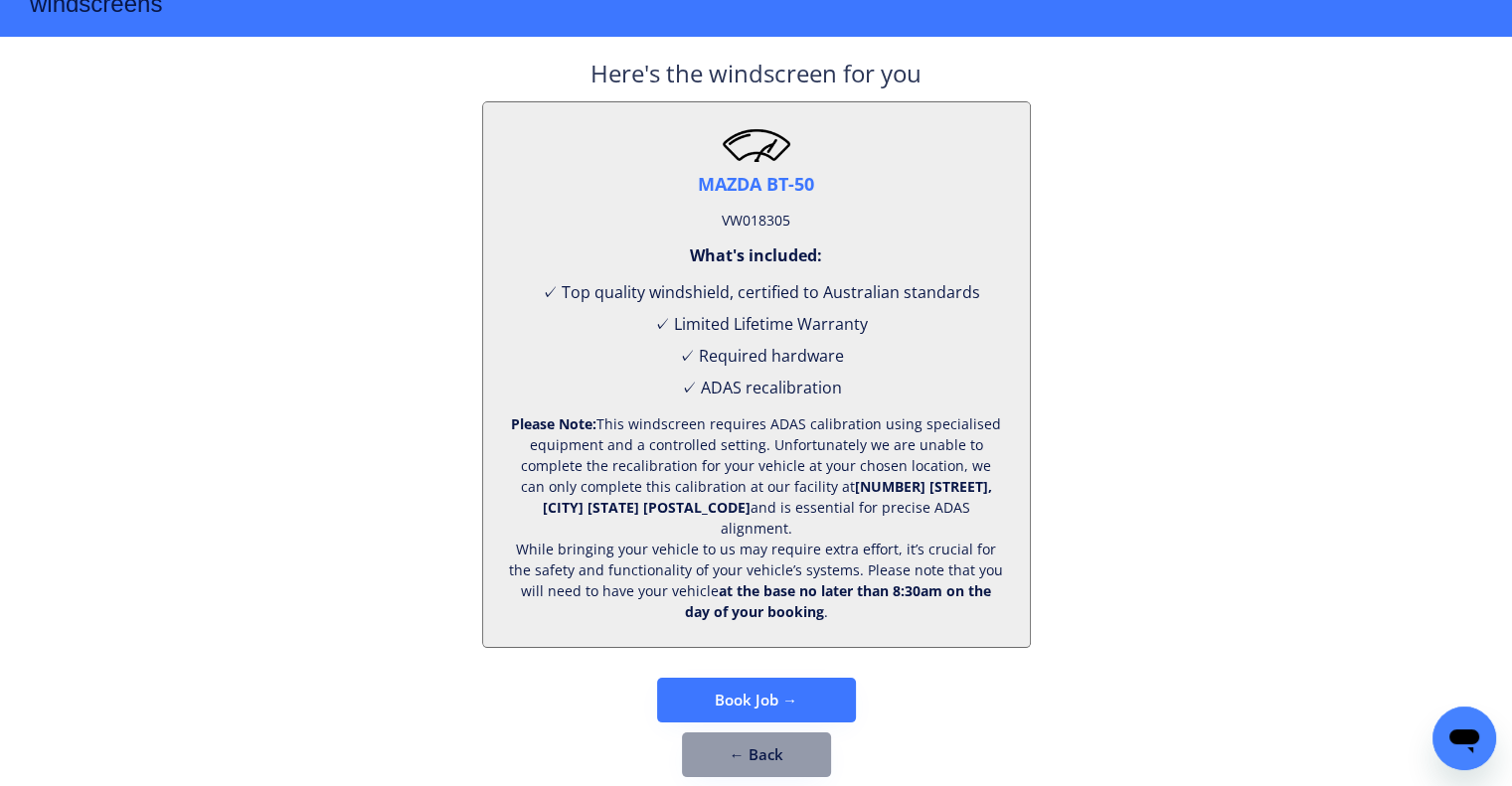 scroll, scrollTop: 82, scrollLeft: 0, axis: vertical 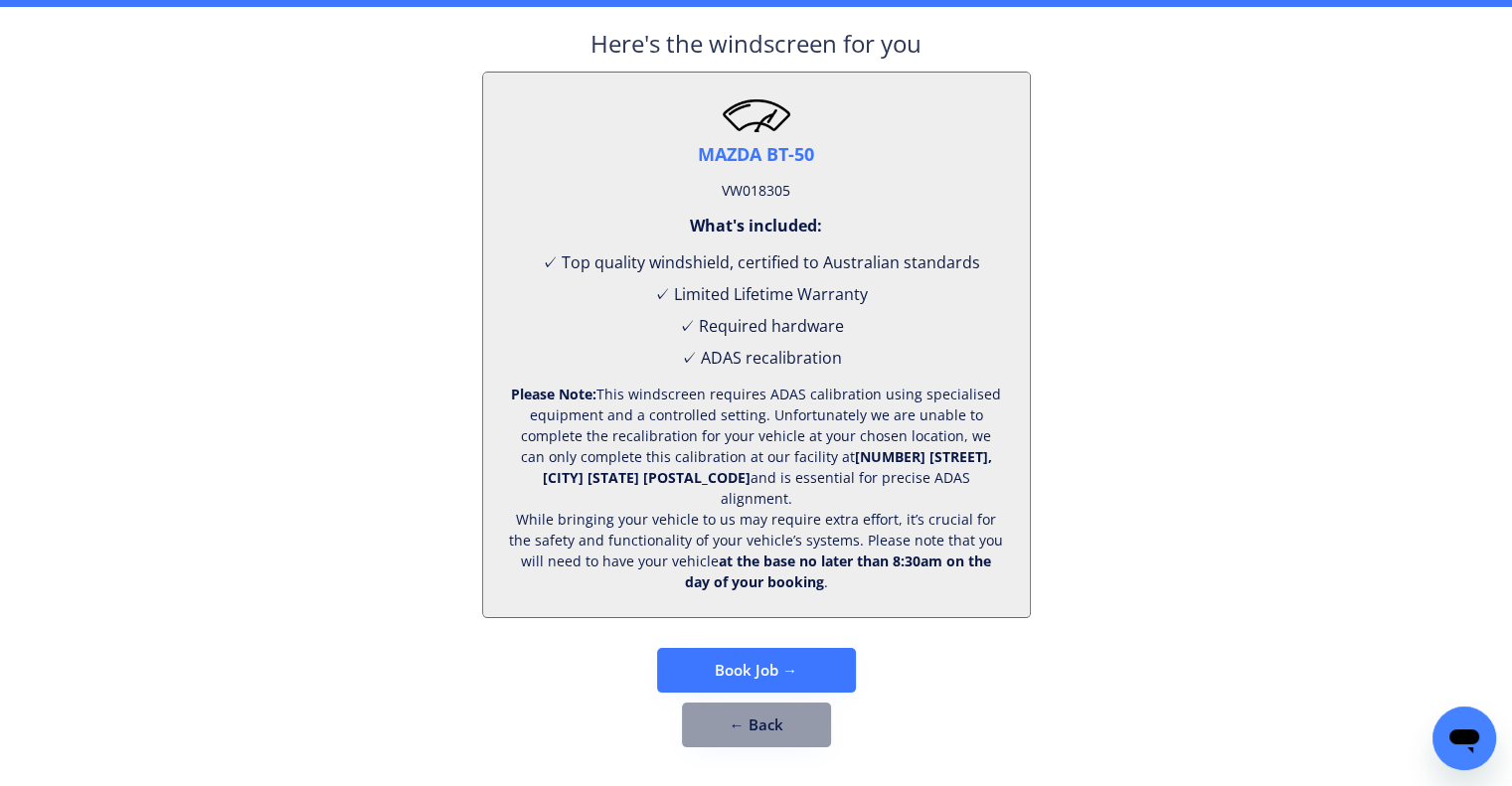 click on "Book Job    →   ←   Back" at bounding box center [756, 698] 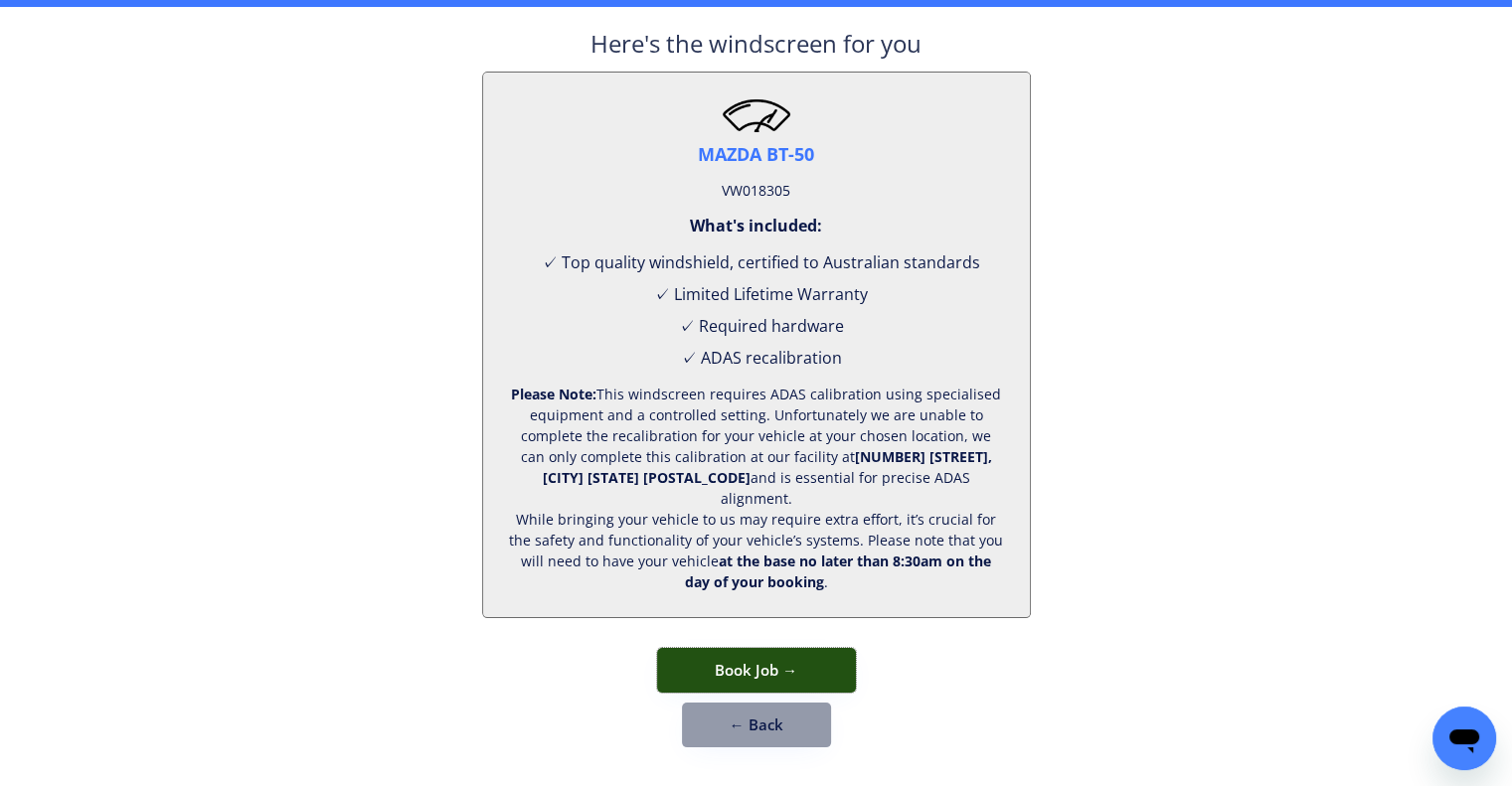 click on "Book Job    →" at bounding box center [756, 670] 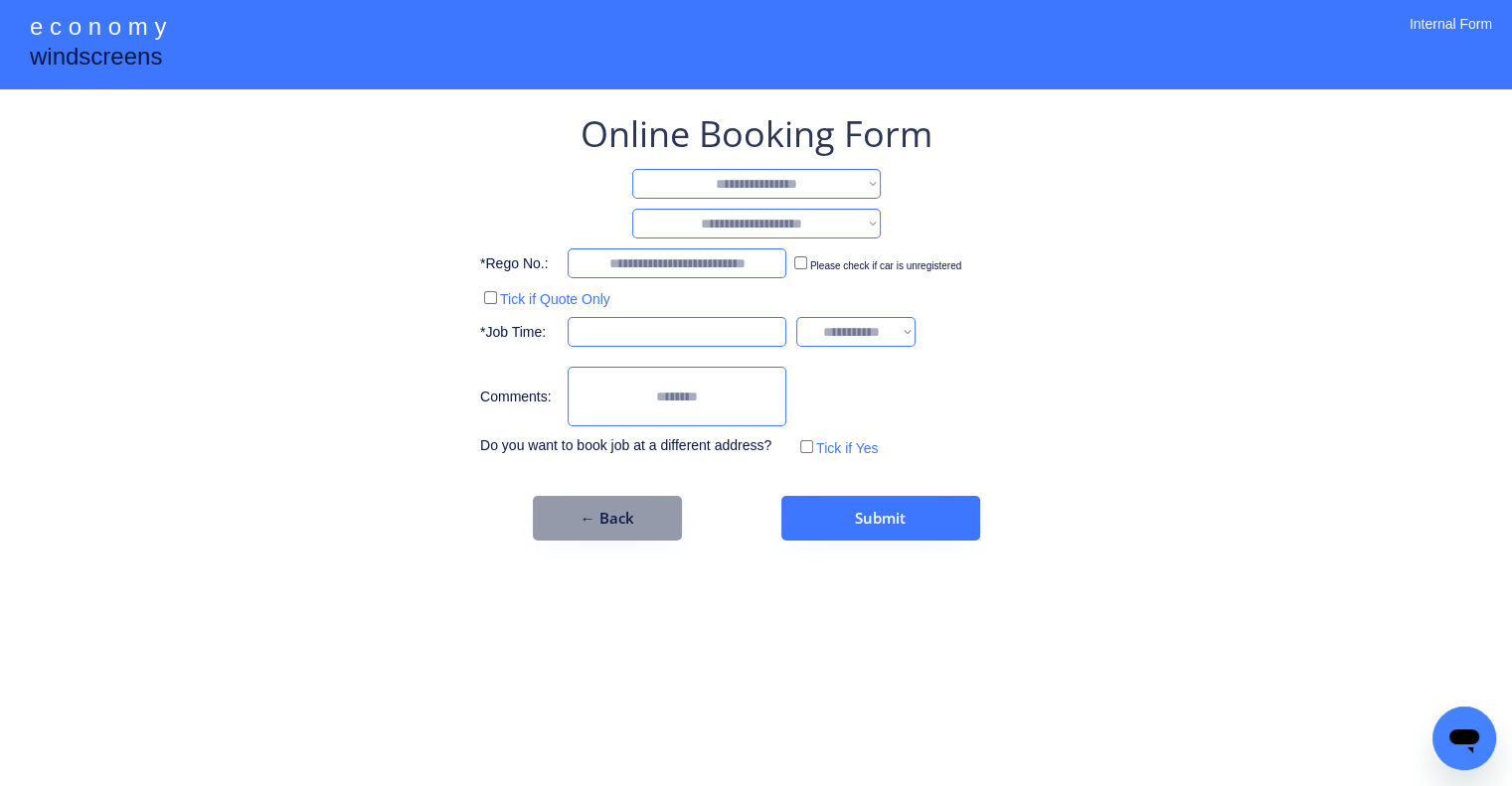 scroll, scrollTop: 0, scrollLeft: 0, axis: both 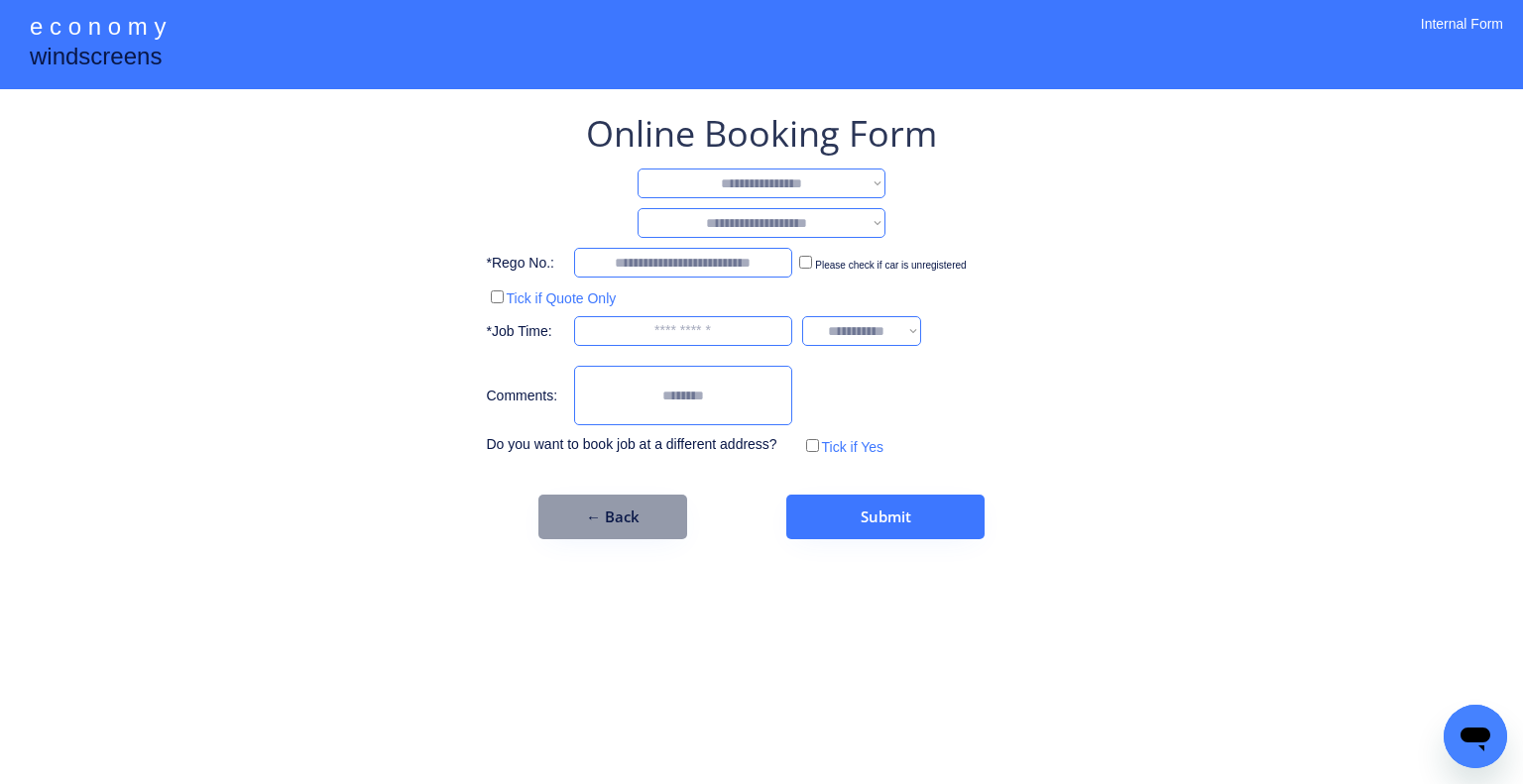 click on "**********" at bounding box center (762, 183) 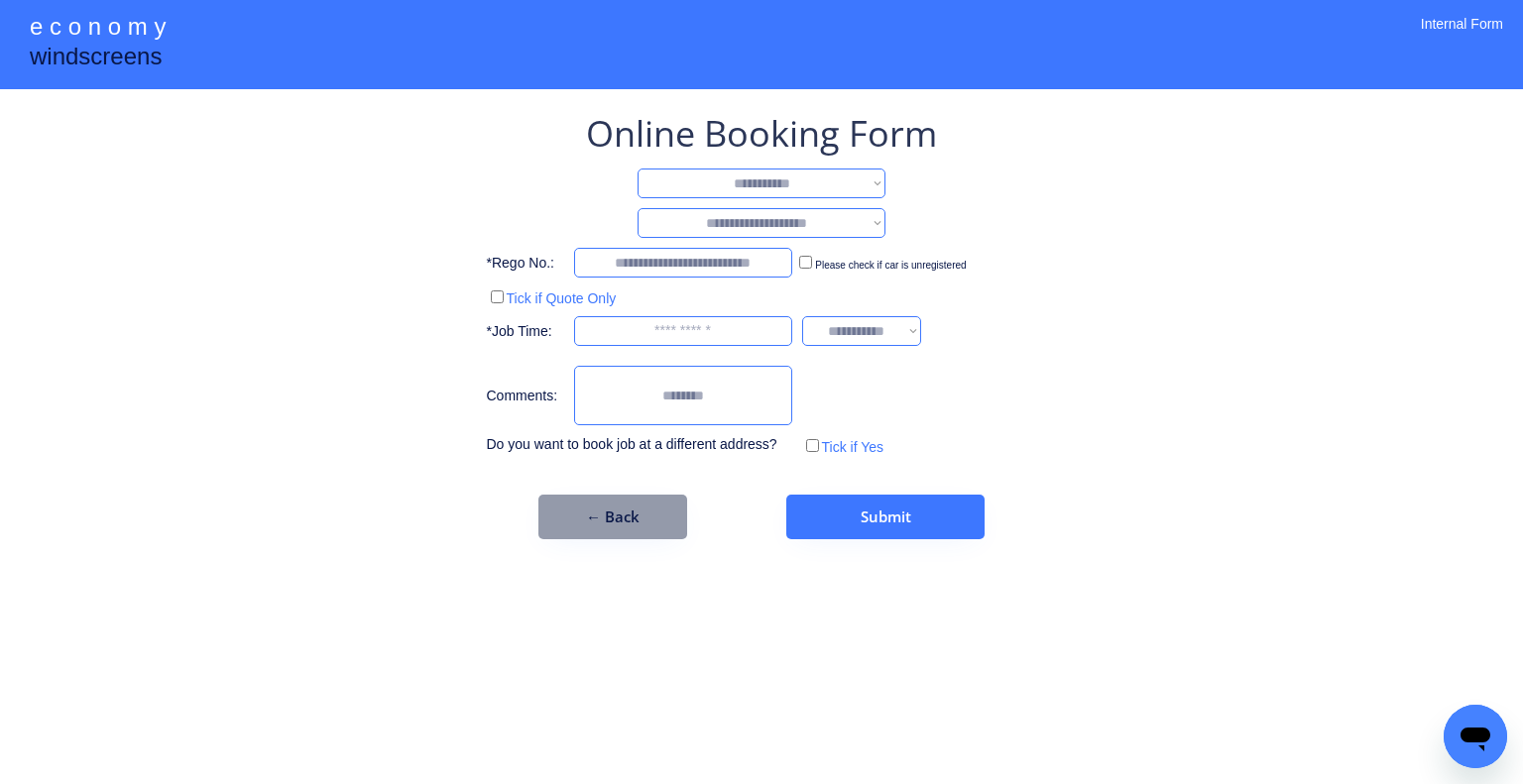 click on "**********" at bounding box center [762, 183] 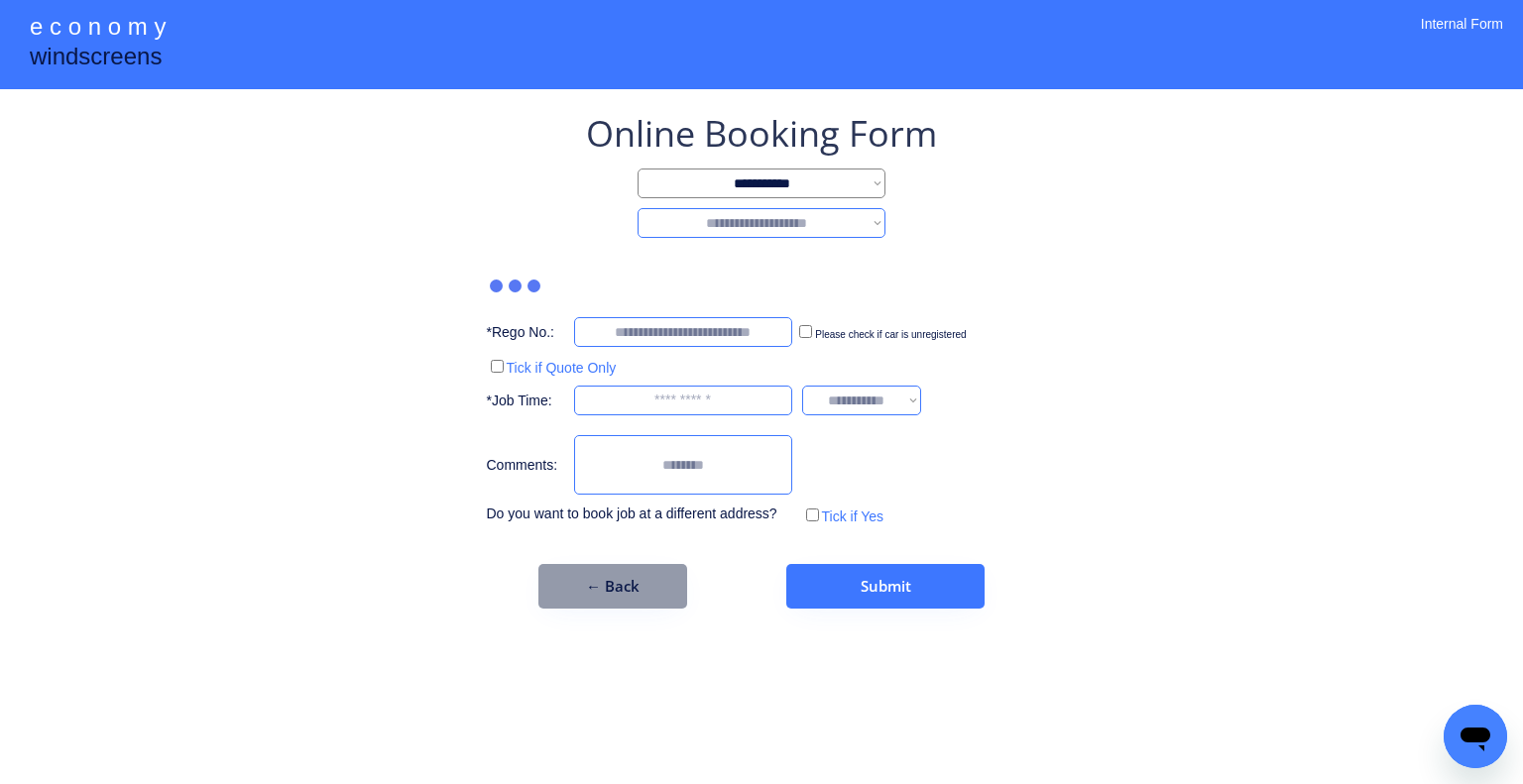 click on "**********" at bounding box center [762, 223] 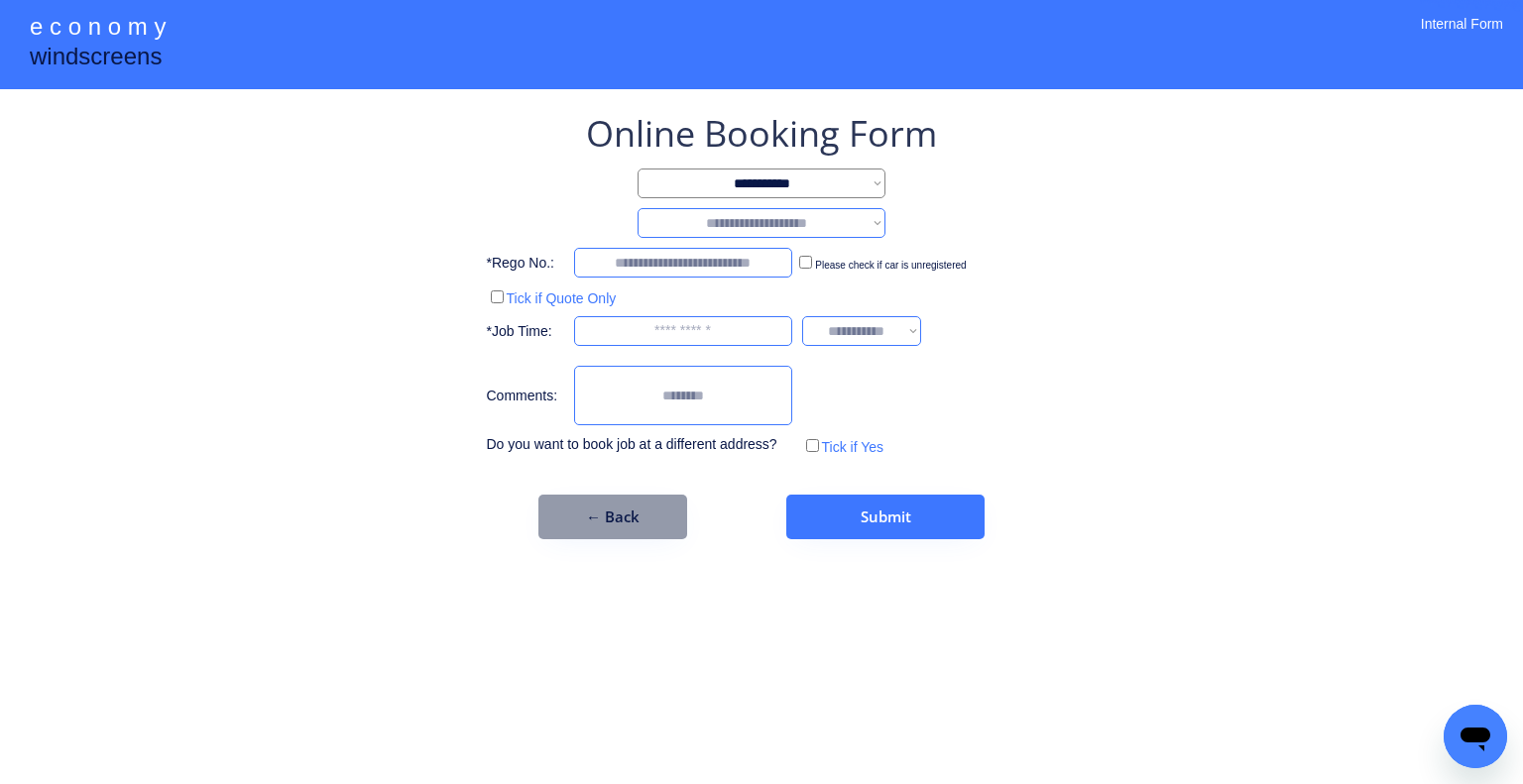 select on "*******" 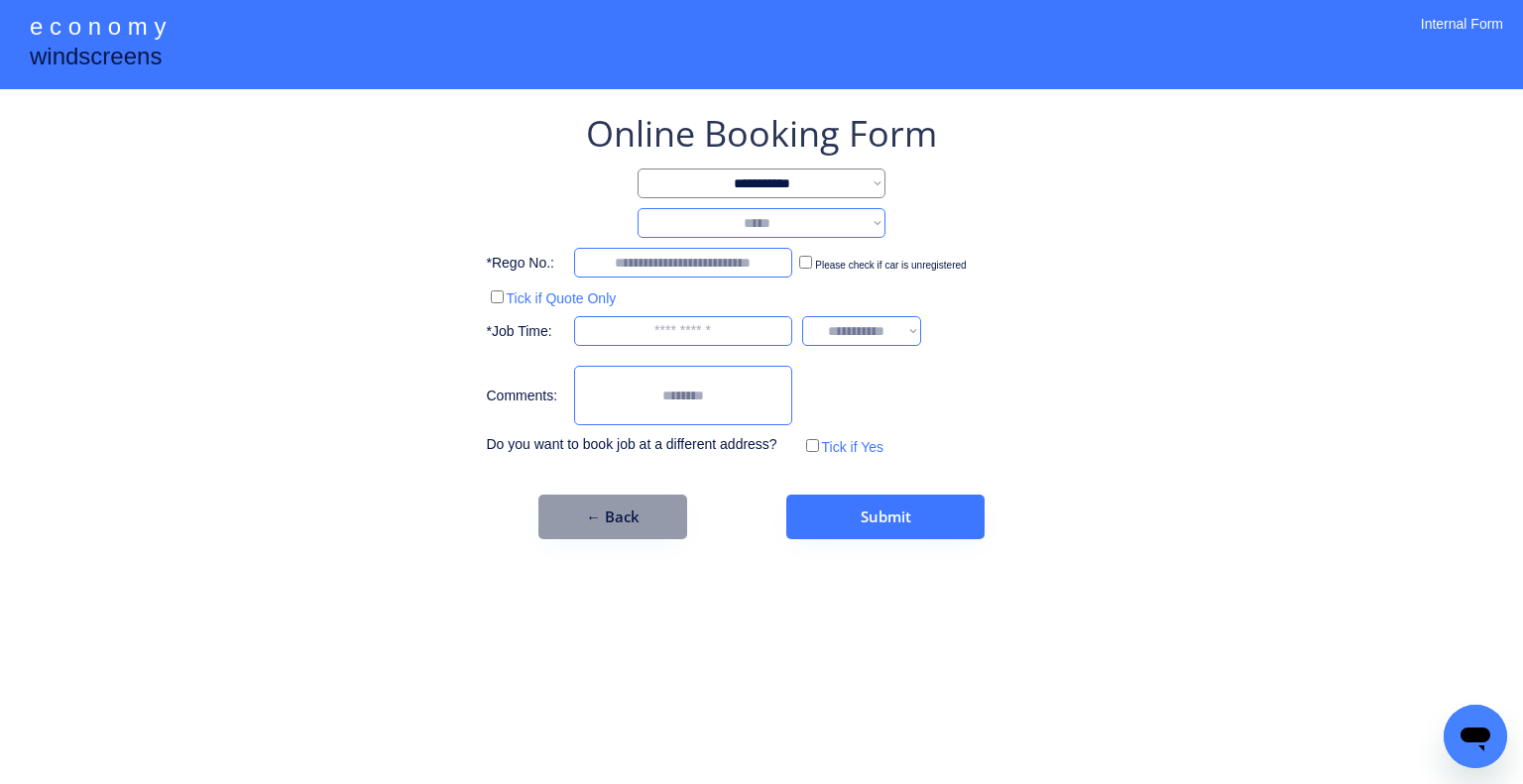 click on "**********" at bounding box center (762, 223) 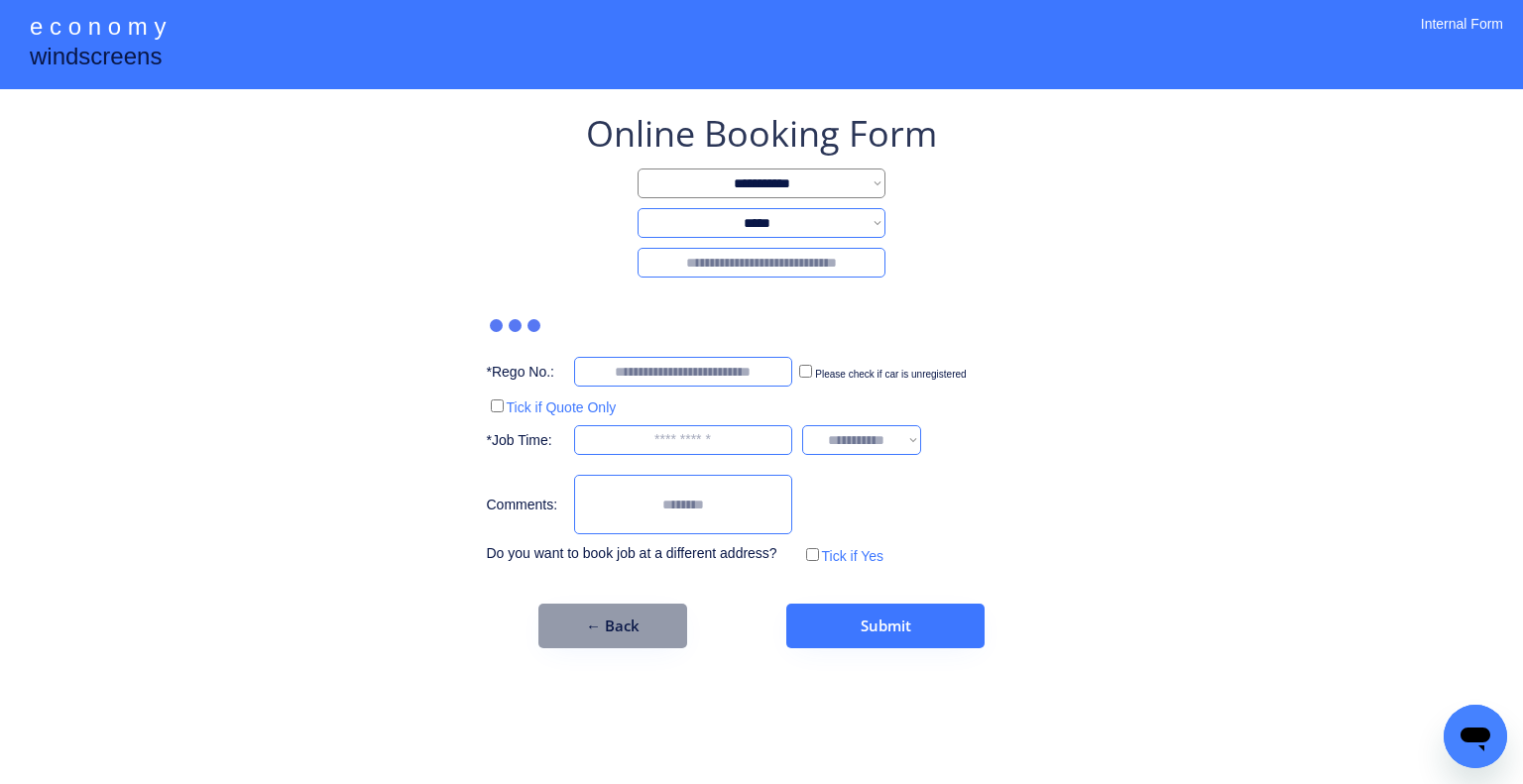 click at bounding box center [762, 263] 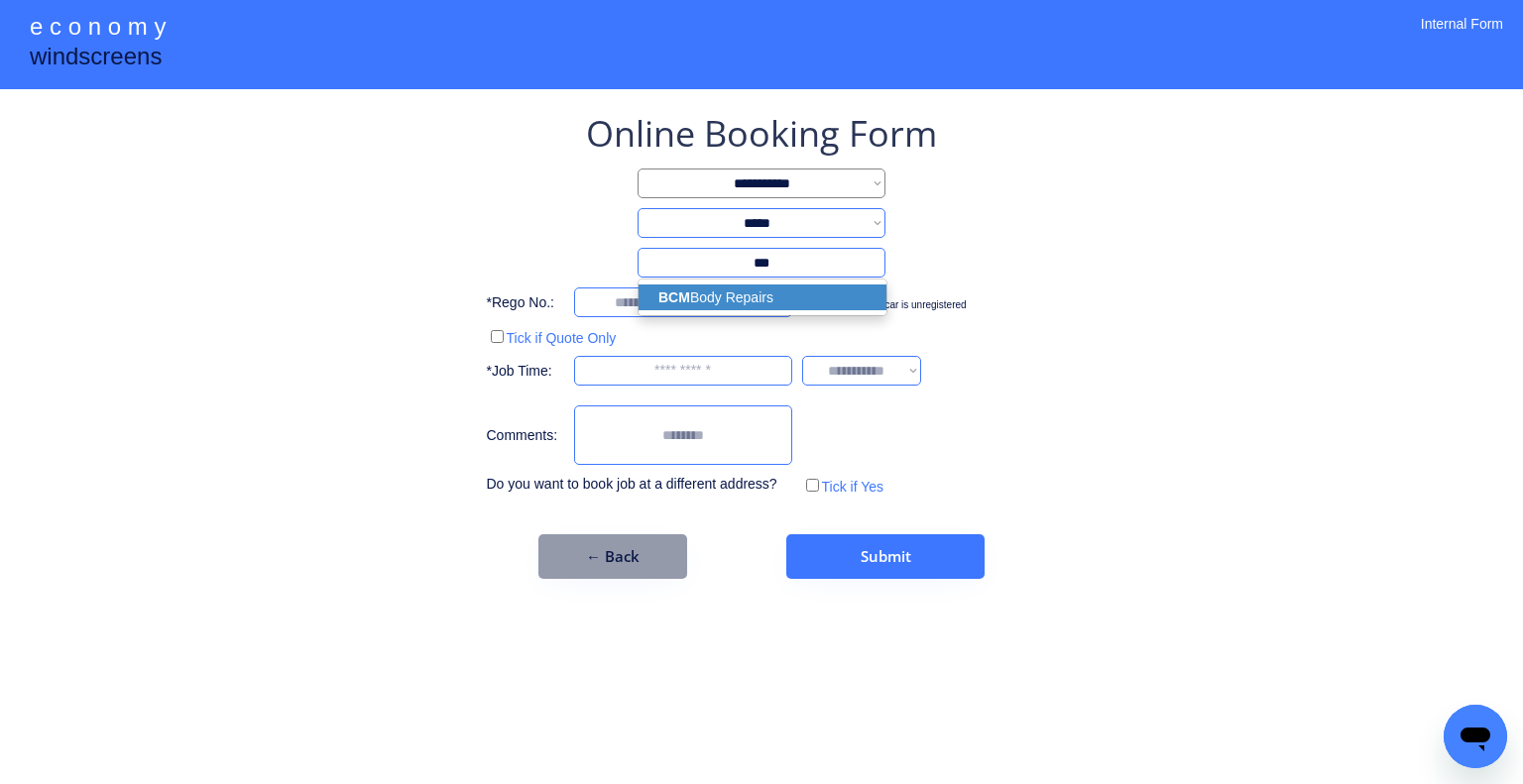 click on "BCM  Body Repairs" at bounding box center [762, 297] 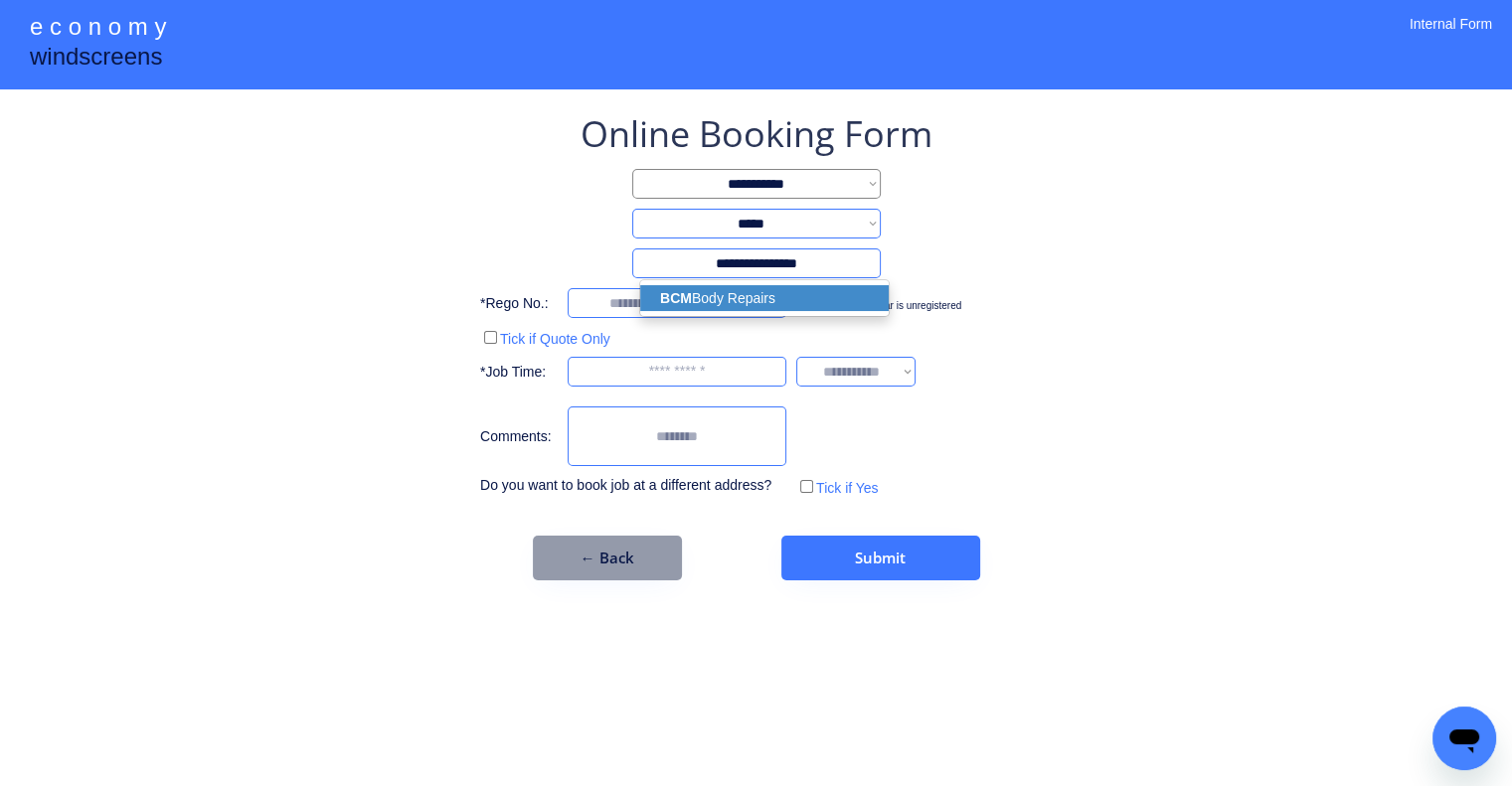 type on "**********" 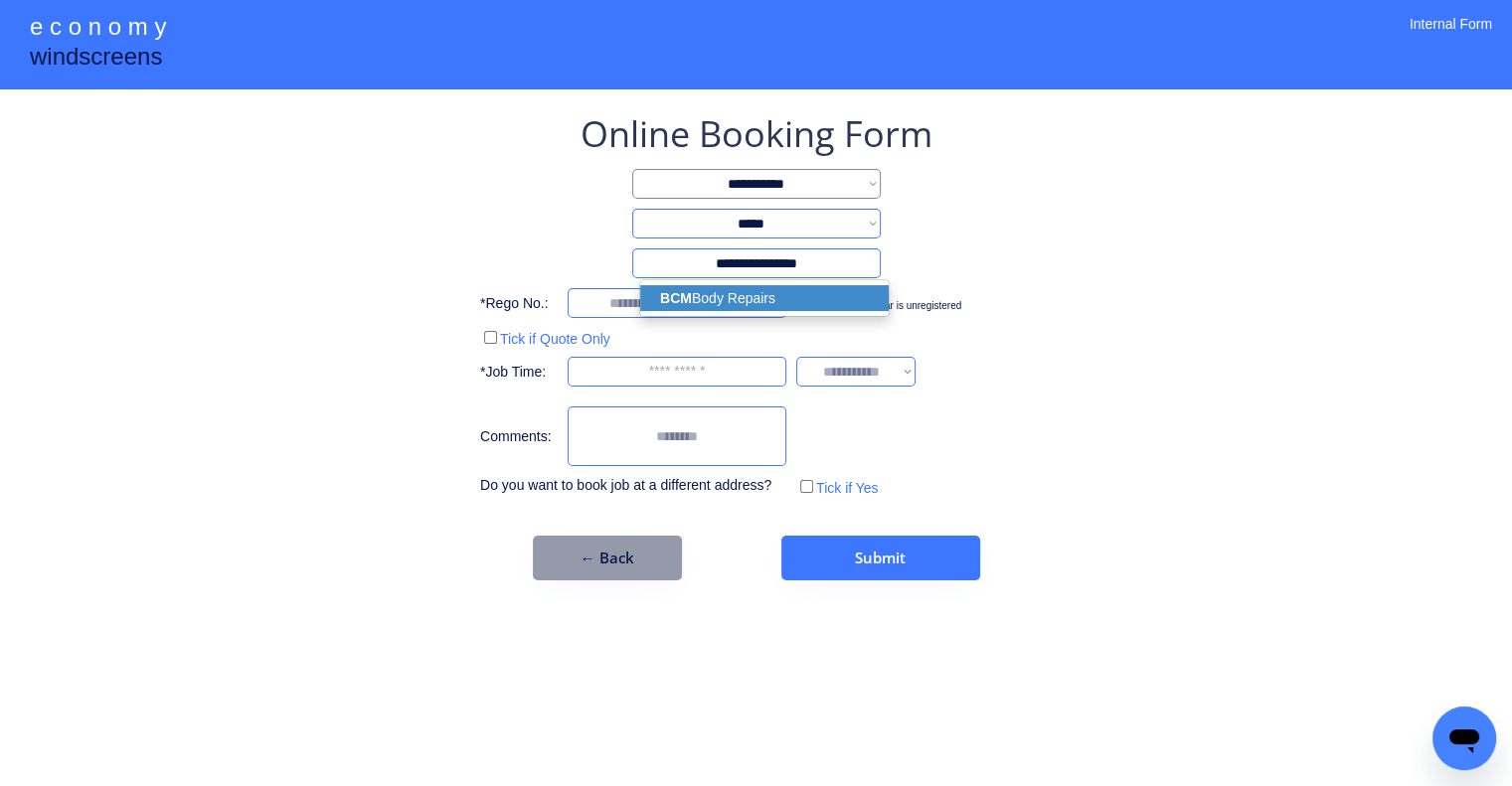 select on "*********" 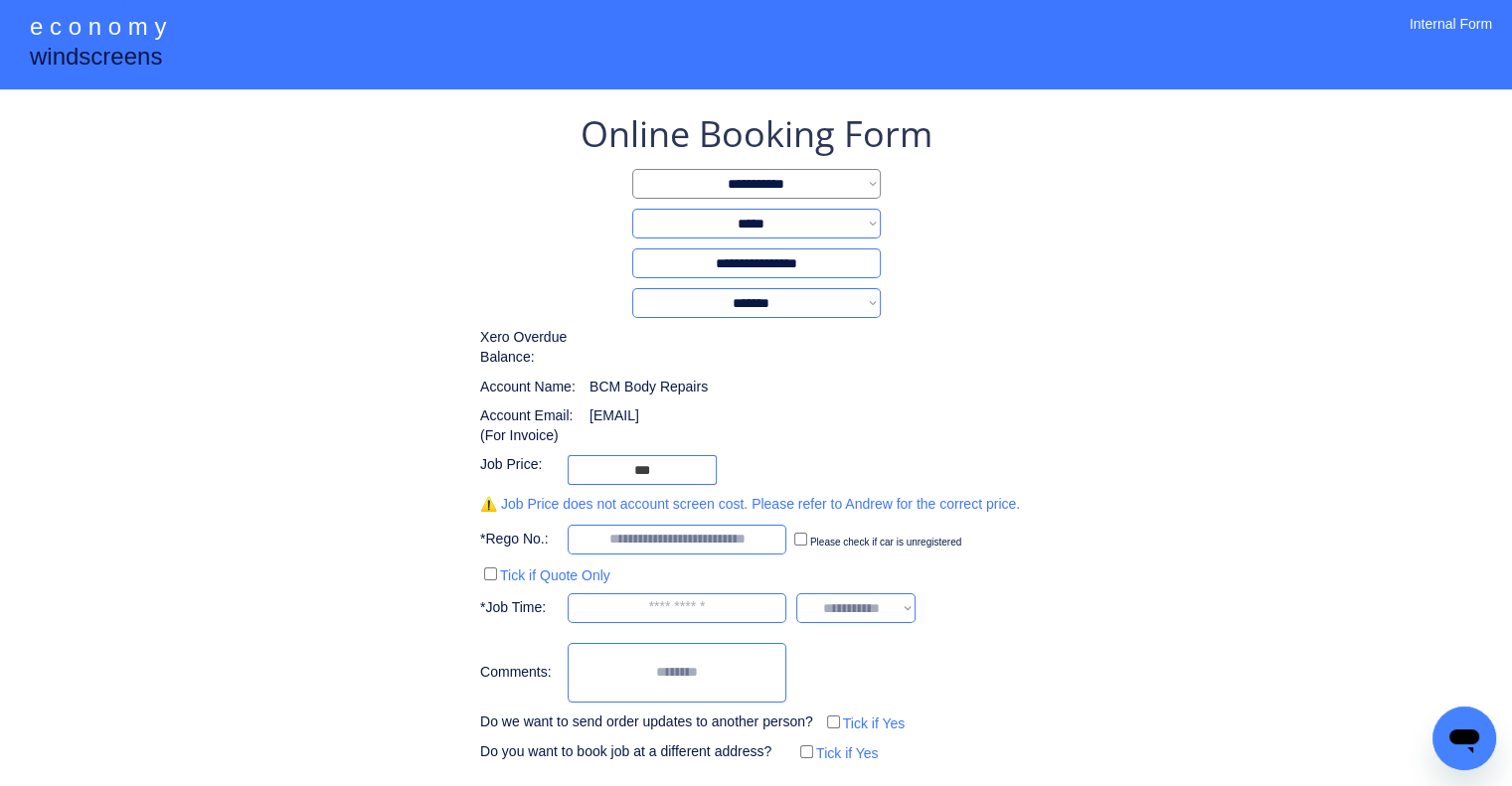click on "**********" at bounding box center (756, 437) 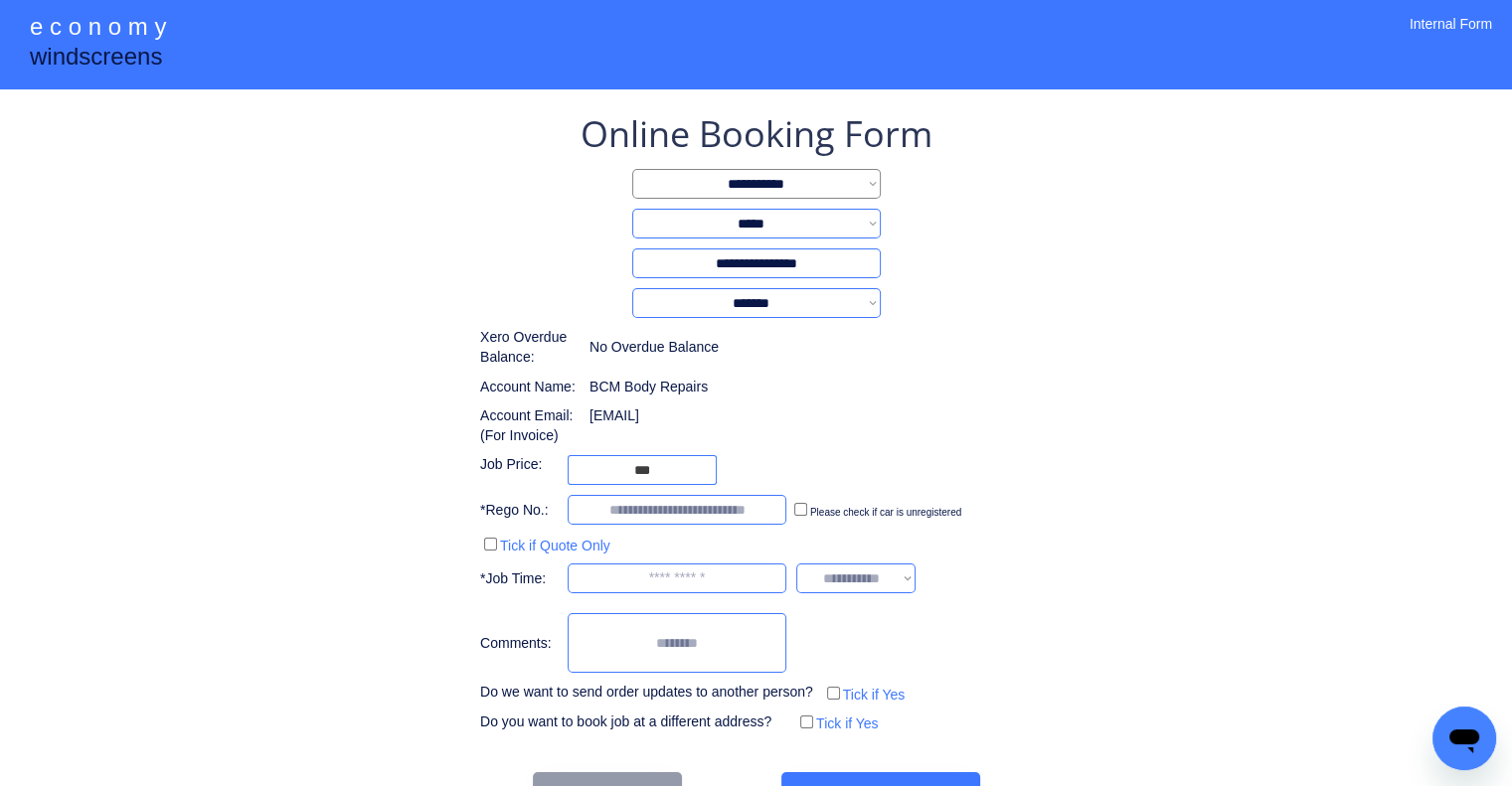 click at bounding box center [642, 470] 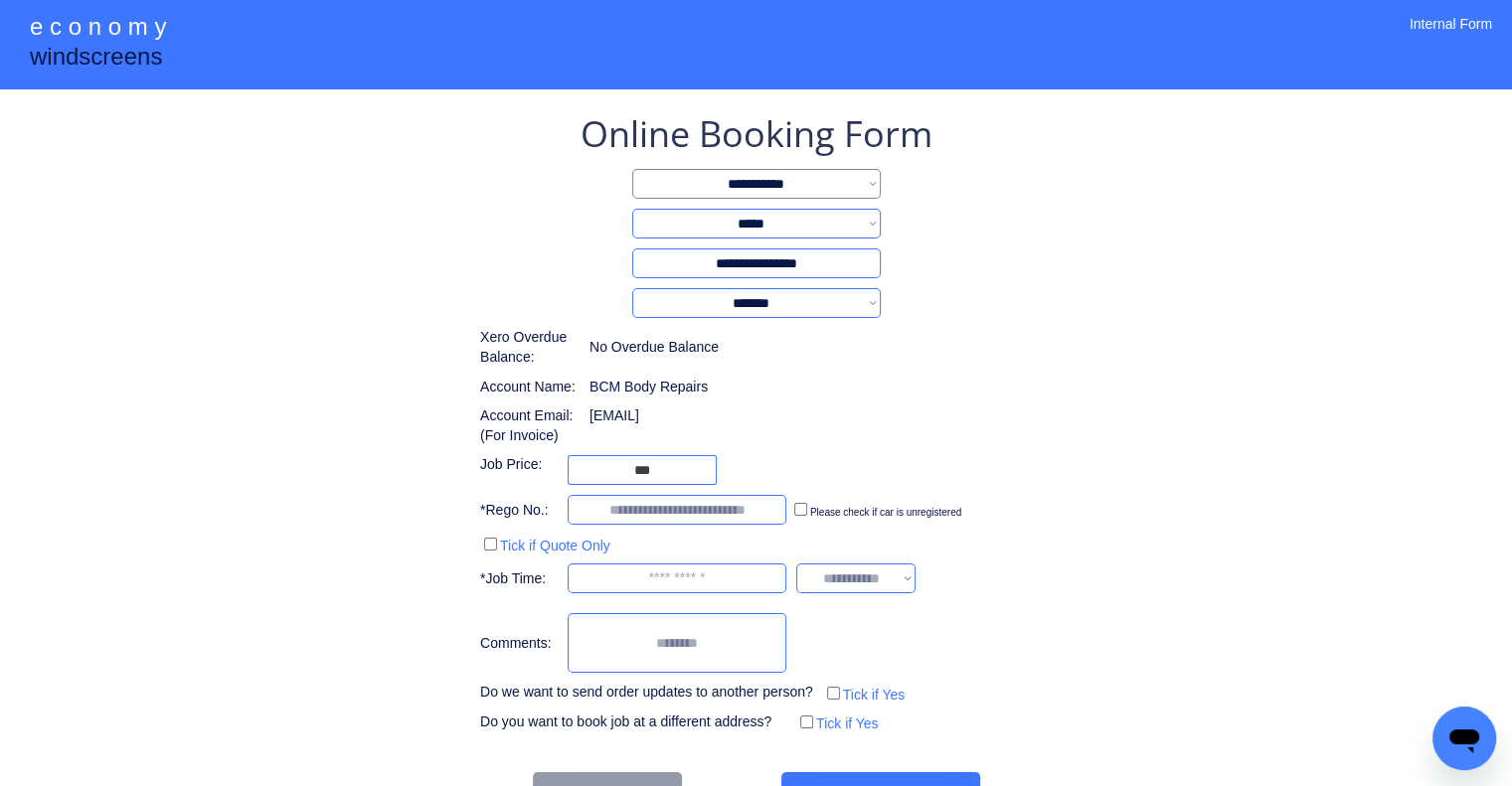 type on "***" 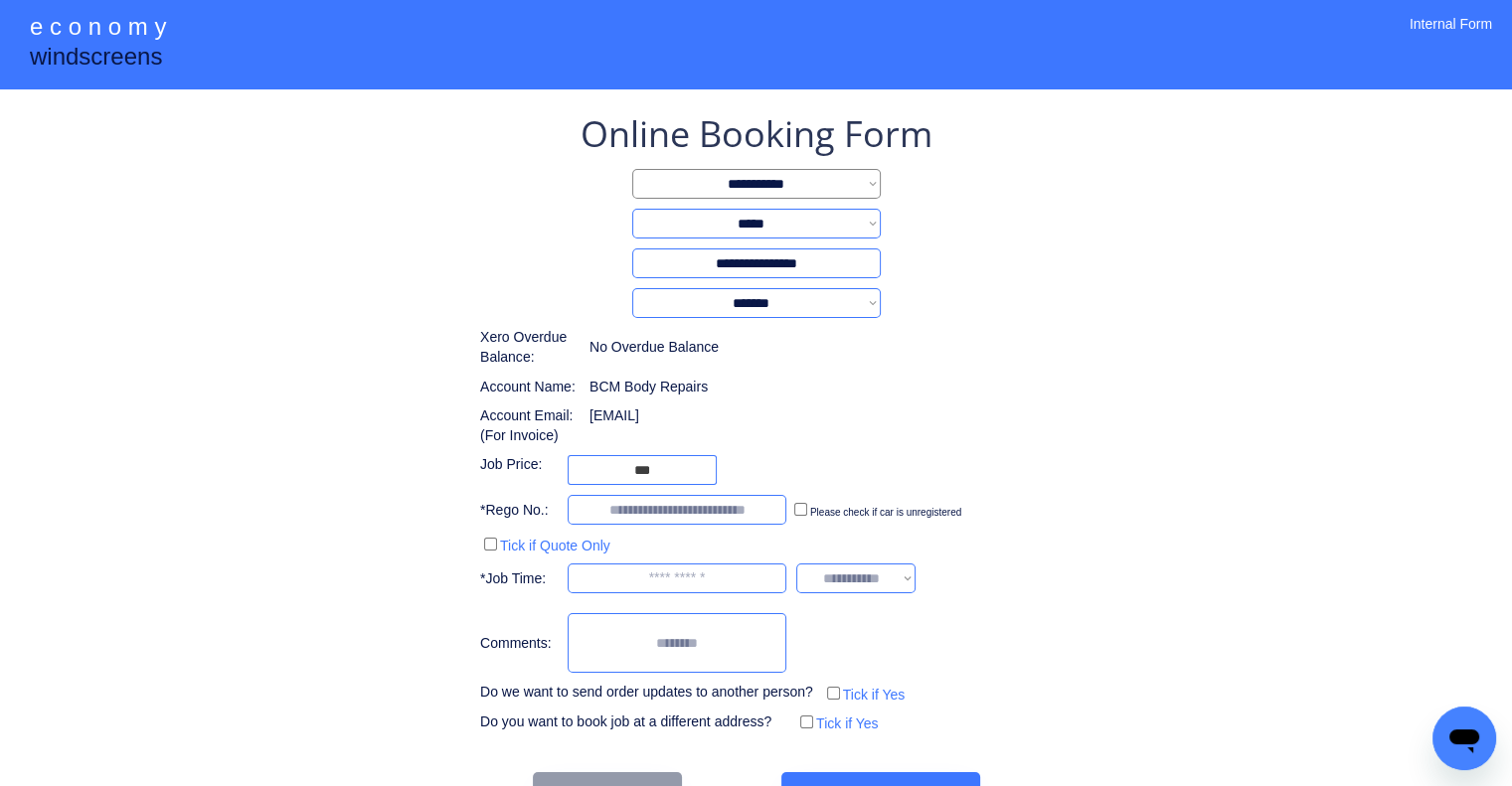 click at bounding box center [677, 510] 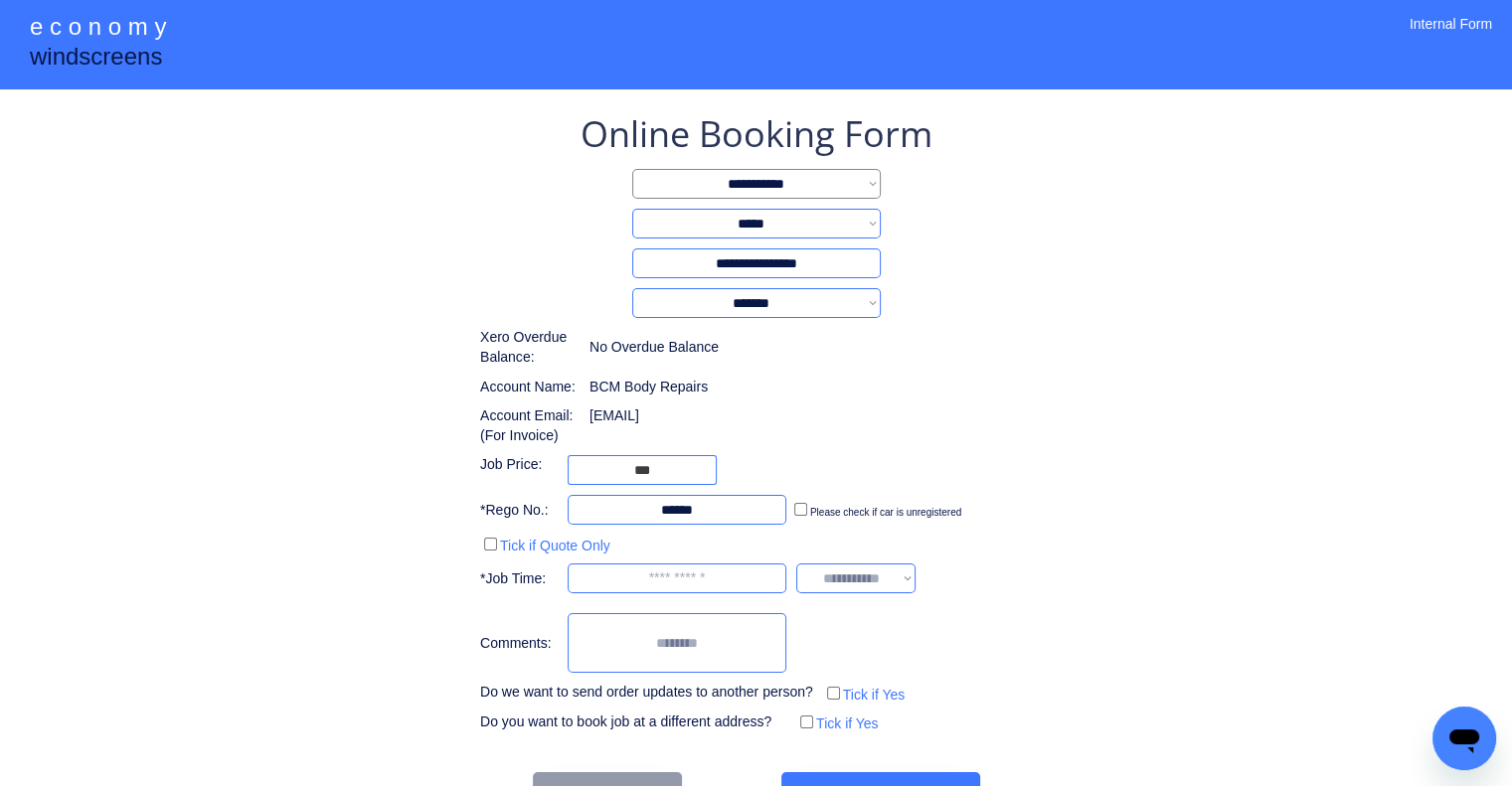 type on "******" 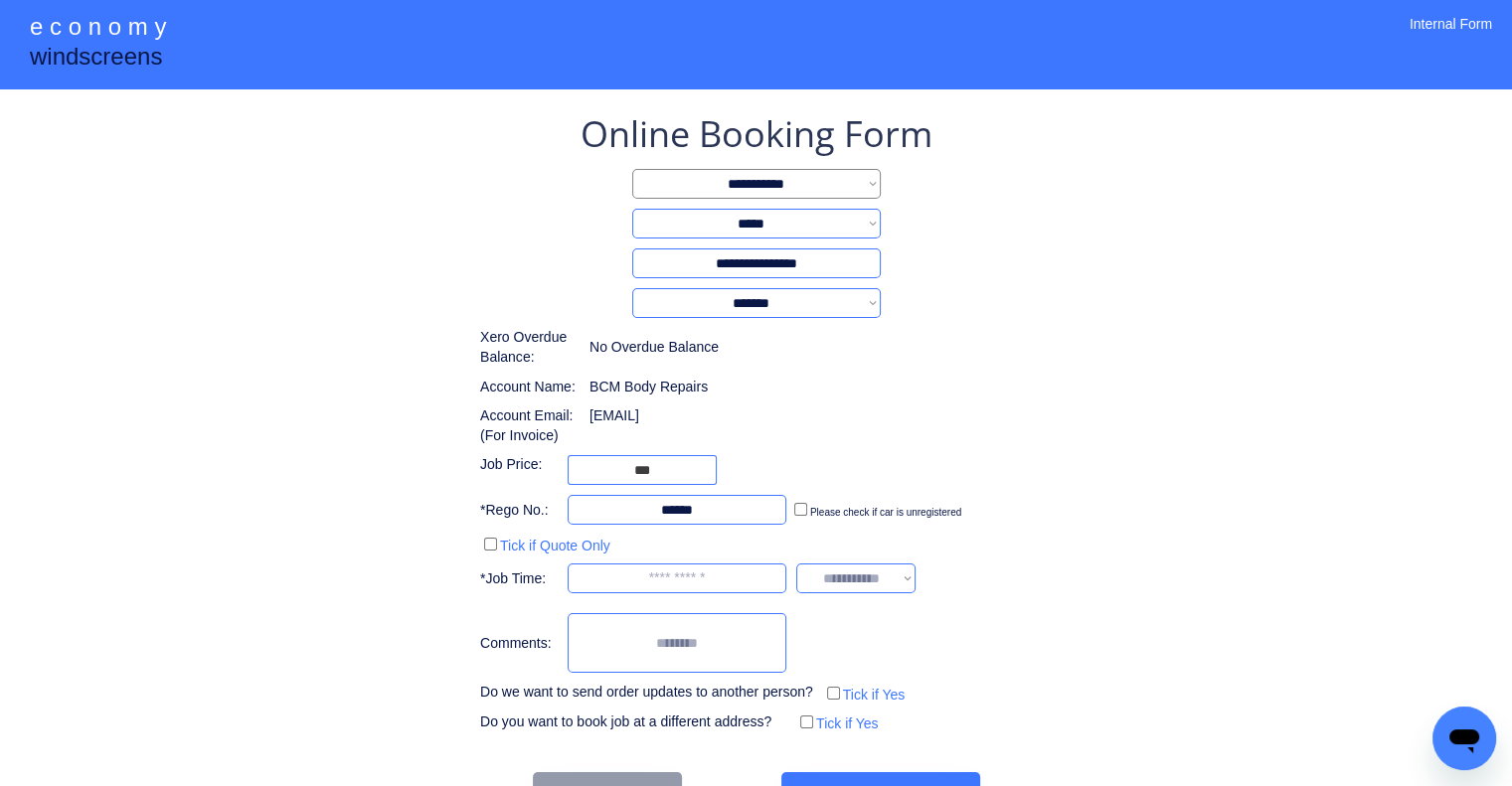 click on "Account Email: (For Invoice) ADMIN@BCMBODYREPAIRS.COM.AU" at bounding box center (656, 425) 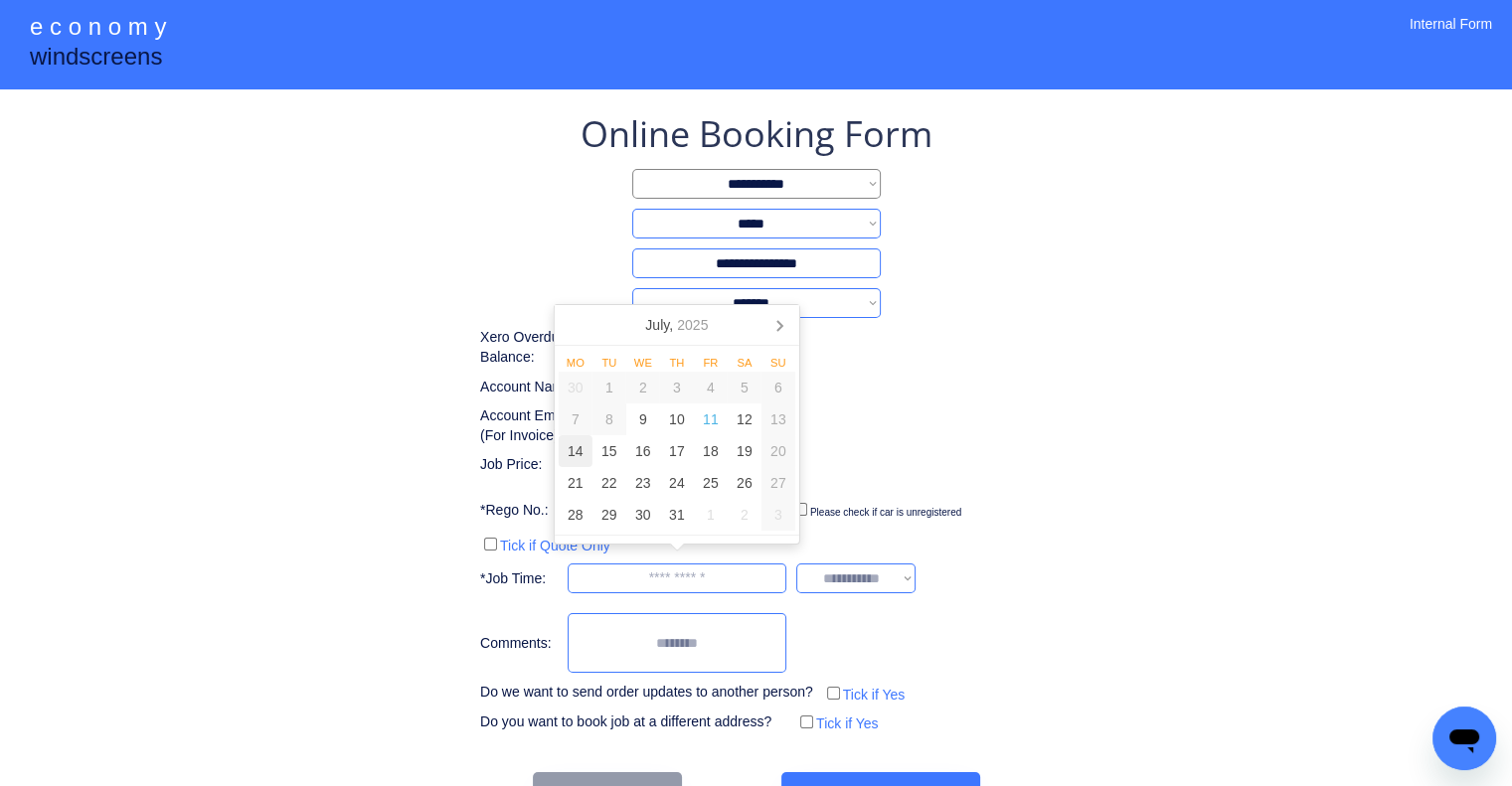 drag, startPoint x: 589, startPoint y: 444, endPoint x: 1283, endPoint y: 355, distance: 699.6835 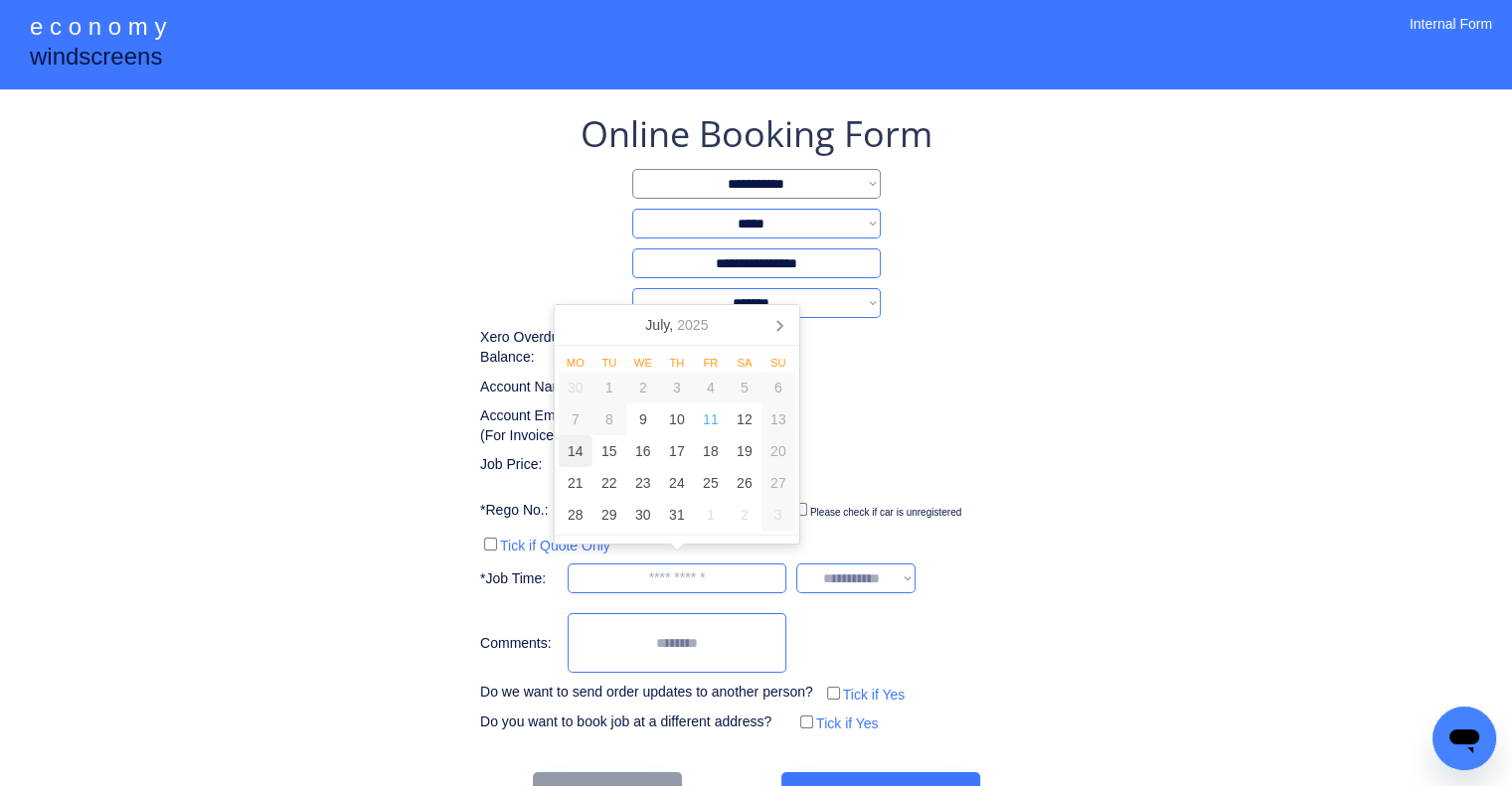 click on "14" at bounding box center (576, 451) 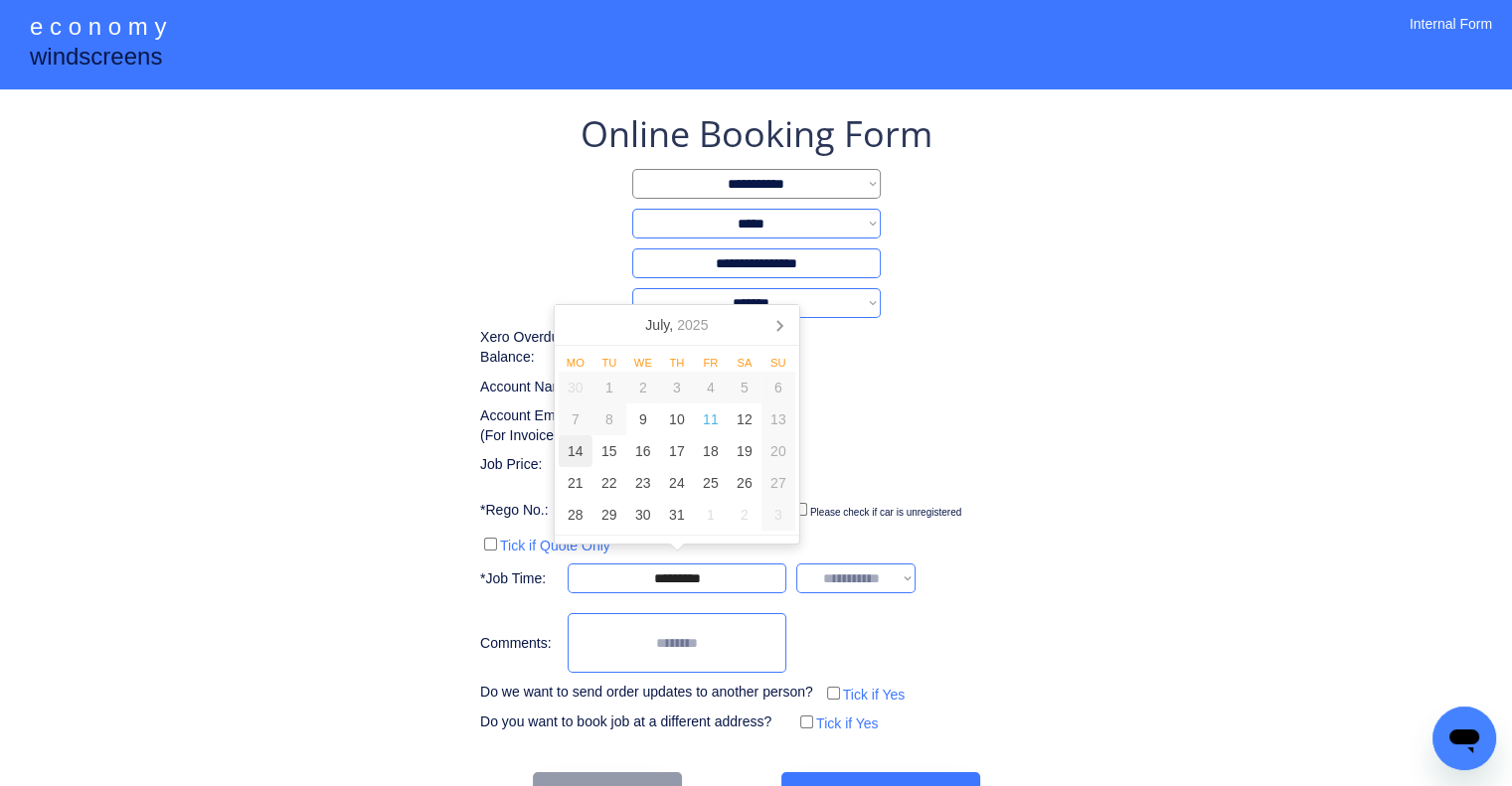 click on "**********" at bounding box center (756, 423) 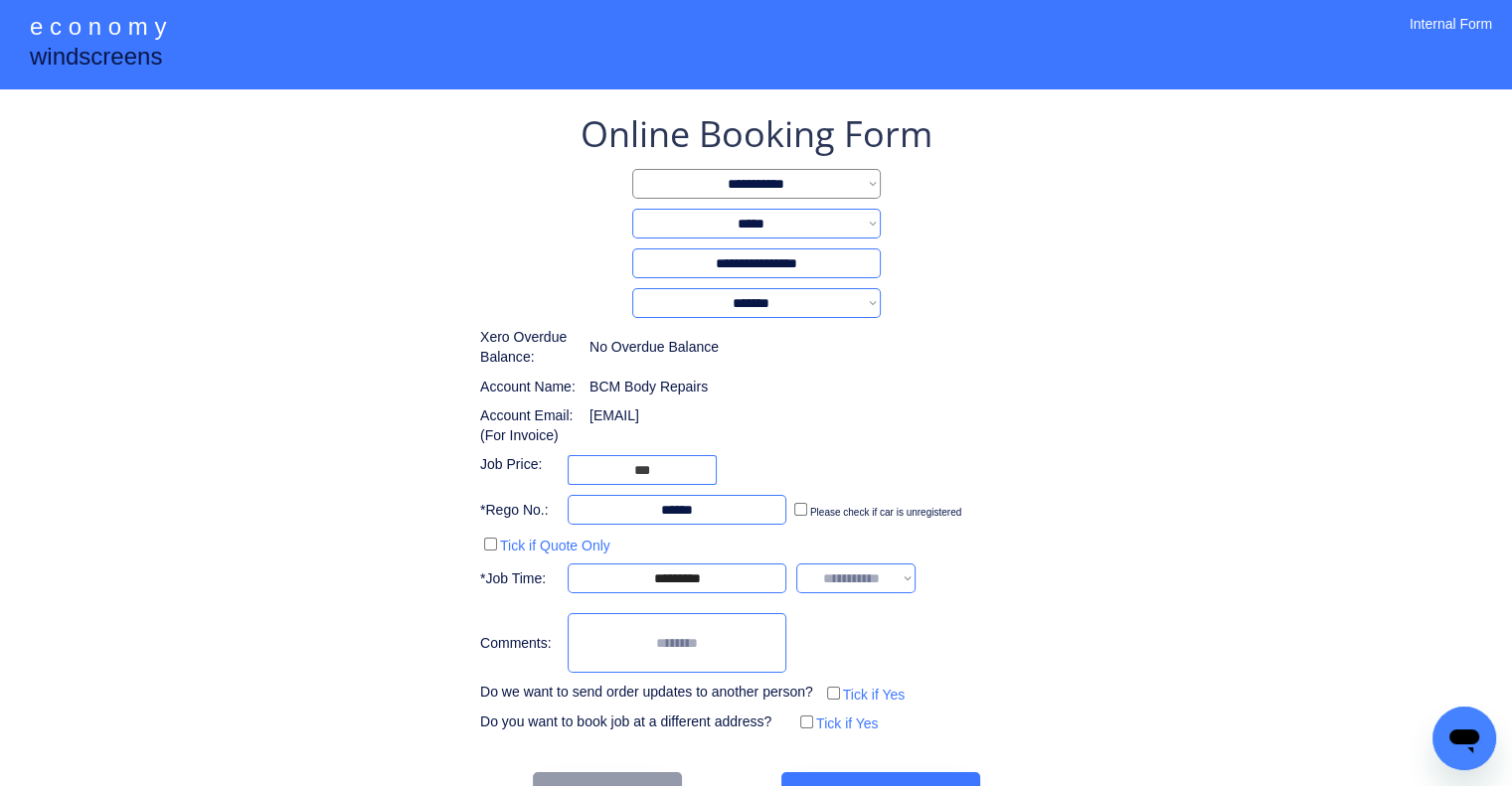 drag, startPoint x: 886, startPoint y: 571, endPoint x: 889, endPoint y: 583, distance: 12.369317 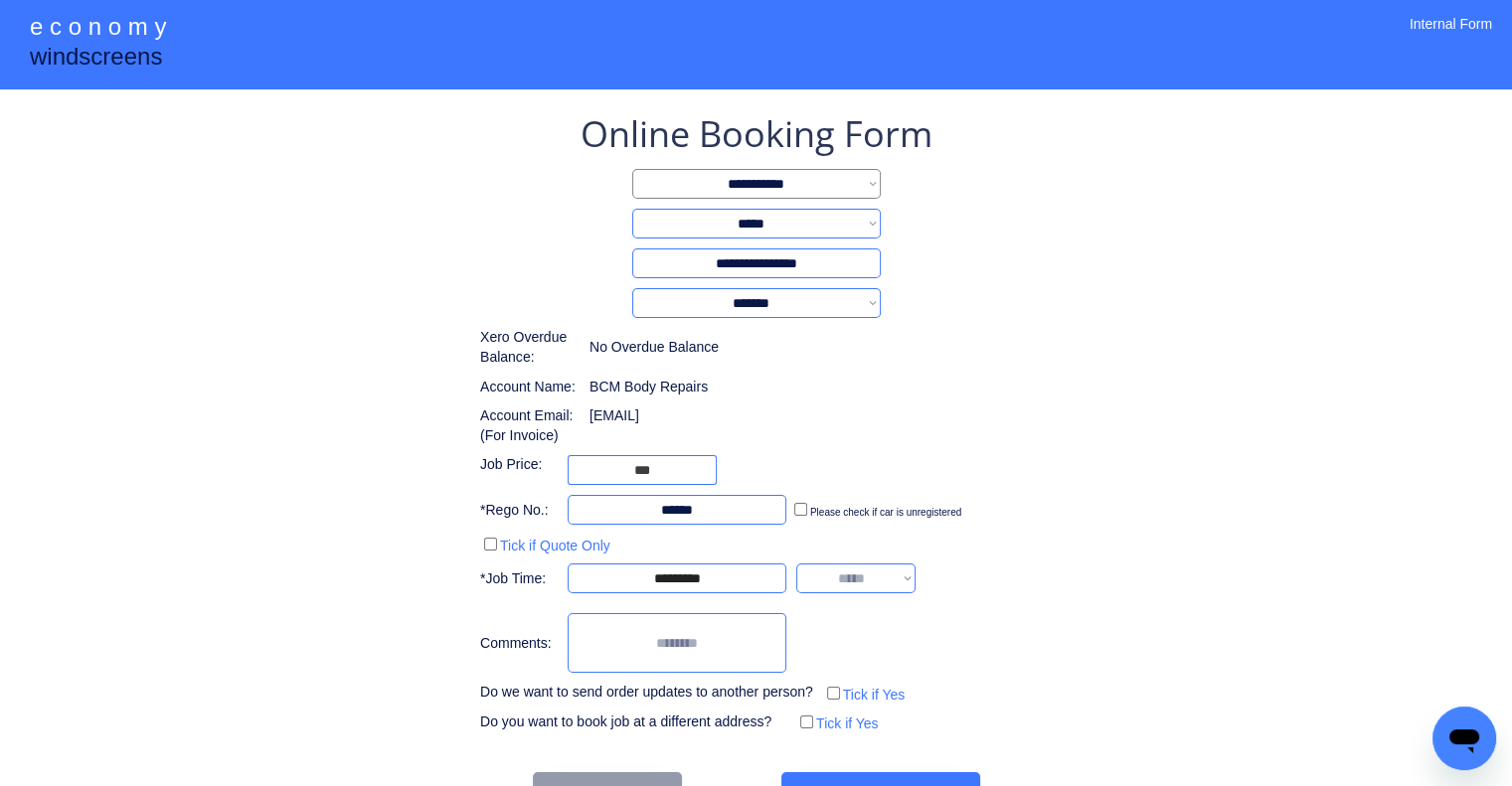 click on "**********" at bounding box center [856, 578] 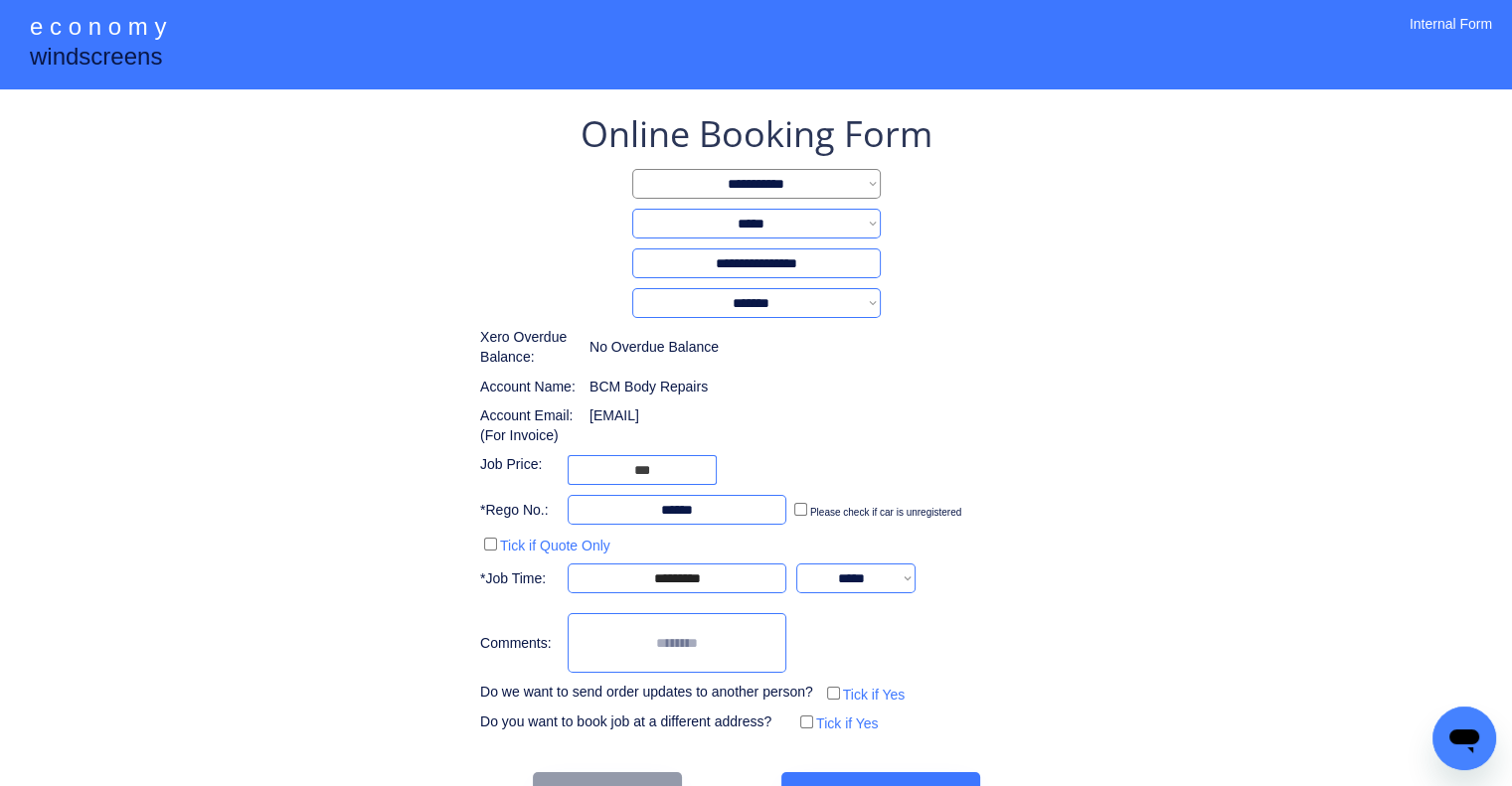 click on "**********" at bounding box center [756, 423] 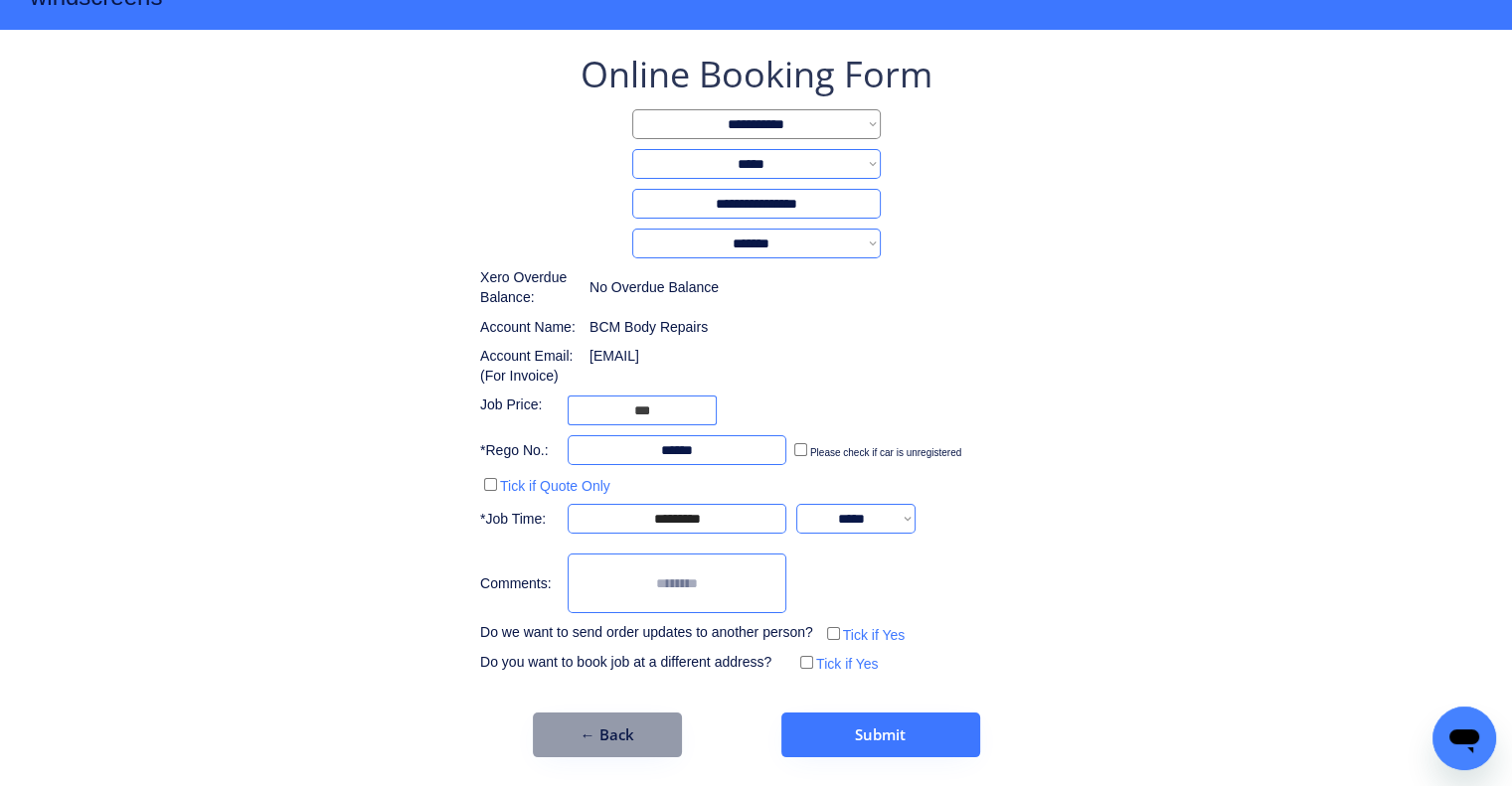 click on "**********" at bounding box center (756, 364) 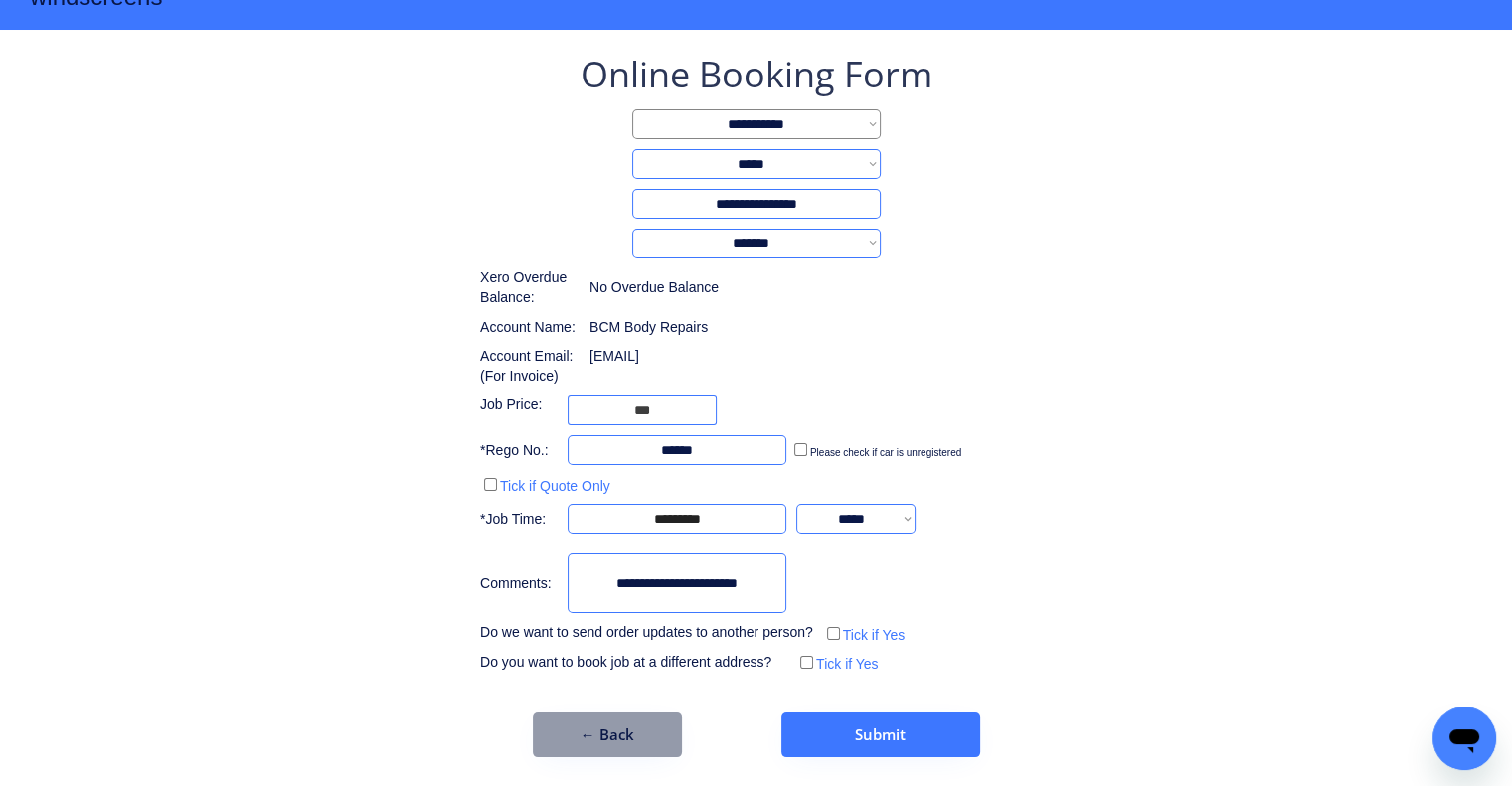 type on "**********" 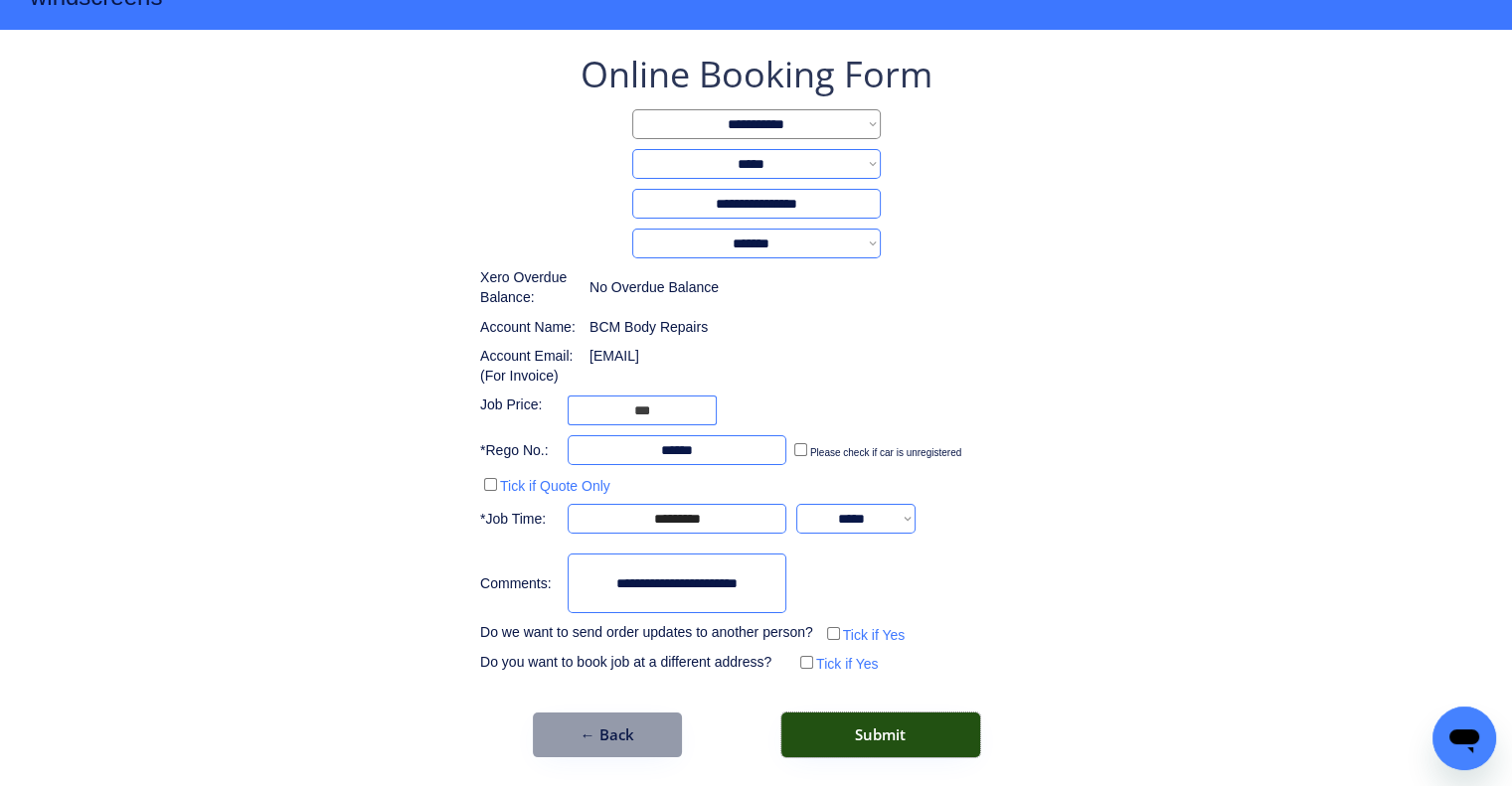 click on "Submit" at bounding box center (881, 734) 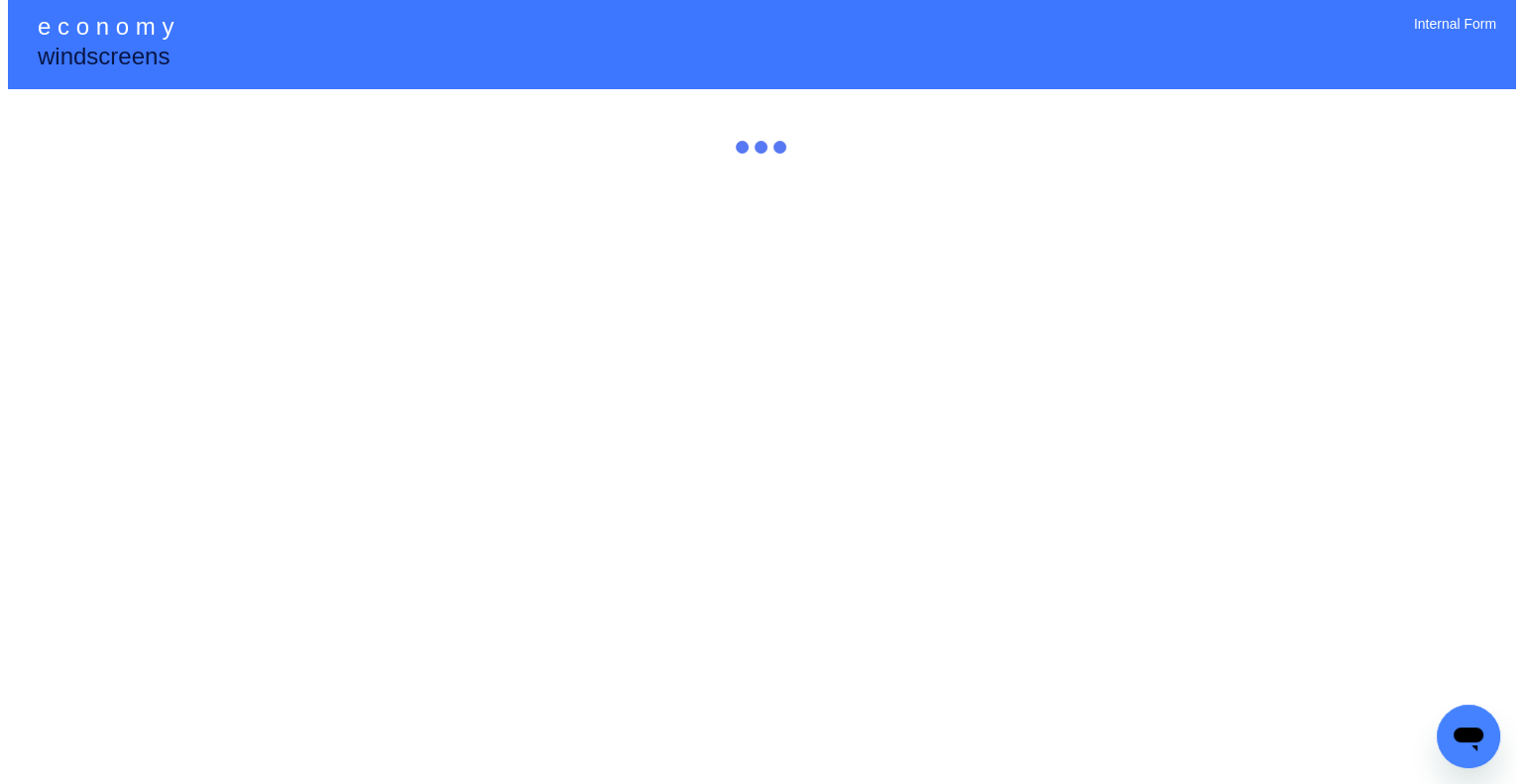 scroll, scrollTop: 0, scrollLeft: 0, axis: both 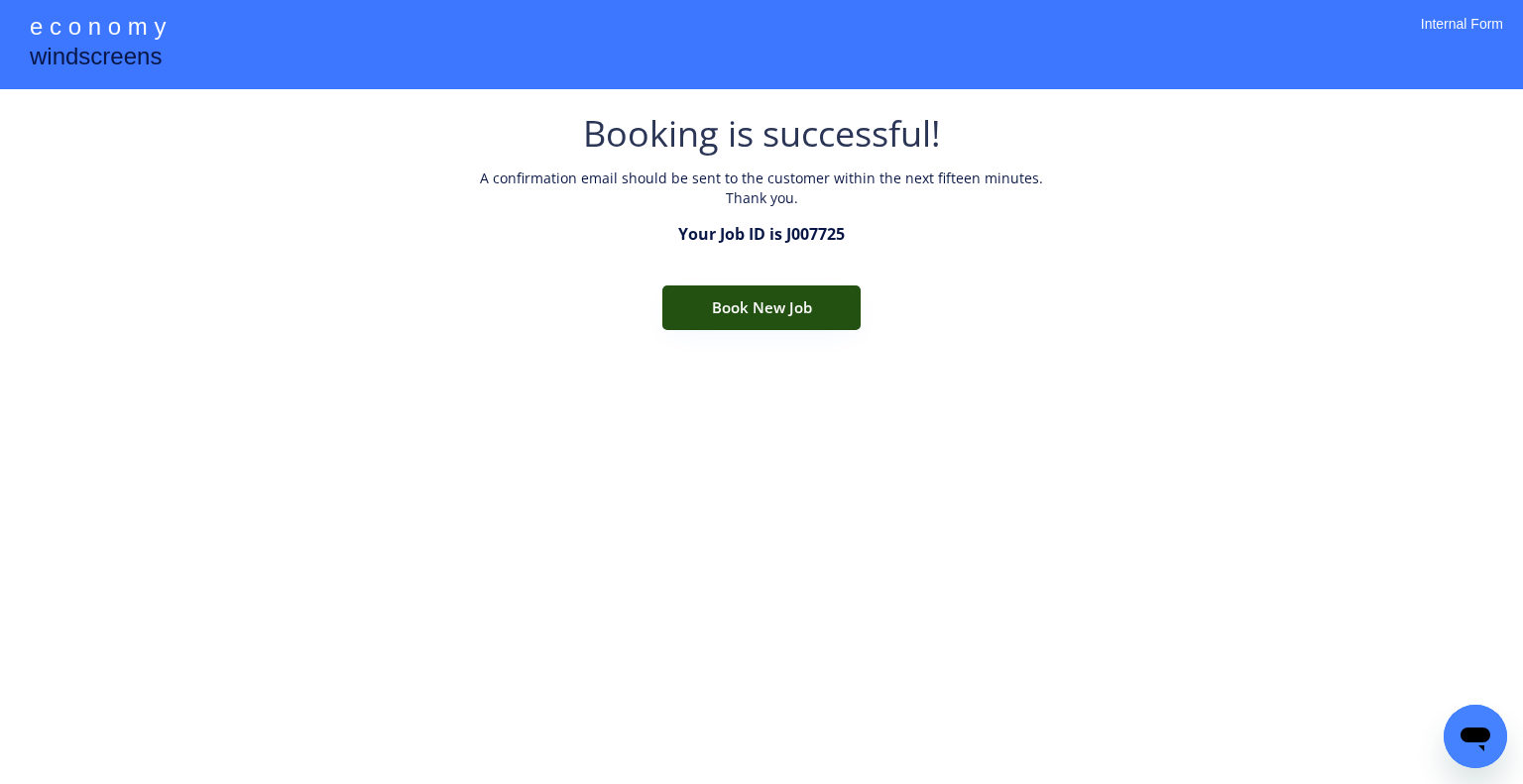 click on "Book New Job" at bounding box center [762, 307] 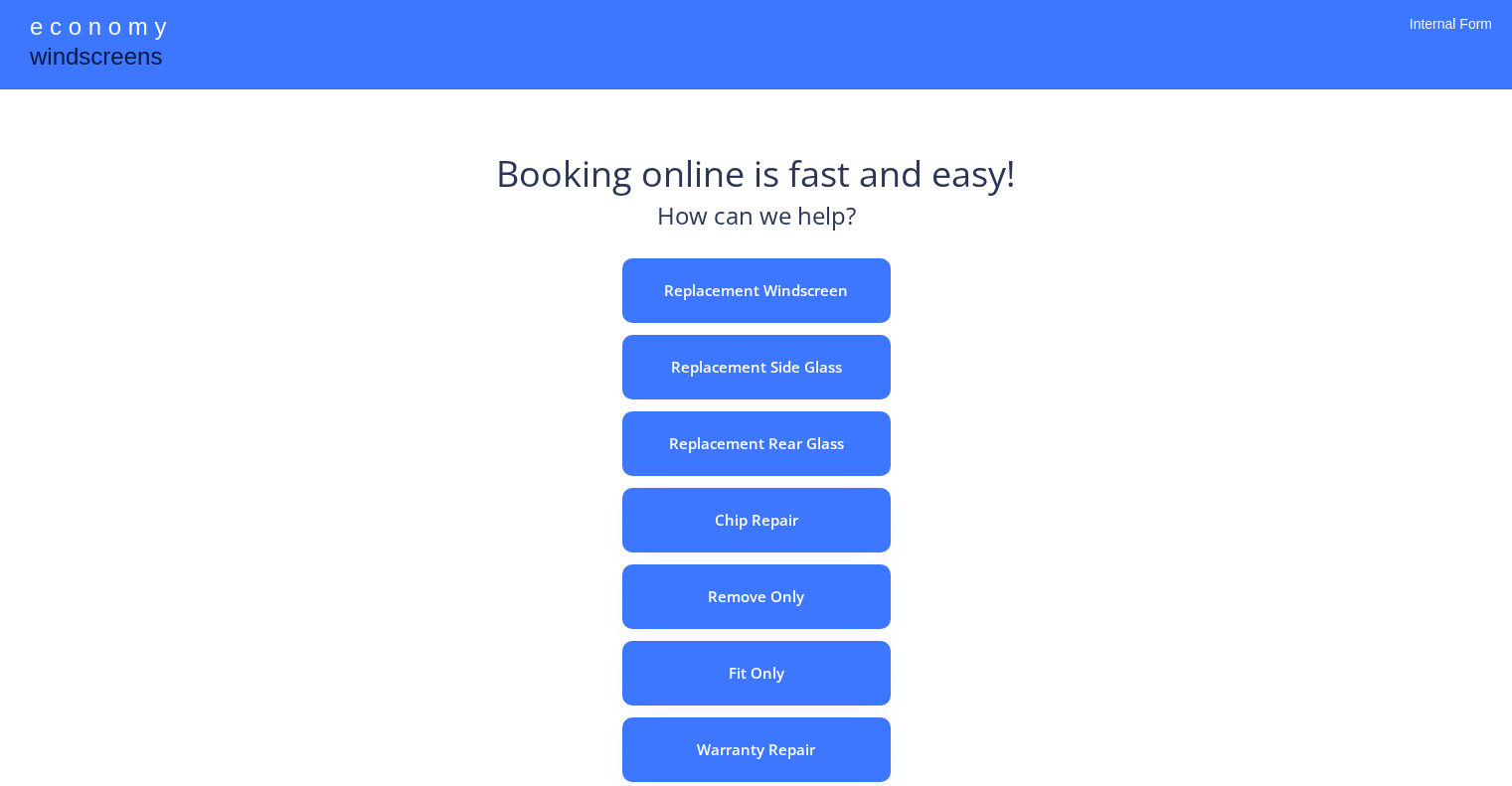 scroll, scrollTop: 0, scrollLeft: 0, axis: both 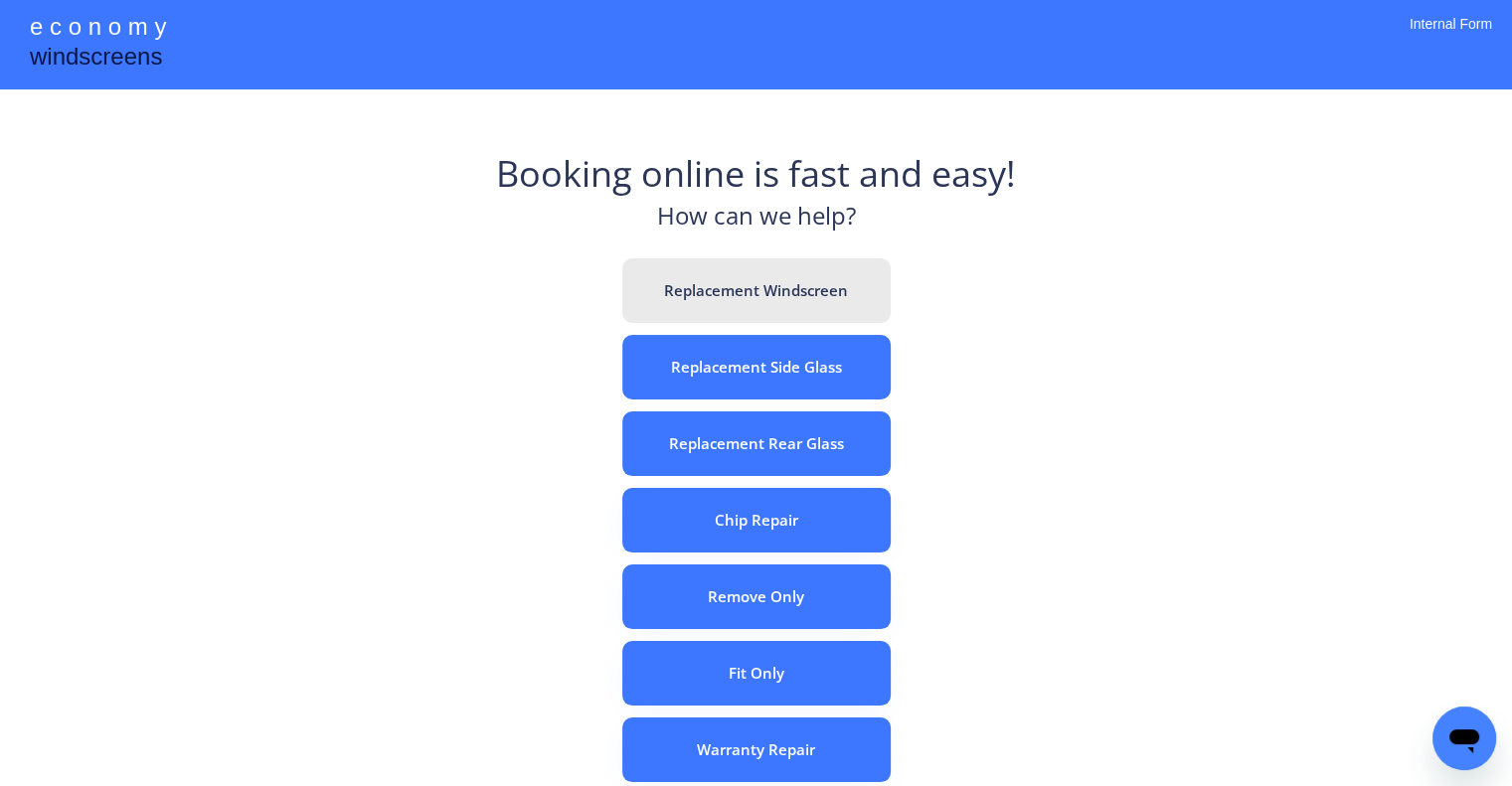 click on "Replacement Windscreen" at bounding box center (756, 290) 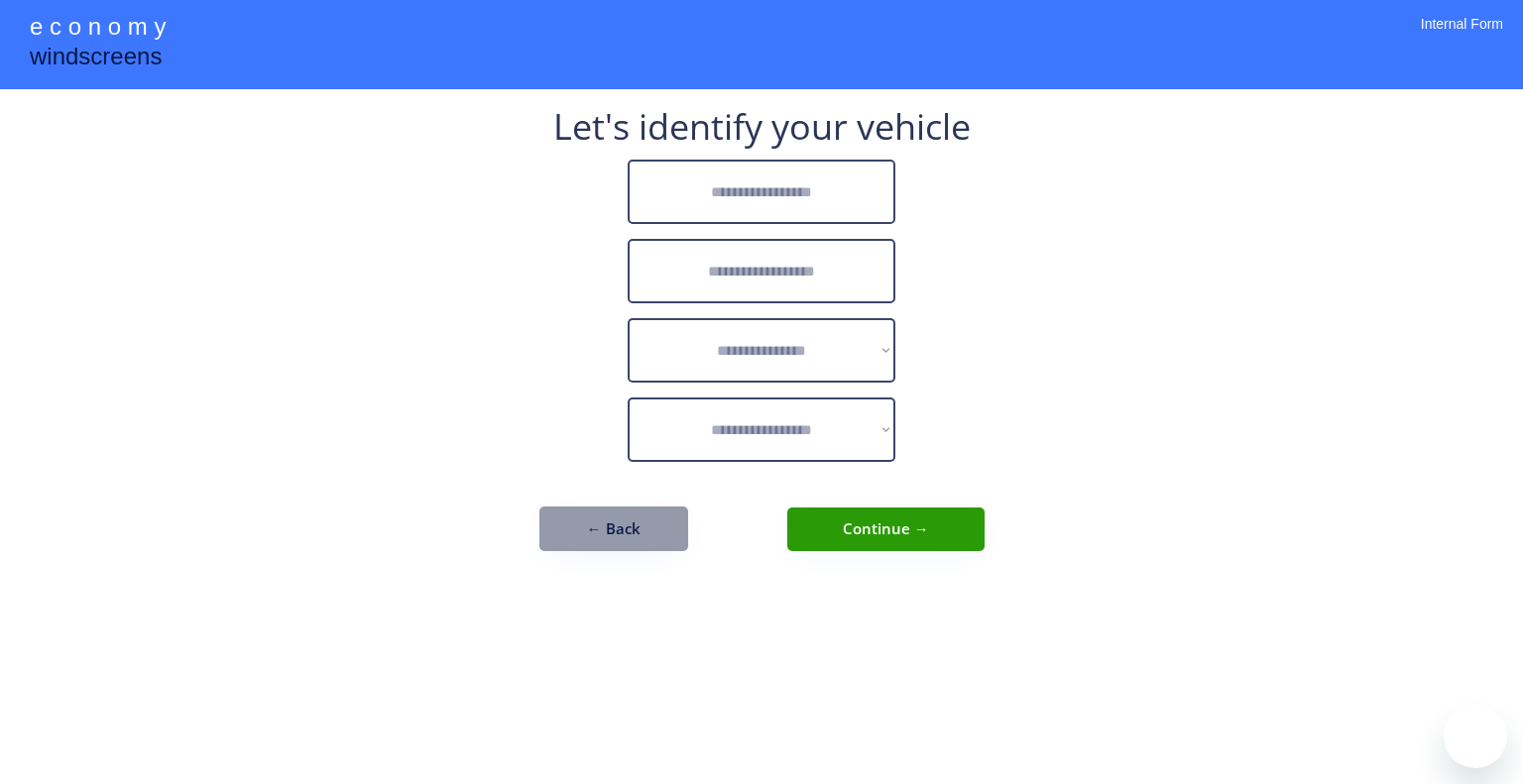 scroll, scrollTop: 0, scrollLeft: 0, axis: both 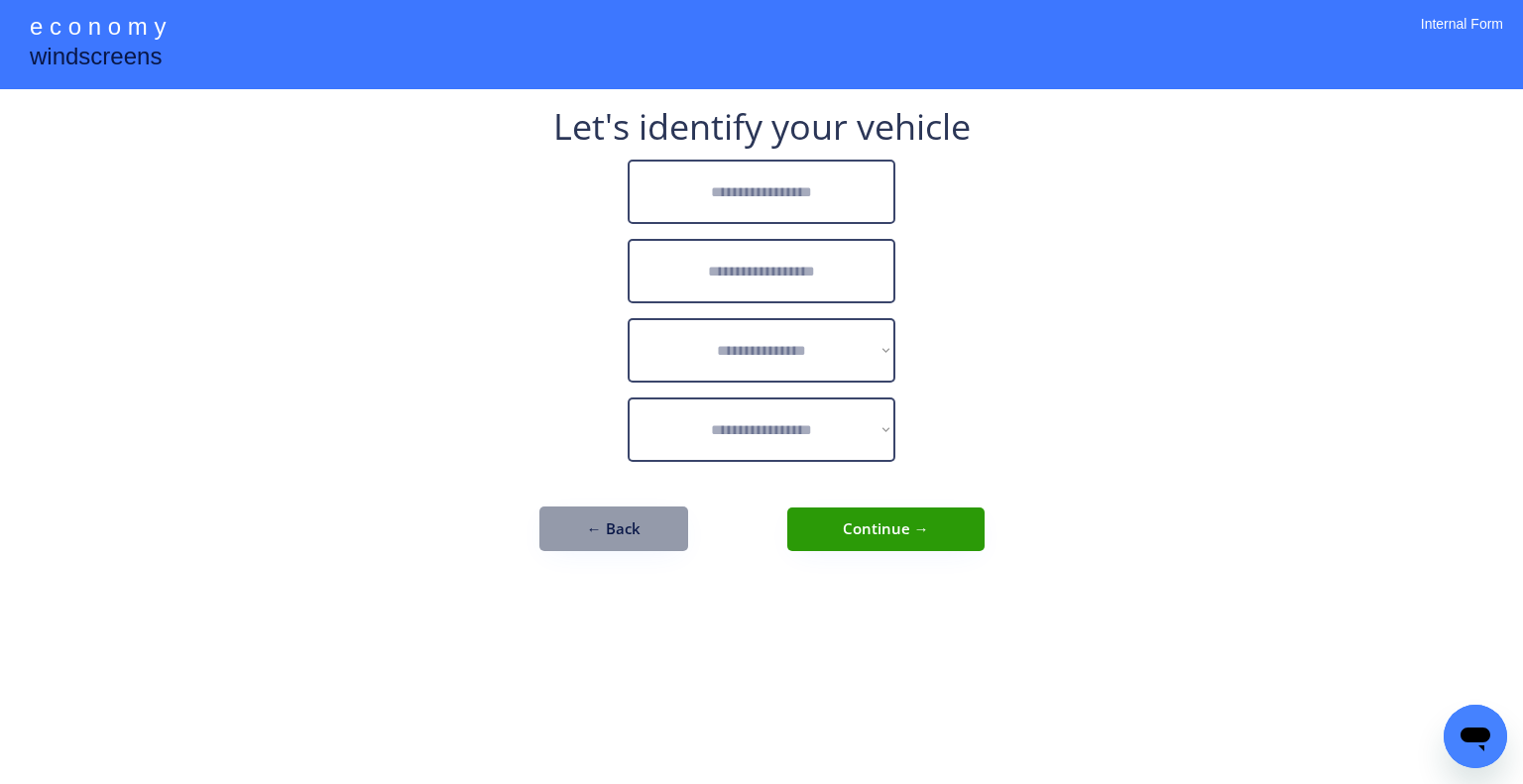 click at bounding box center [762, 191] 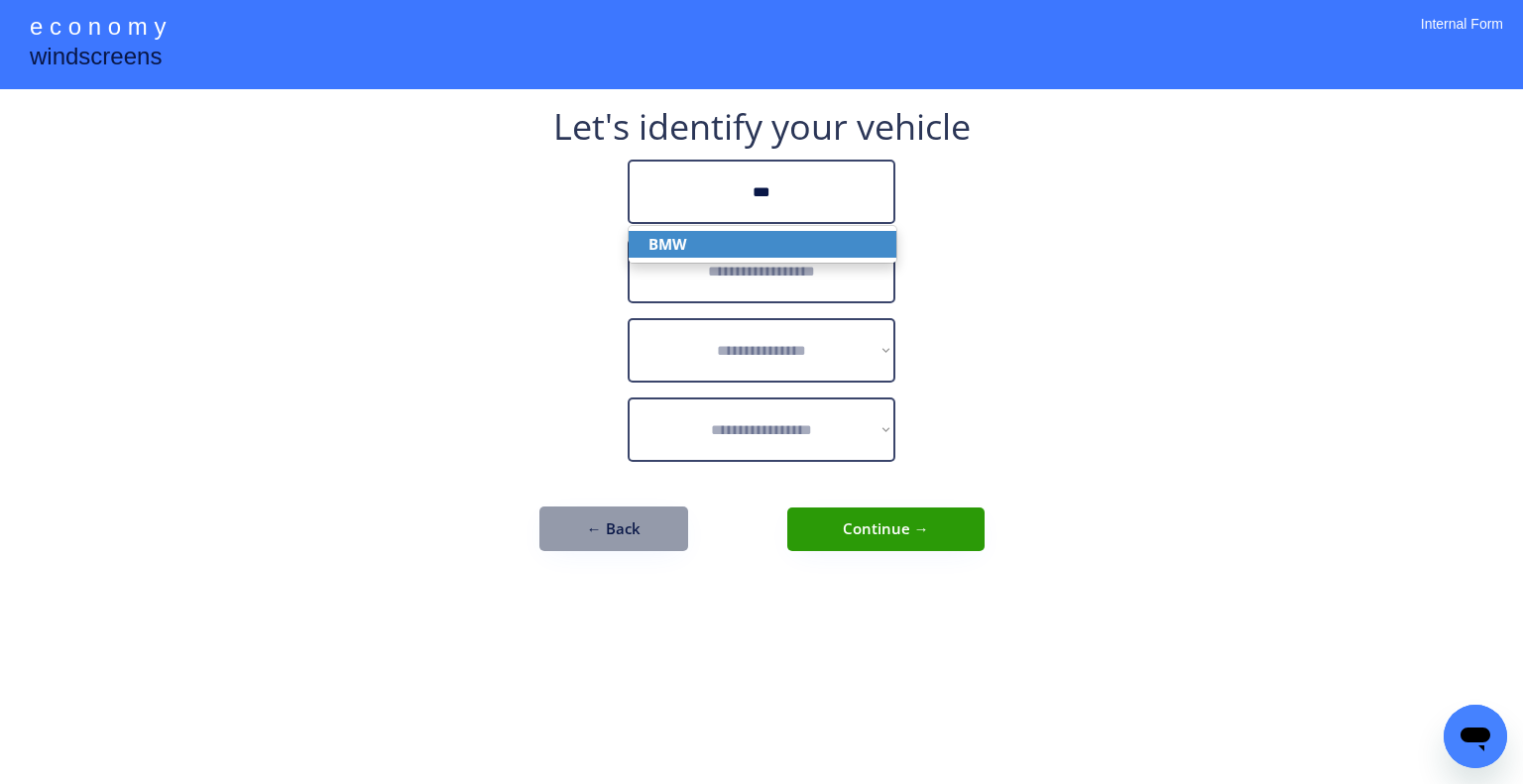 click on "BMW" at bounding box center (762, 244) 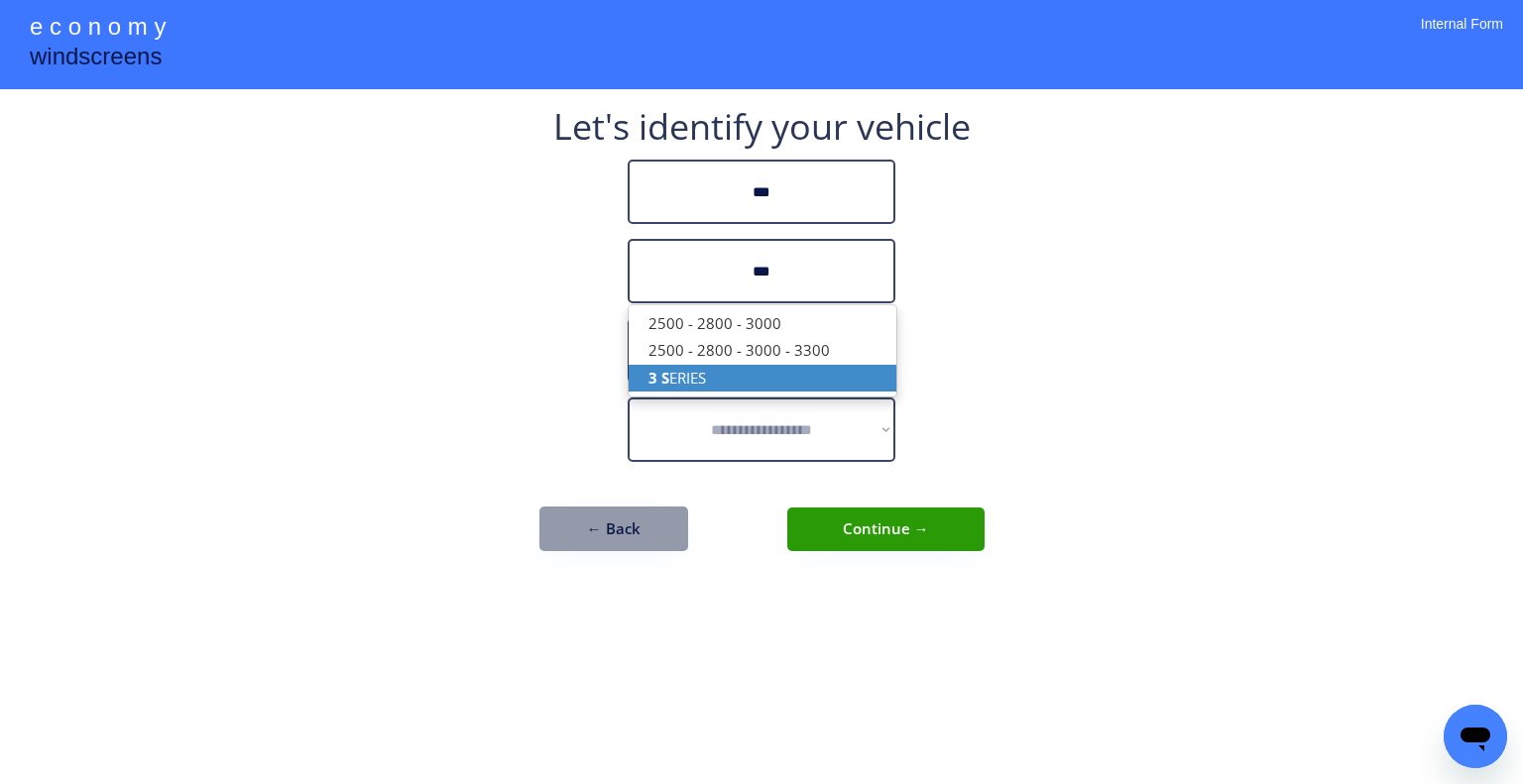 click on "3 S ERIES" at bounding box center [762, 378] 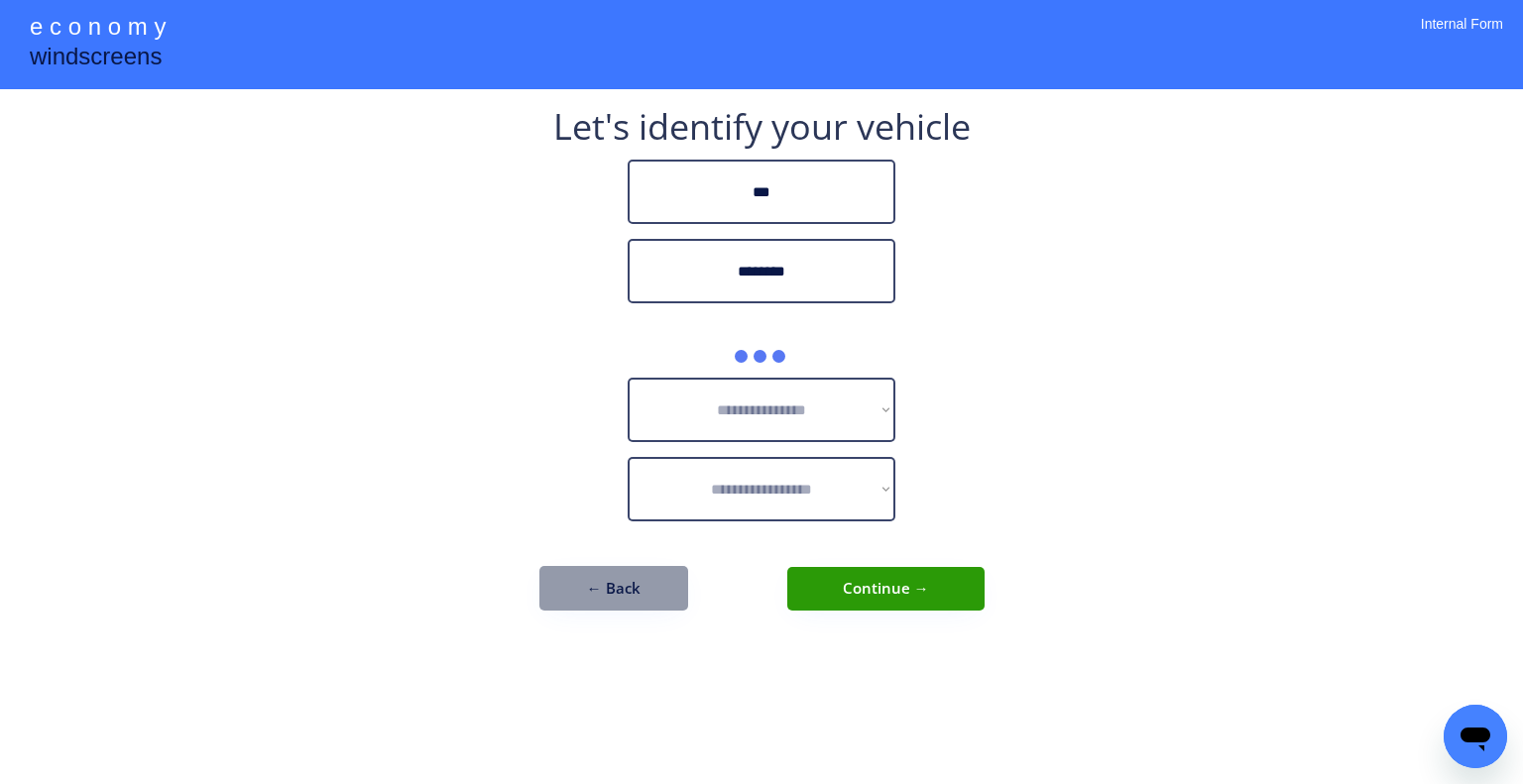 type on "********" 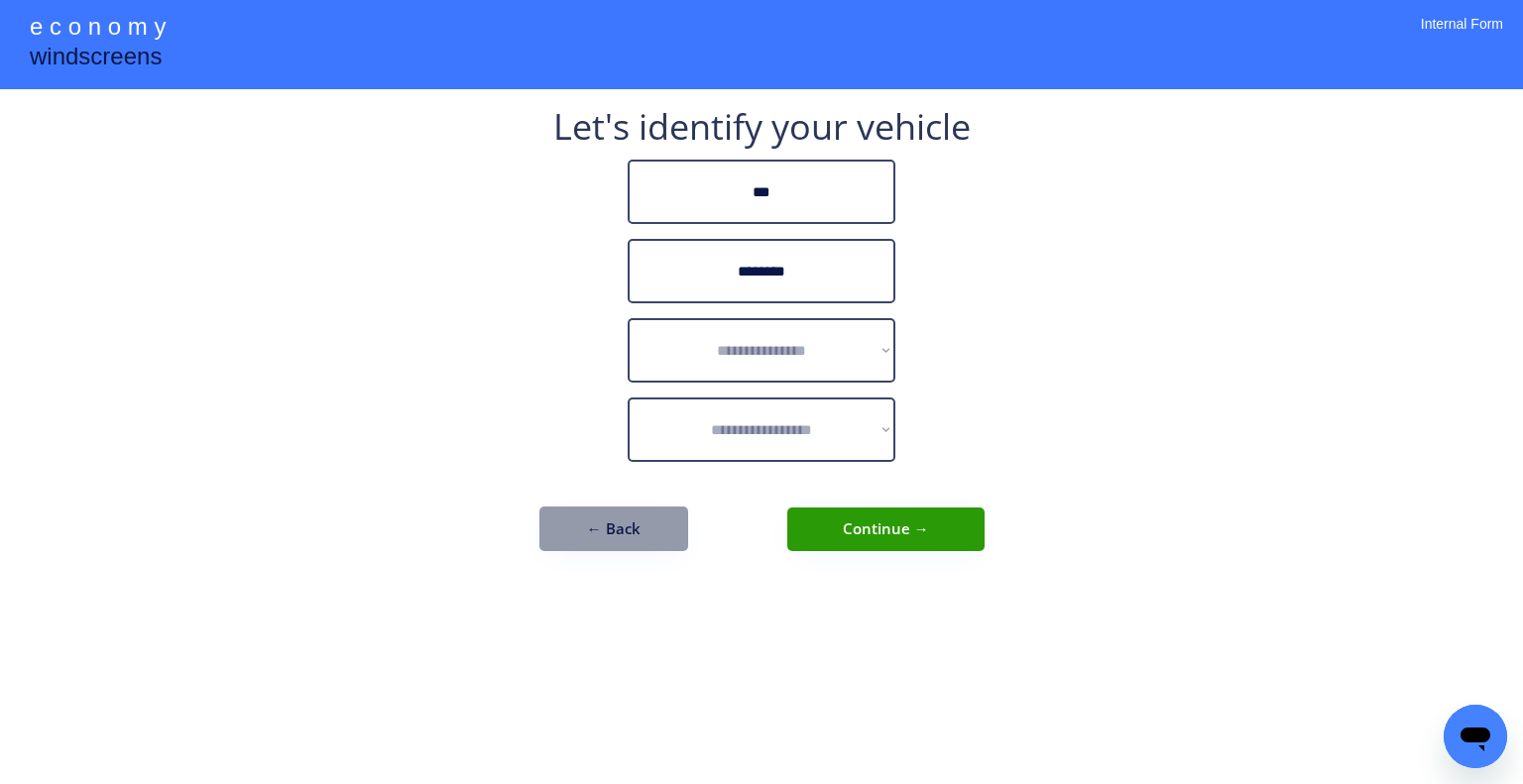 click on "**********" at bounding box center (762, 392) 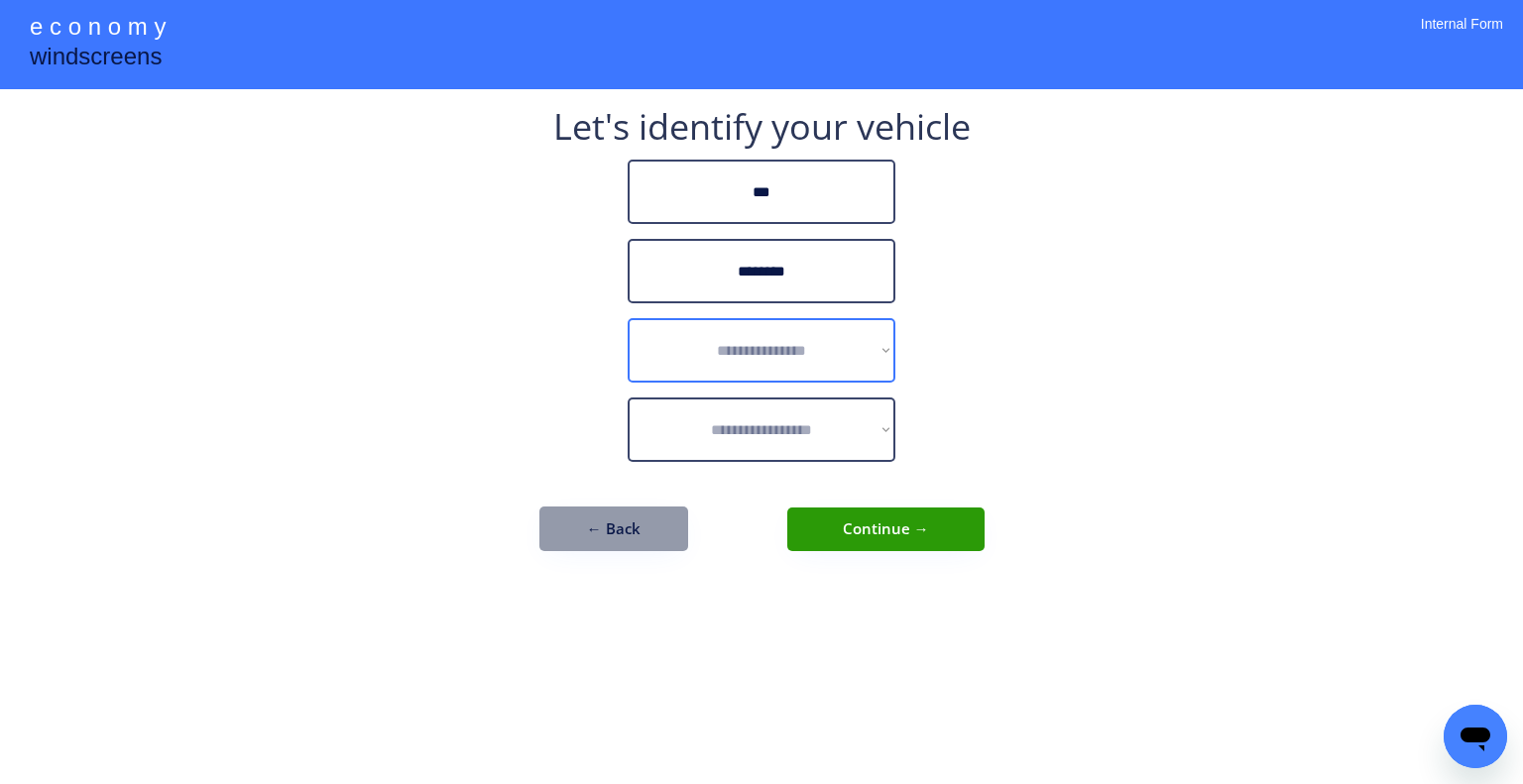 click on "**********" at bounding box center (762, 350) 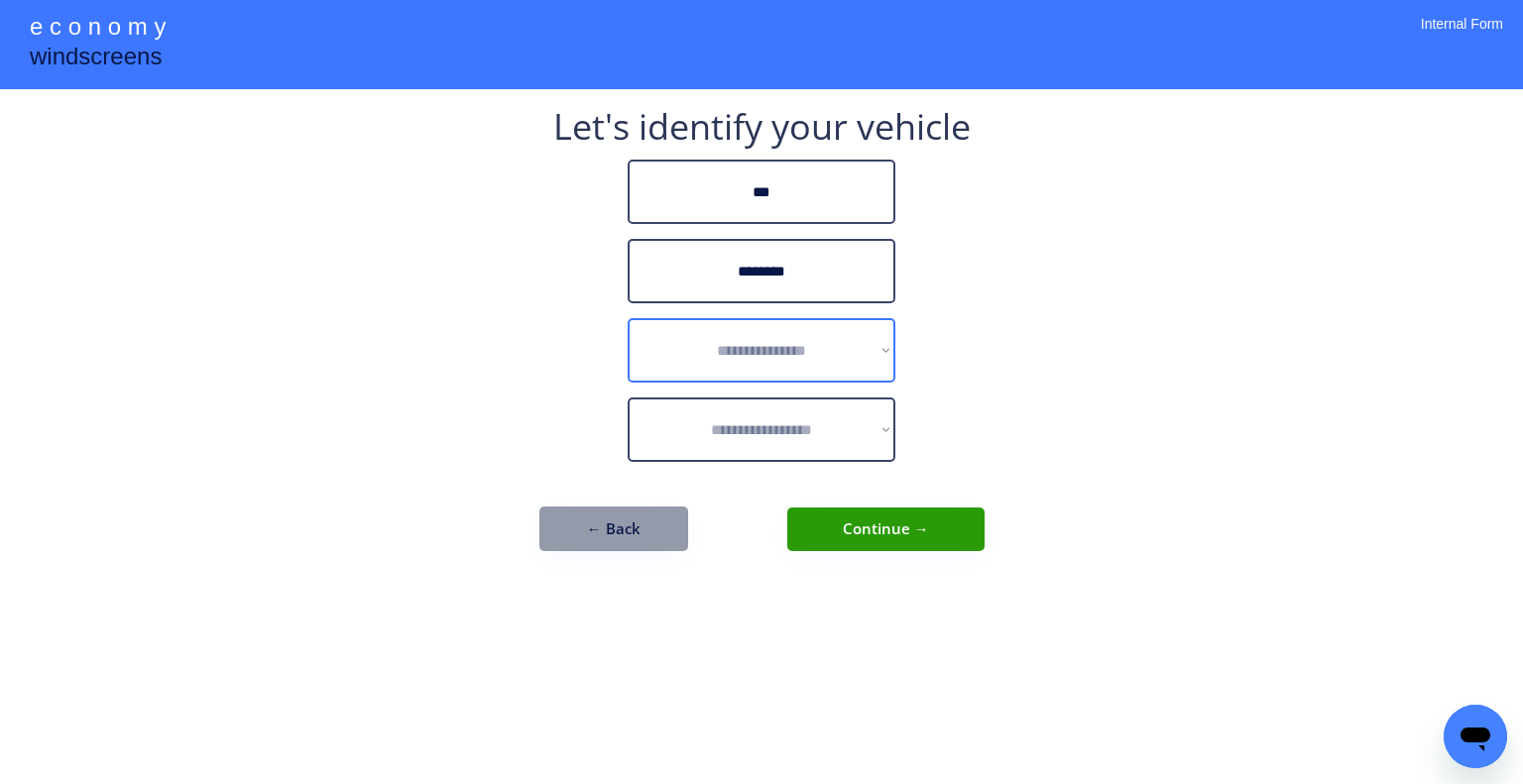 select on "******" 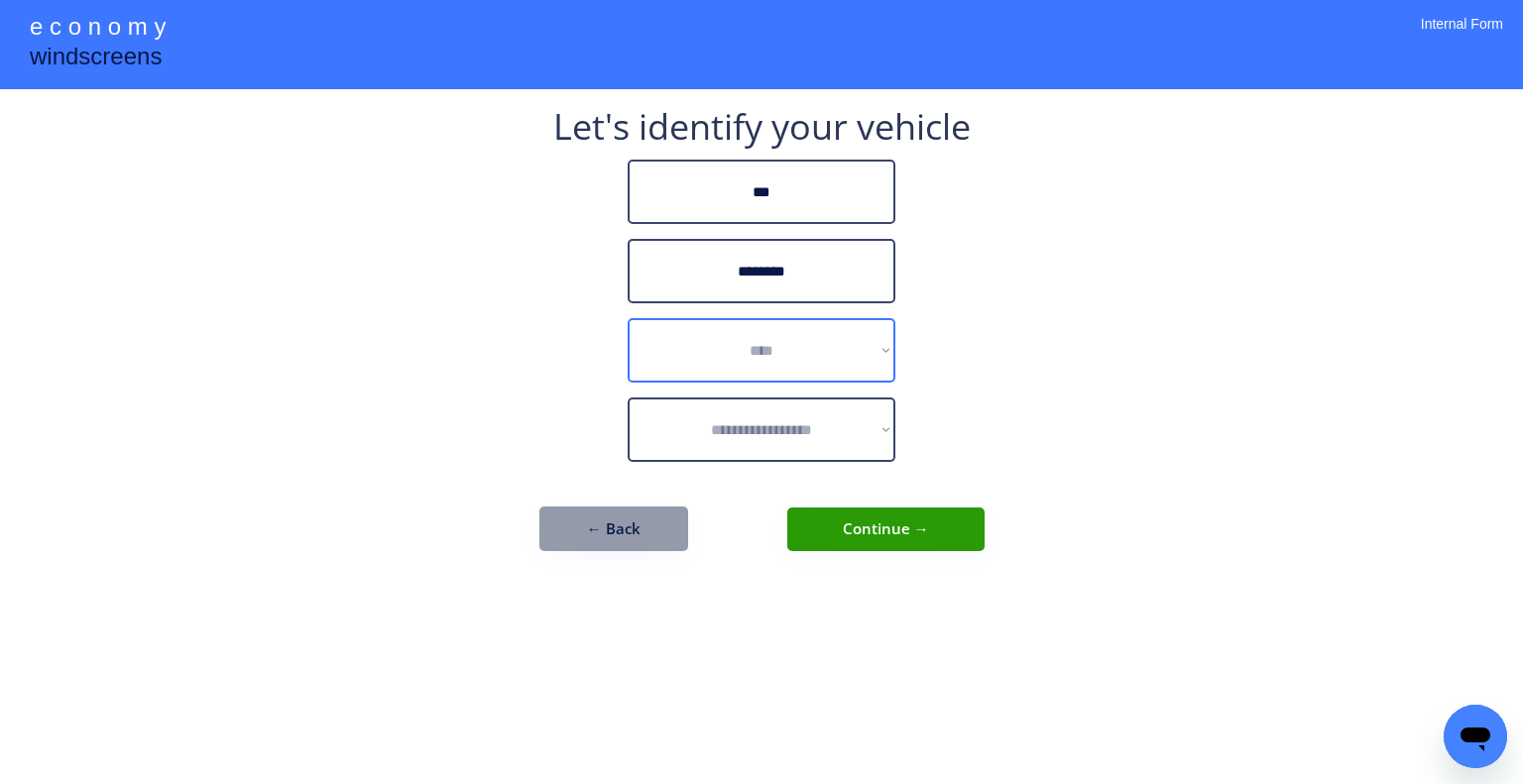 click on "**********" at bounding box center (762, 350) 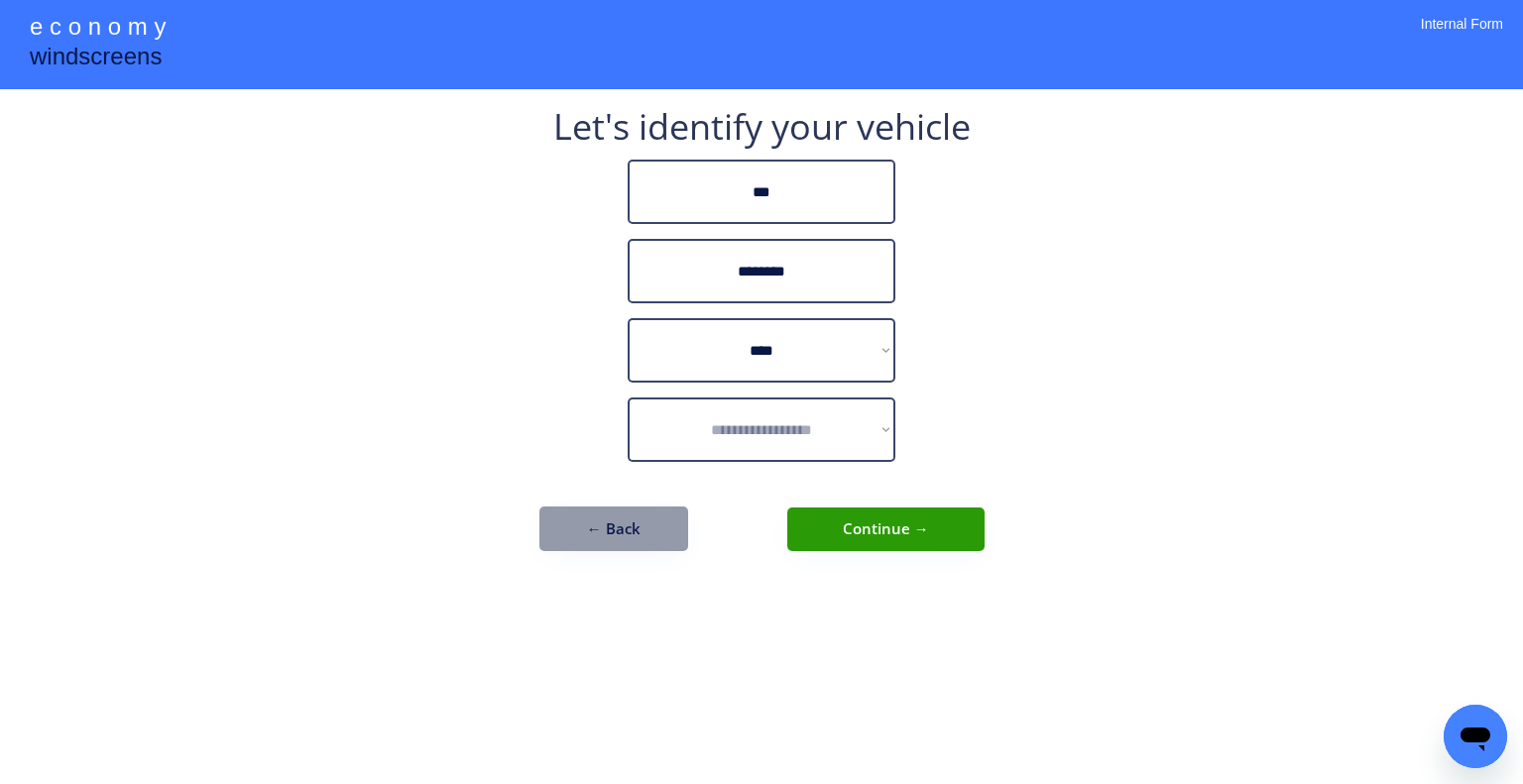 click on "**********" at bounding box center (762, 392) 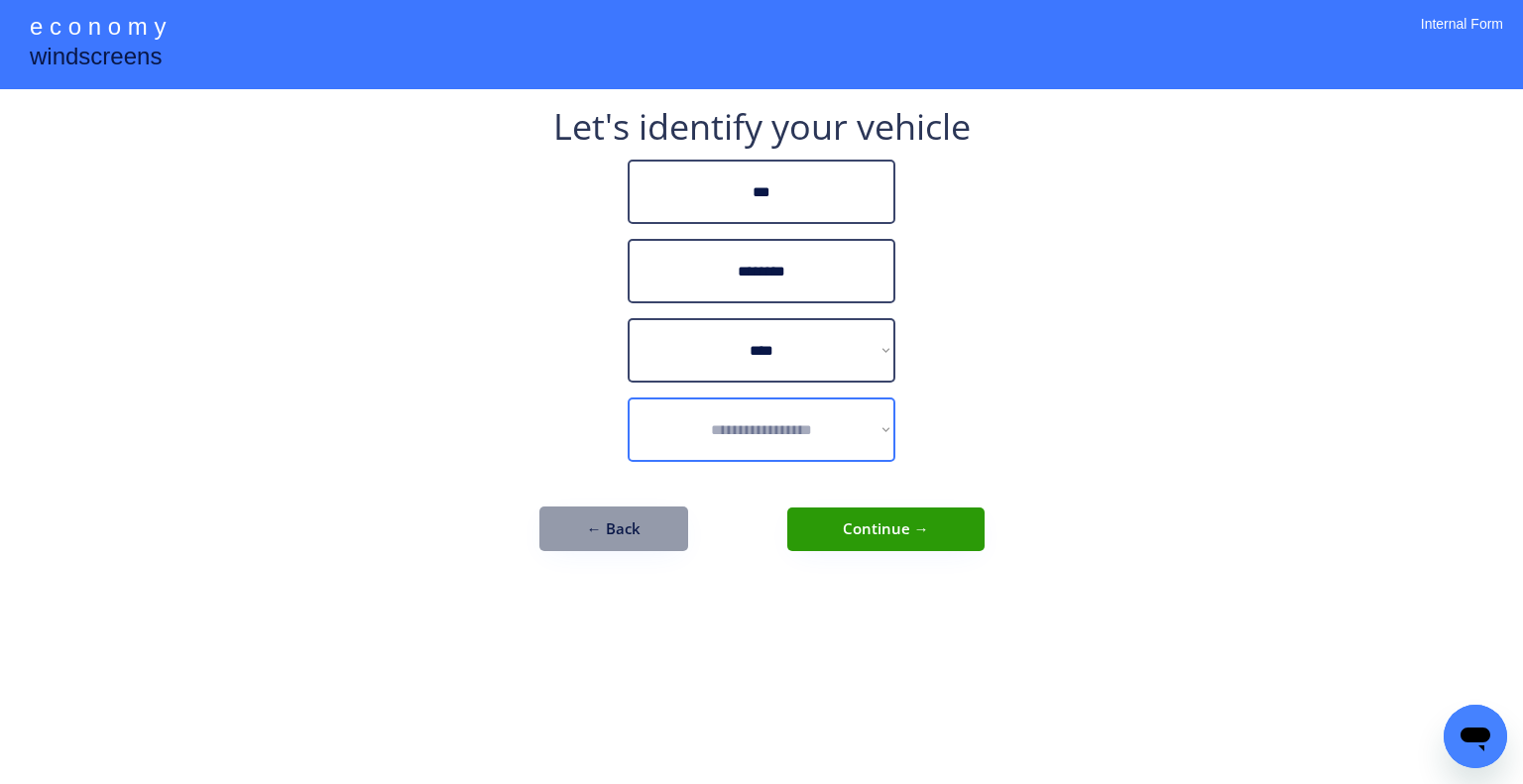 click on "**********" at bounding box center [762, 429] 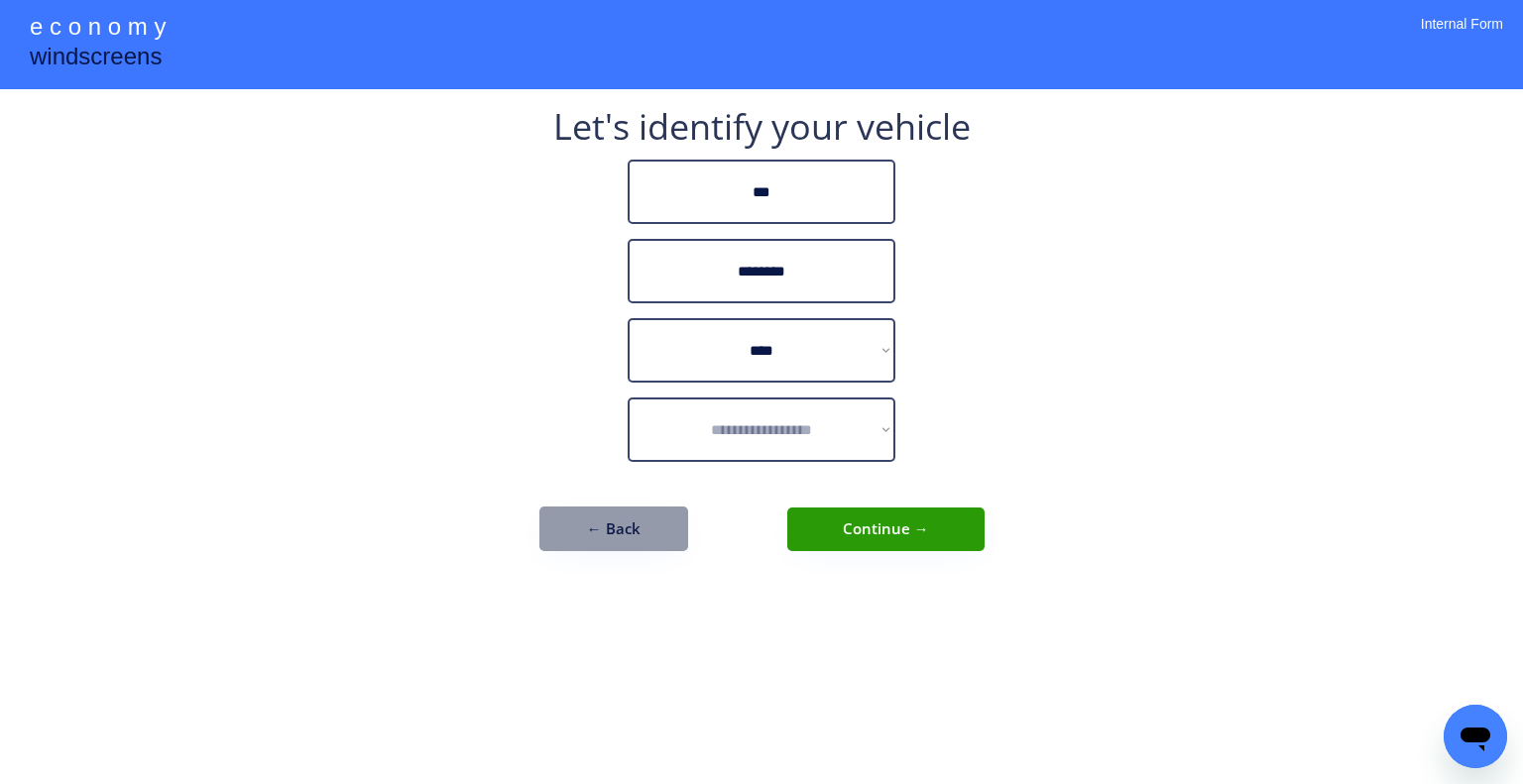 click on "**********" at bounding box center [762, 392] 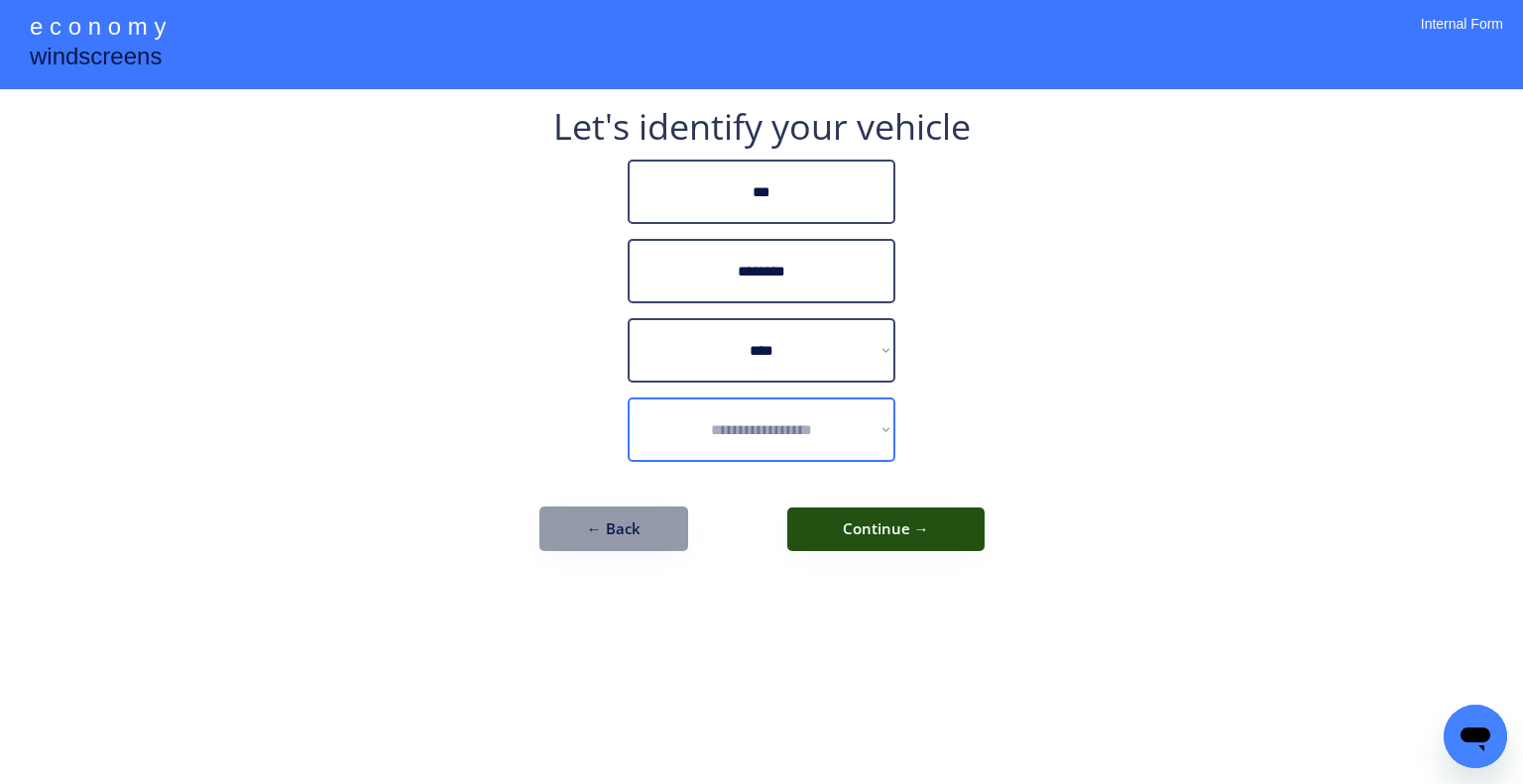 select on "**********" 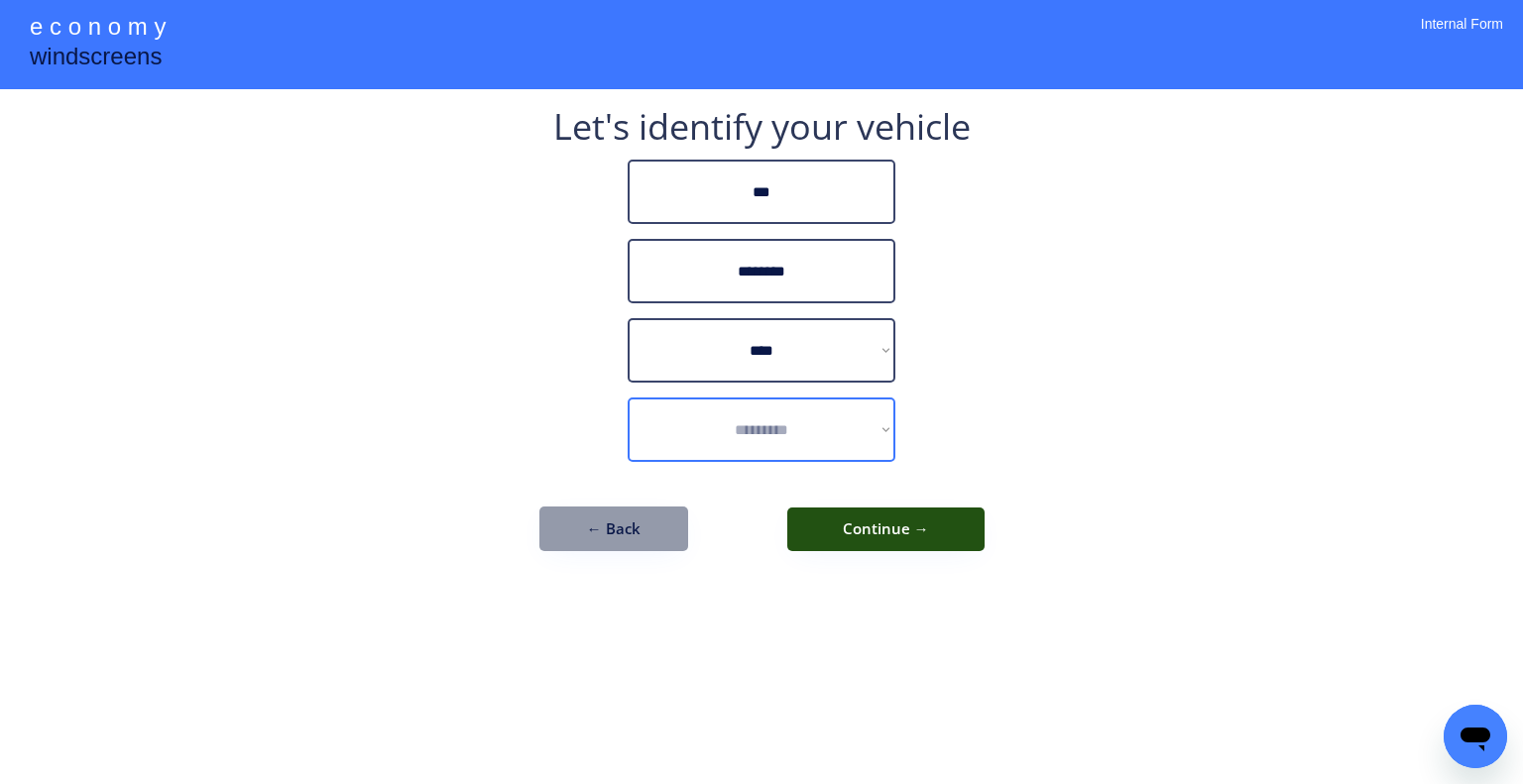 click on "**********" at bounding box center [762, 429] 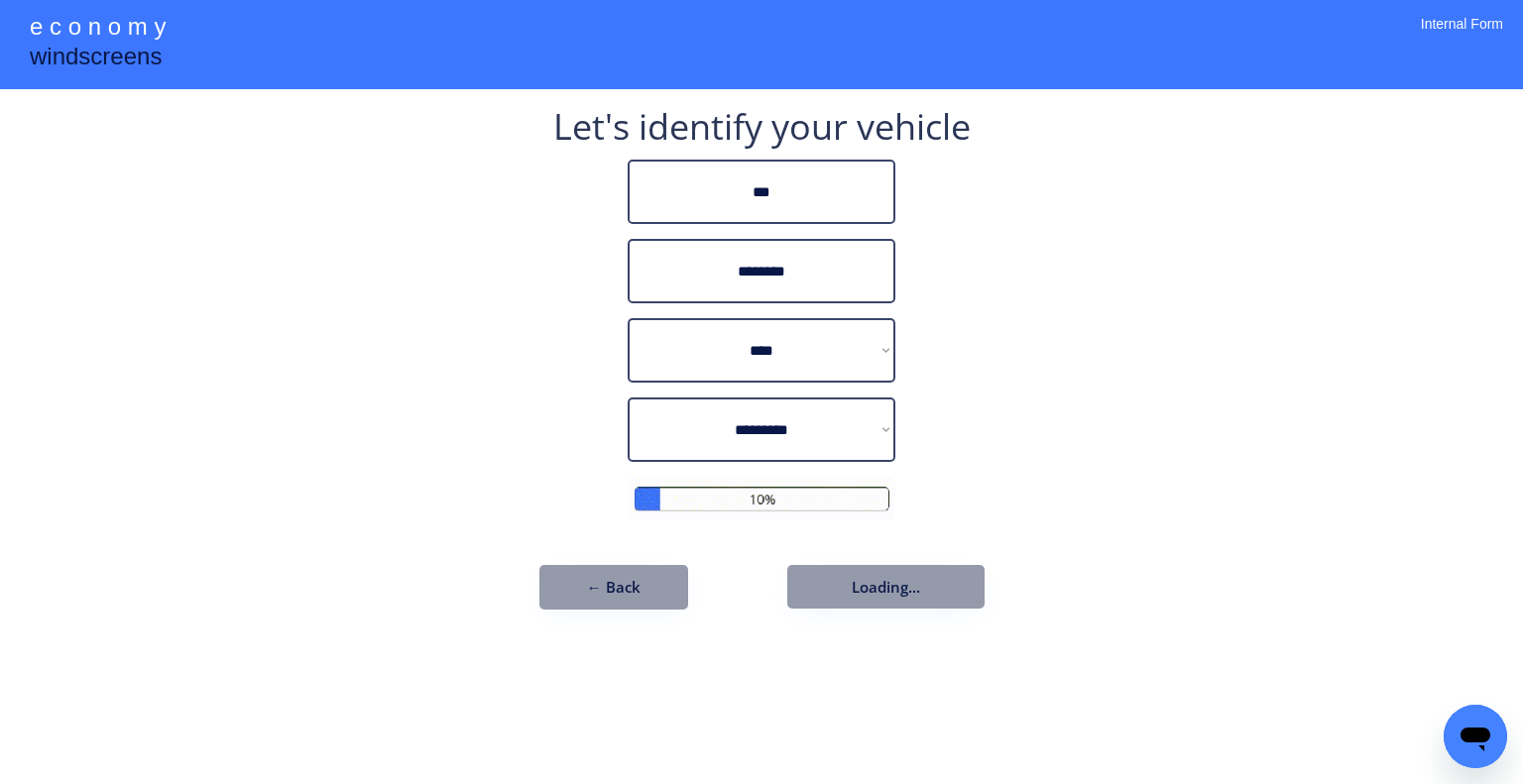 click on "**********" at bounding box center [762, 392] 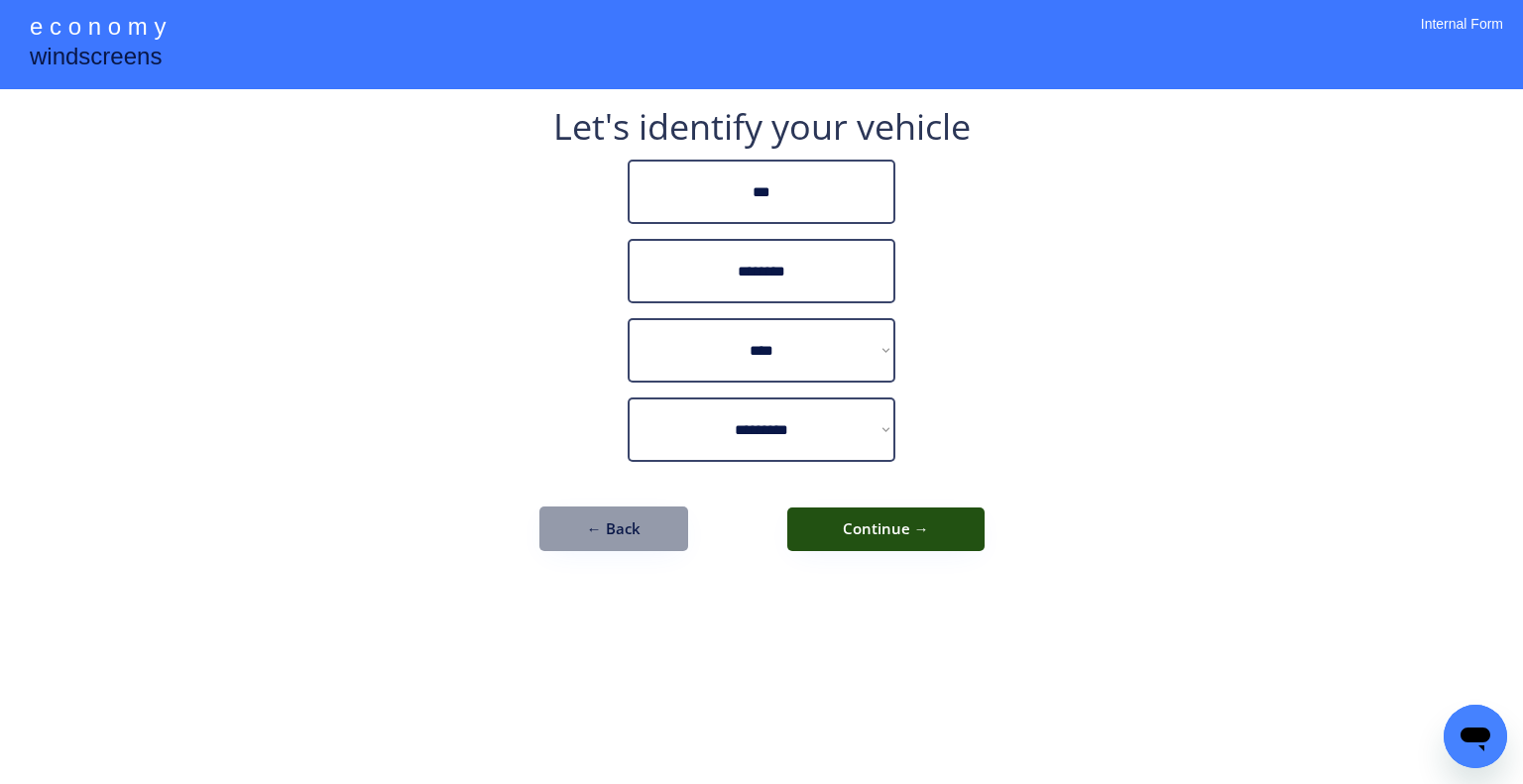 click on "Continue    →" at bounding box center (885, 529) 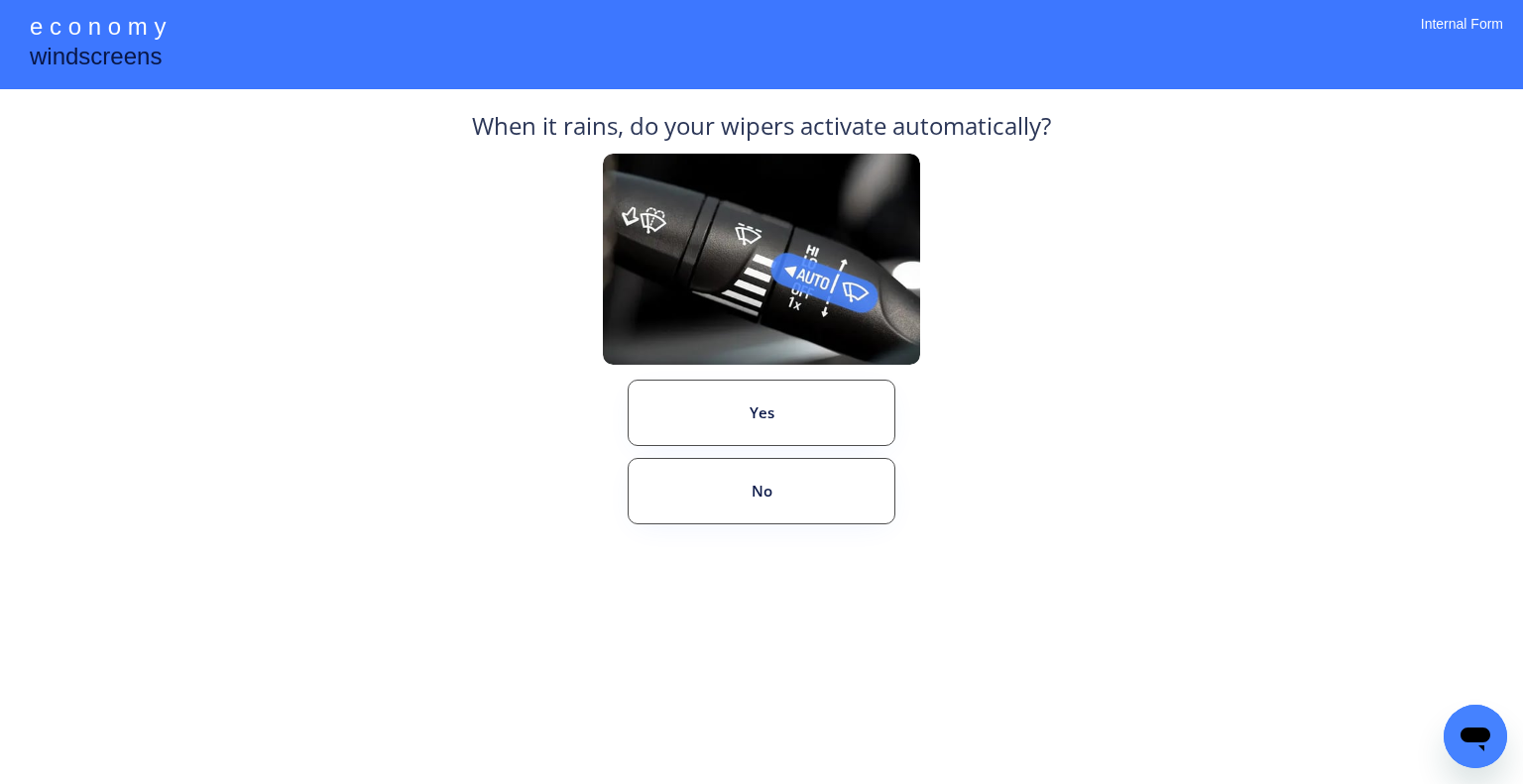 click on "**********" at bounding box center (762, 392) 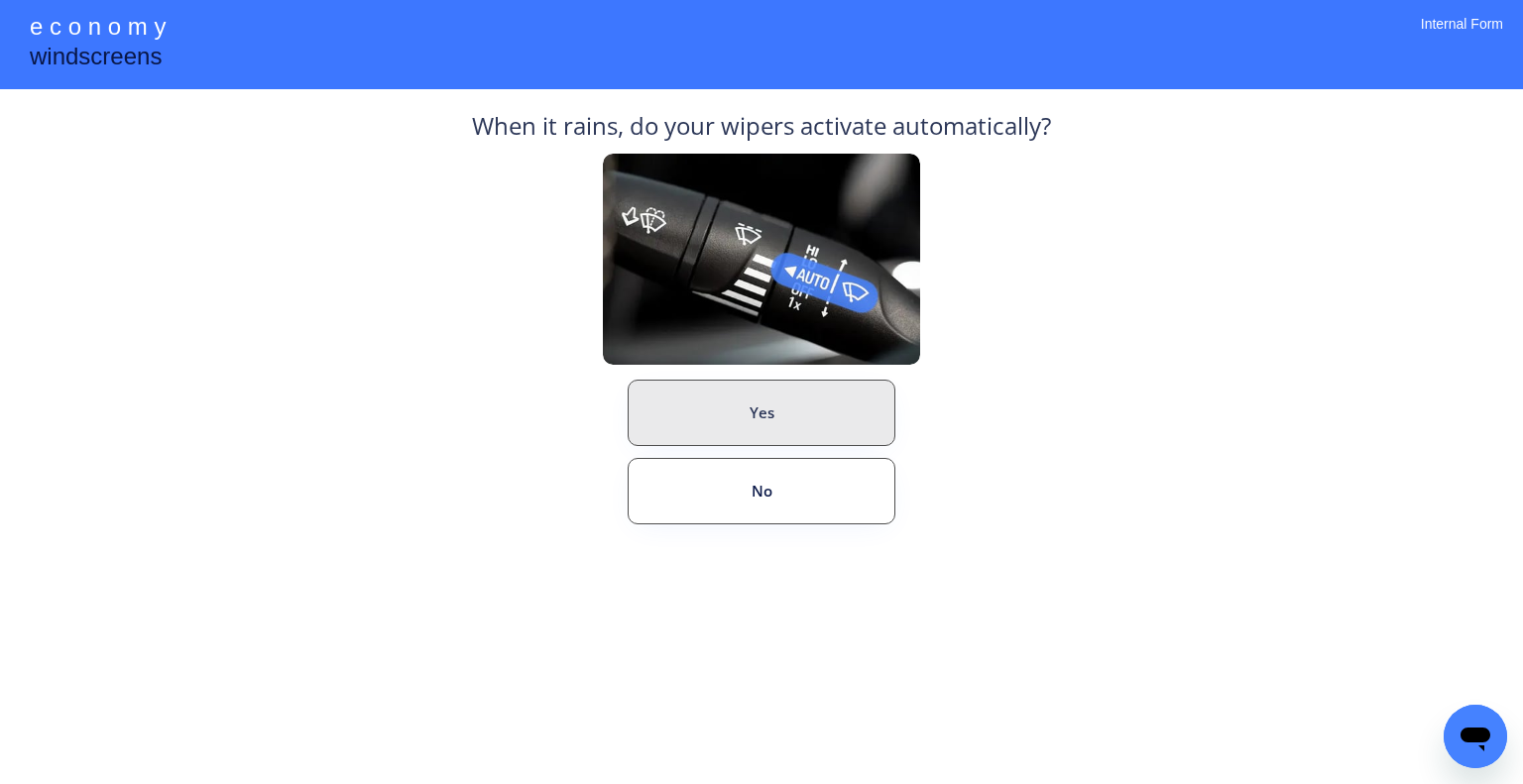 click on "Yes" at bounding box center (762, 412) 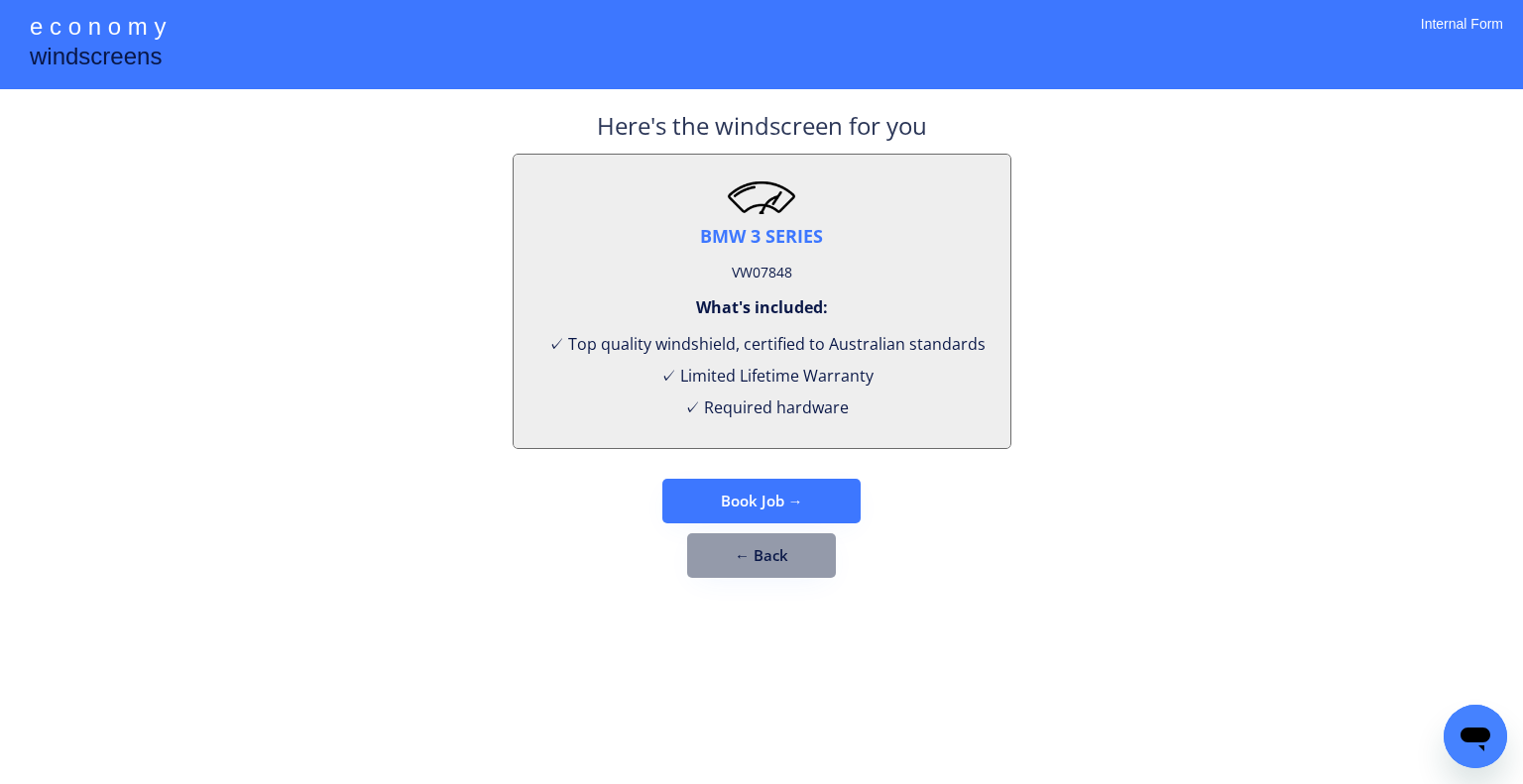 click on "VW07848" at bounding box center [762, 273] 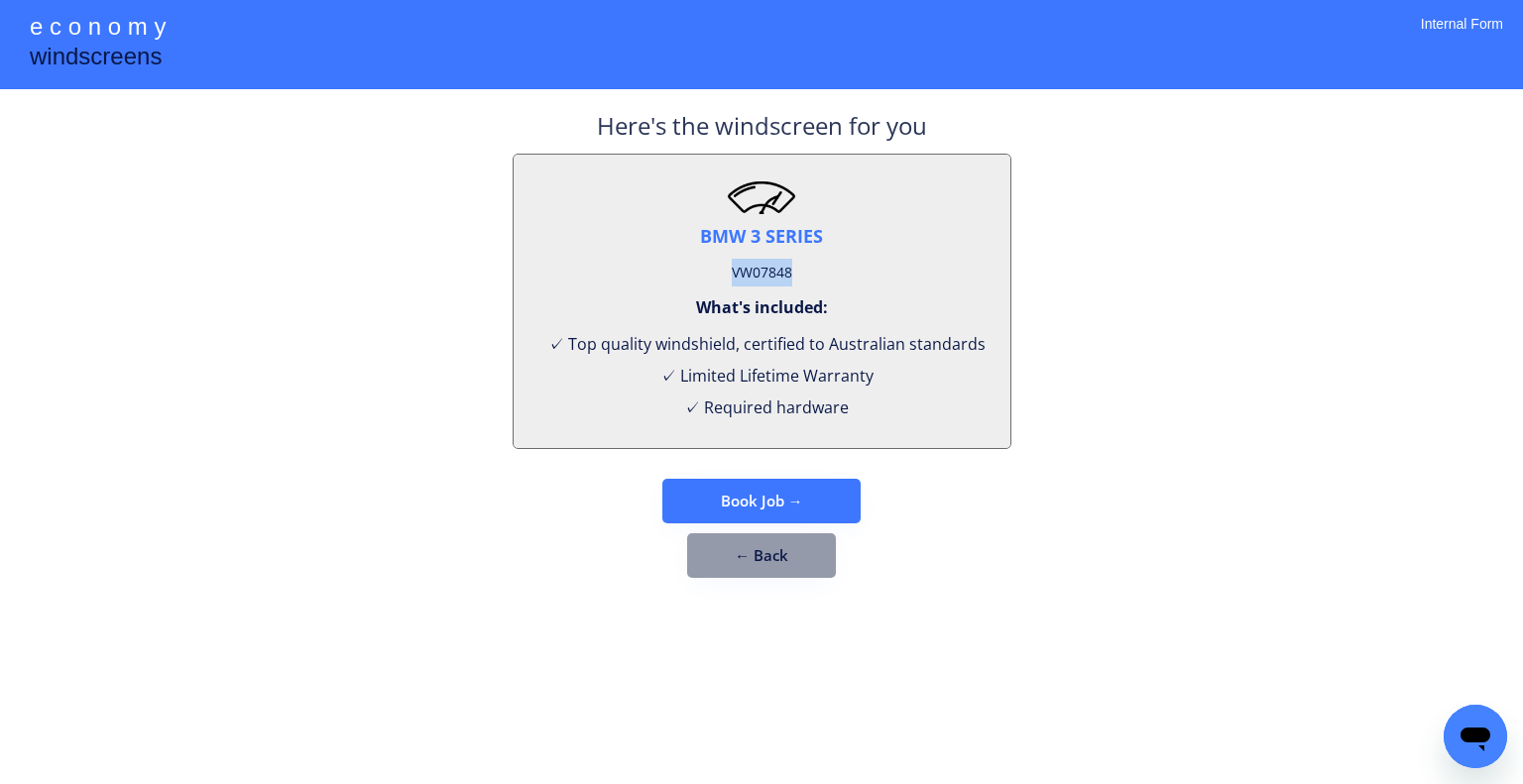 click on "VW07848" at bounding box center (762, 273) 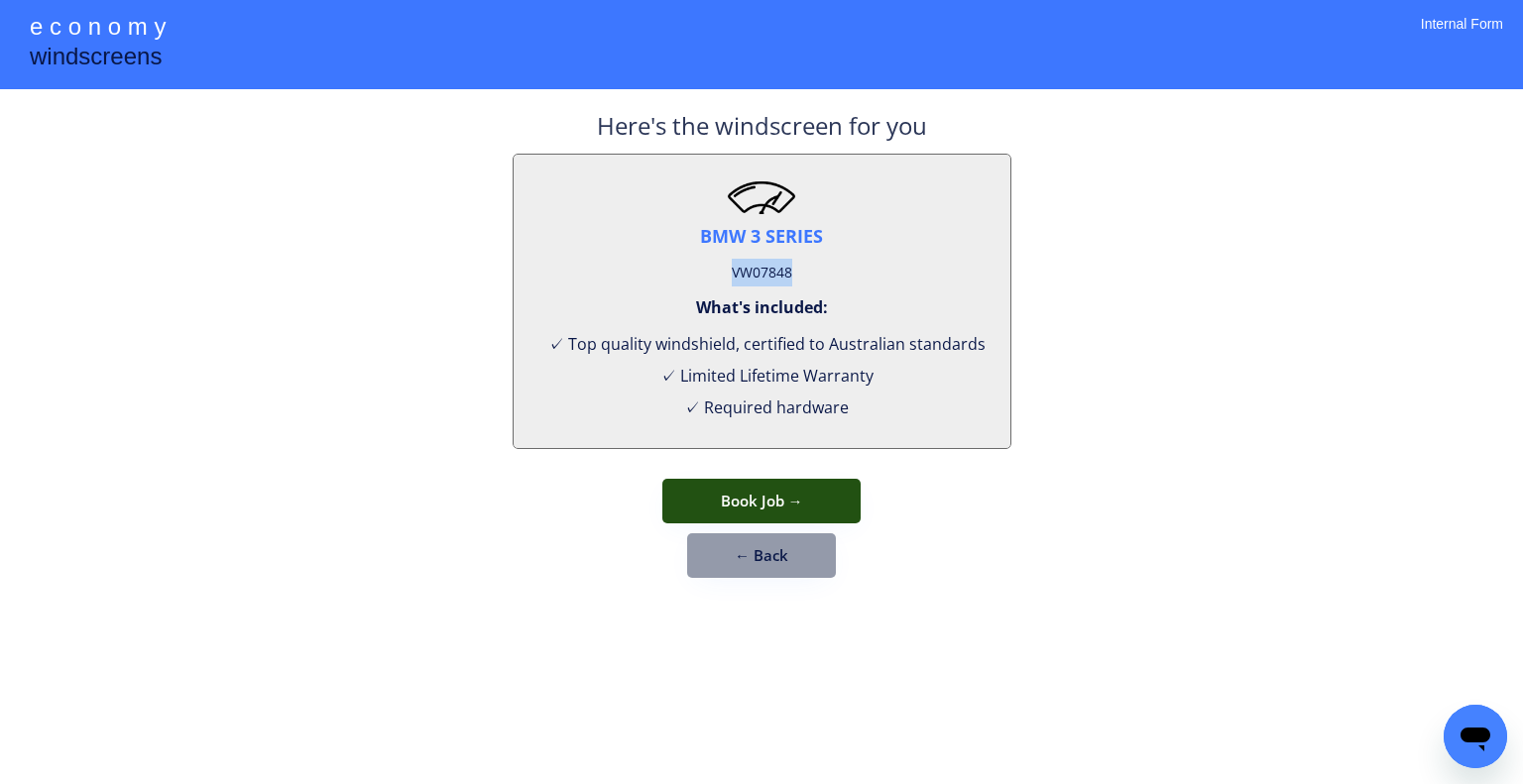 click on "Book Job    →" at bounding box center [762, 501] 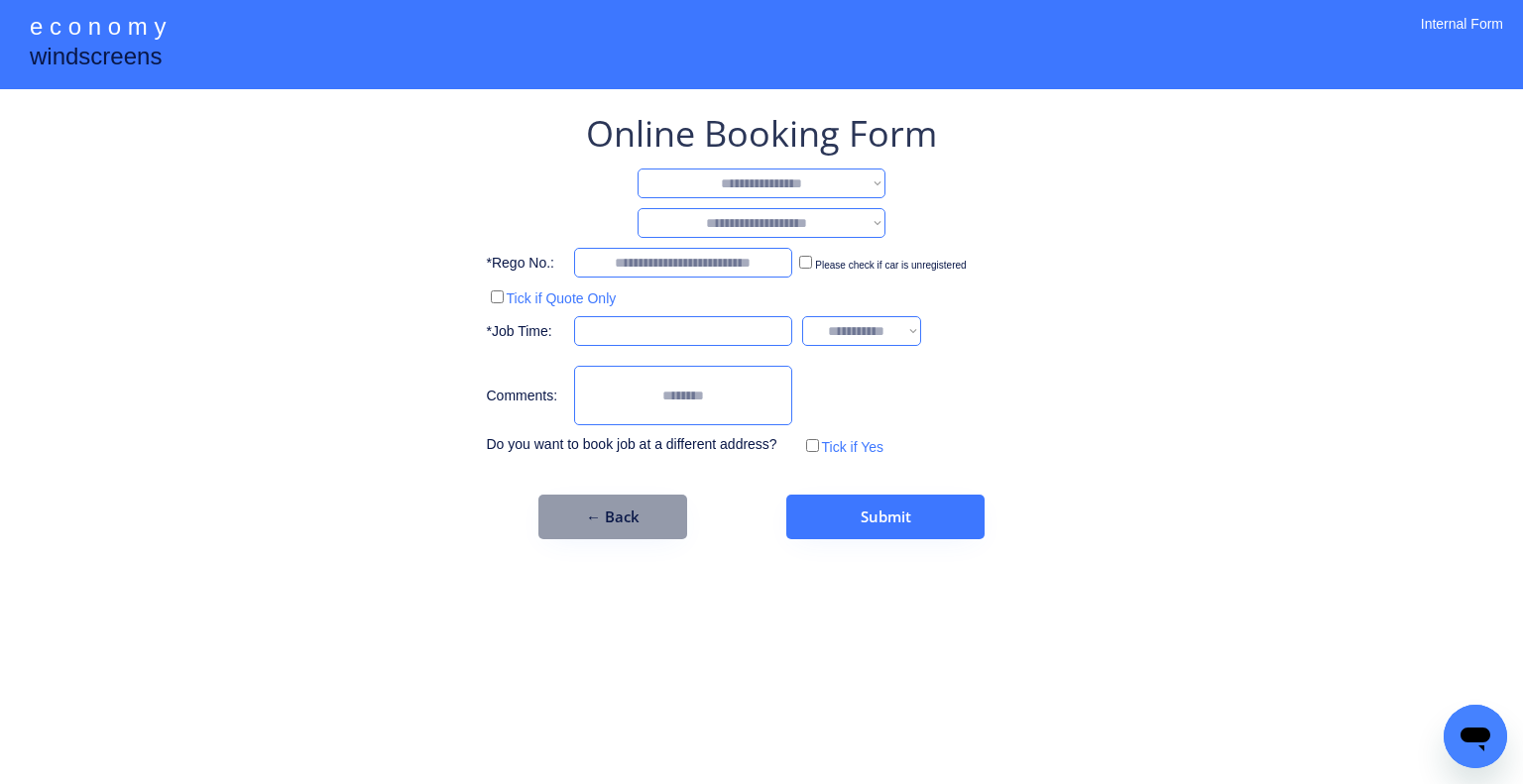 click on "**********" at bounding box center (762, 392) 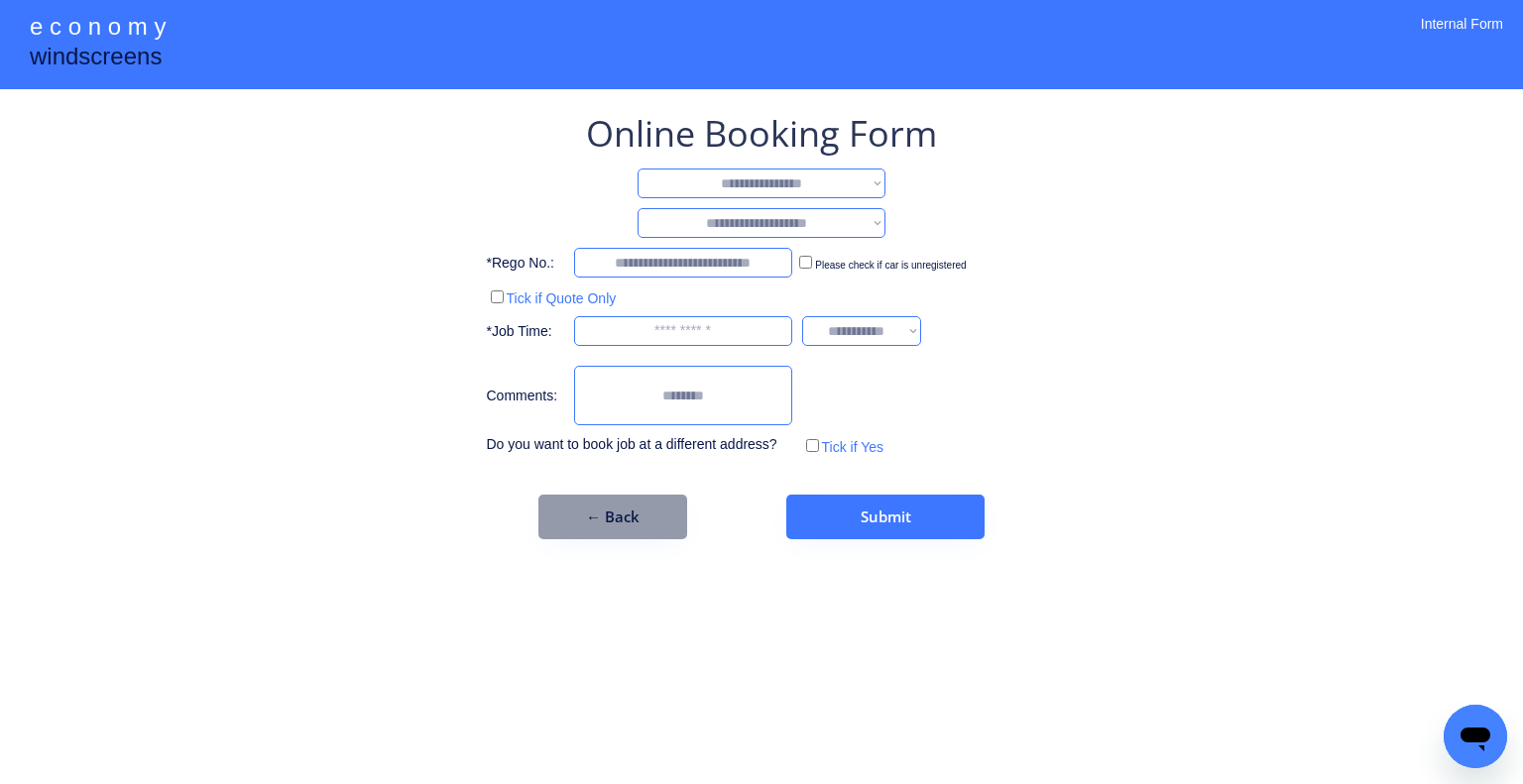 click on "**********" at bounding box center [762, 183] 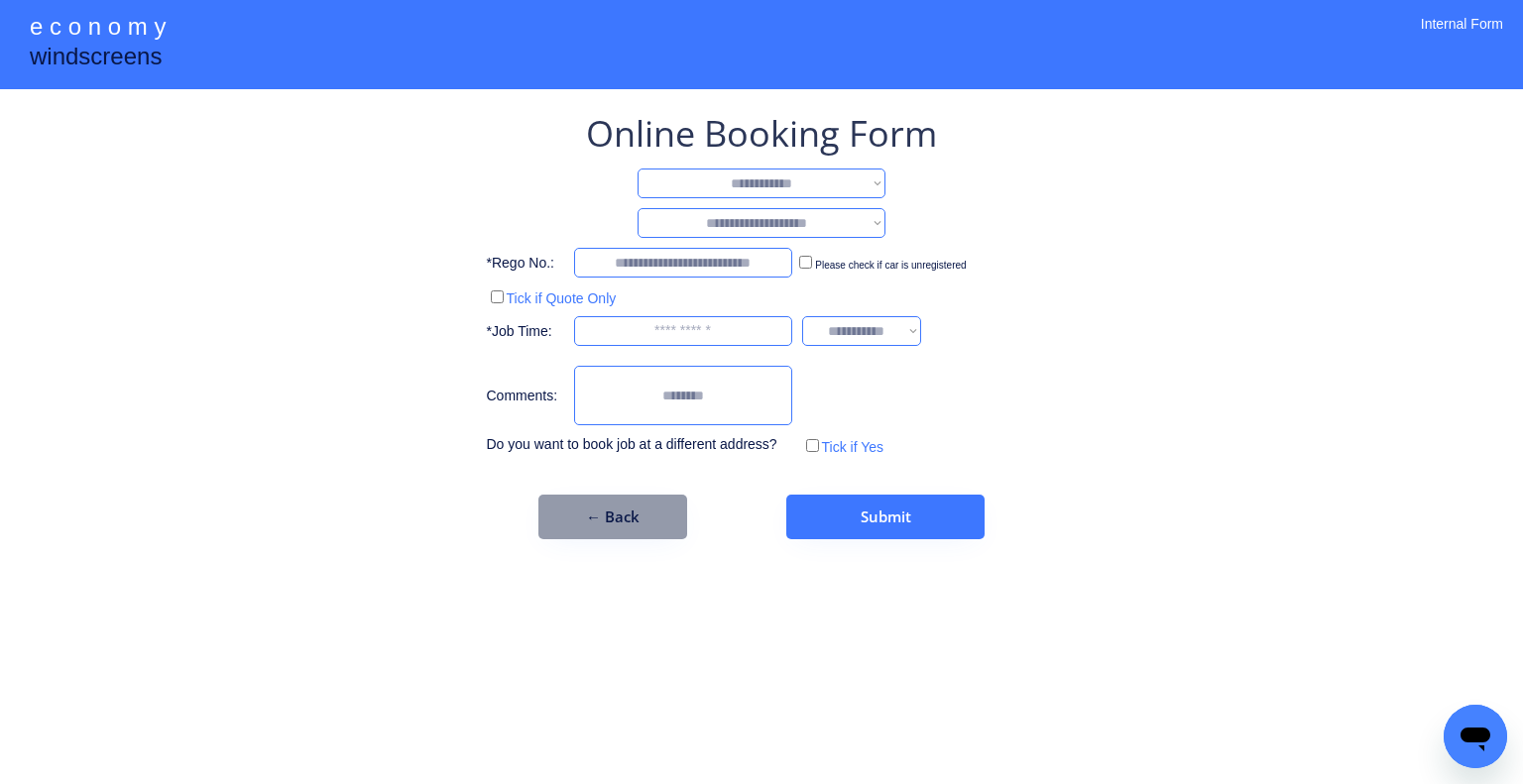 click on "**********" at bounding box center [762, 183] 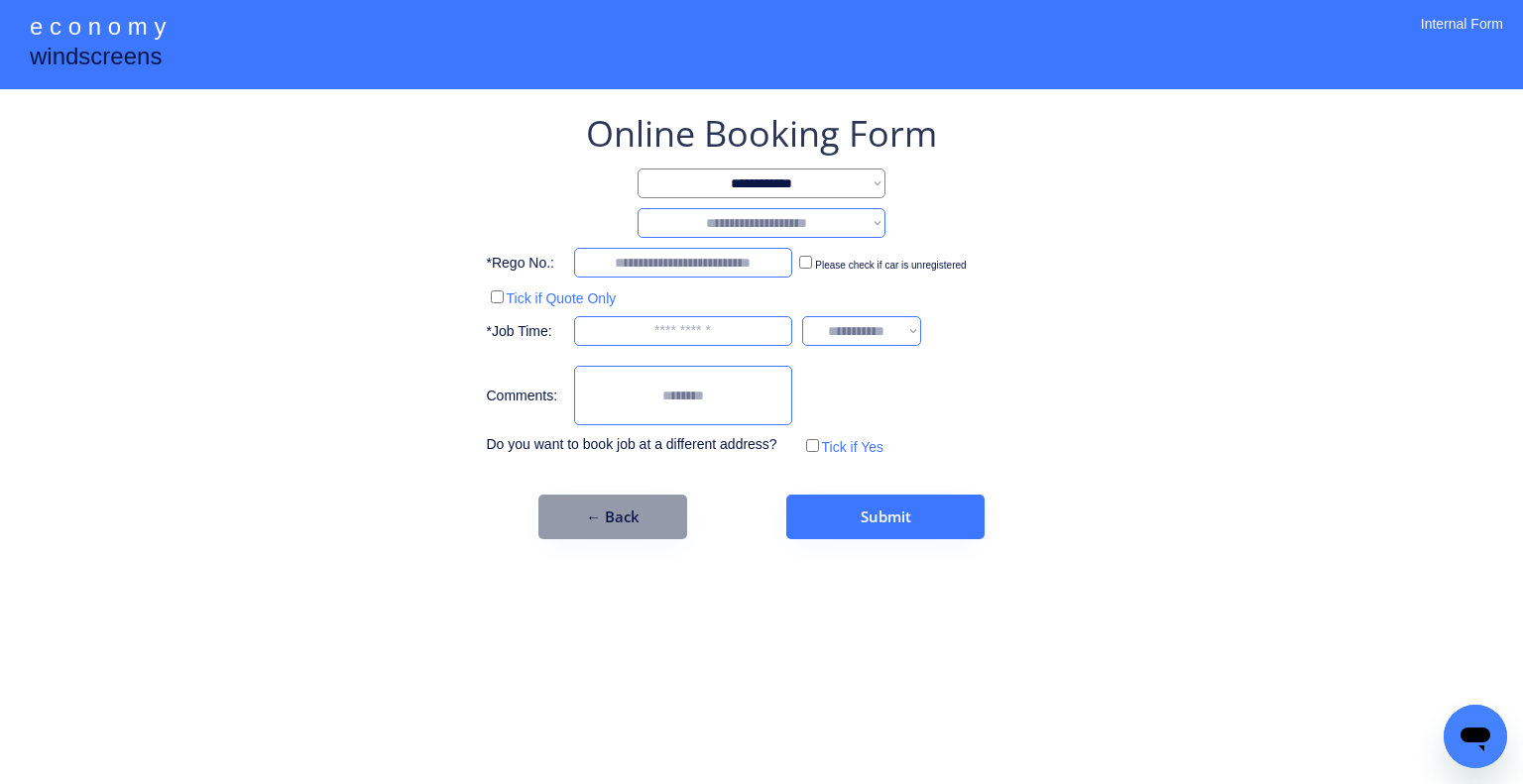 click on "**********" at bounding box center (762, 392) 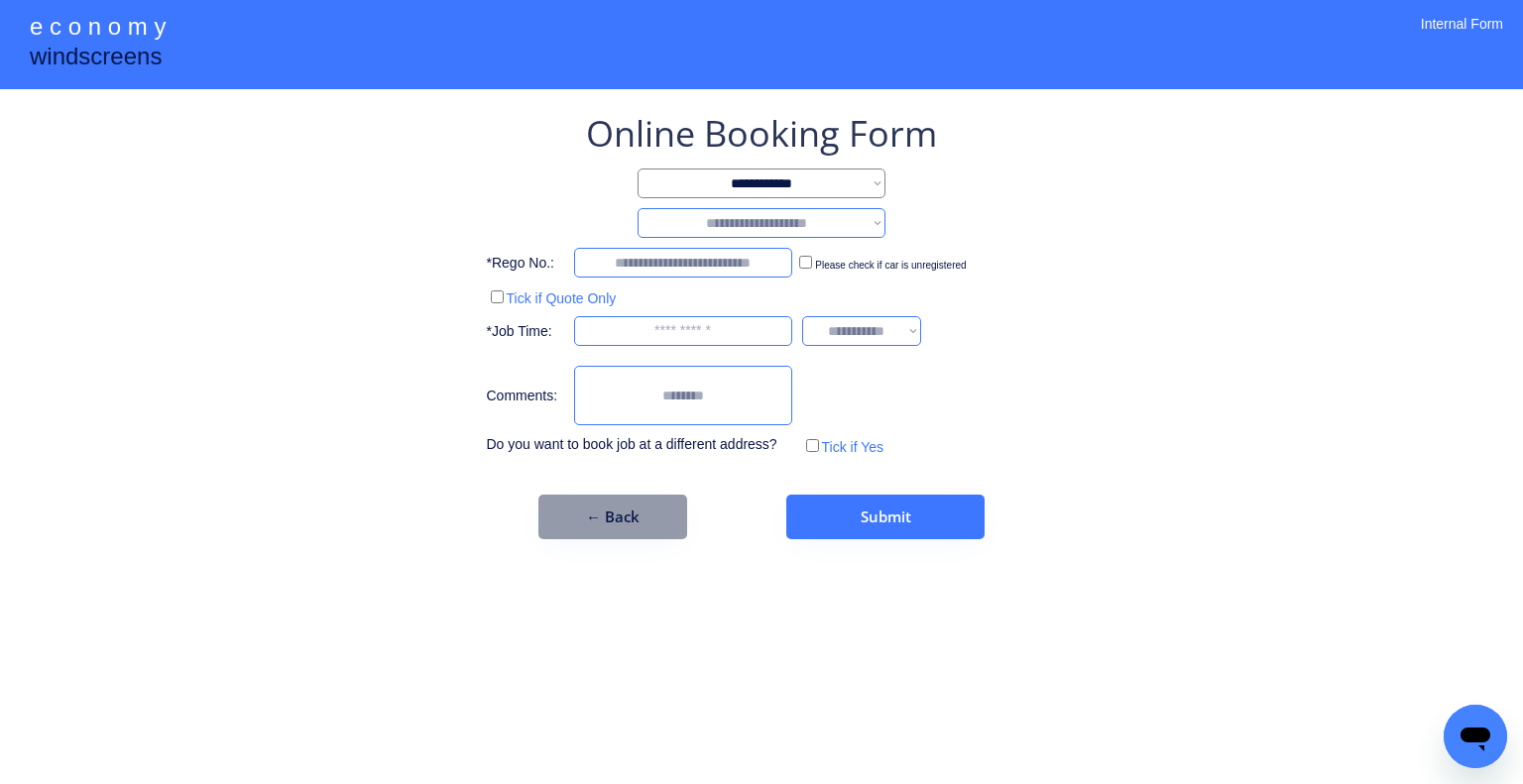 click on "**********" at bounding box center (762, 223) 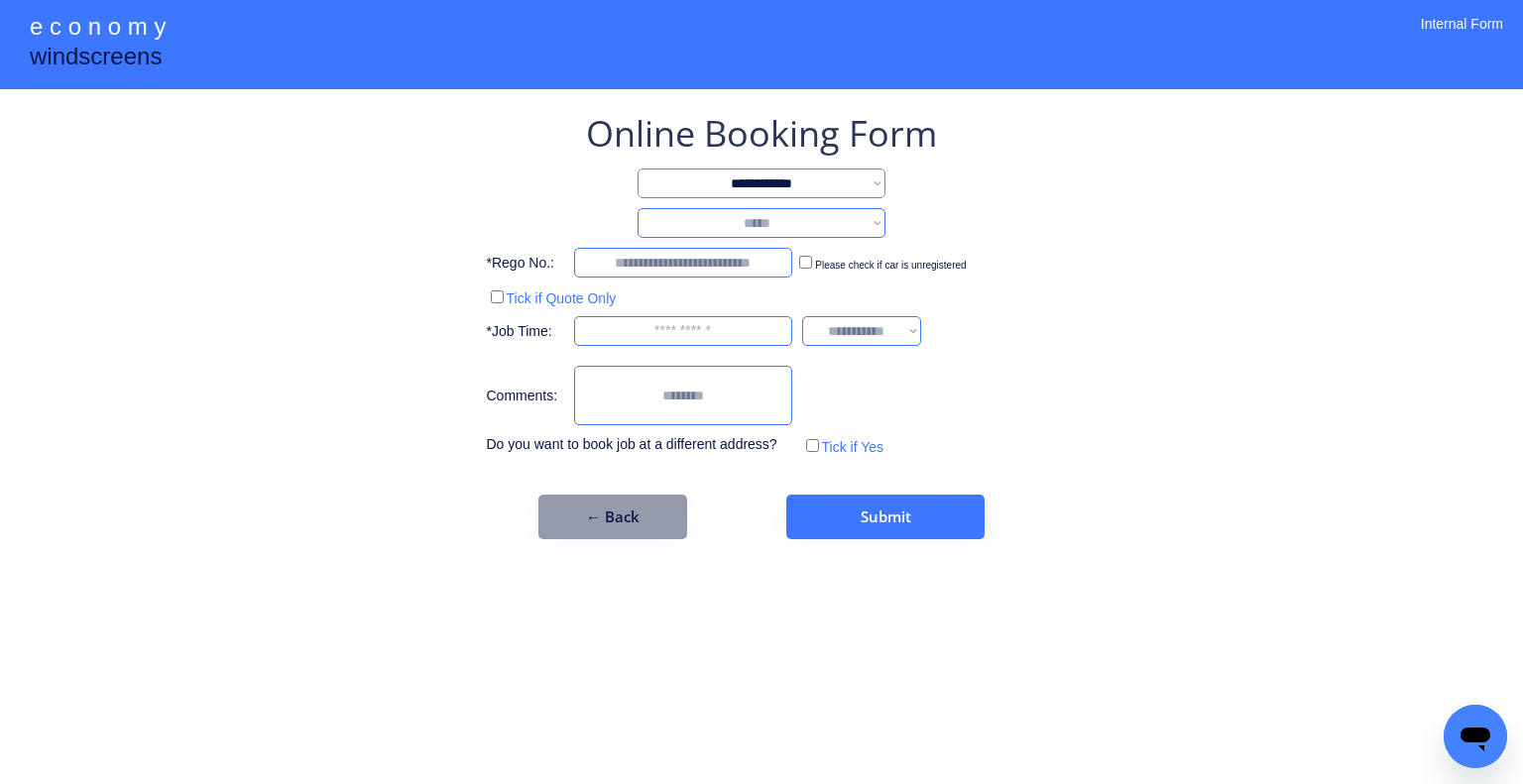 click on "**********" at bounding box center [762, 223] 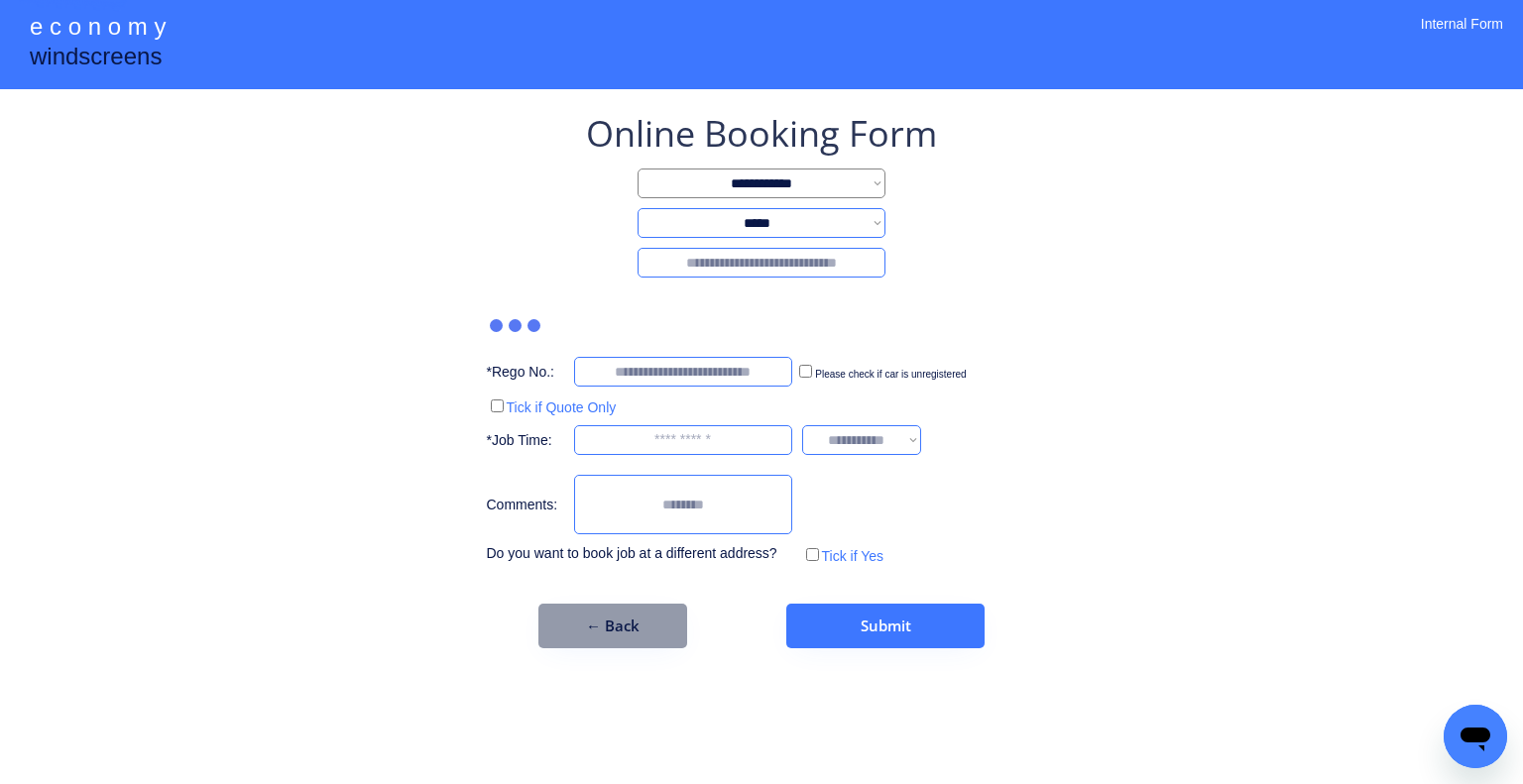 click at bounding box center (762, 263) 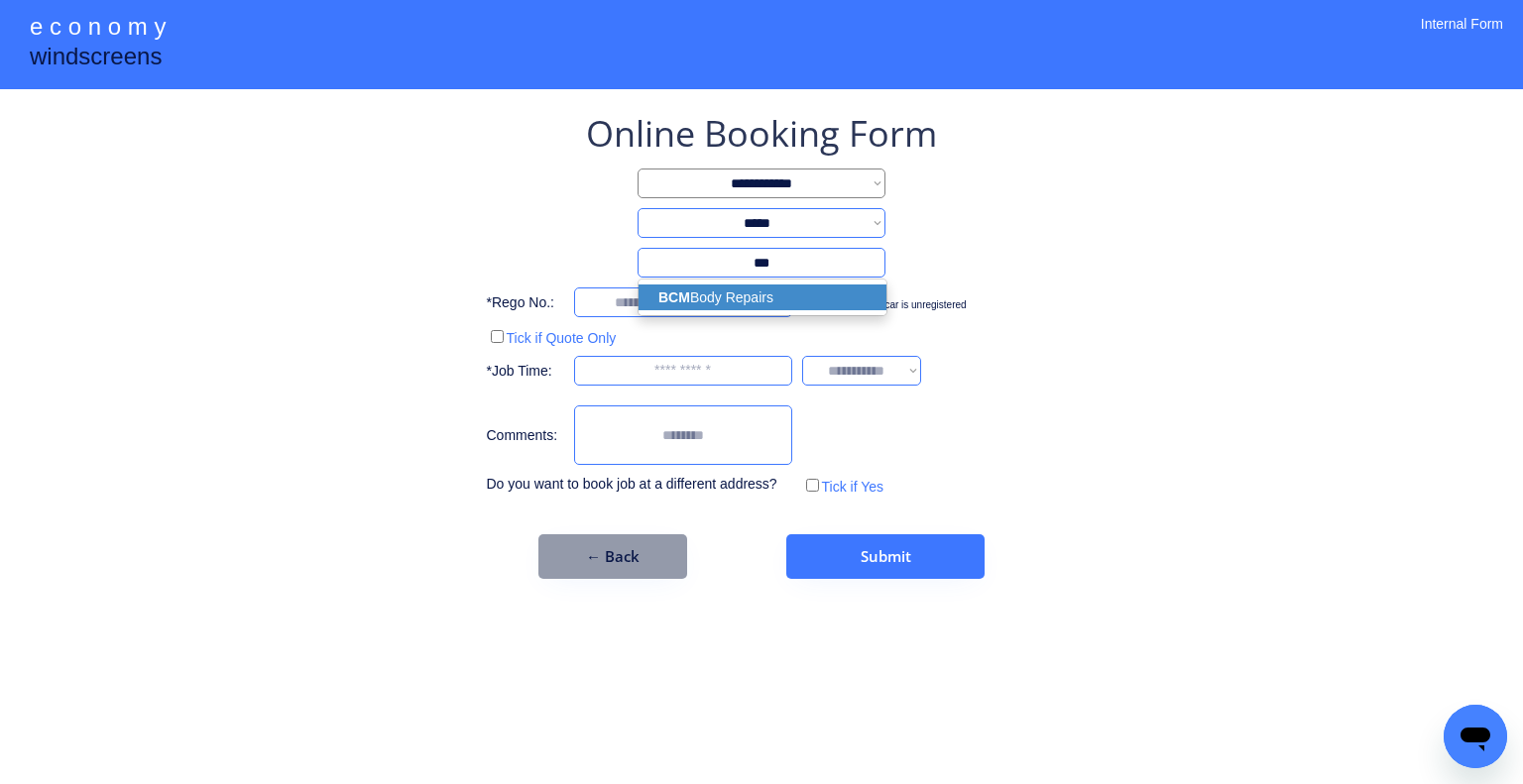 type on "***" 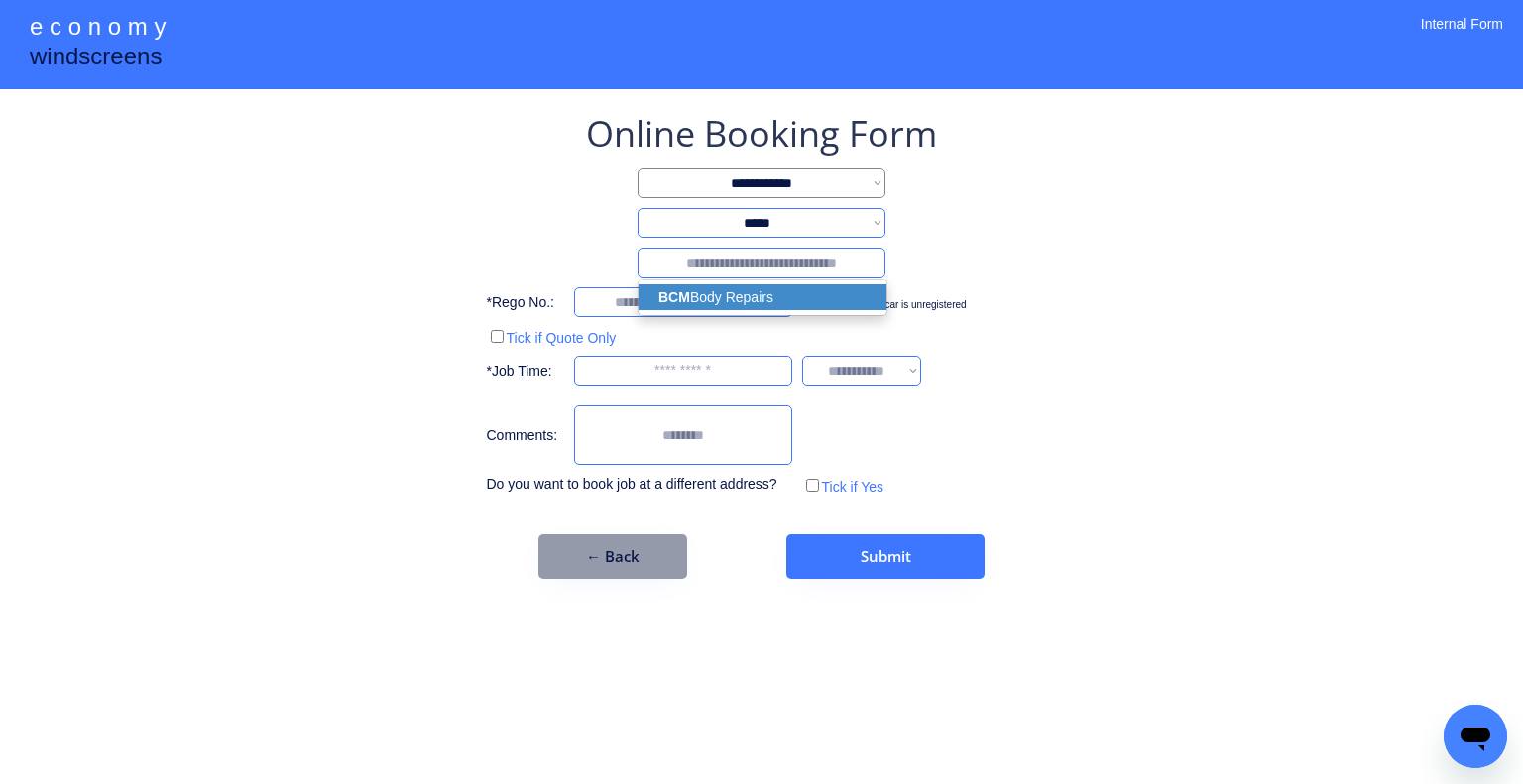 click on "**********" at bounding box center [762, 344] 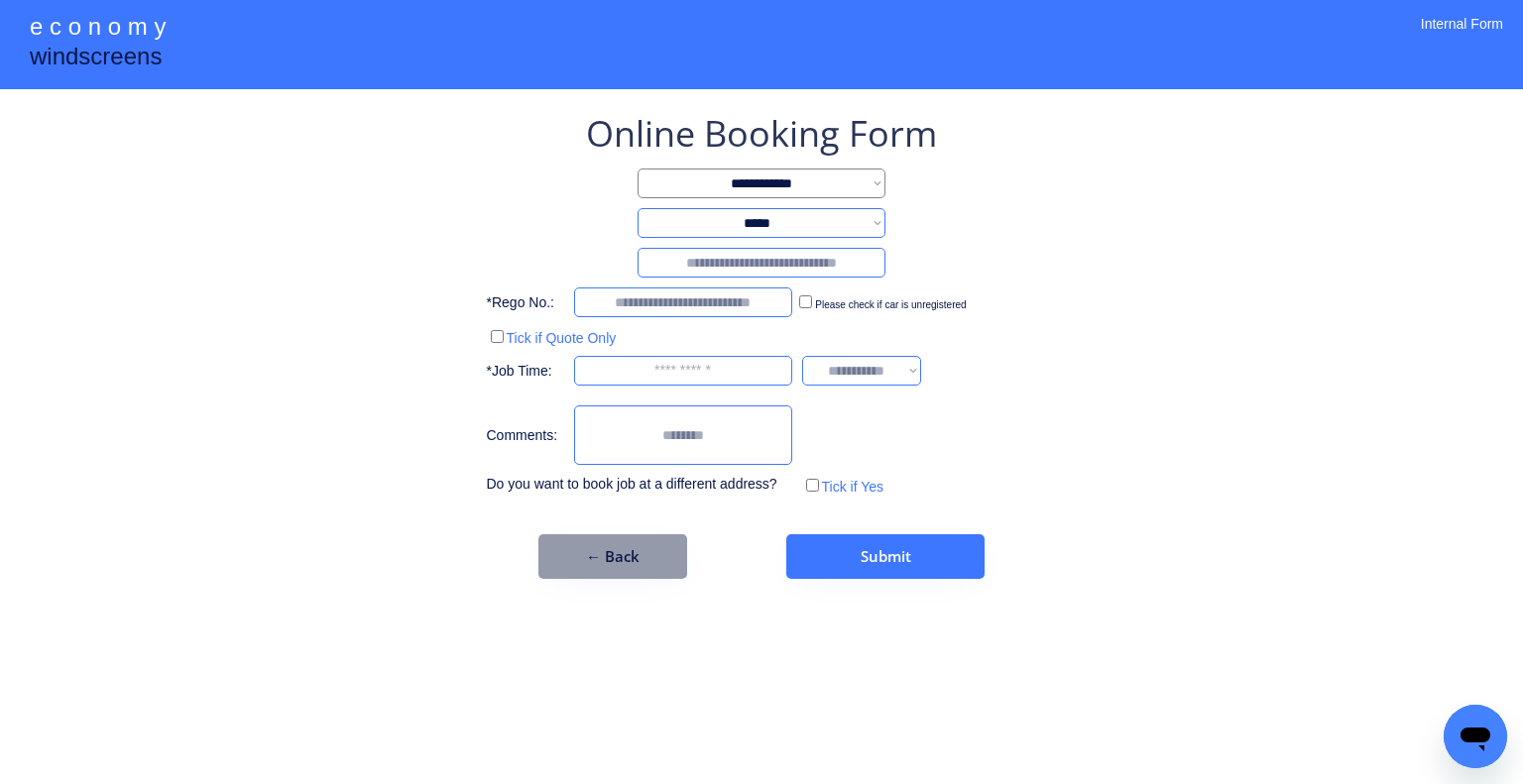 click at bounding box center [762, 263] 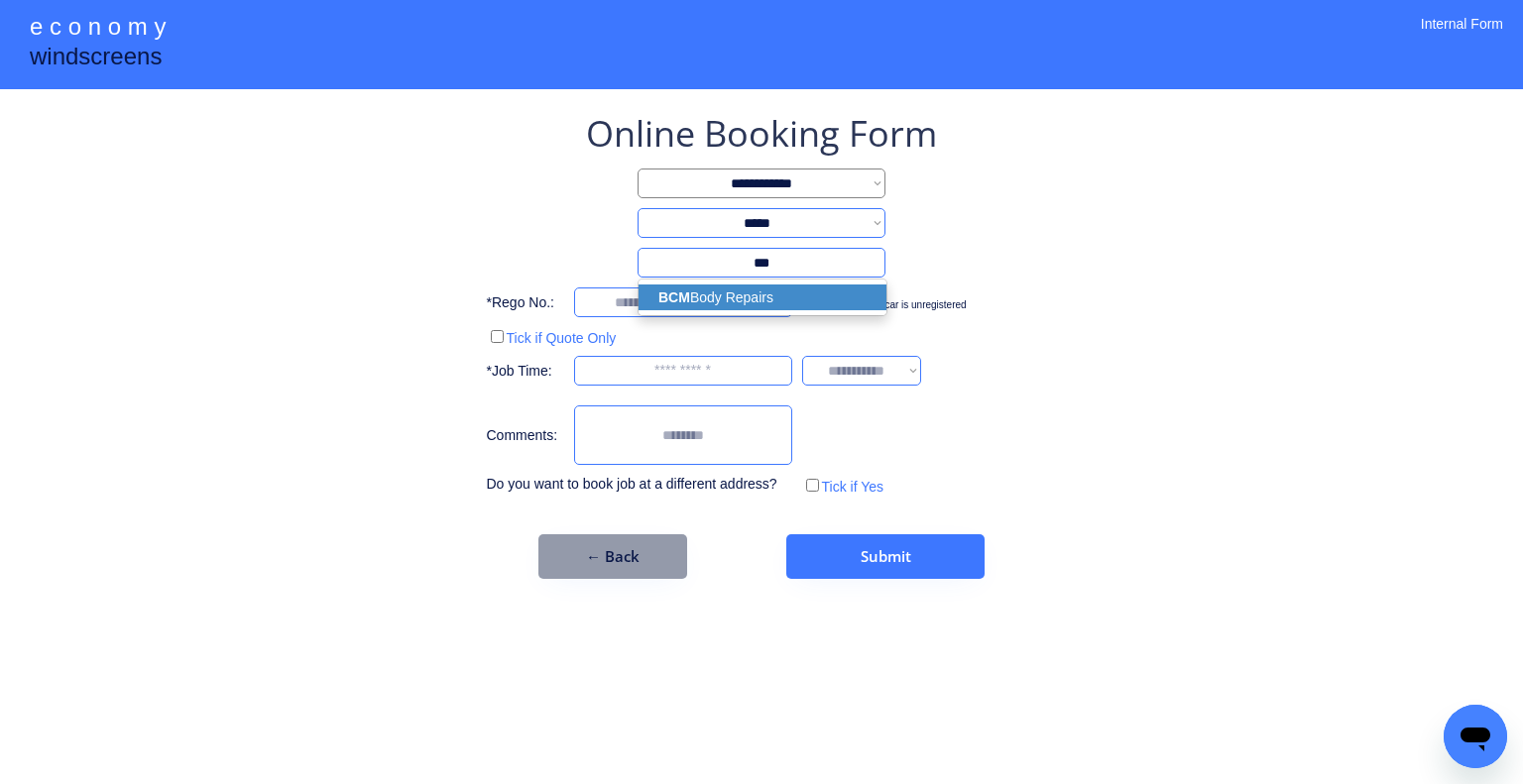 click on "BCM  Body Repairs" at bounding box center (762, 297) 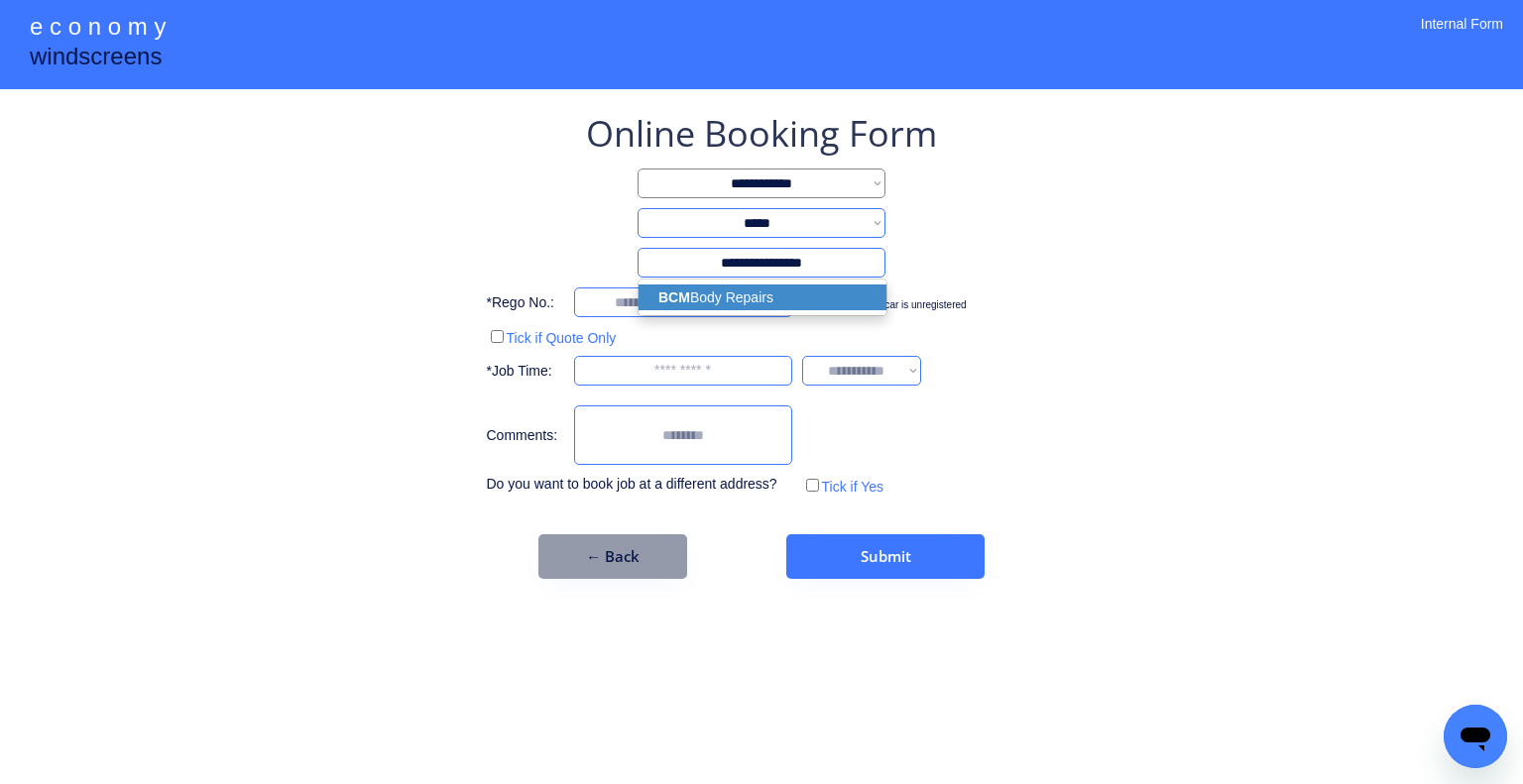 select on "*********" 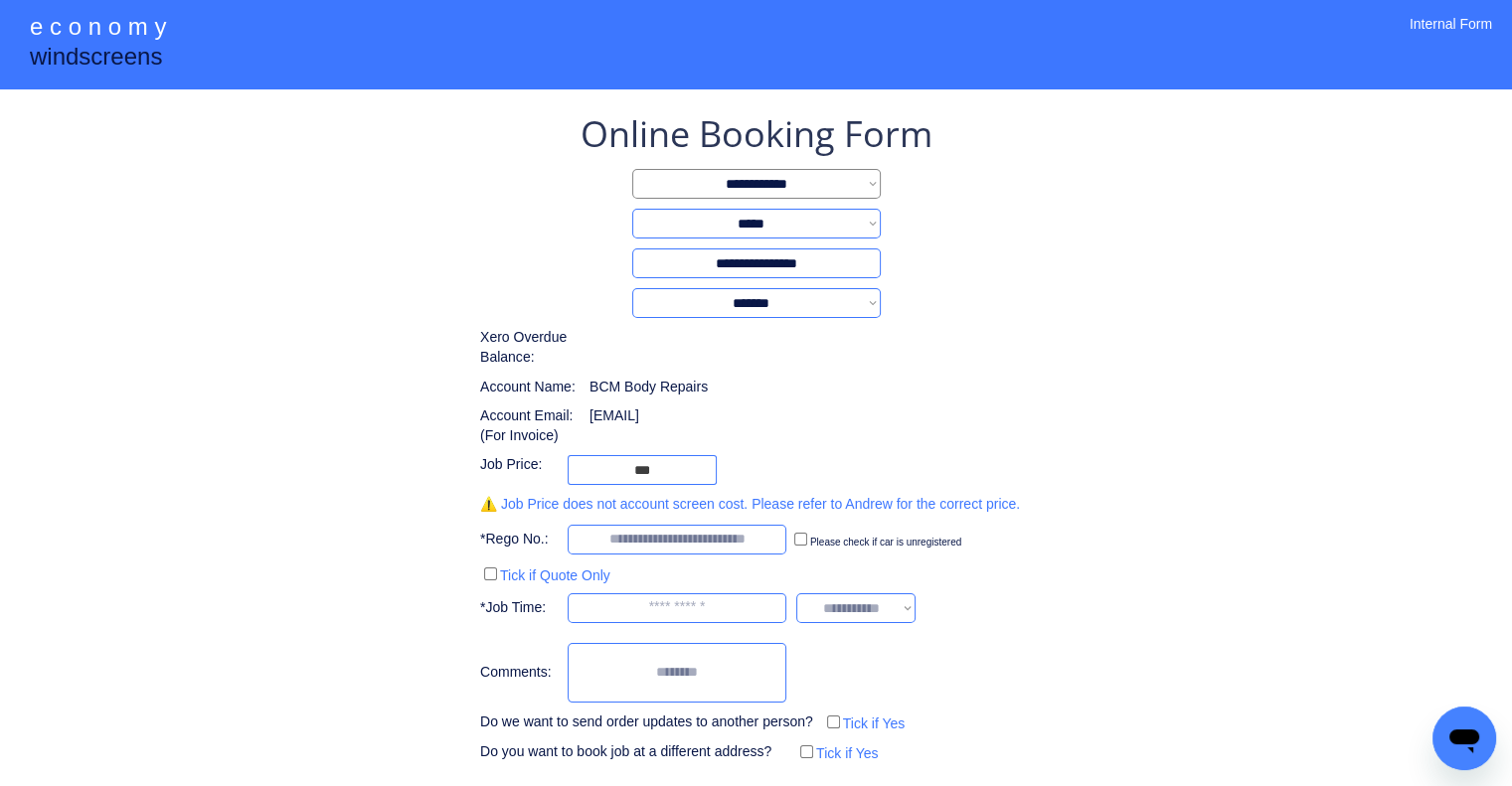 type on "**********" 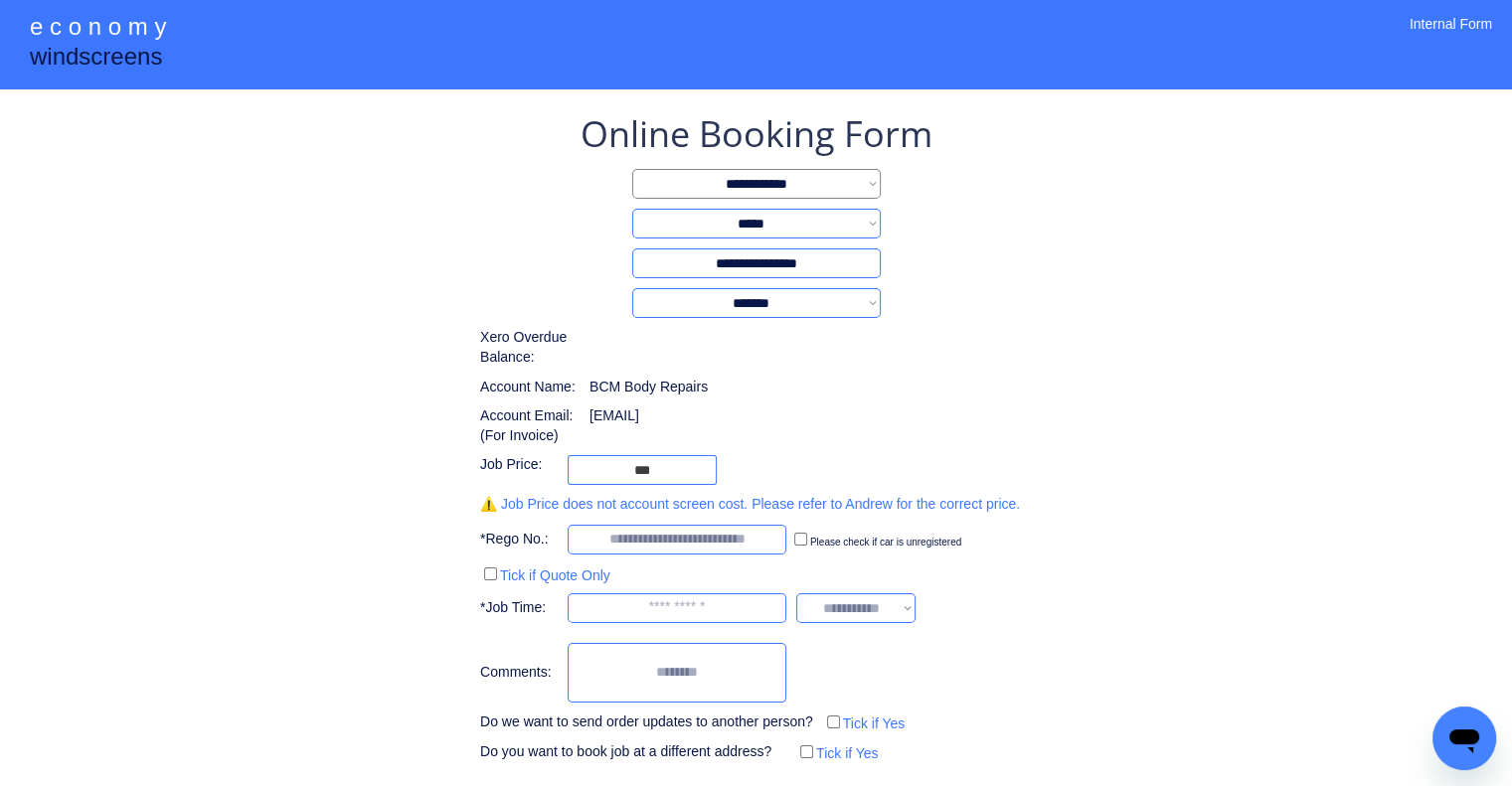 click on "**********" at bounding box center (756, 437) 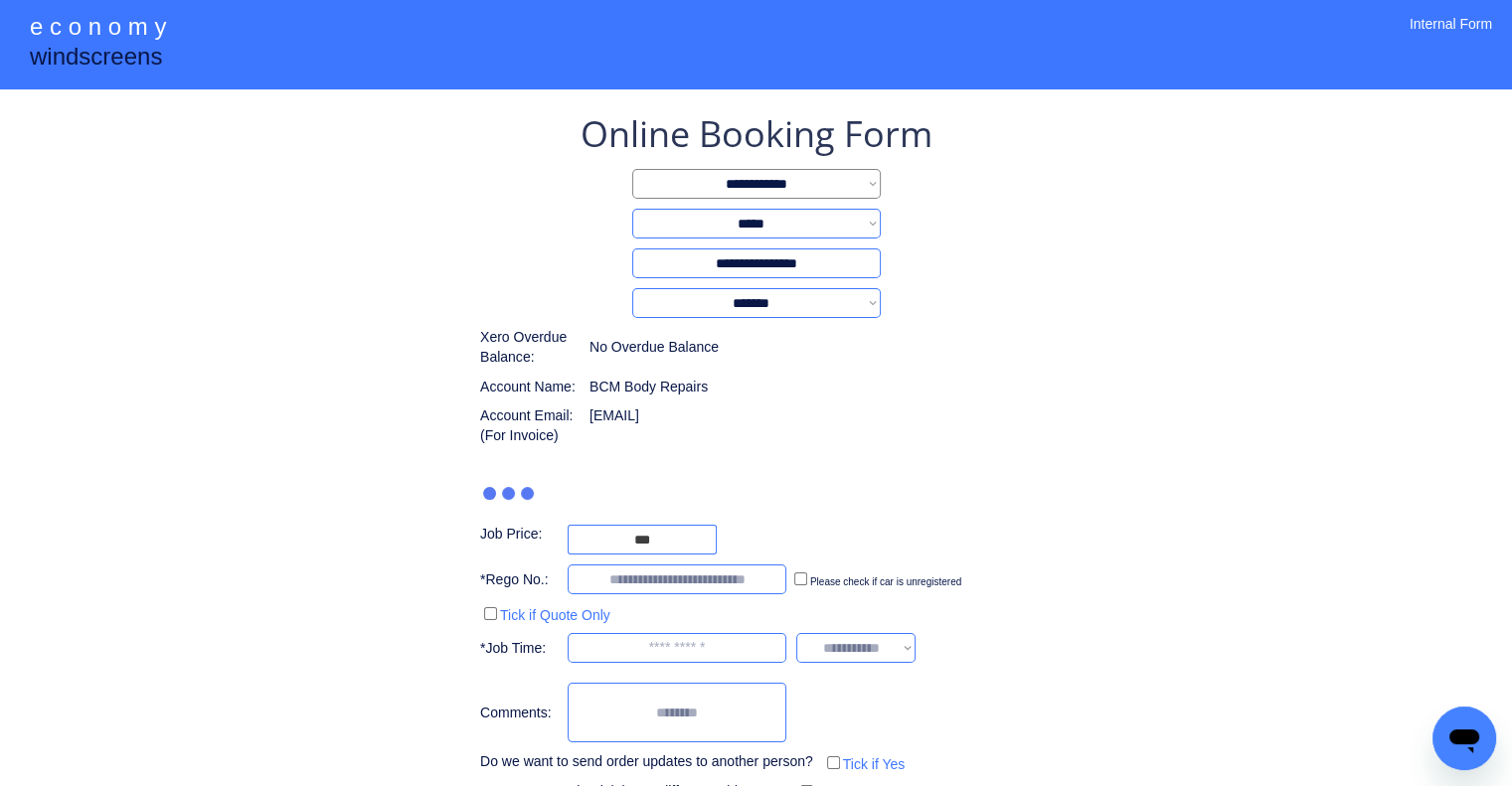 type on "***" 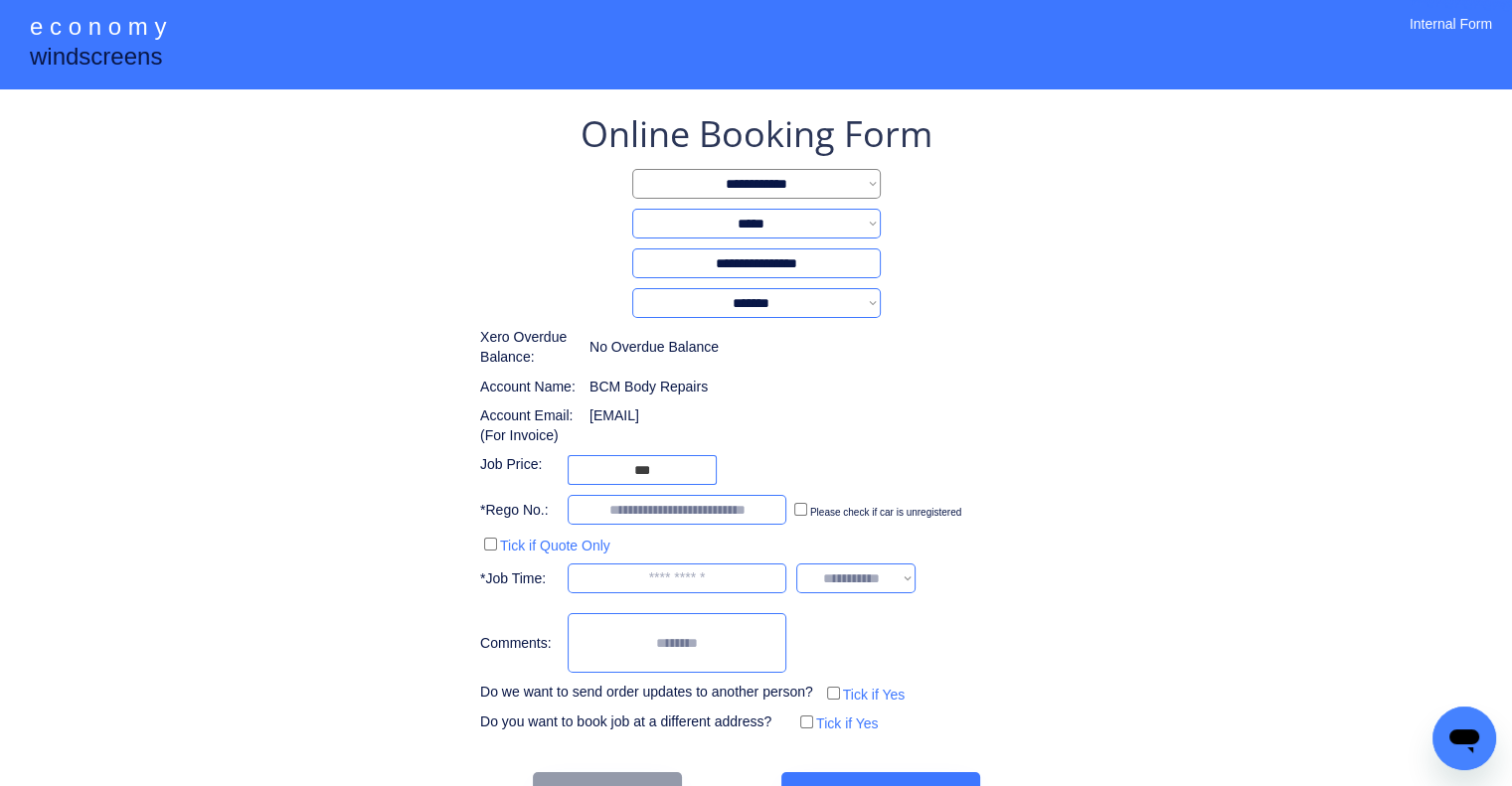 click on "**********" at bounding box center [756, 423] 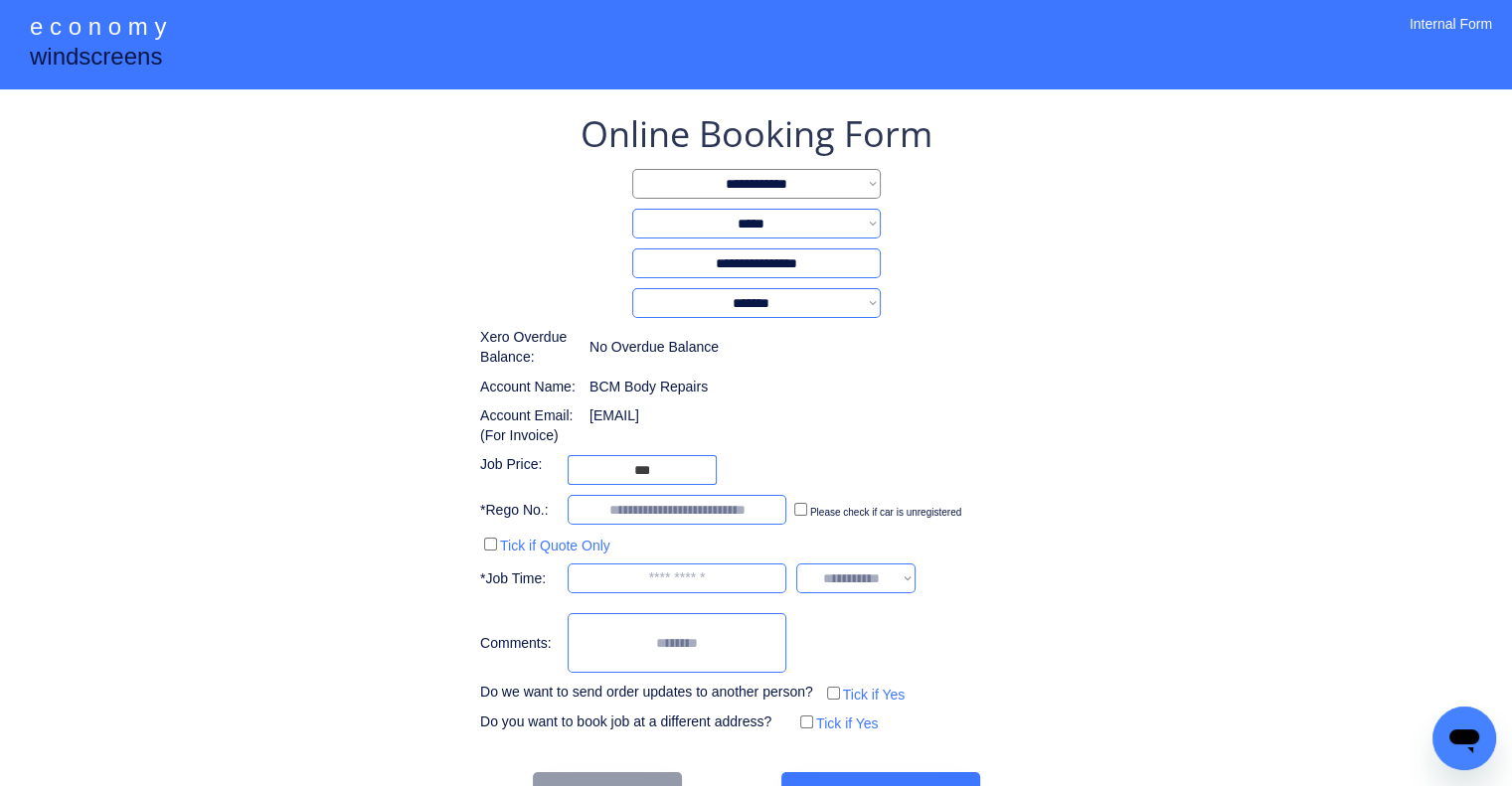 click at bounding box center (677, 510) 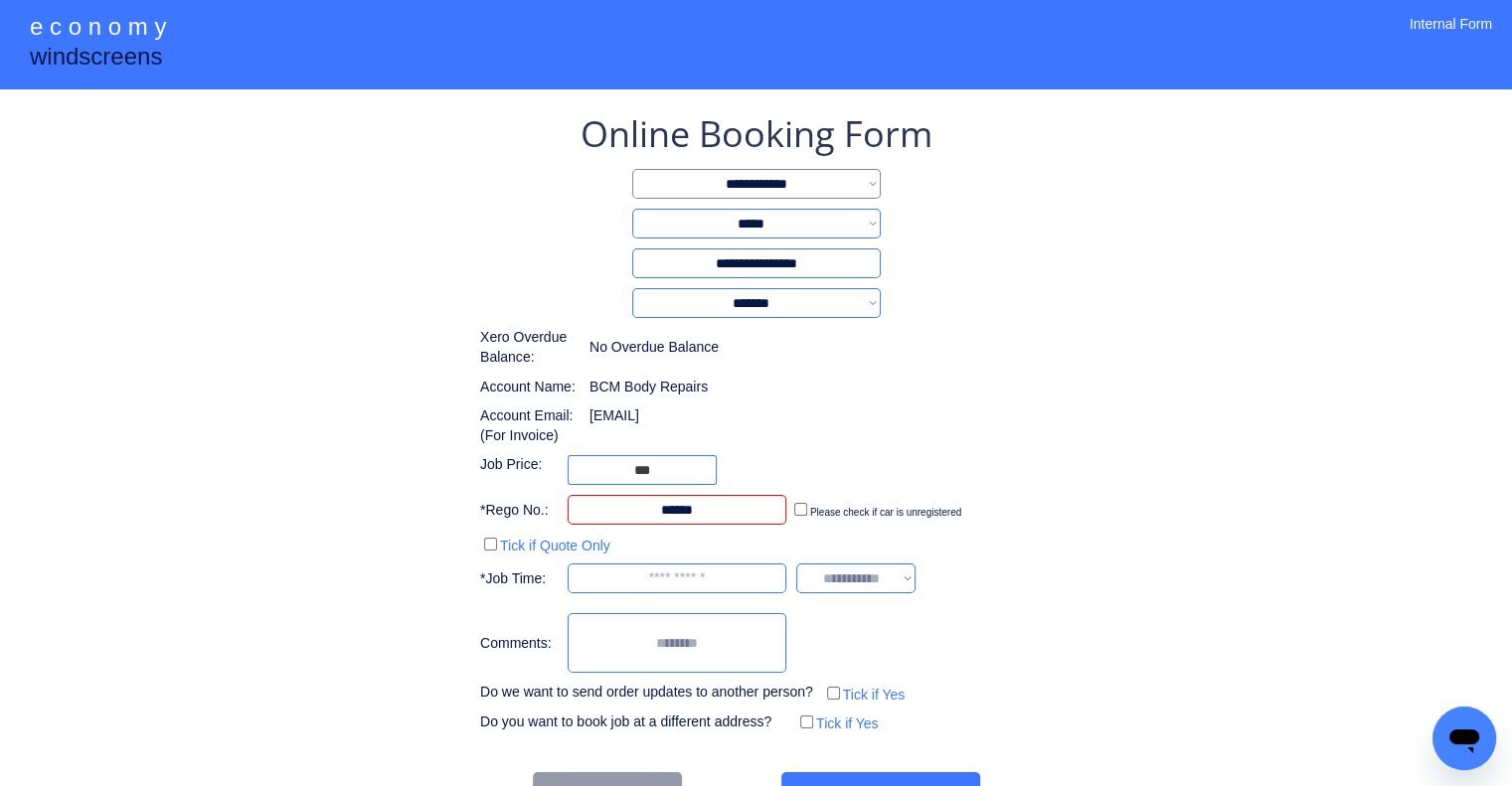 type on "******" 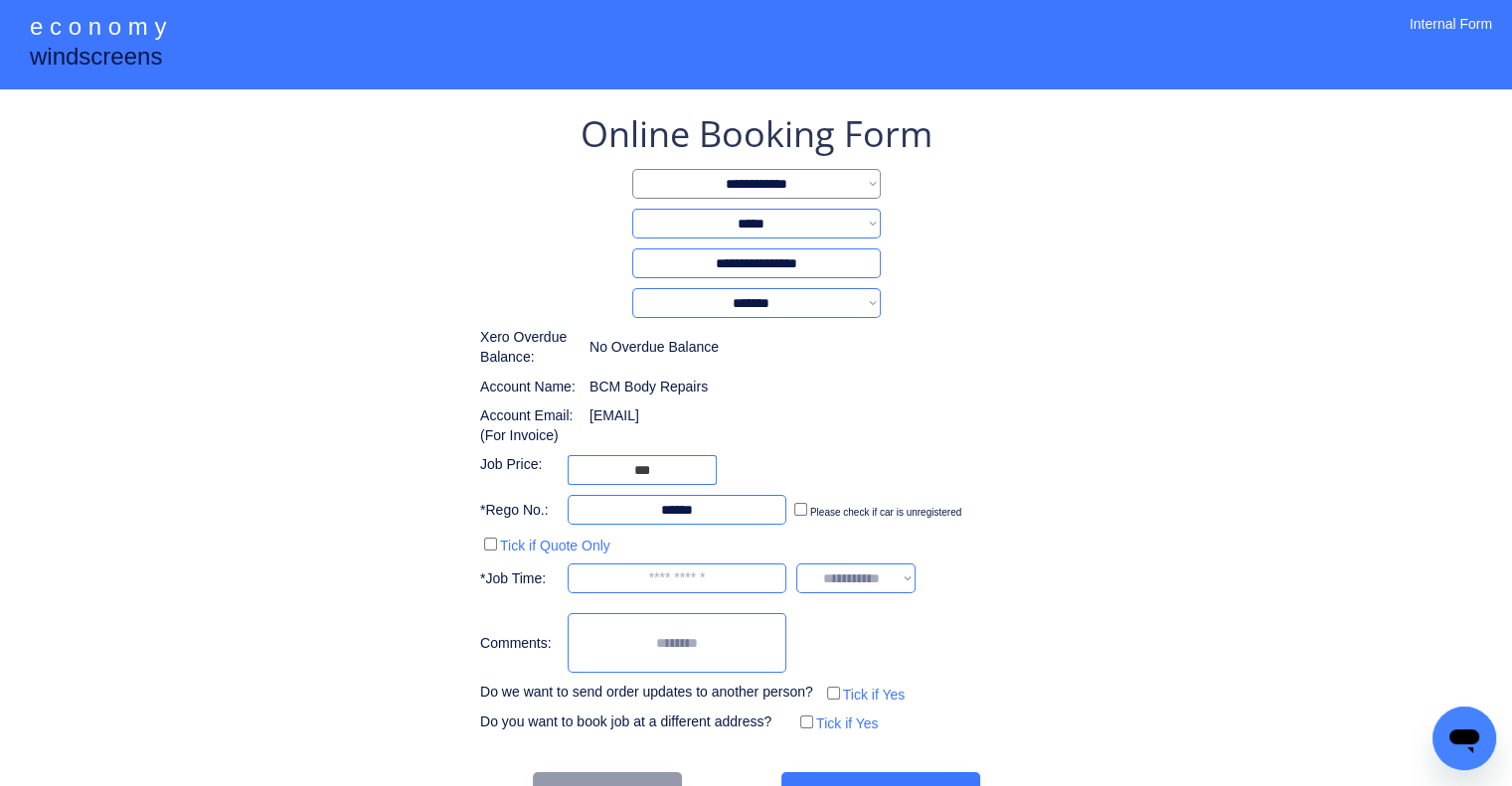 click at bounding box center [677, 578] 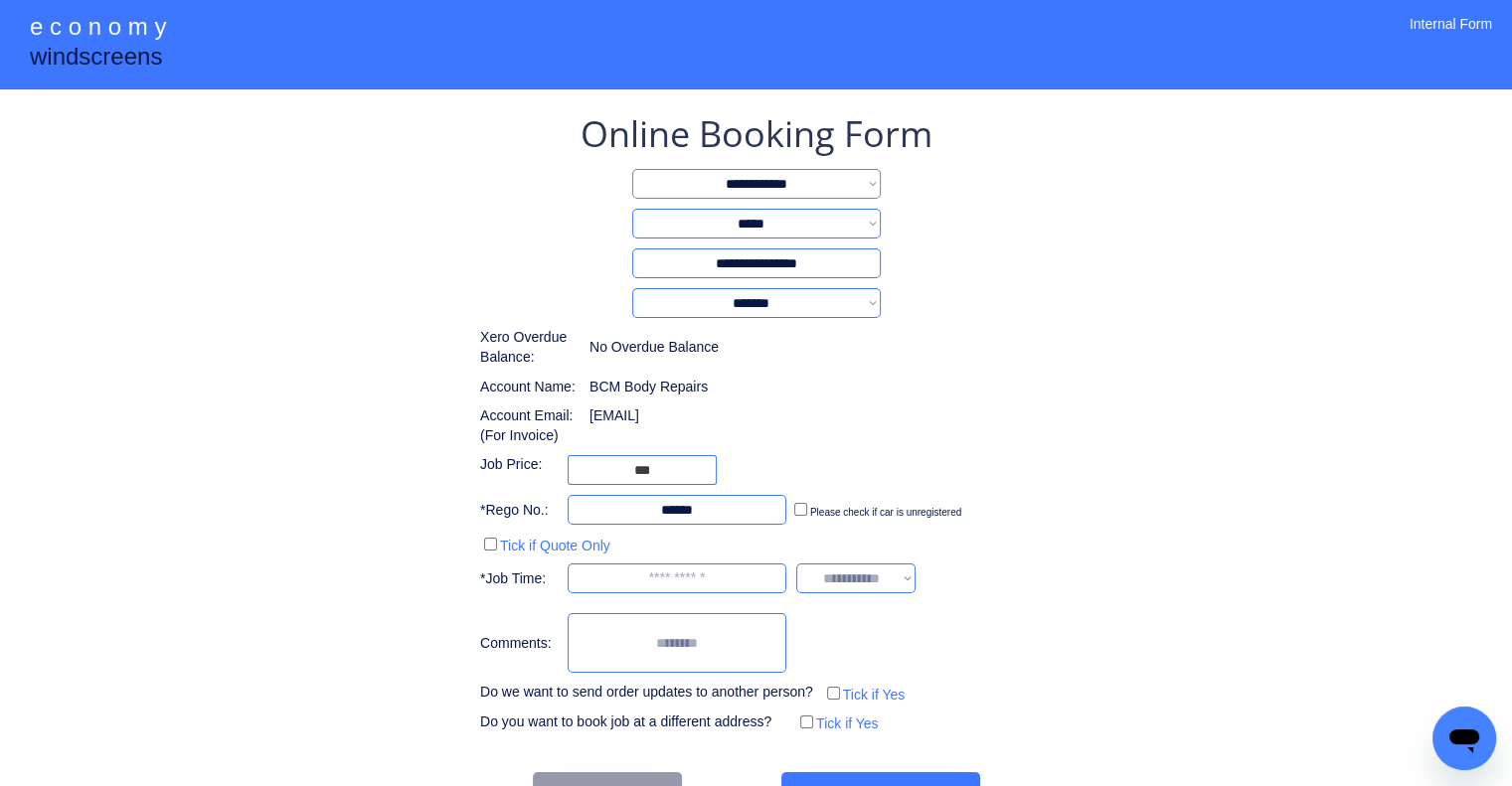 click on "**********" at bounding box center [756, 423] 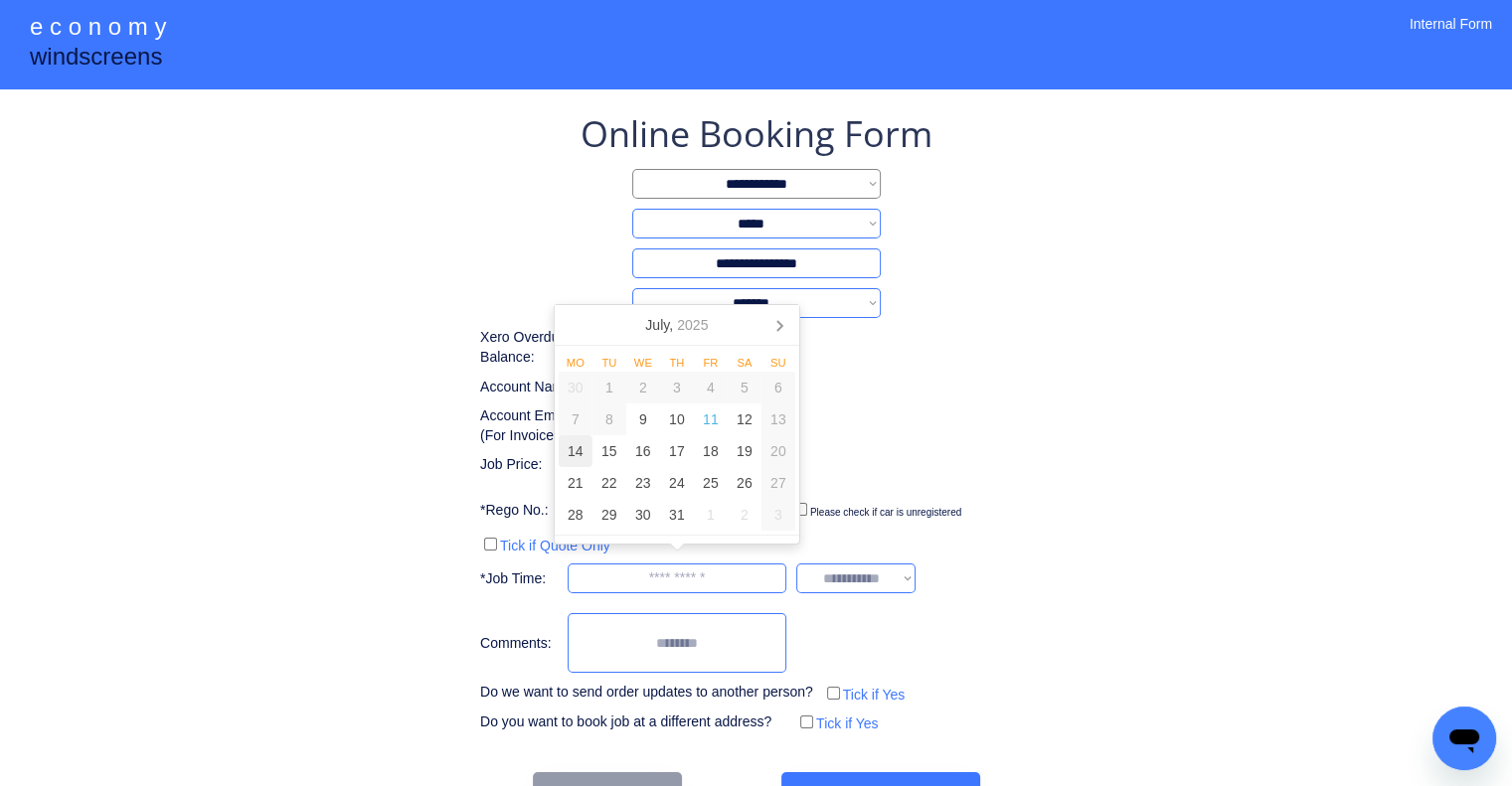 click on "14" at bounding box center (576, 451) 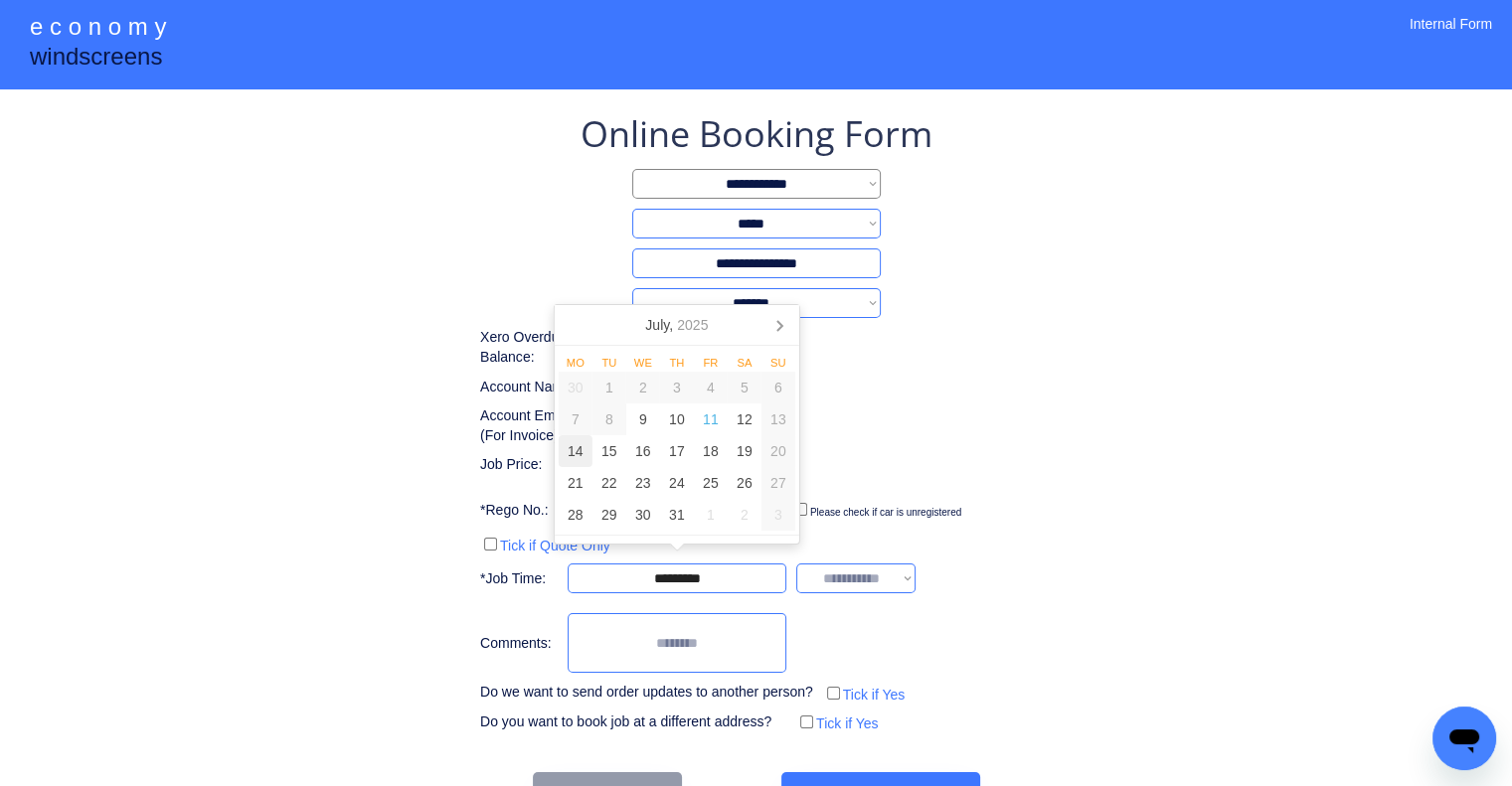 click on "**********" at bounding box center (756, 463) 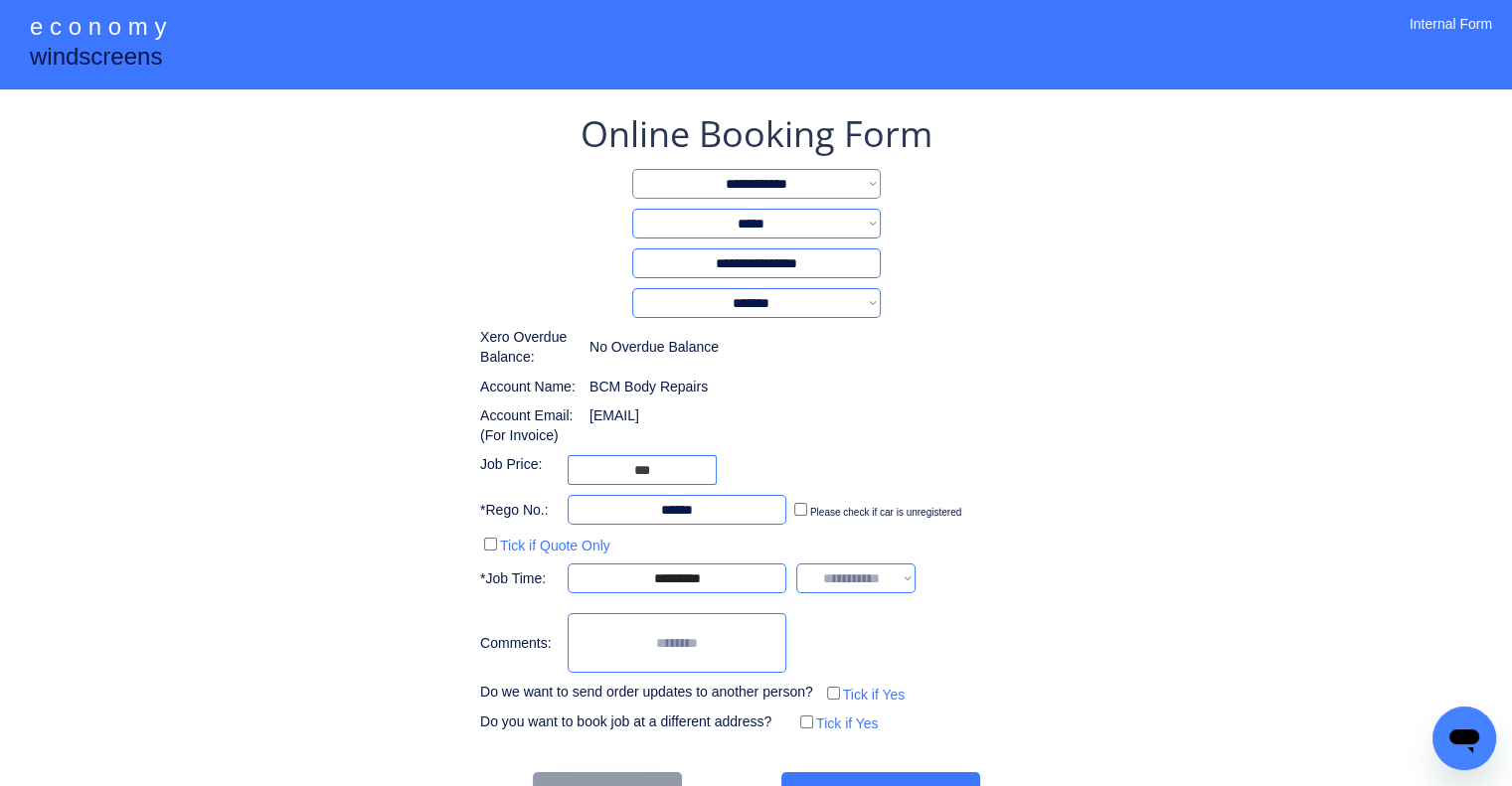 click on "**********" at bounding box center (856, 578) 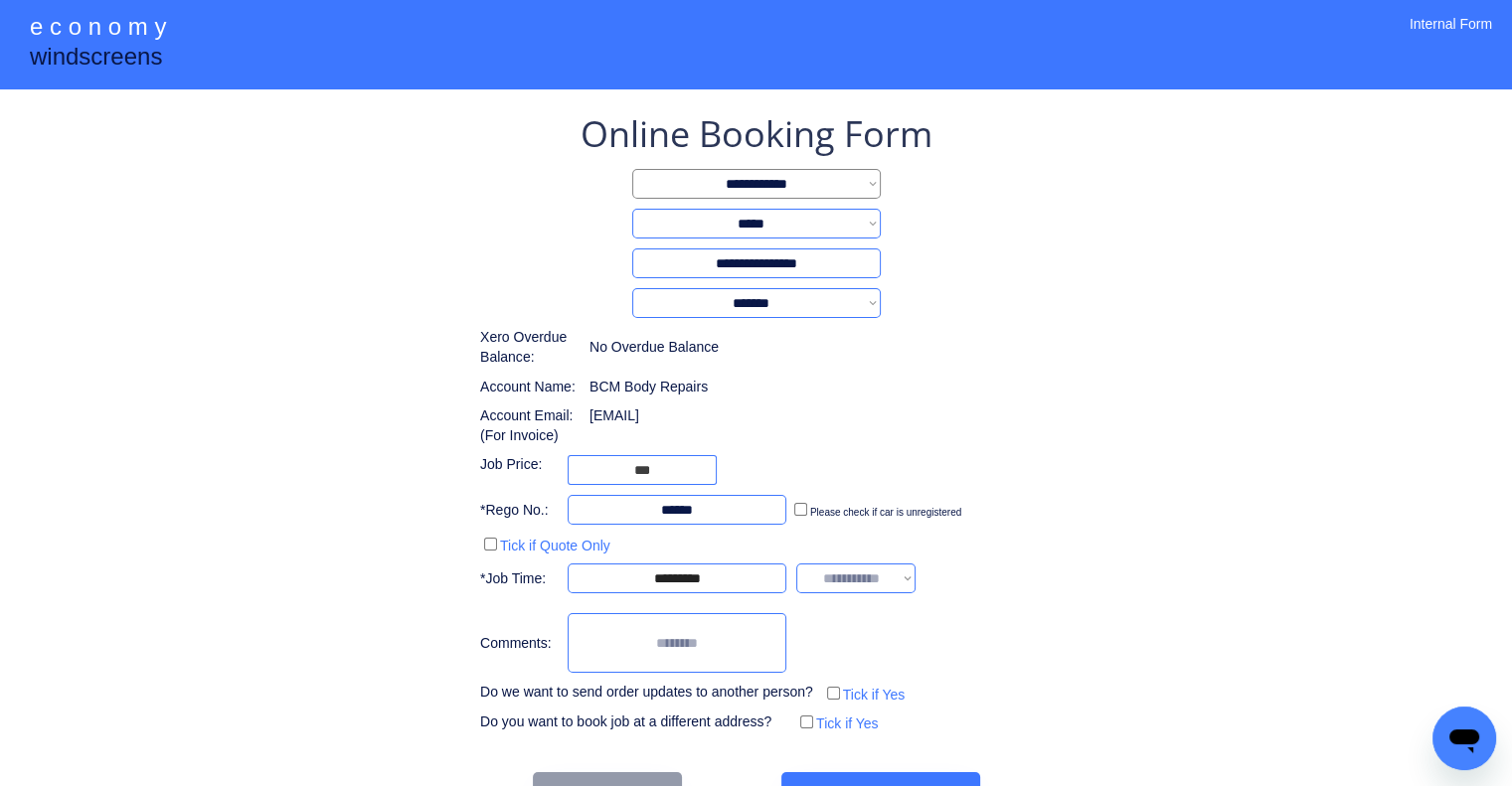 select on "*******" 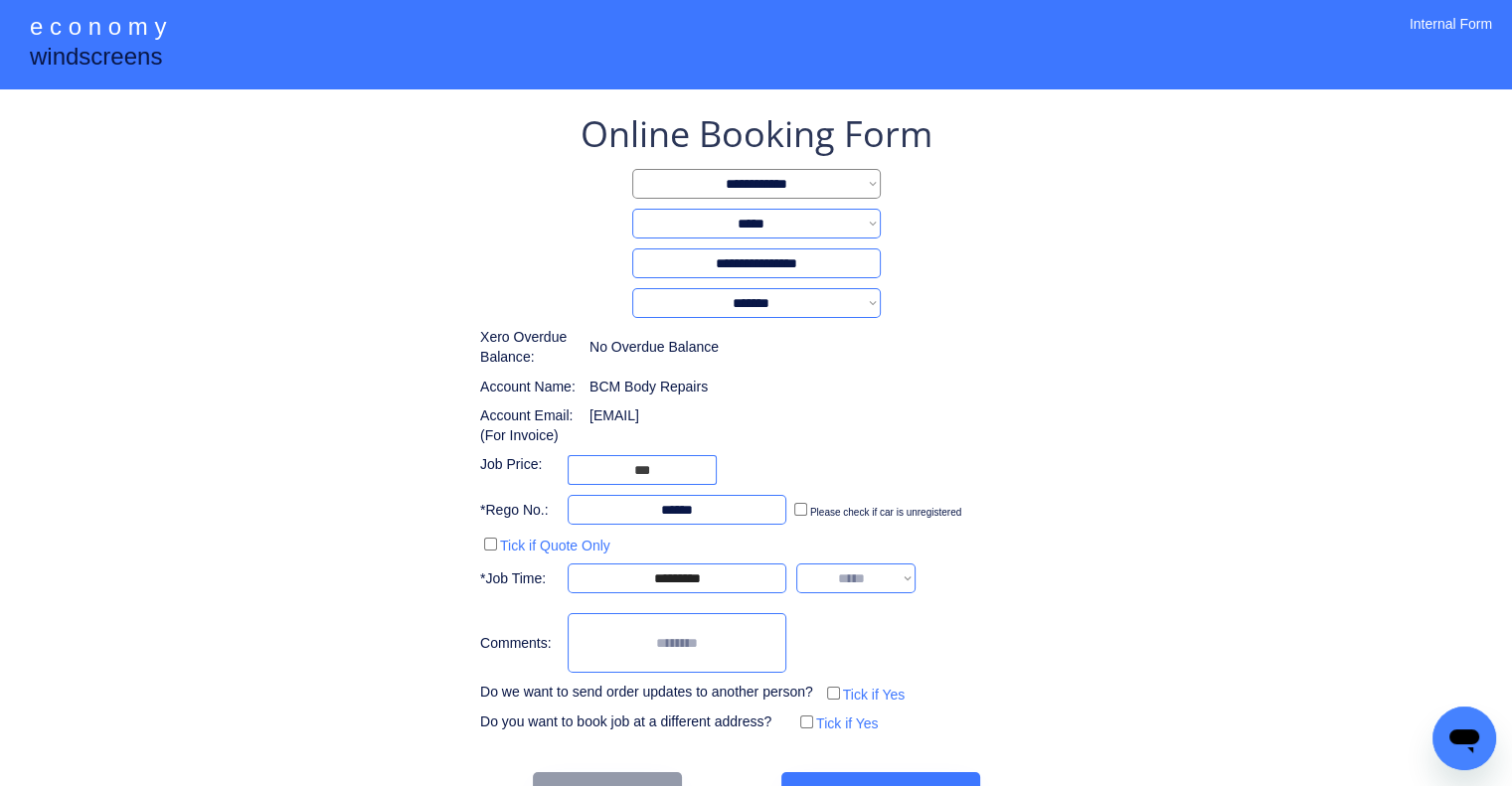click on "**********" at bounding box center [856, 578] 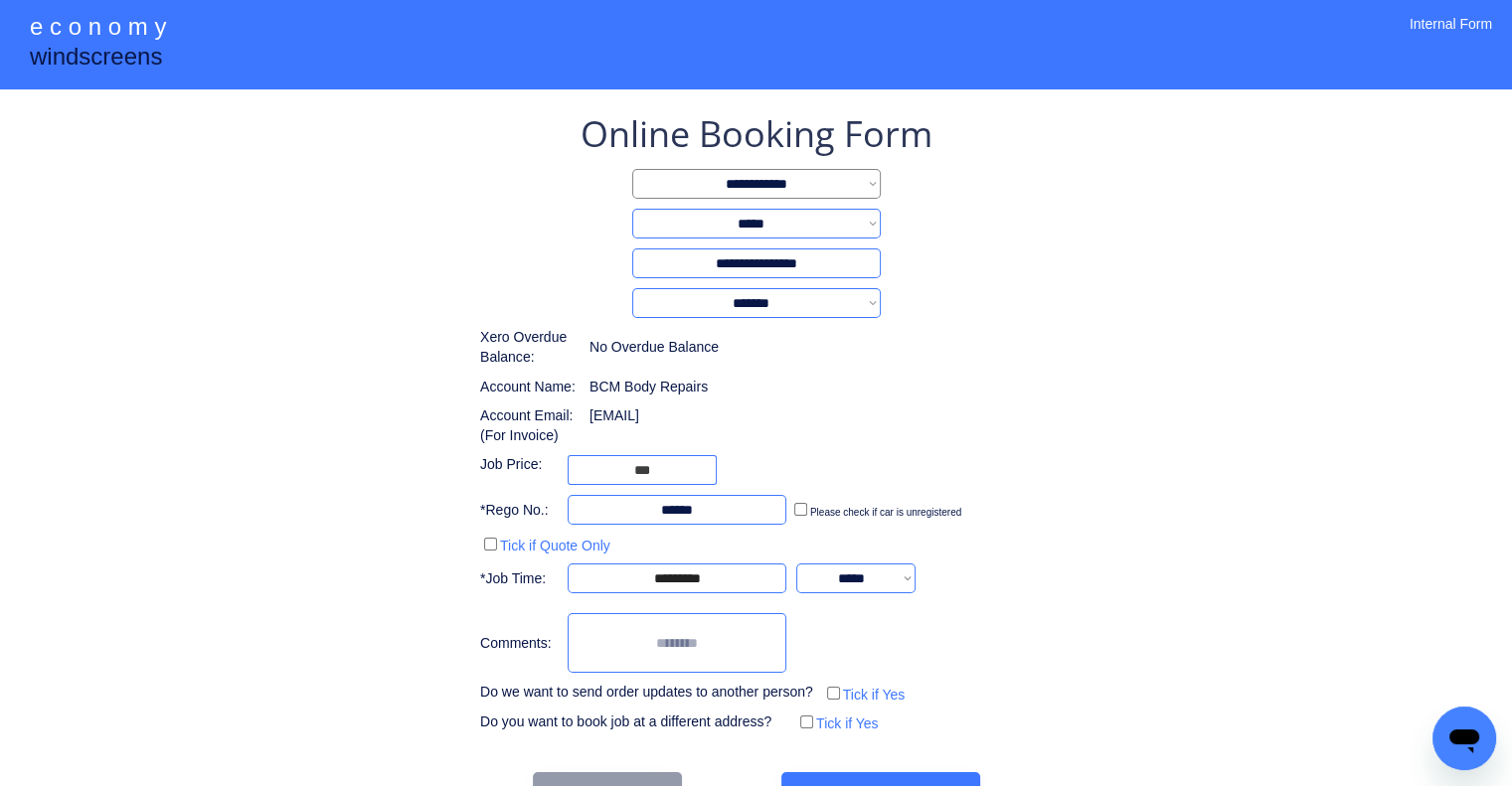 click on "**********" at bounding box center [756, 423] 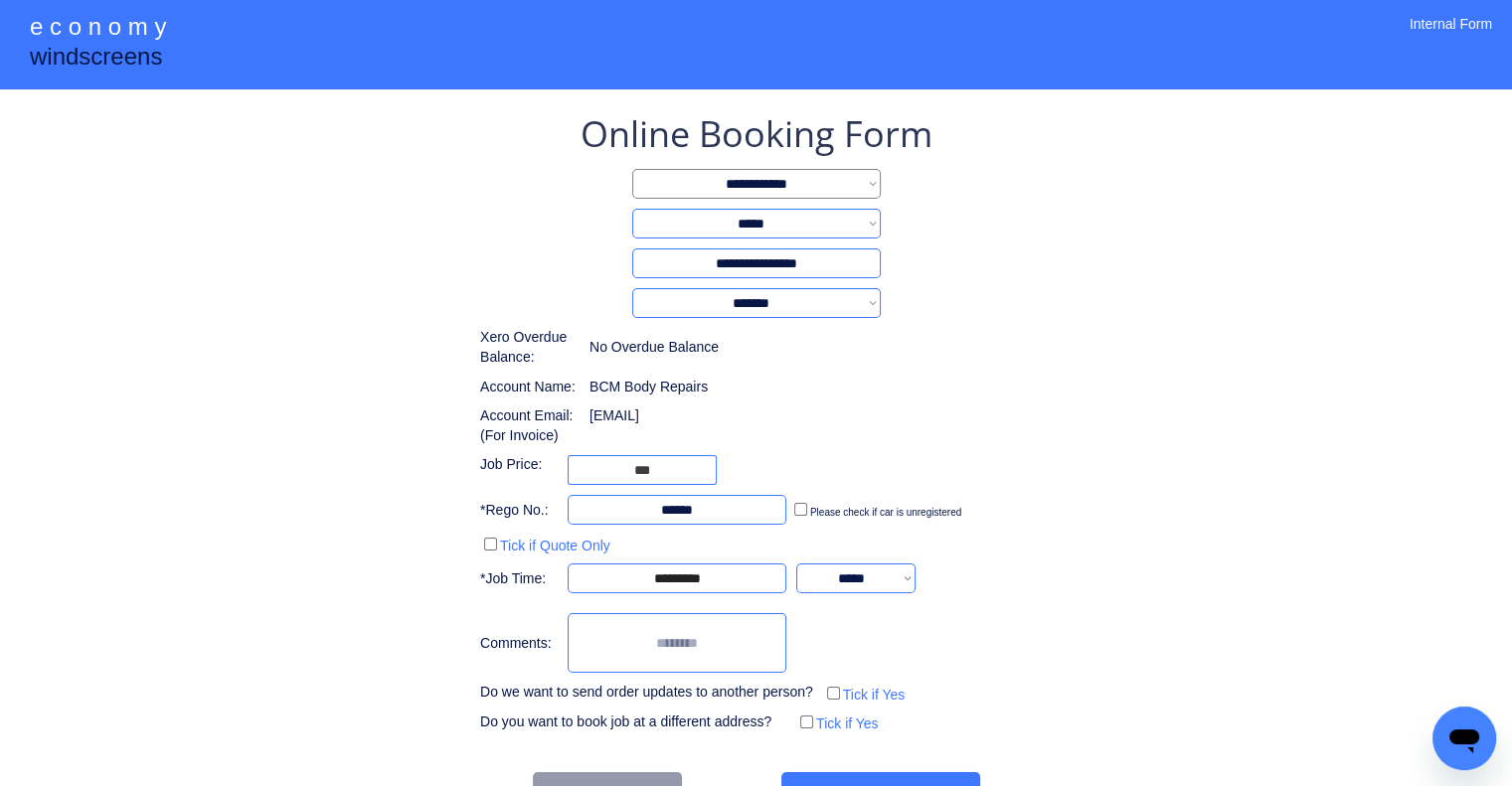 click on "**********" at bounding box center (856, 578) 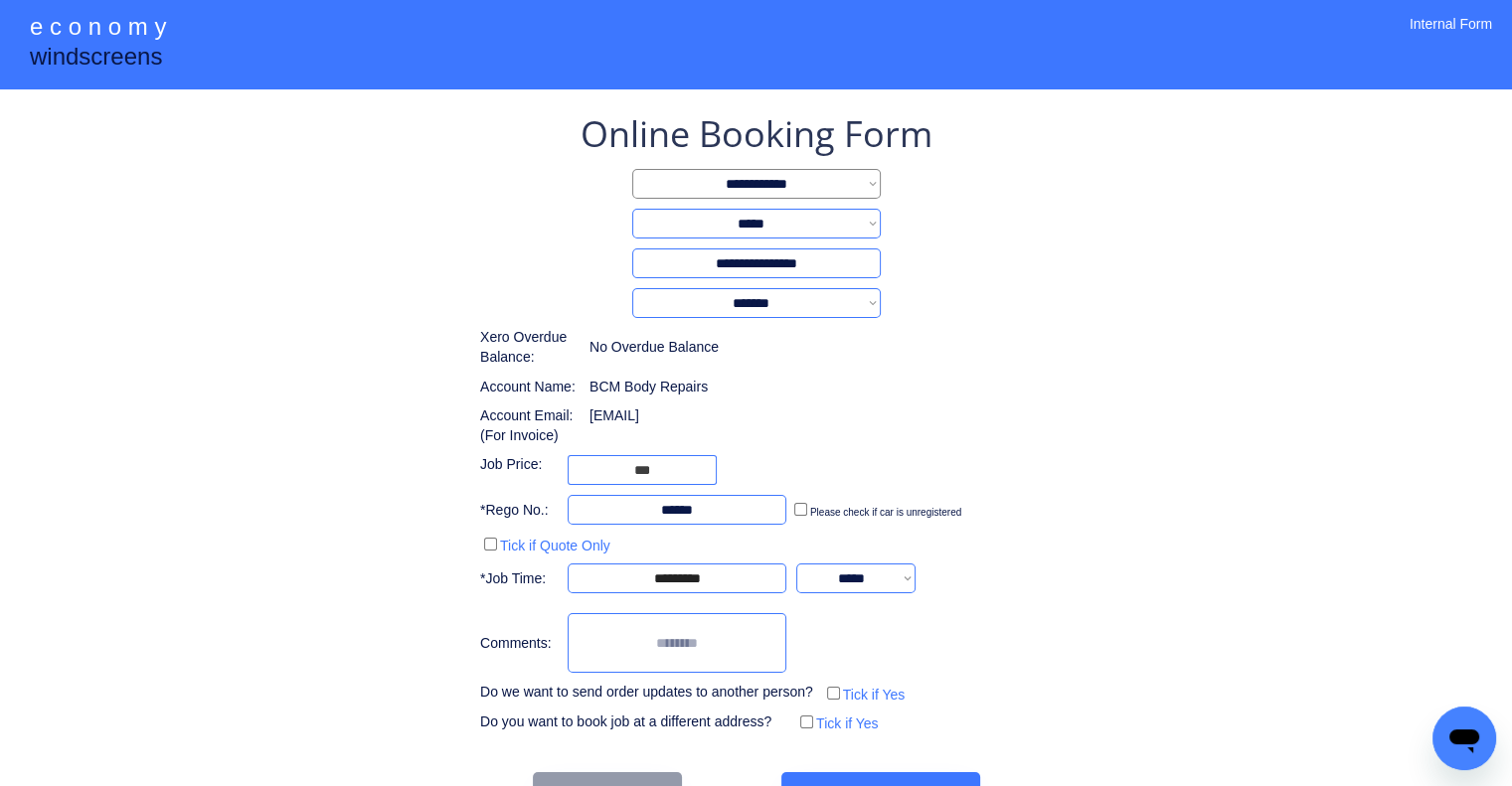 click on "**********" at bounding box center [756, 423] 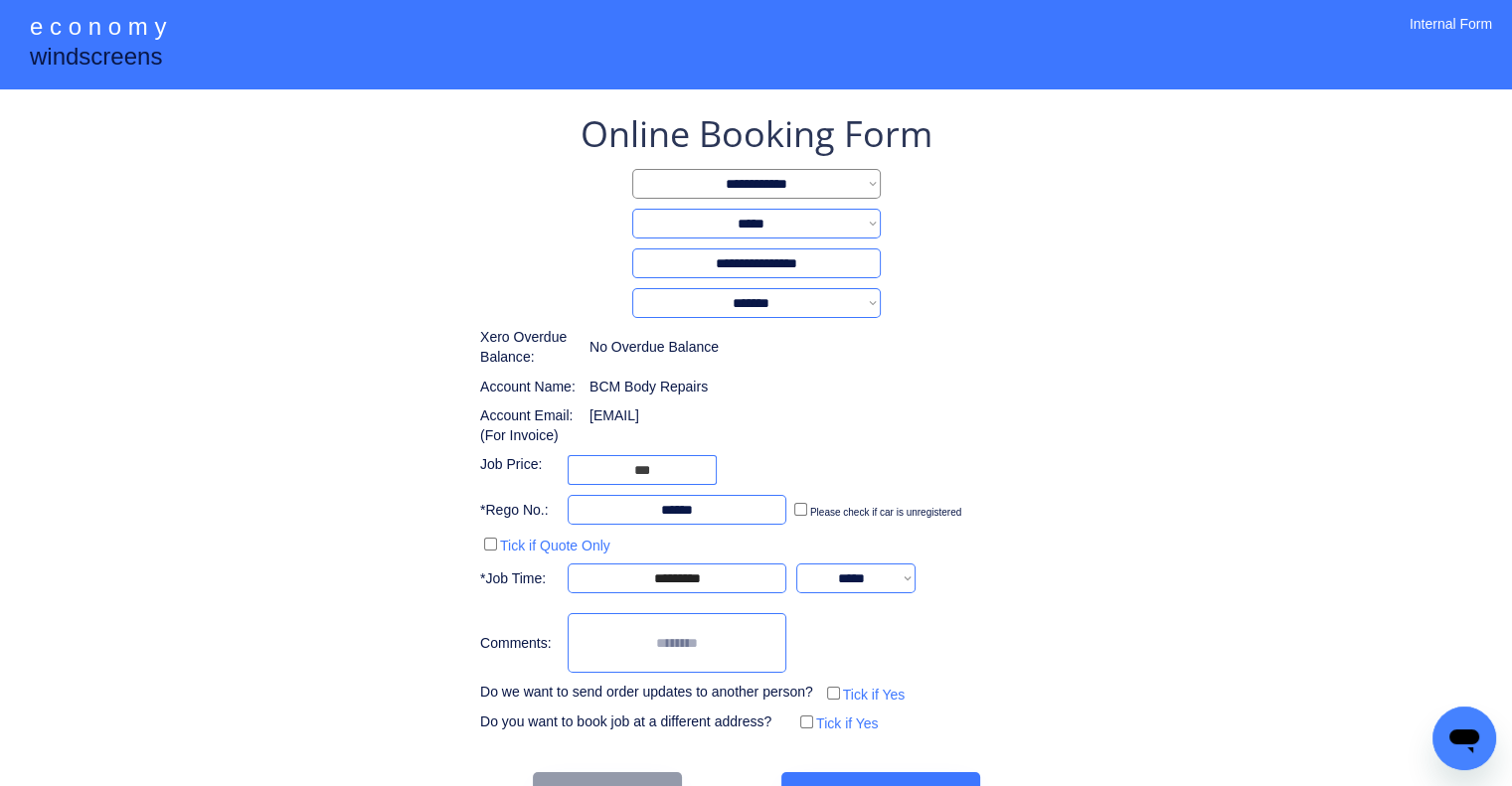click on "**********" at bounding box center [856, 578] 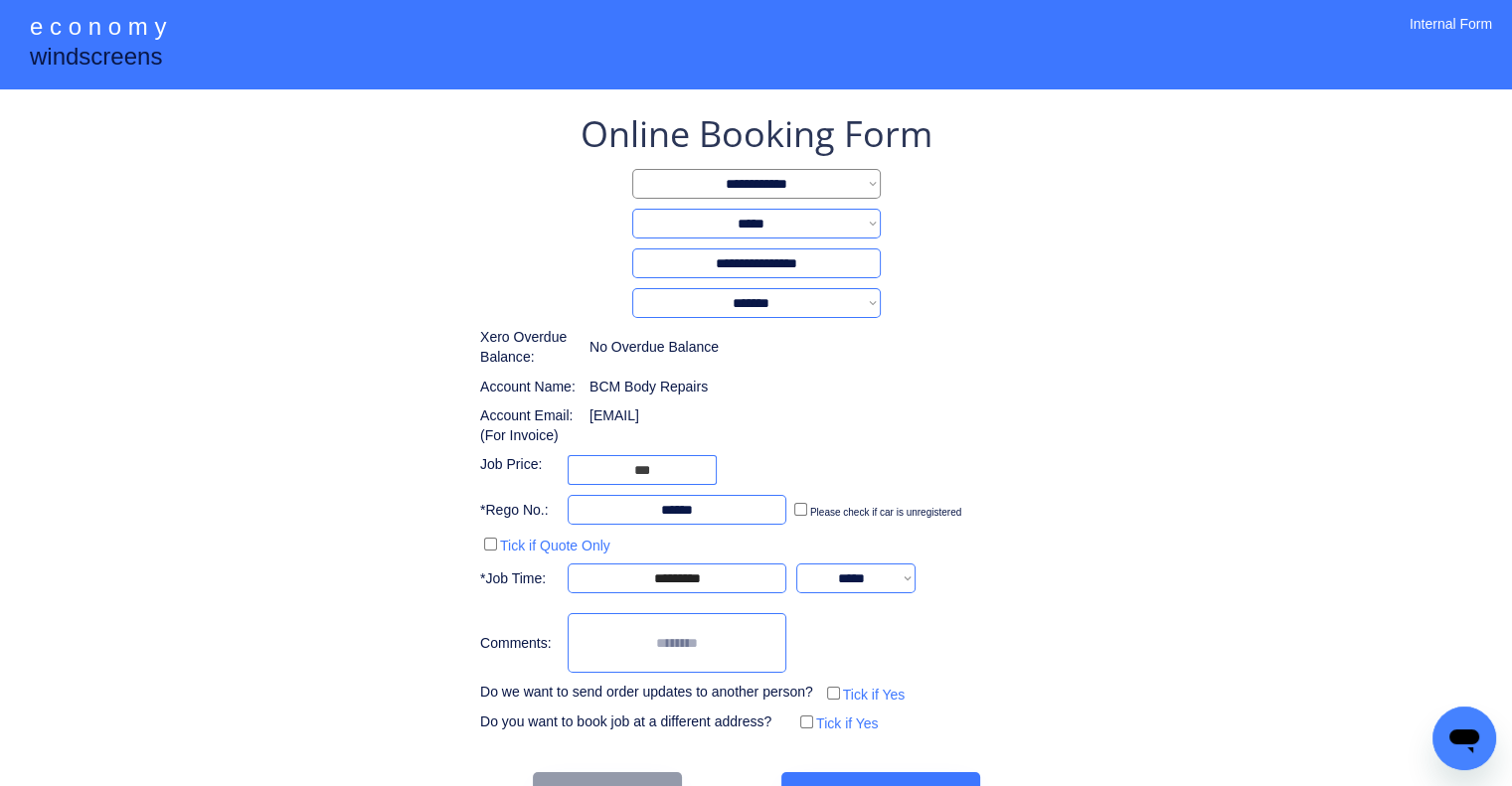 click on "Account Email: (For Invoice) ADMIN@BCMBODYREPAIRS.COM.AU" at bounding box center [656, 425] 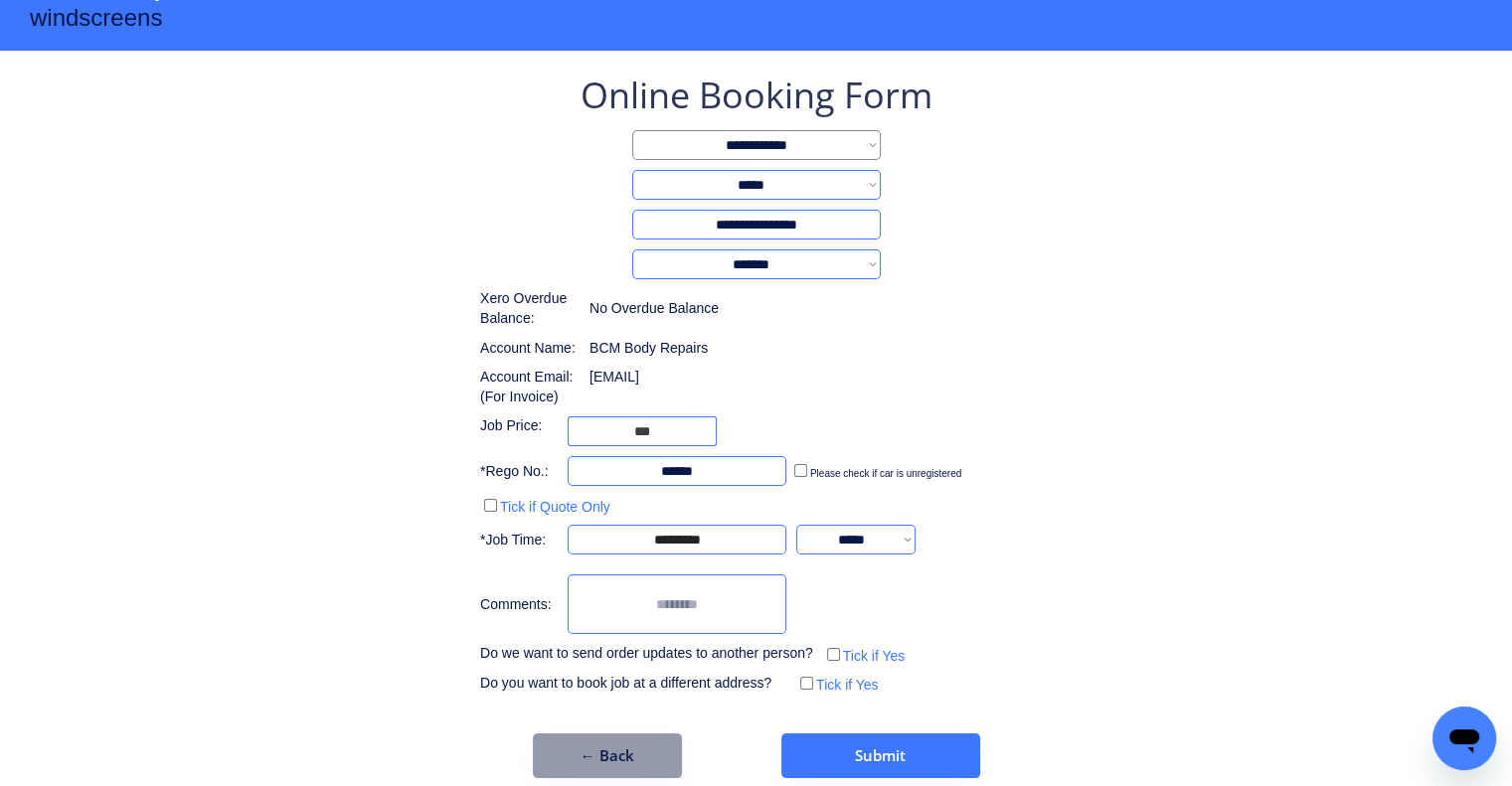 scroll, scrollTop: 60, scrollLeft: 0, axis: vertical 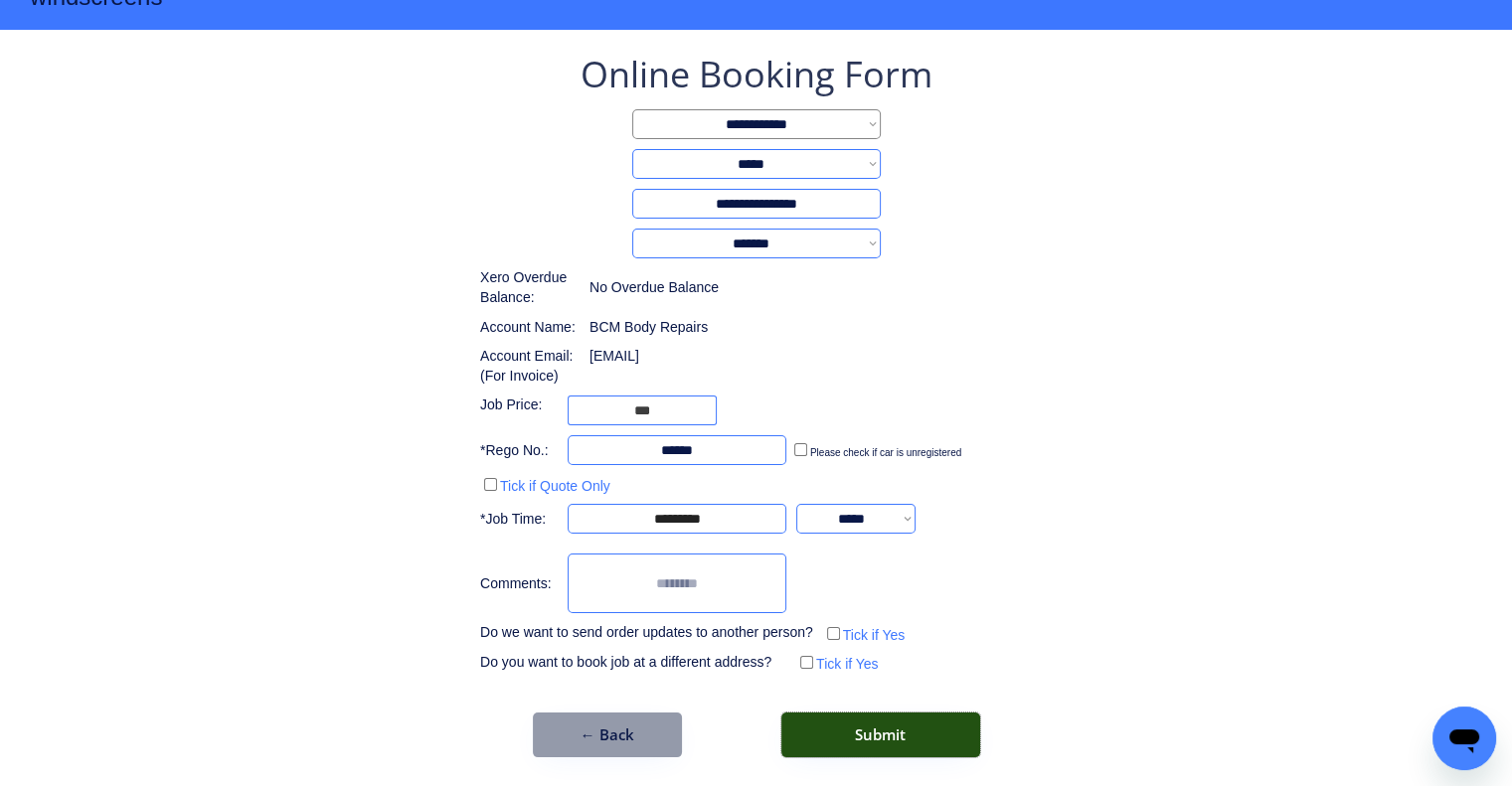 click on "Submit" at bounding box center (881, 734) 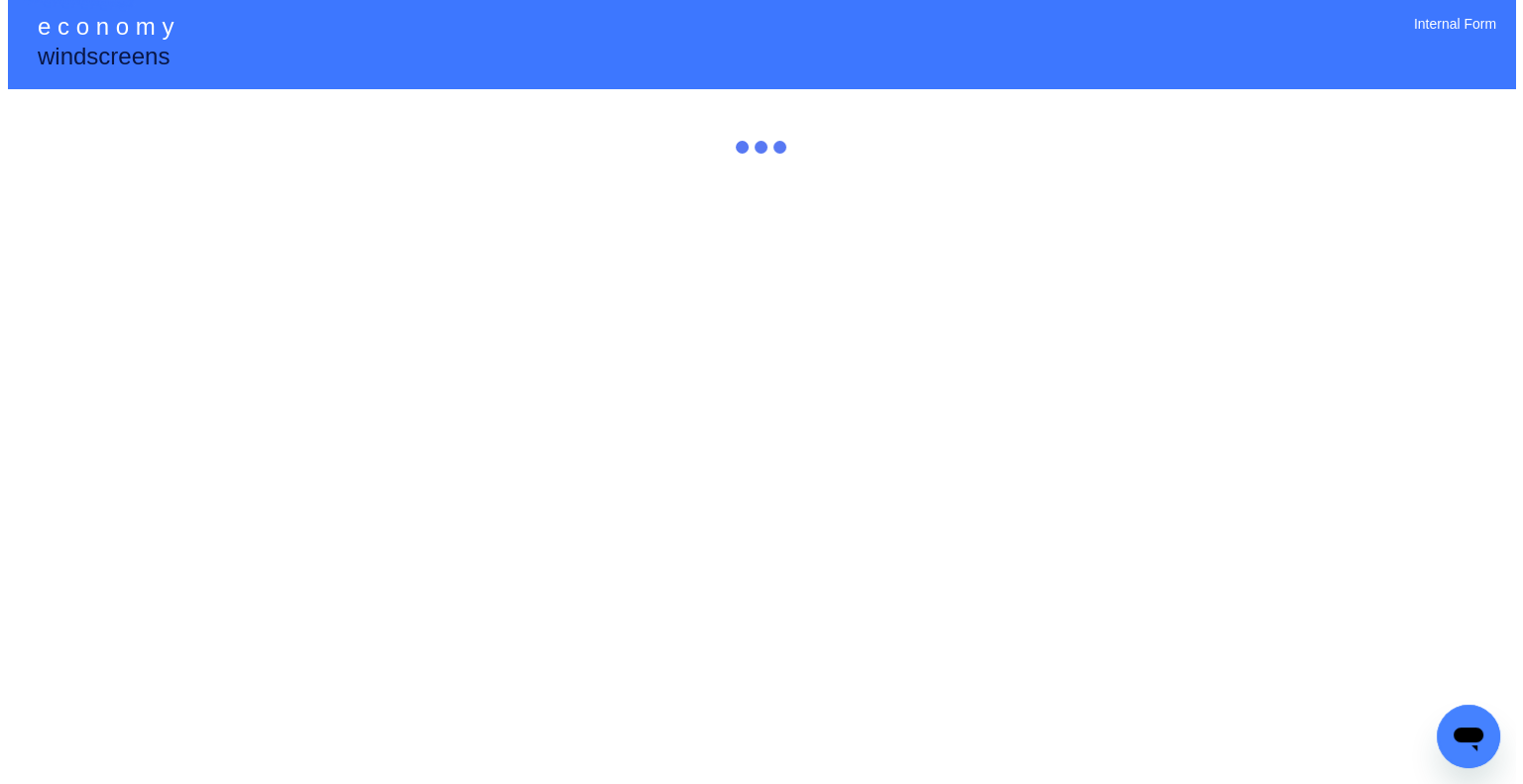 scroll, scrollTop: 0, scrollLeft: 0, axis: both 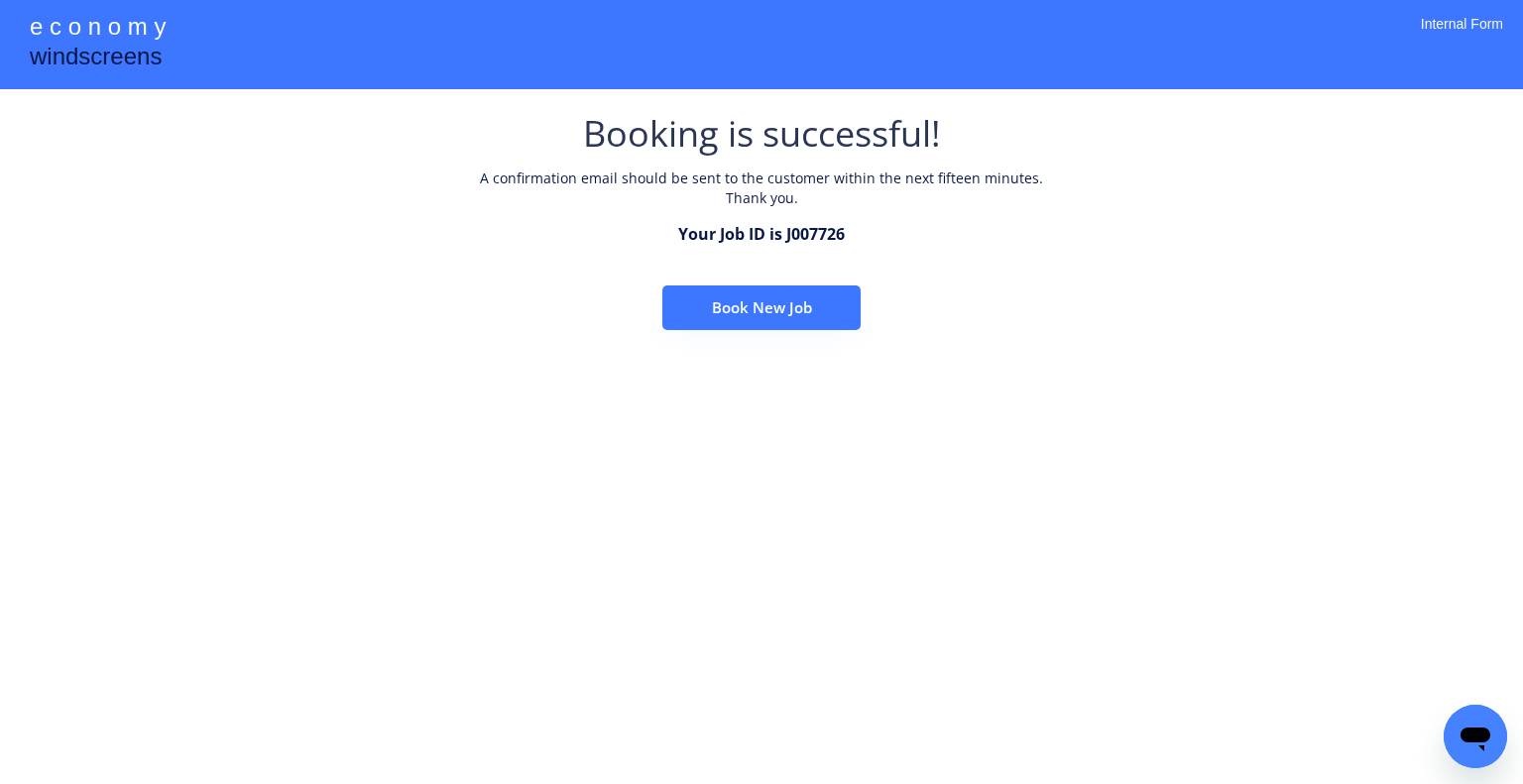 click on "Book New Job" at bounding box center (762, 307) 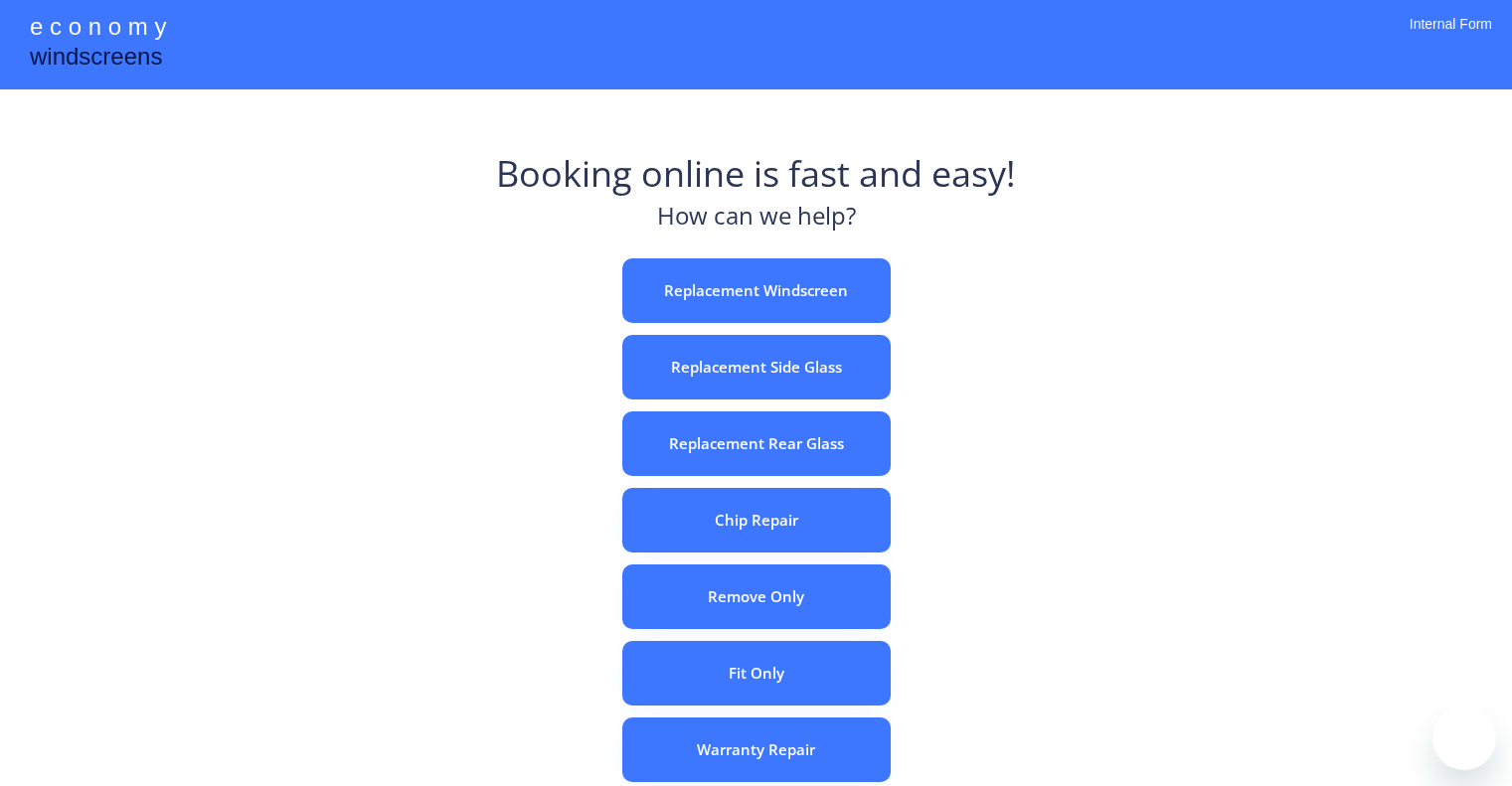 scroll, scrollTop: 0, scrollLeft: 0, axis: both 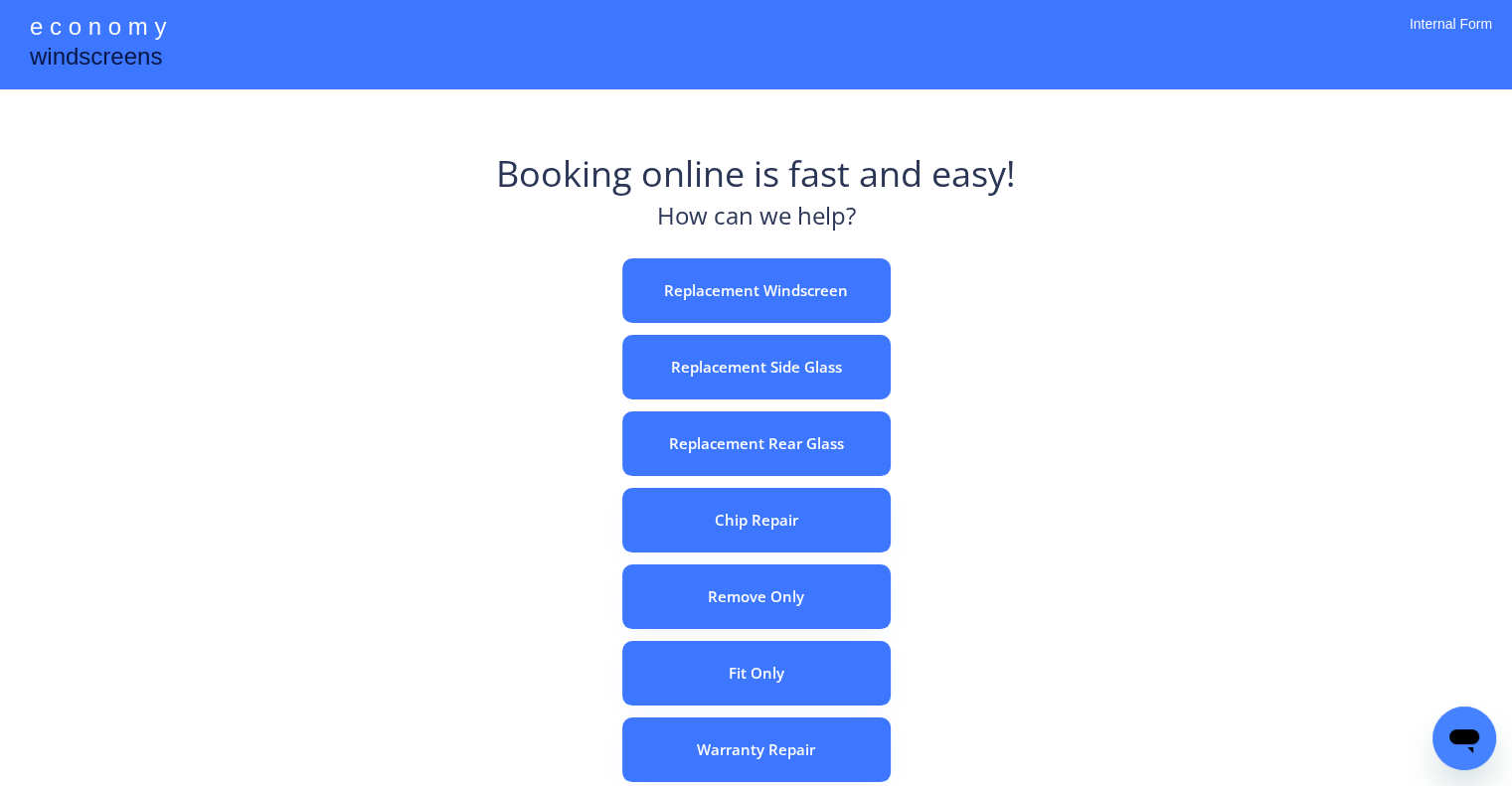 click on "Booking online is fast and easy! How can we help? Replacement Windscreen Replacement Side Glass Replacement Rear Glass Chip Repair Remove Only Fit Only Warranty Repair ADAS Recalibration Only Rebook a Job Confirm Quotes Manual Booking" at bounding box center (756, 618) 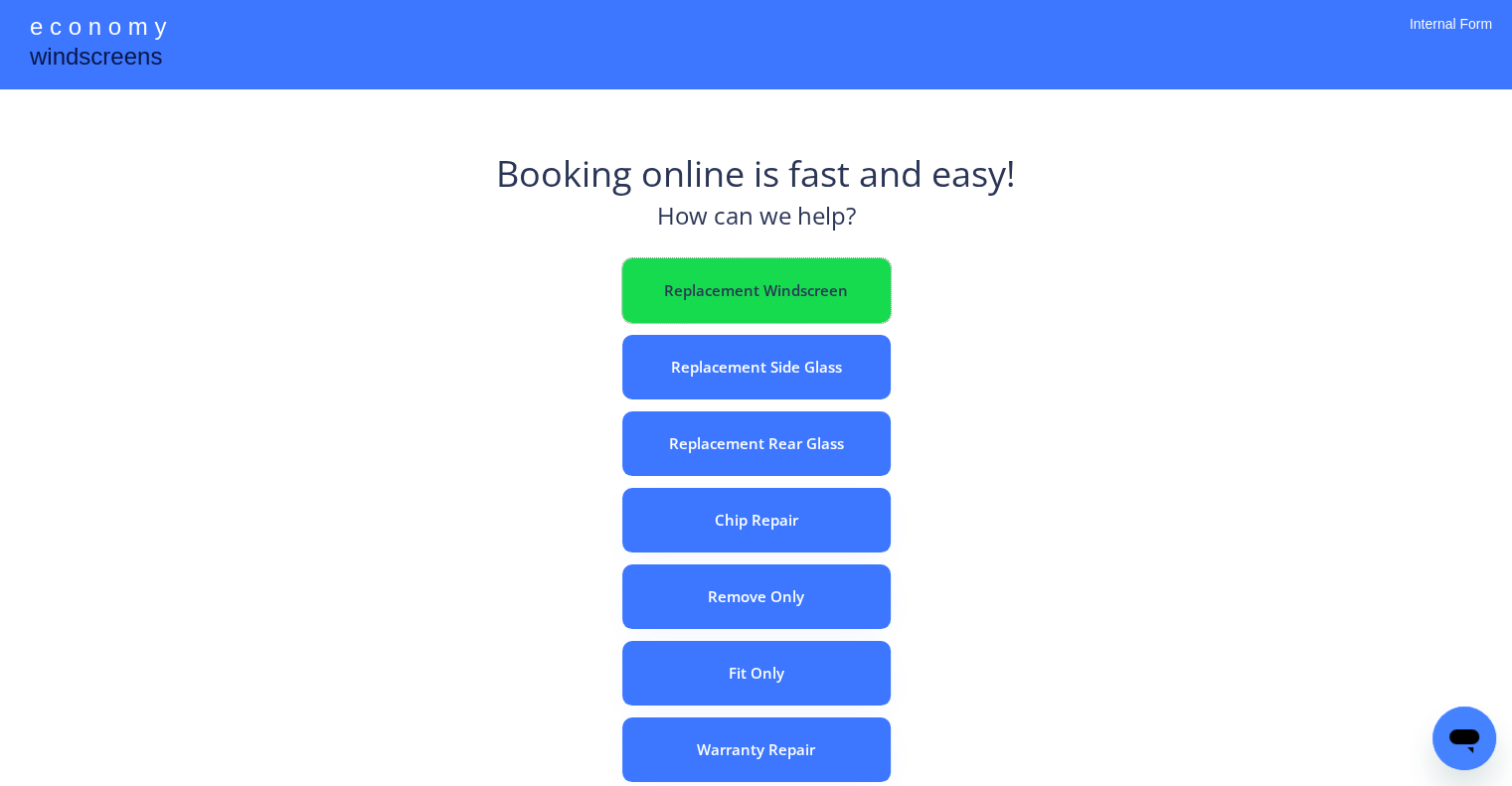 click on "Replacement Windscreen" at bounding box center [756, 290] 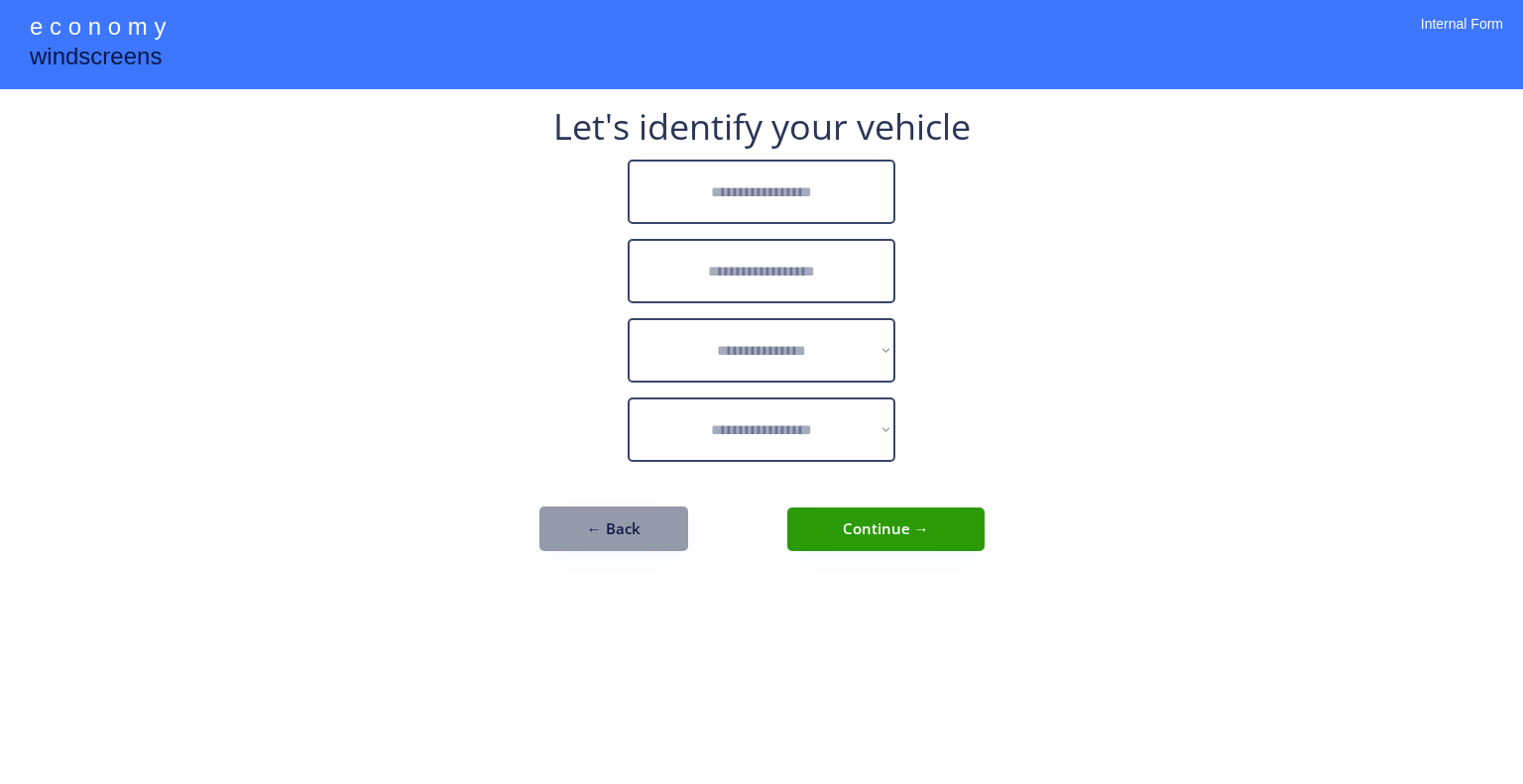 scroll, scrollTop: 0, scrollLeft: 0, axis: both 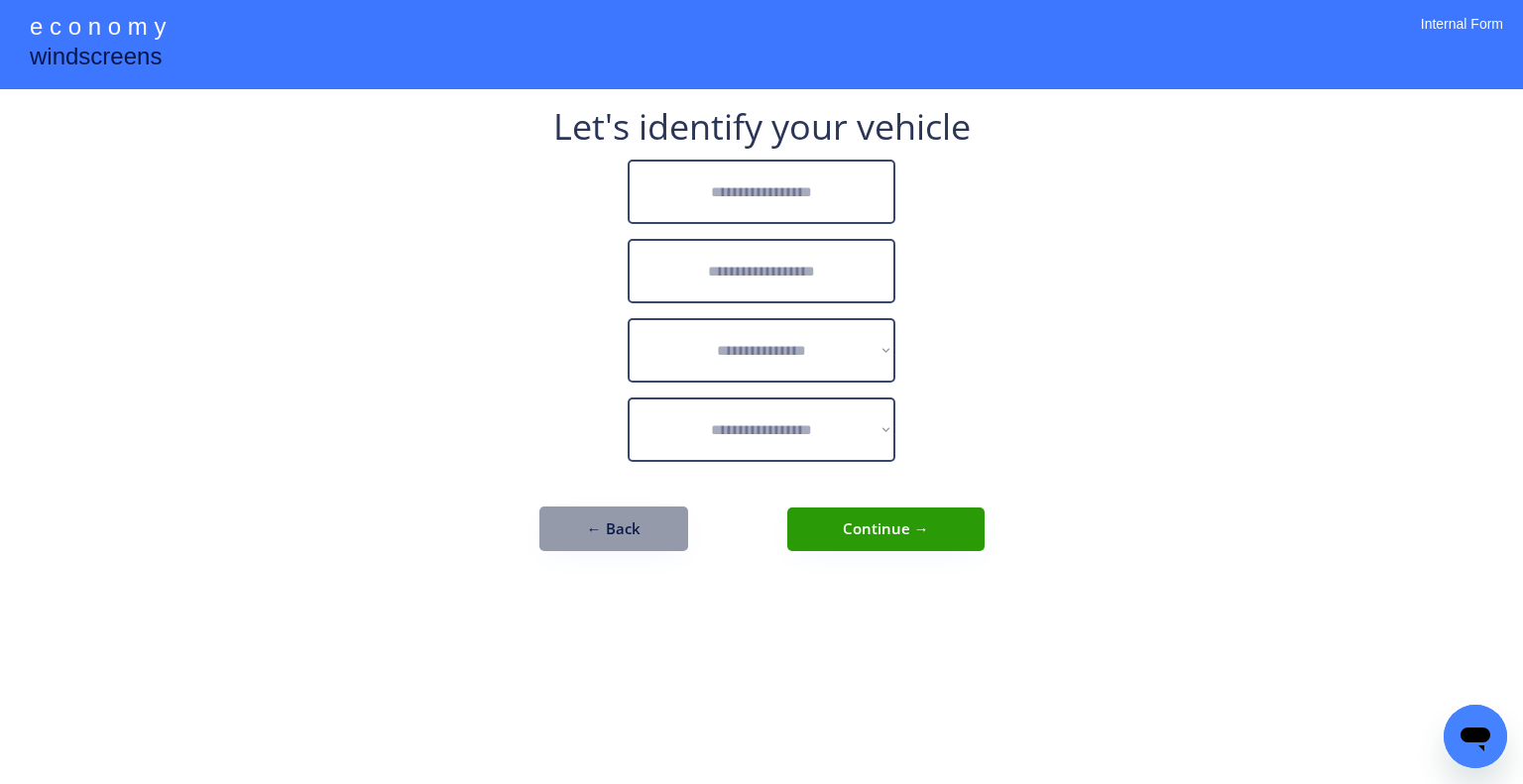 click at bounding box center [762, 191] 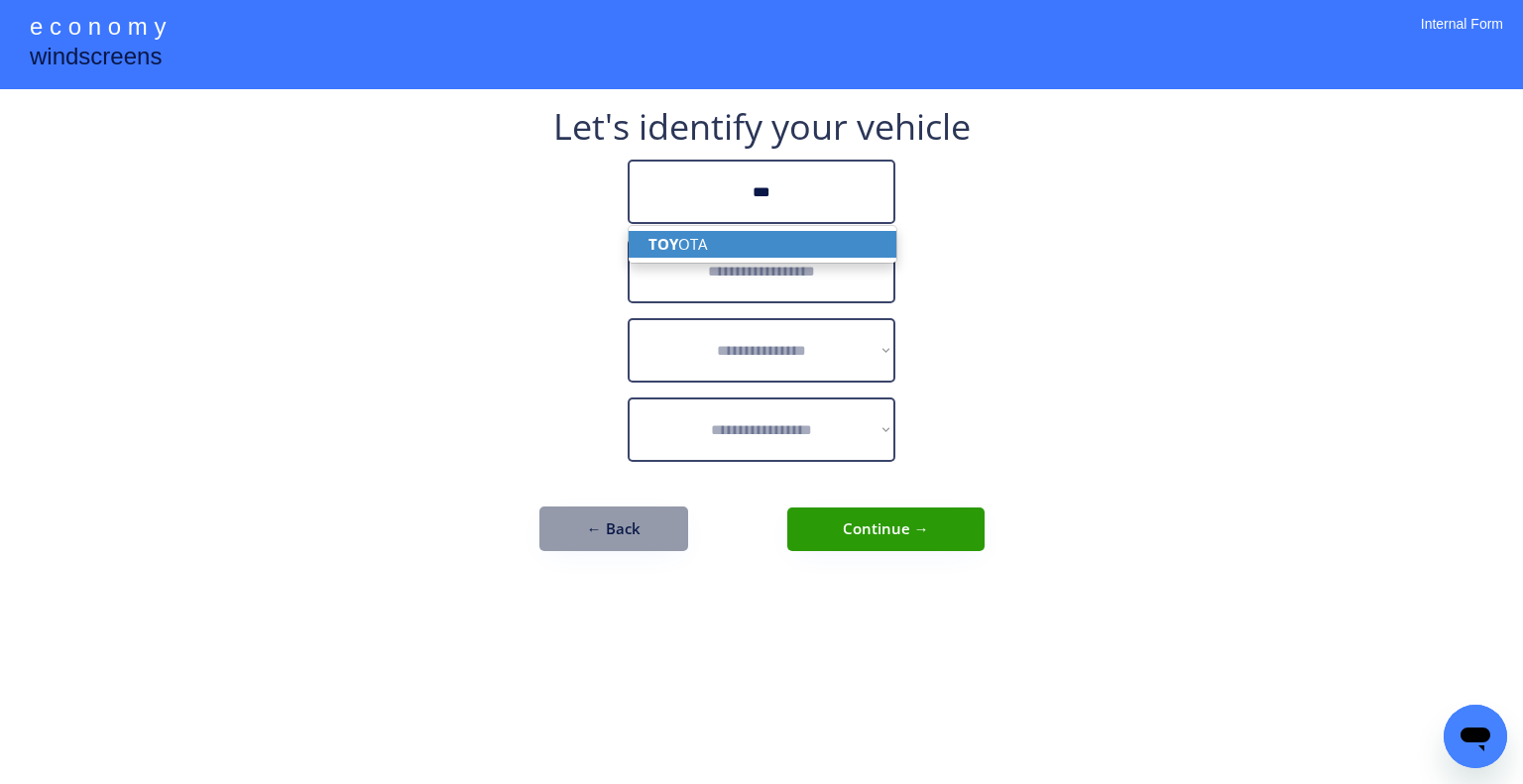 click on "TOY OTA" at bounding box center (762, 244) 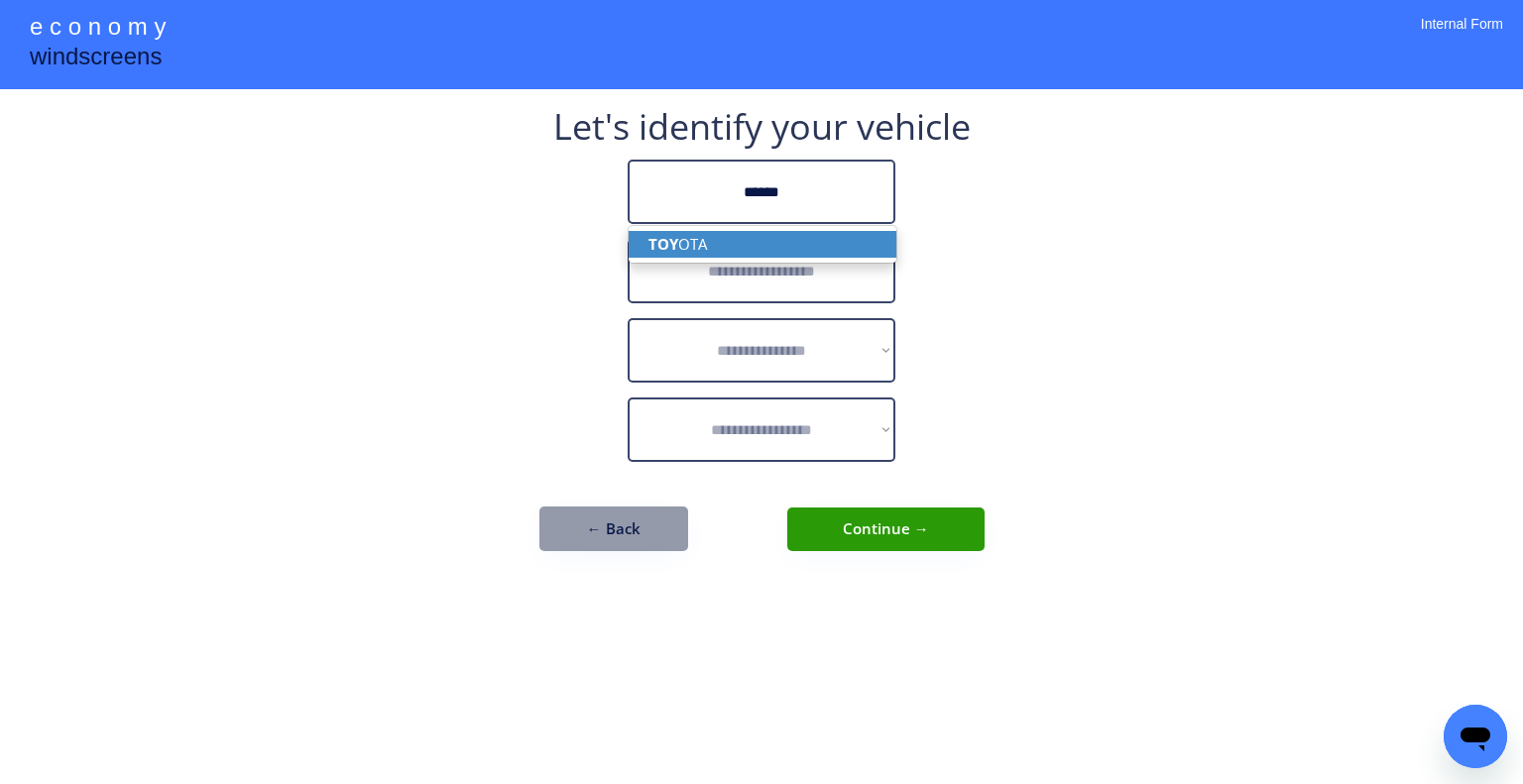 type on "******" 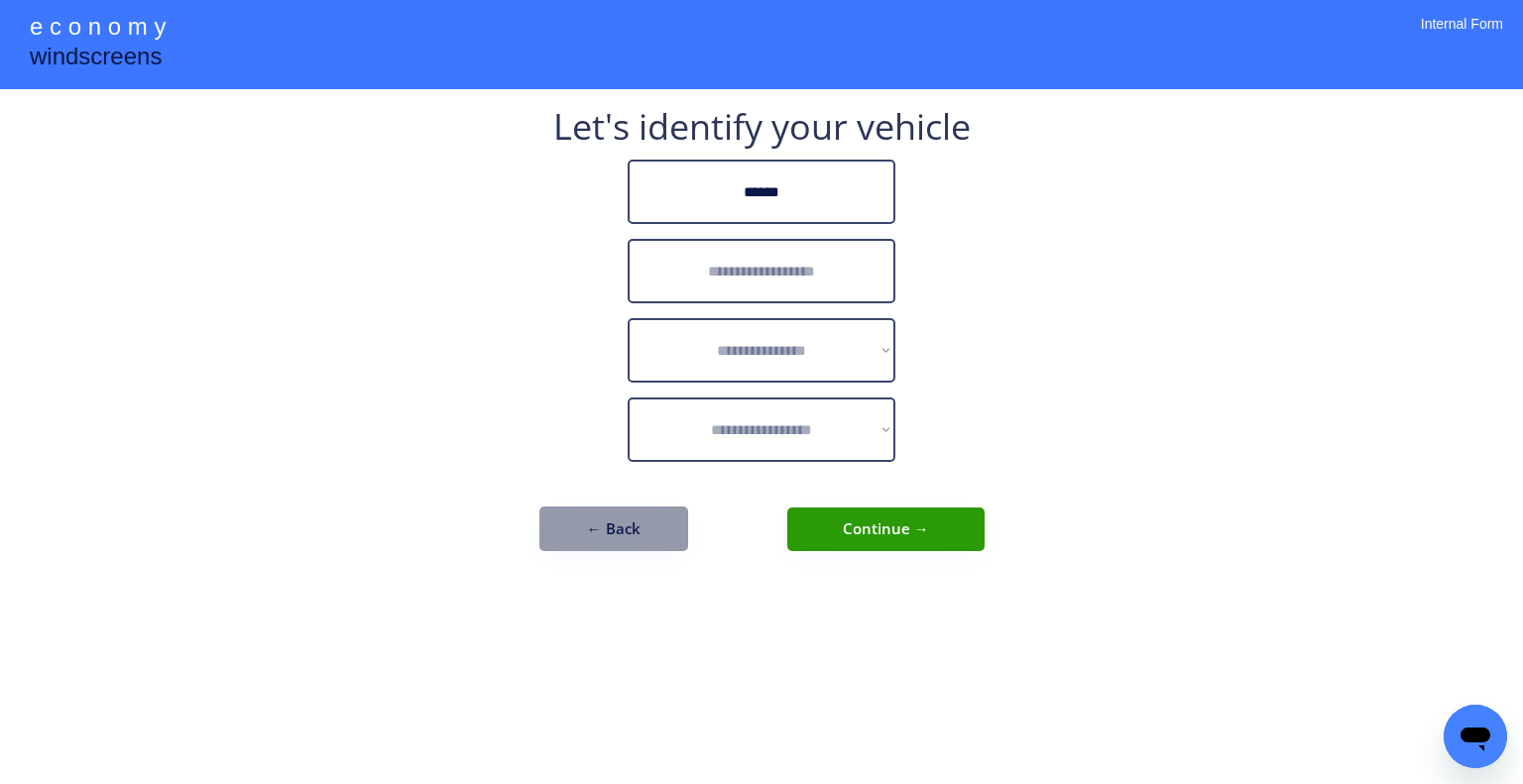 click at bounding box center (762, 271) 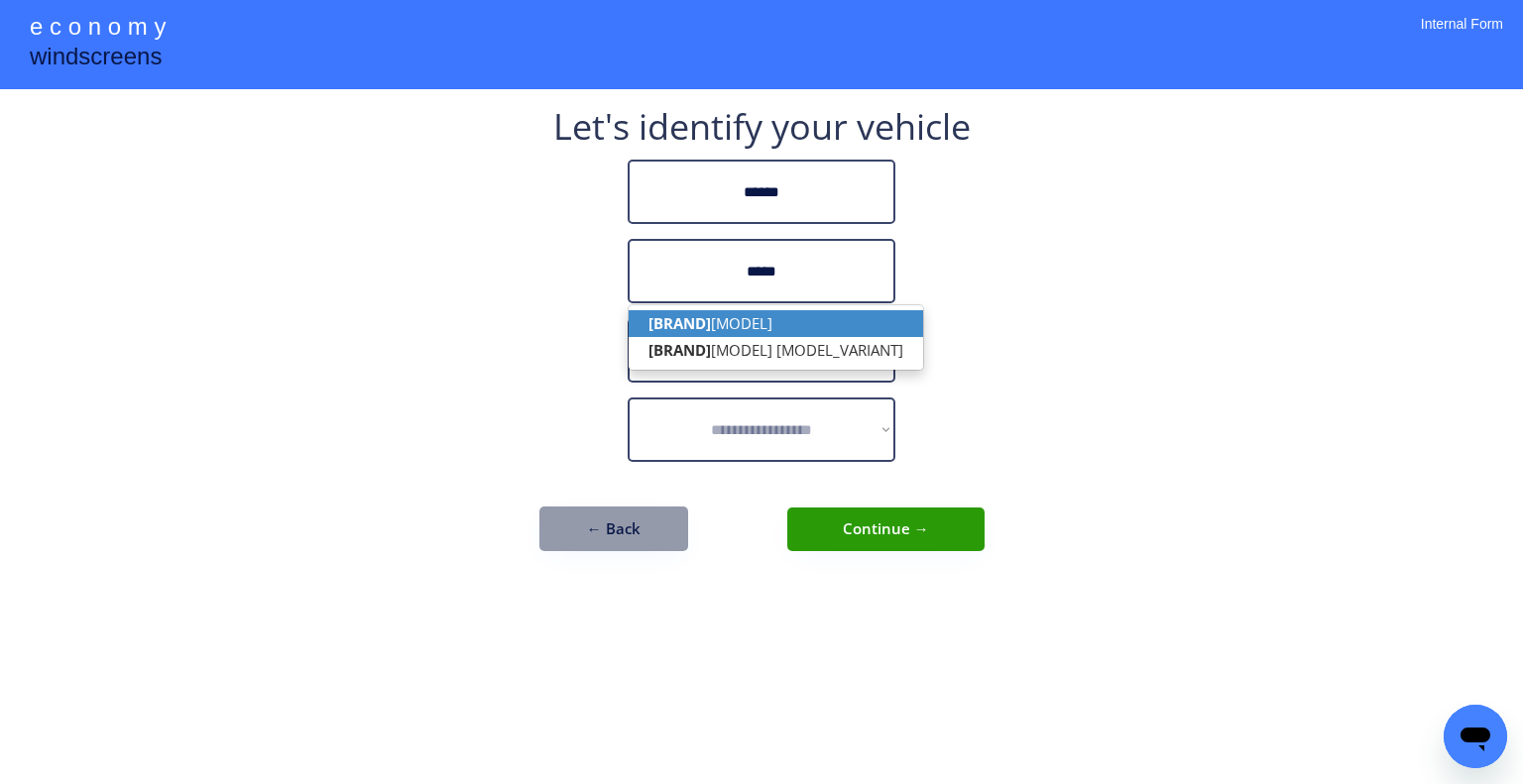 click on "LANDC RUISER" at bounding box center [775, 323] 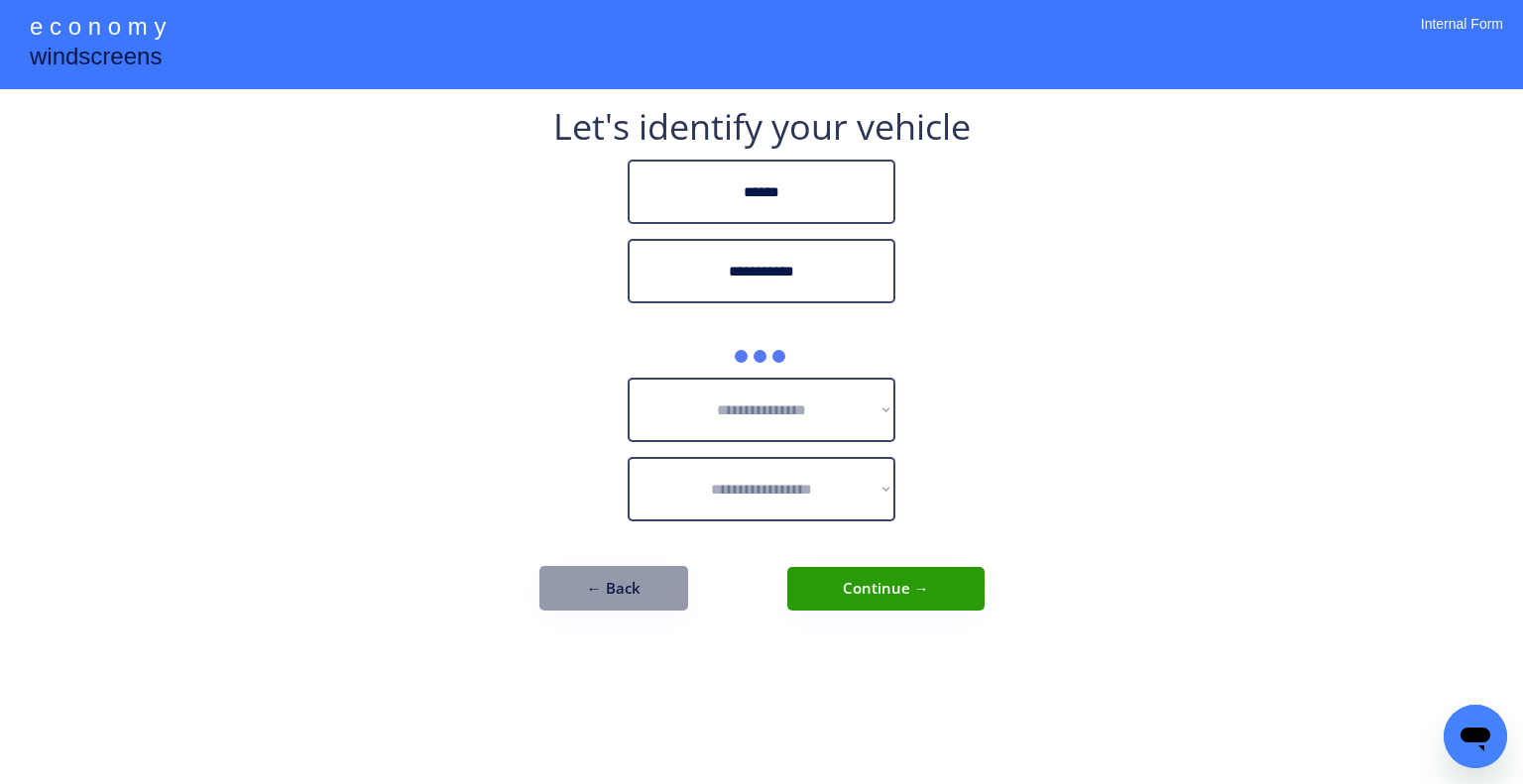 type on "**********" 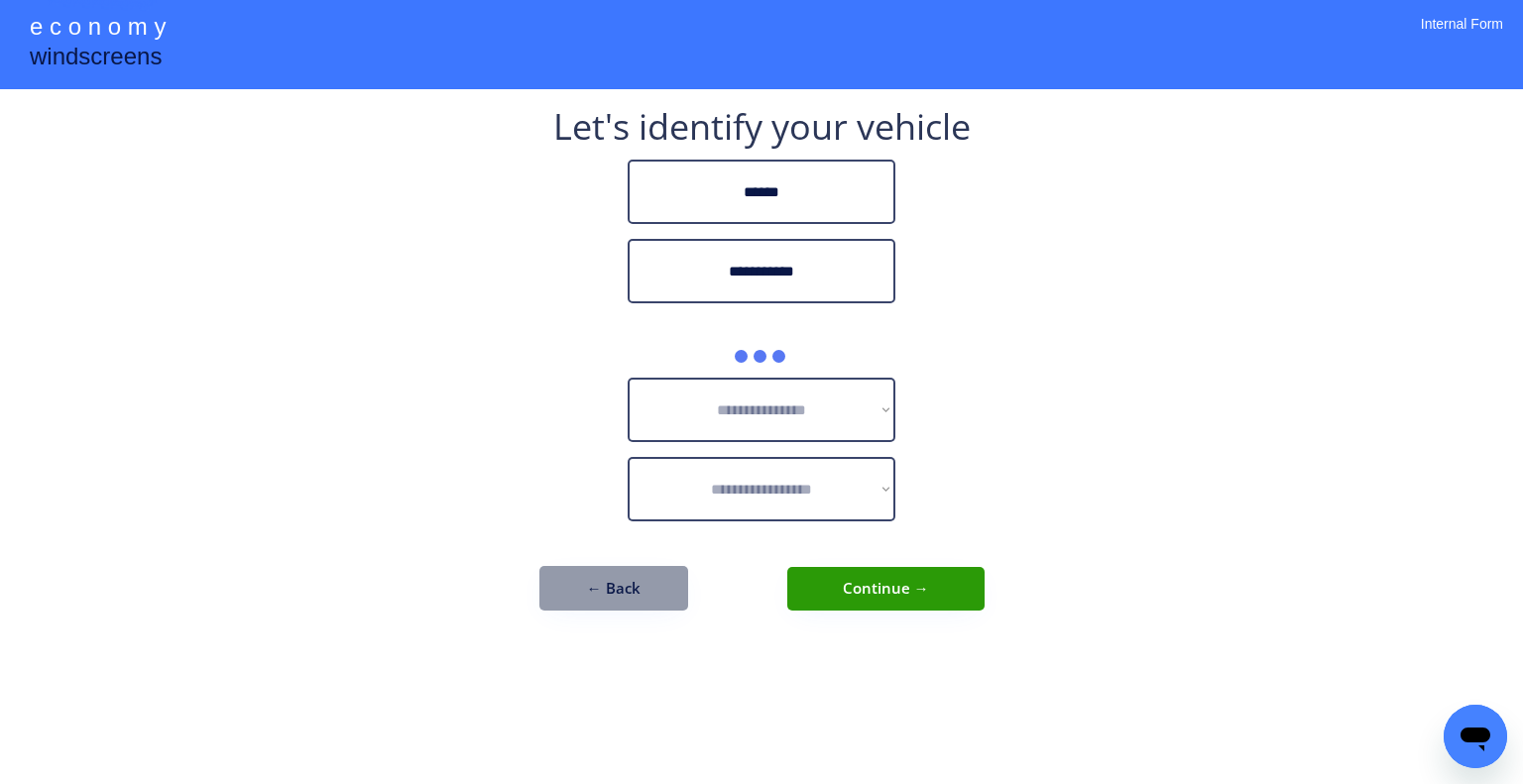 click on "**********" at bounding box center [762, 392] 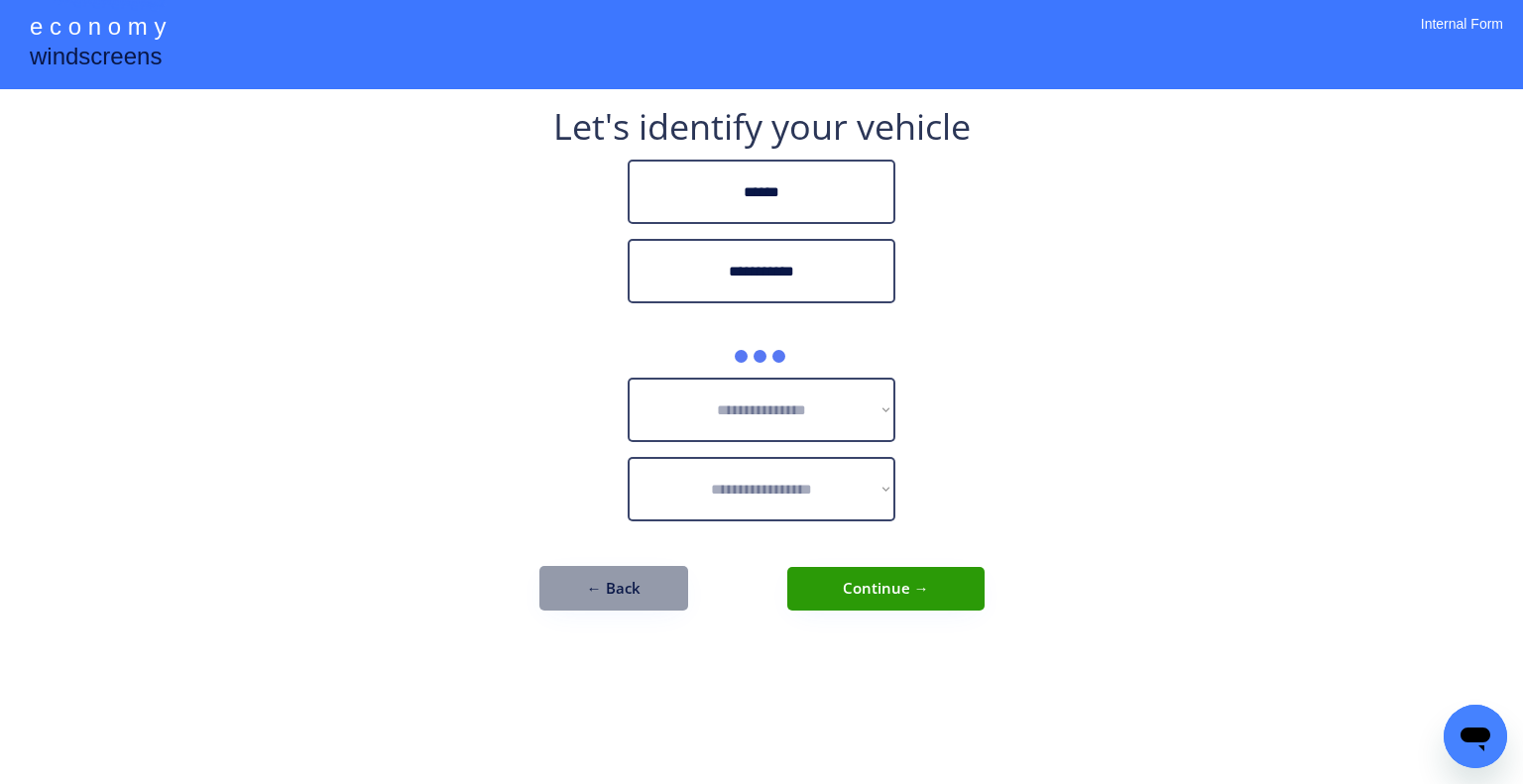 click on "**********" at bounding box center (762, 392) 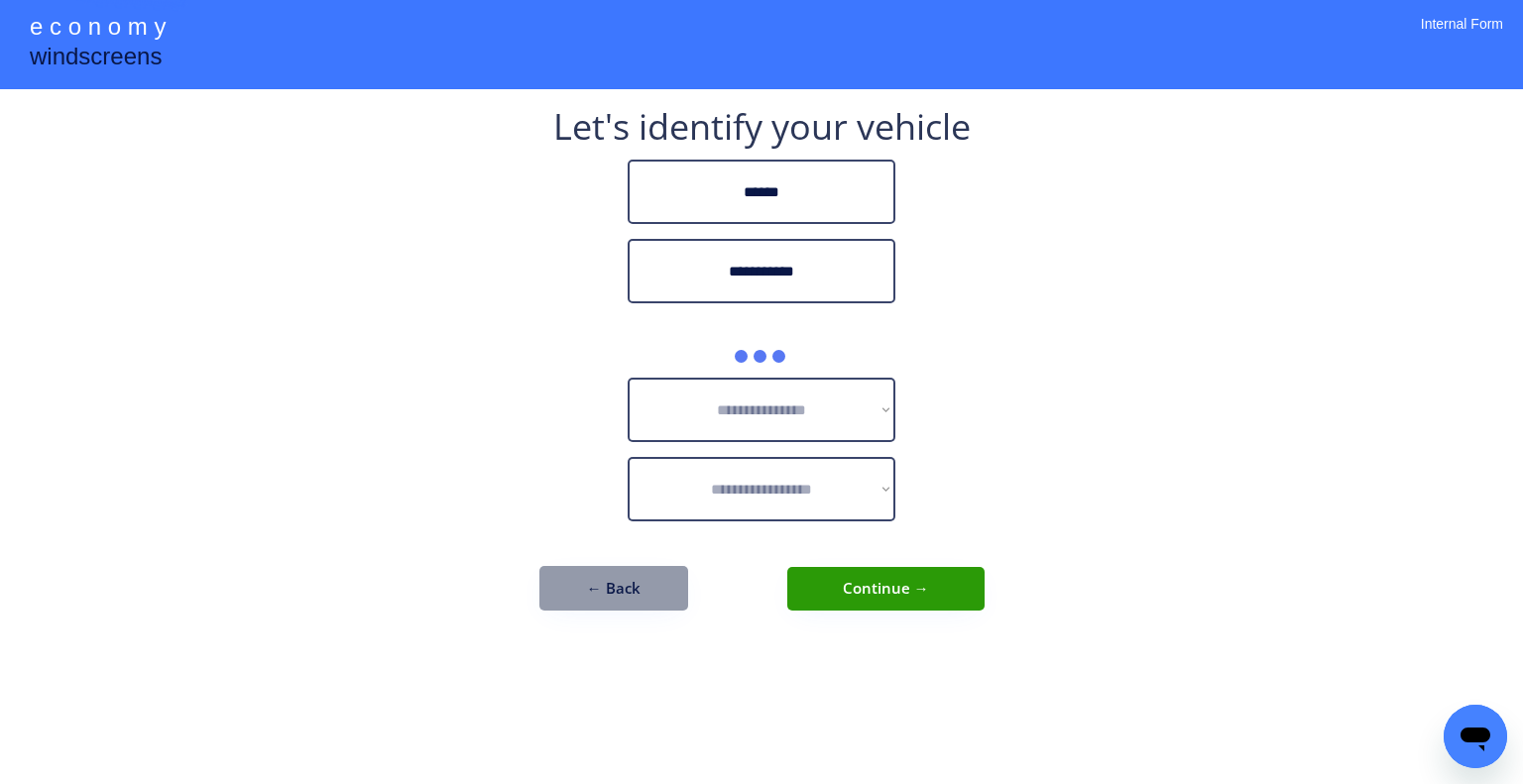 click on "**********" at bounding box center (762, 392) 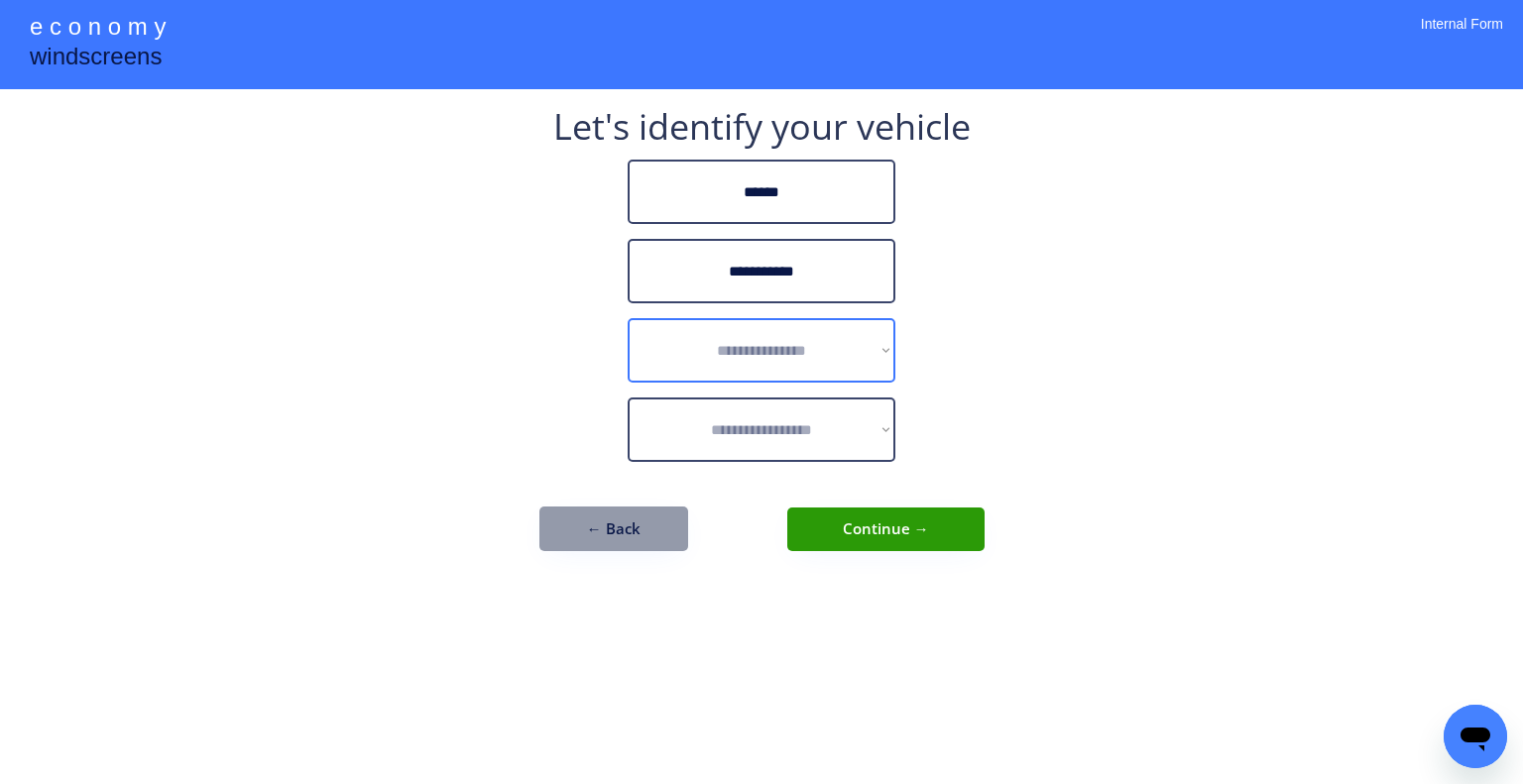 click on "**********" at bounding box center (762, 350) 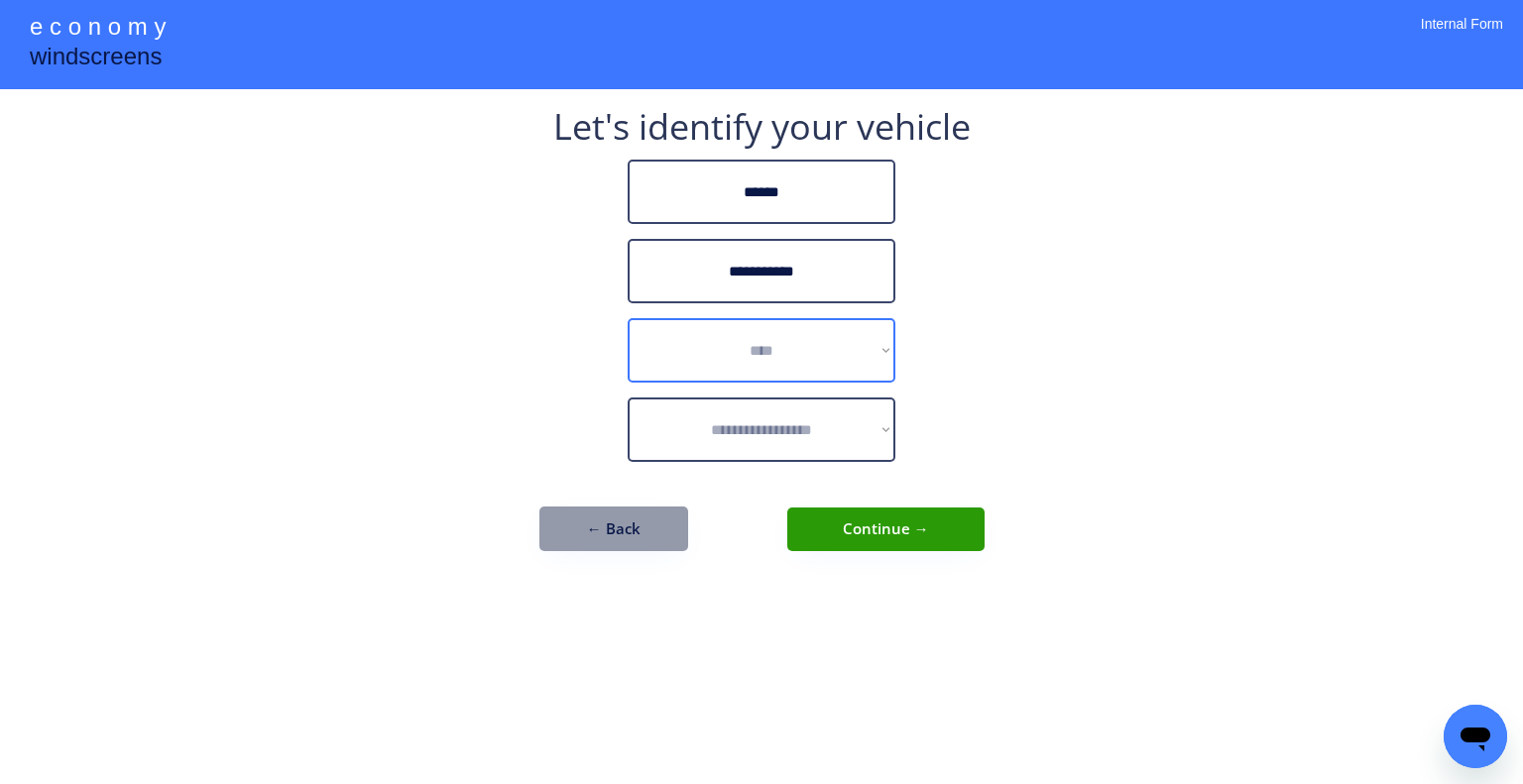 click on "**********" at bounding box center [762, 350] 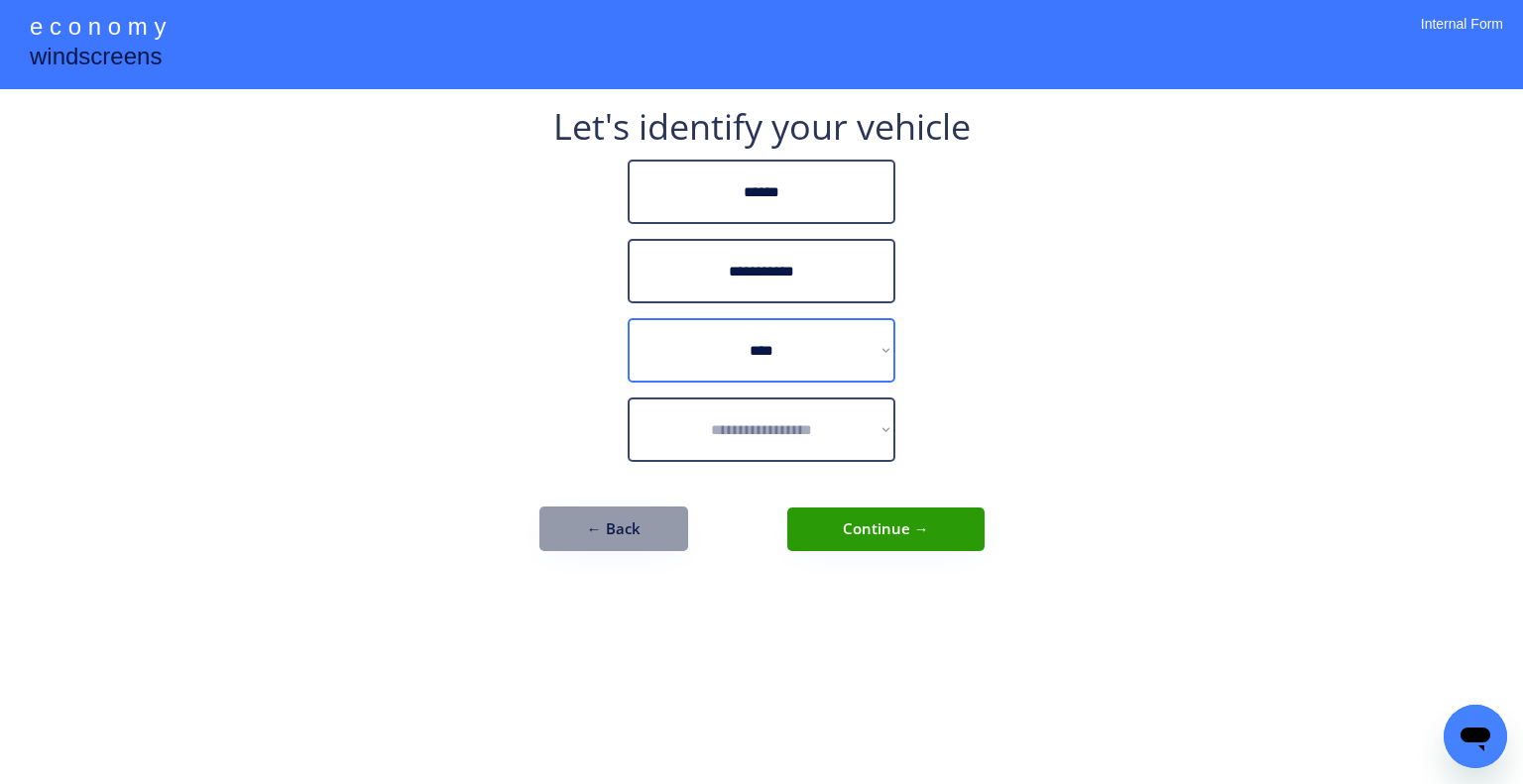 drag, startPoint x: 816, startPoint y: 337, endPoint x: 819, endPoint y: 324, distance: 13.341664 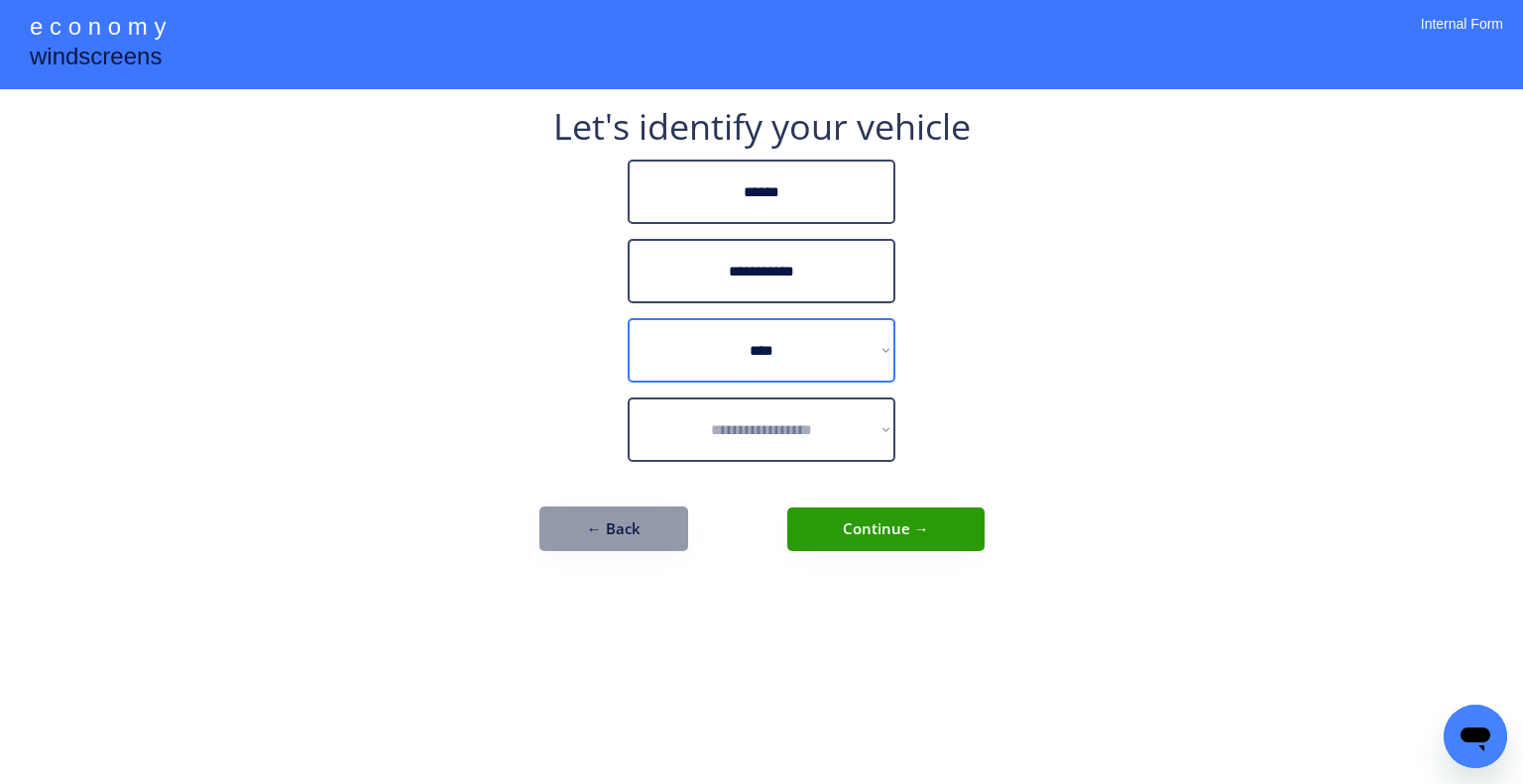 select on "******" 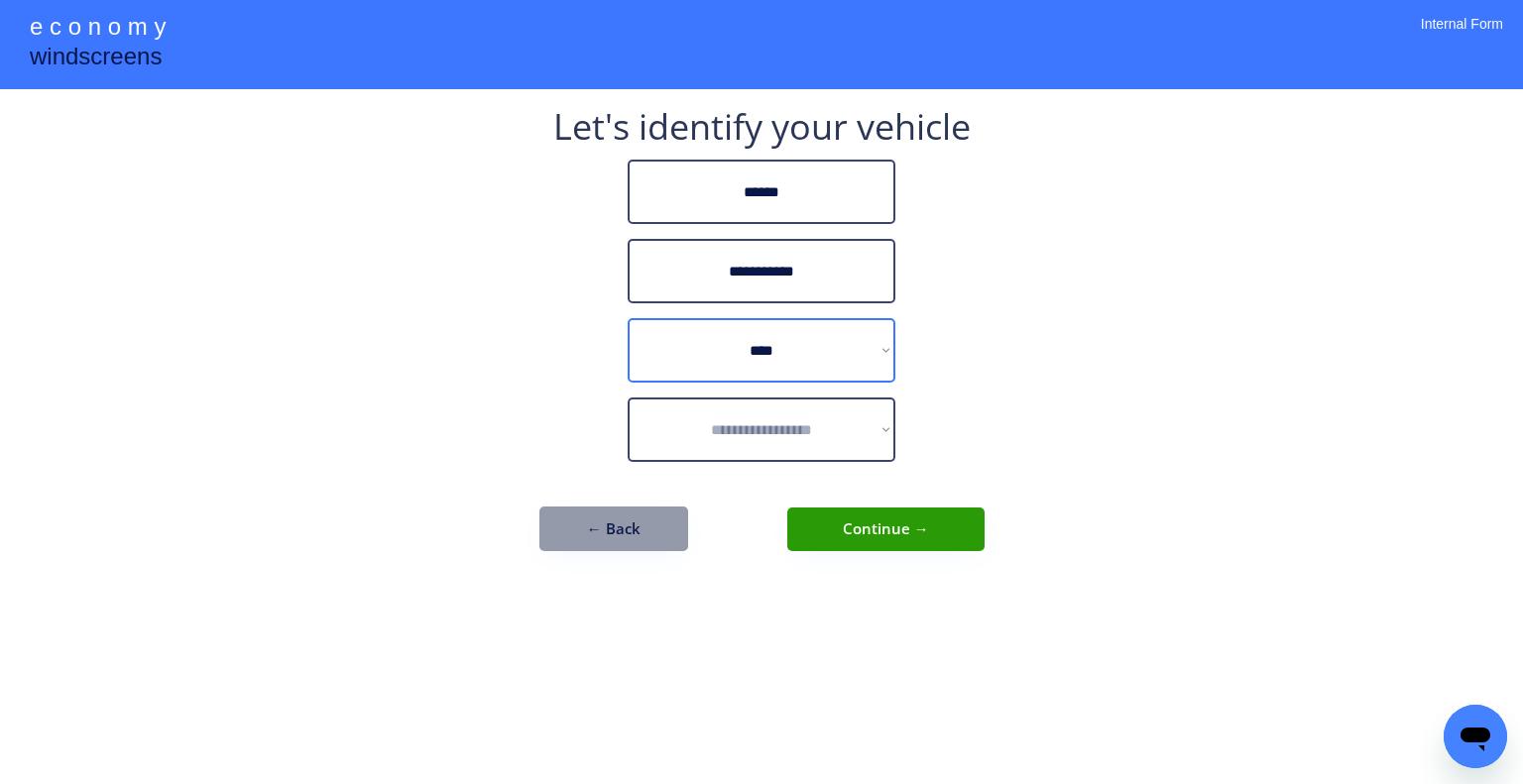 click on "**********" at bounding box center [762, 350] 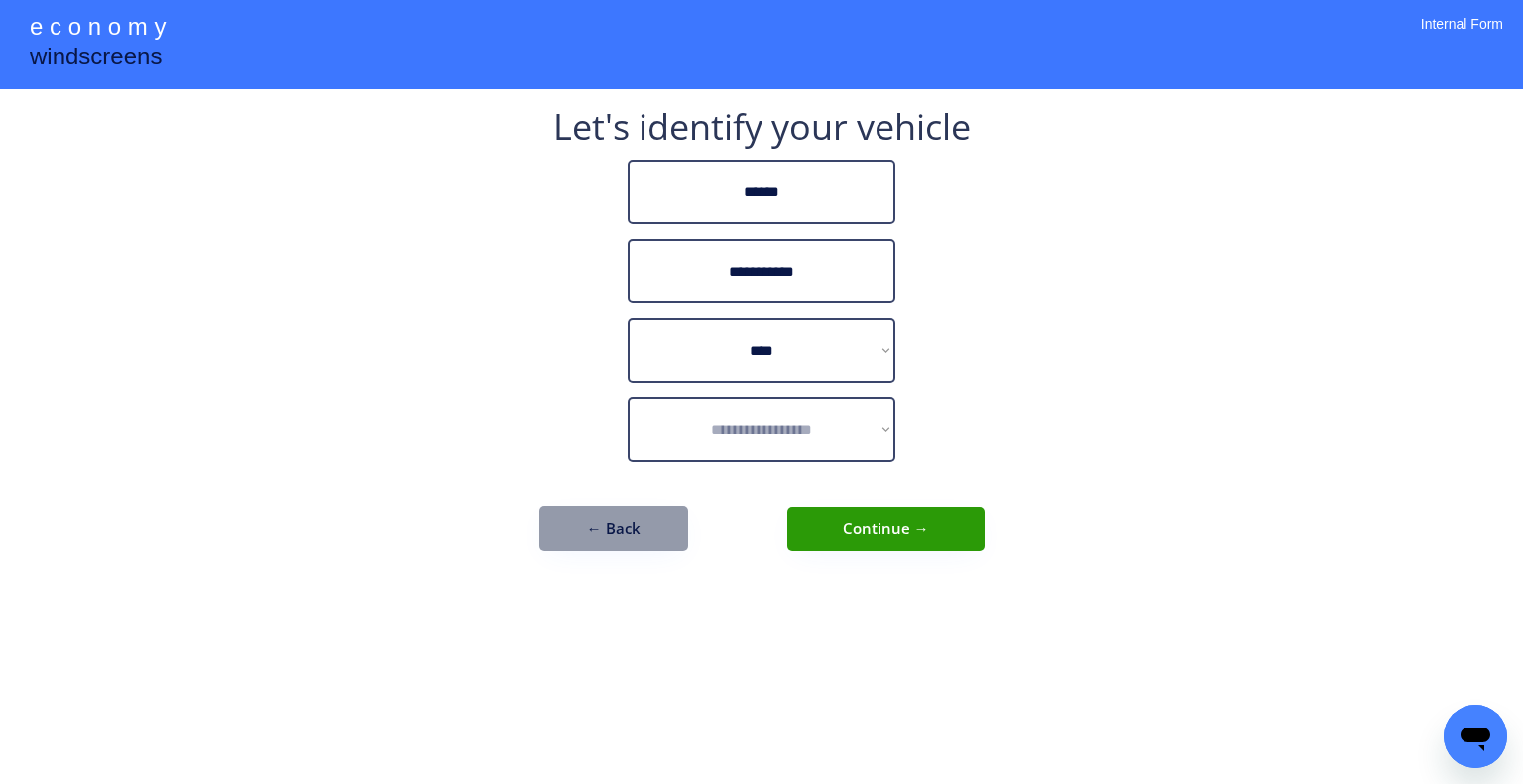 click on "**********" at bounding box center (762, 392) 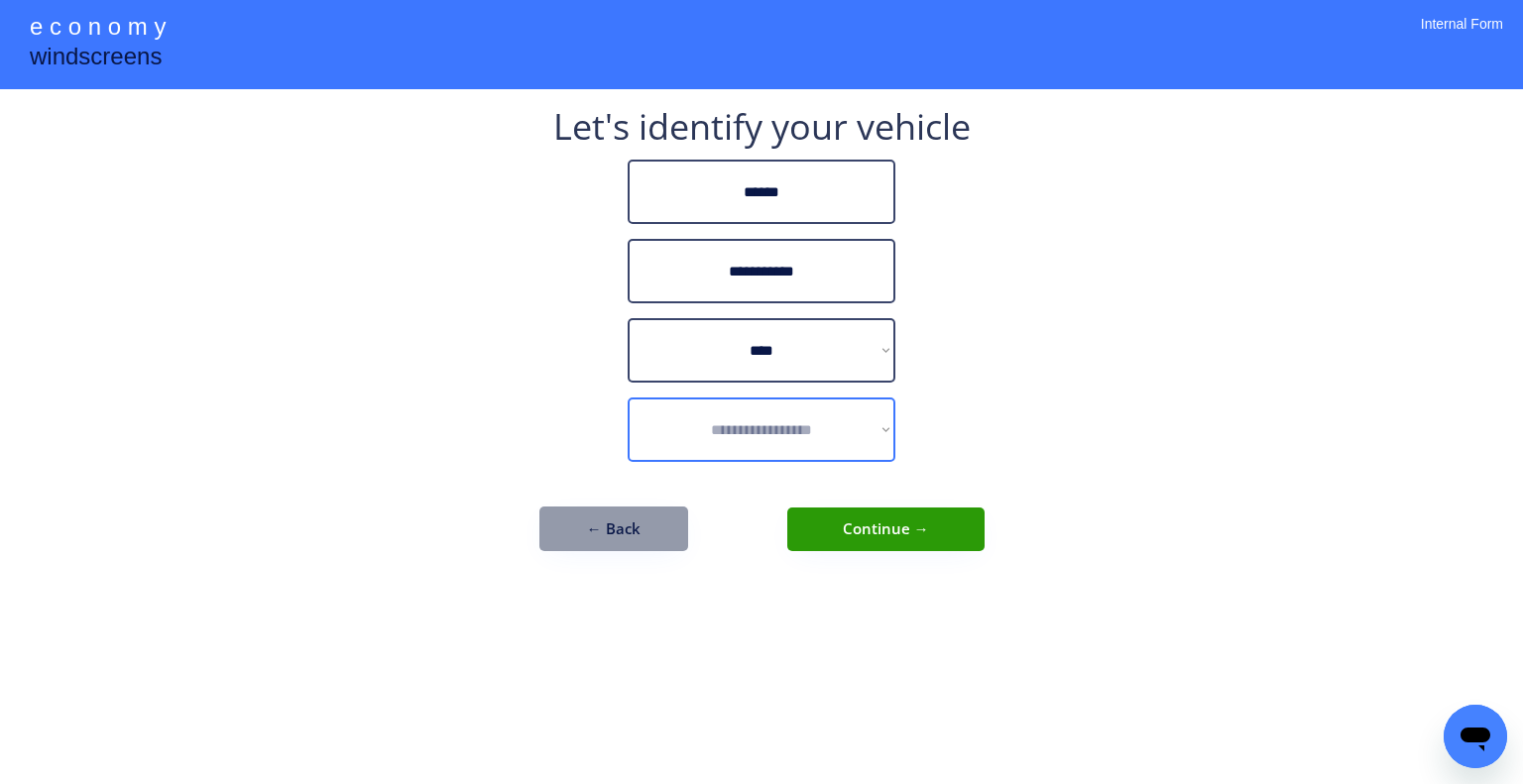 select on "*********" 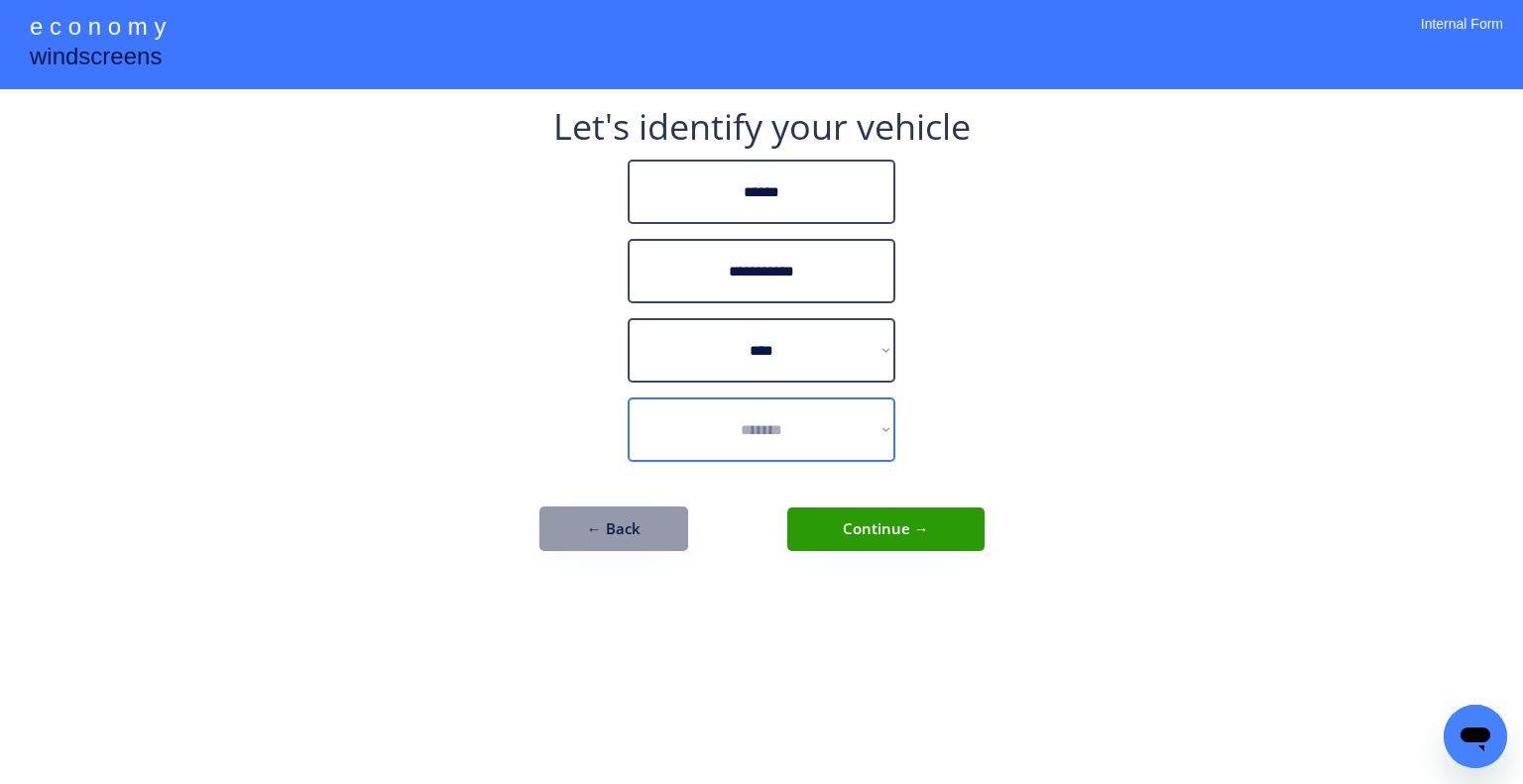click on "**********" at bounding box center (762, 429) 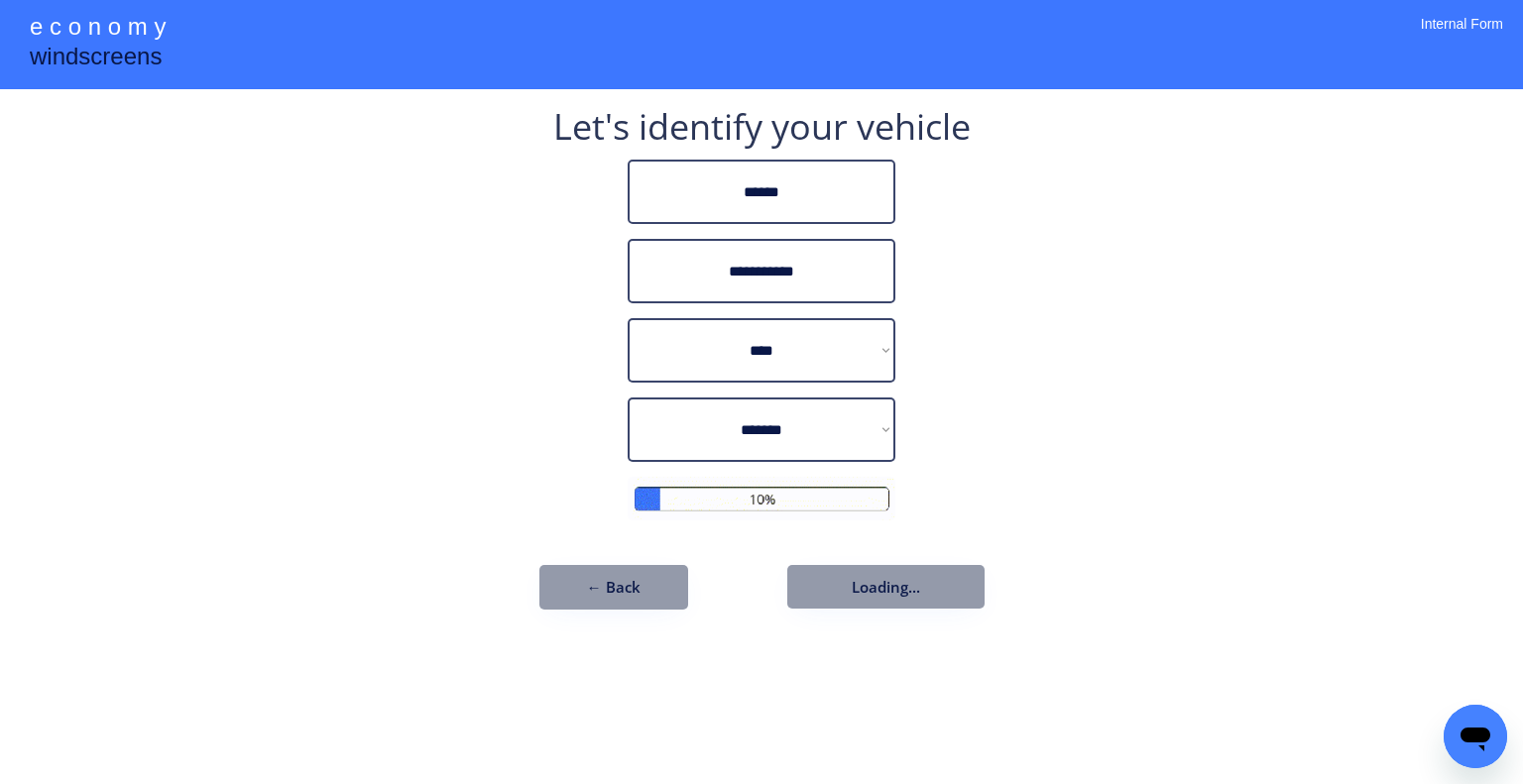 click on "**********" at bounding box center (762, 392) 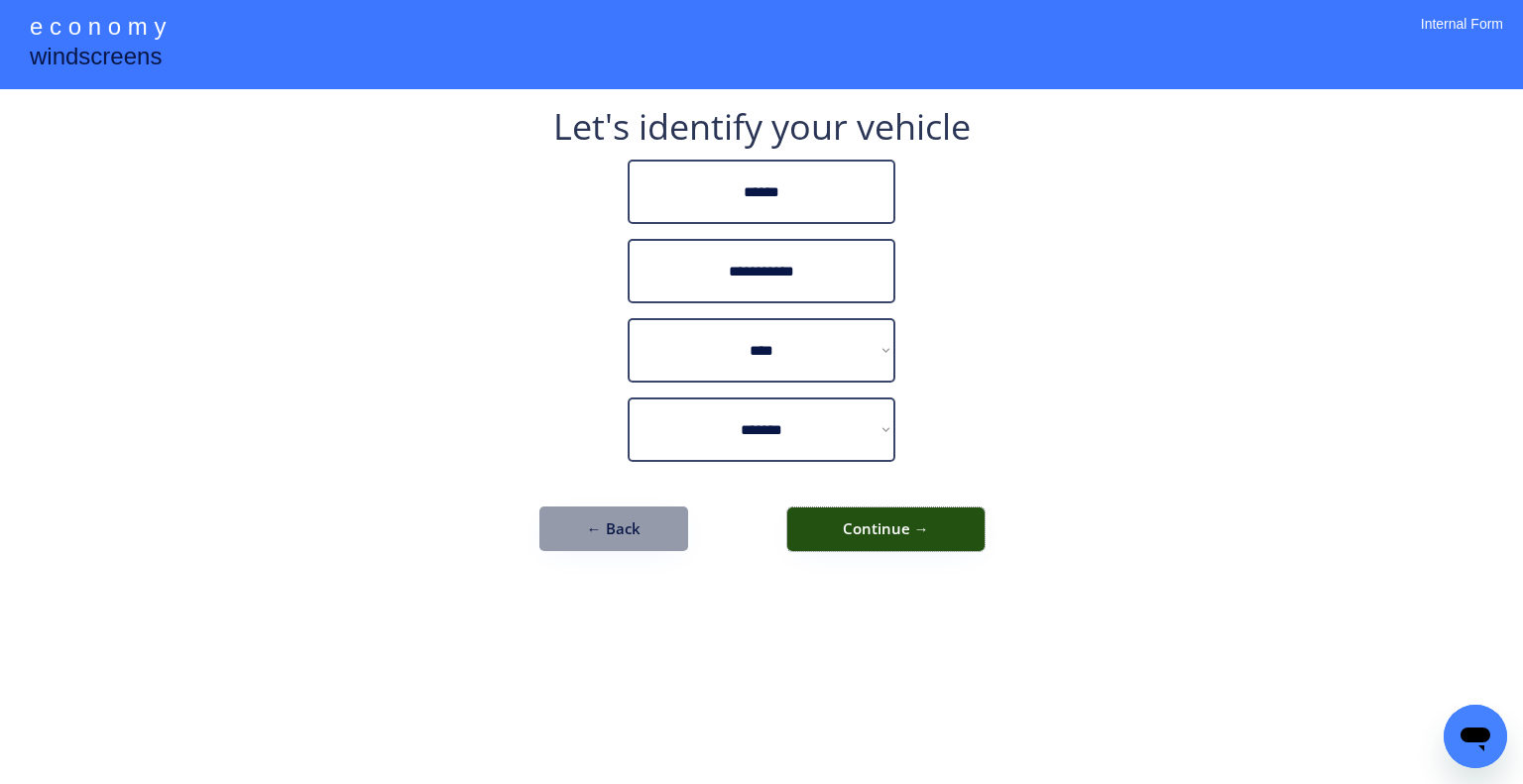 click on "Continue    →" at bounding box center [885, 529] 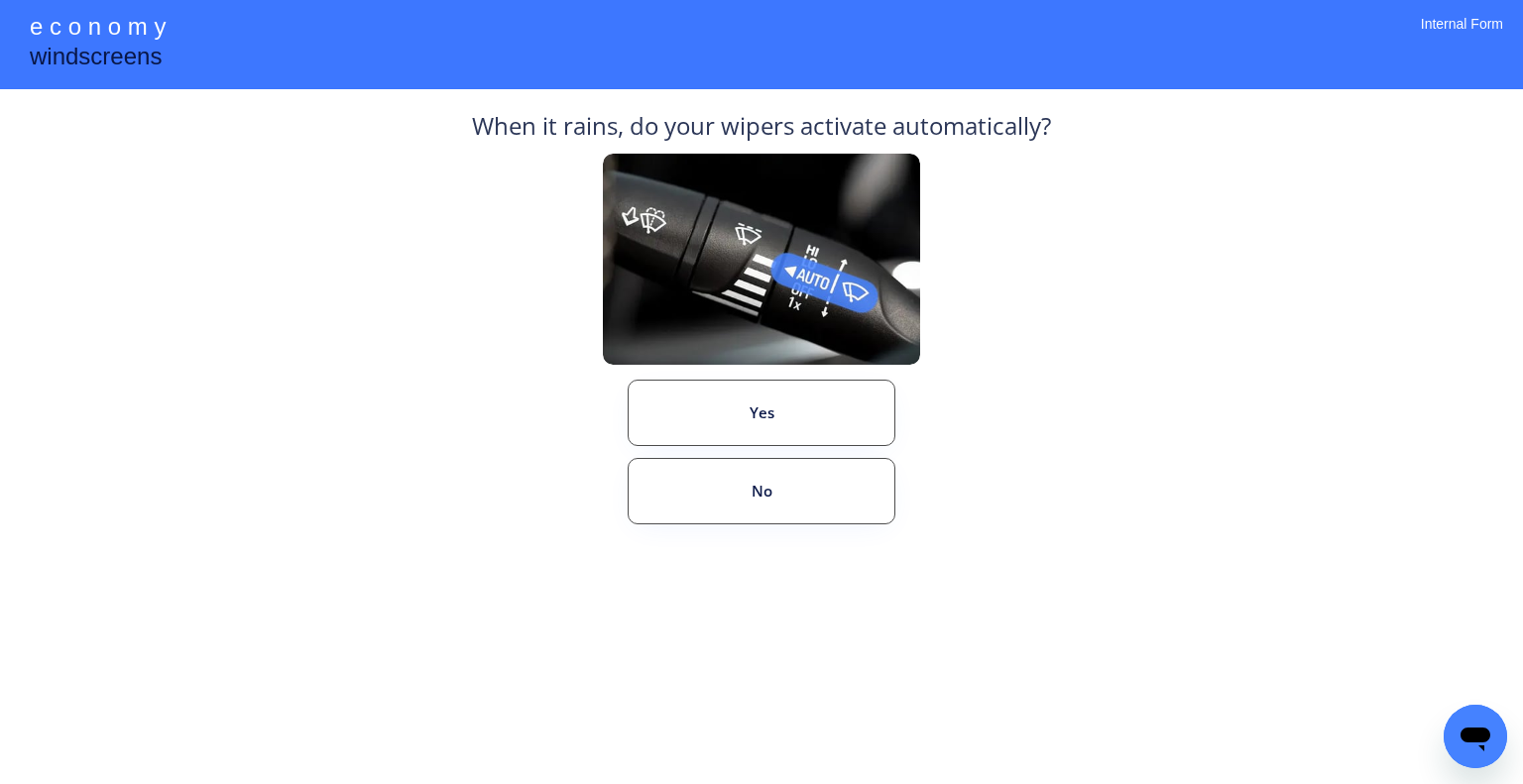 click on "**********" at bounding box center [762, 392] 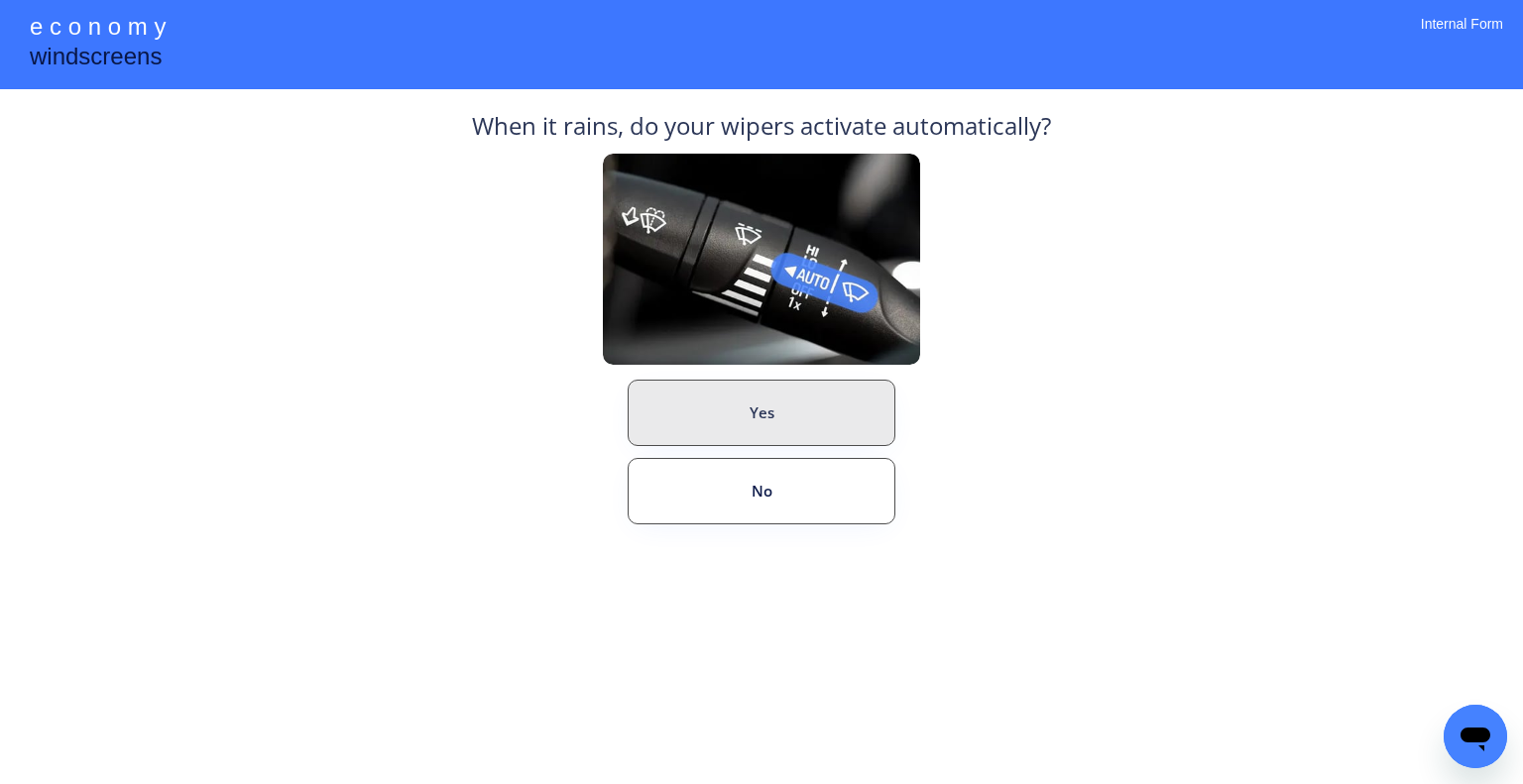 click on "No" 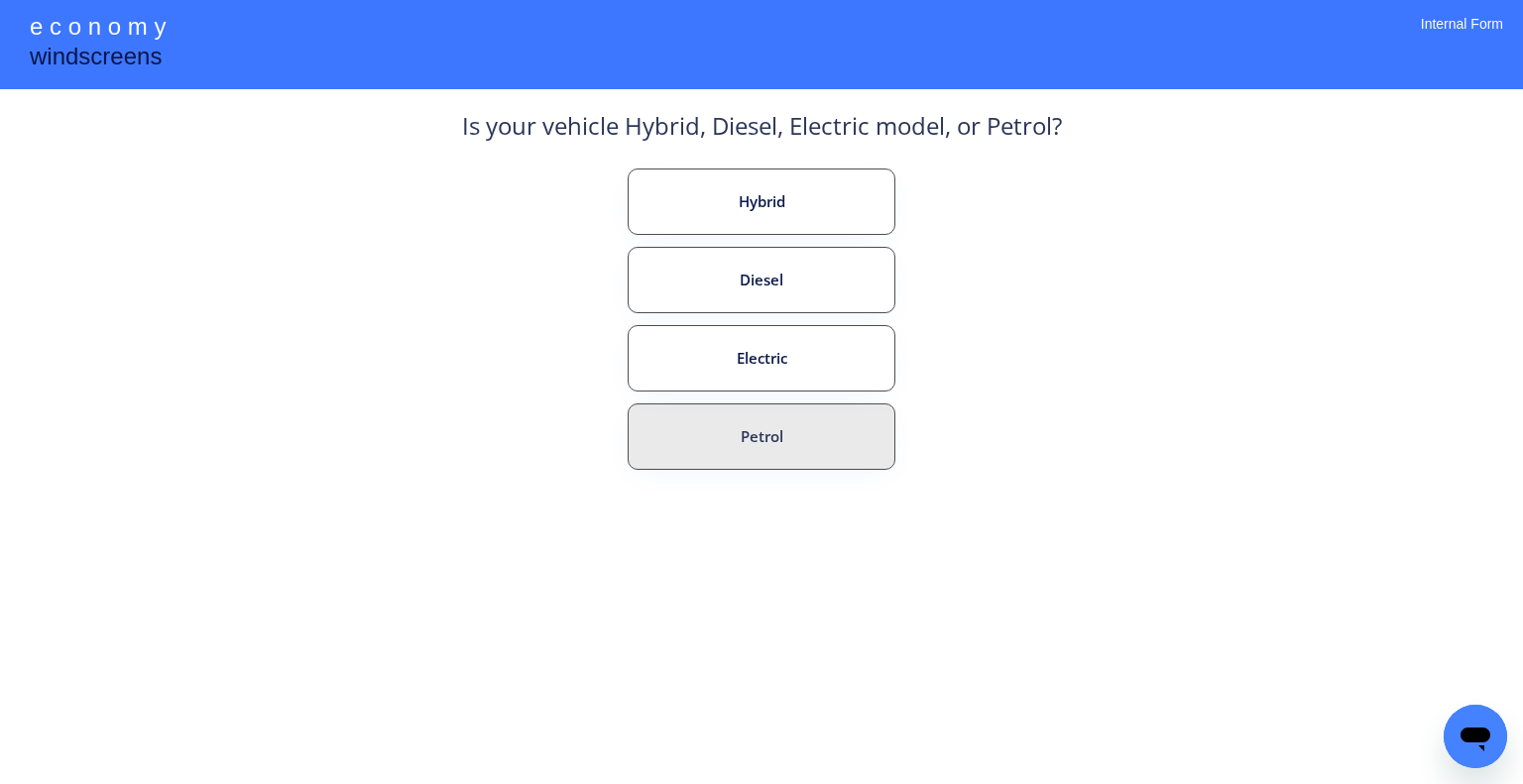 click on "Petrol" at bounding box center (762, 436) 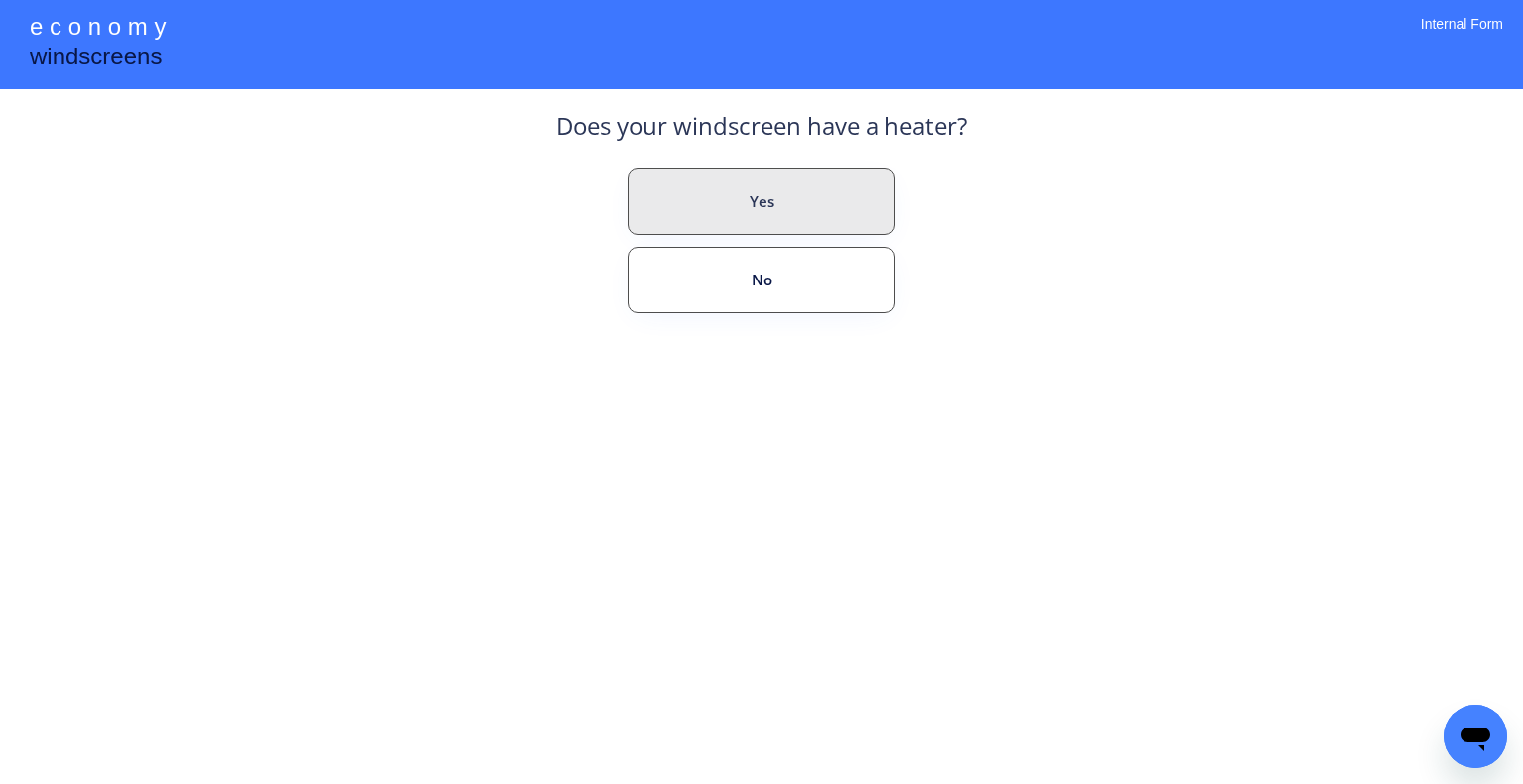 click on "No" at bounding box center (762, 280) 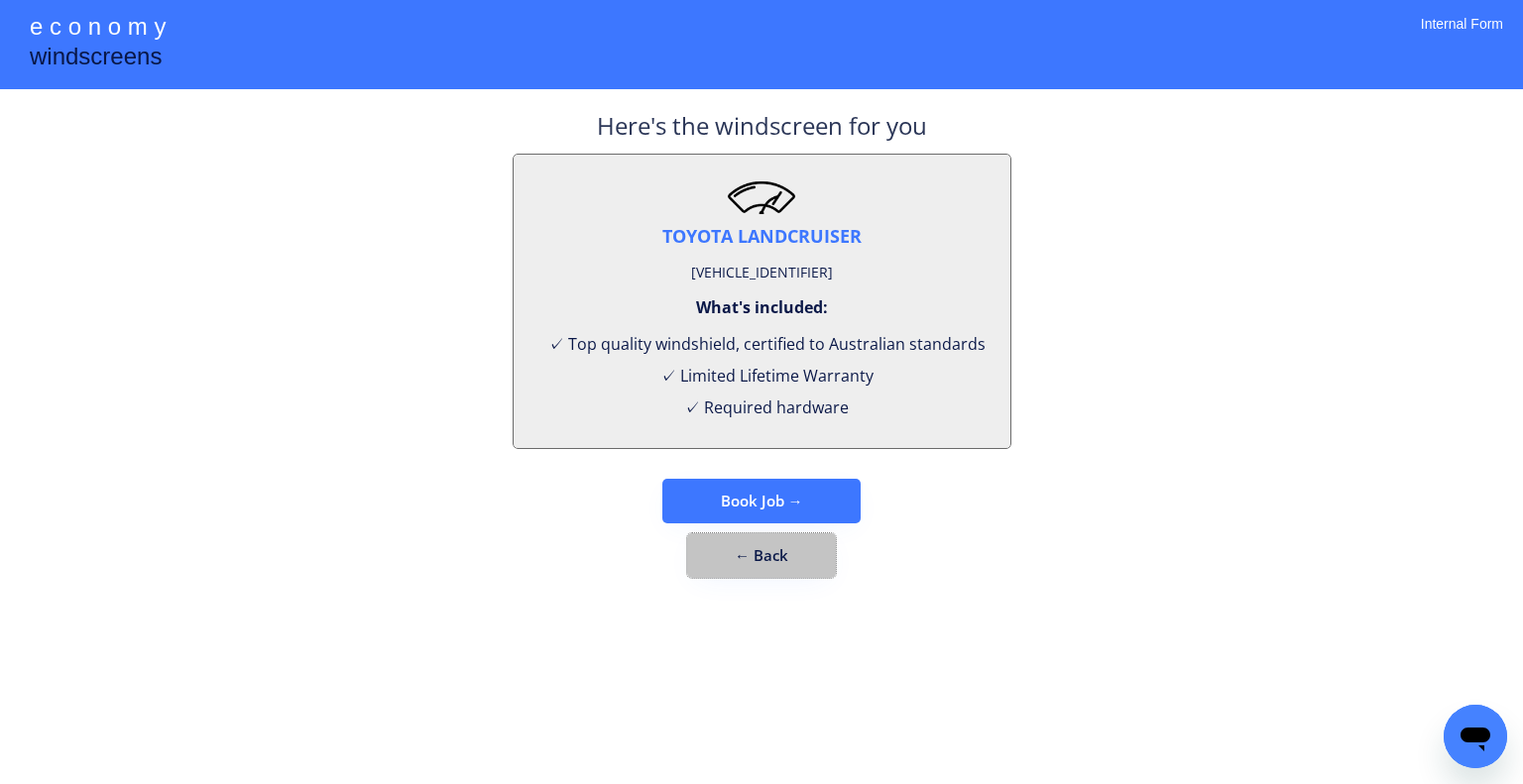 drag, startPoint x: 774, startPoint y: 542, endPoint x: 613, endPoint y: 1, distance: 564.4484 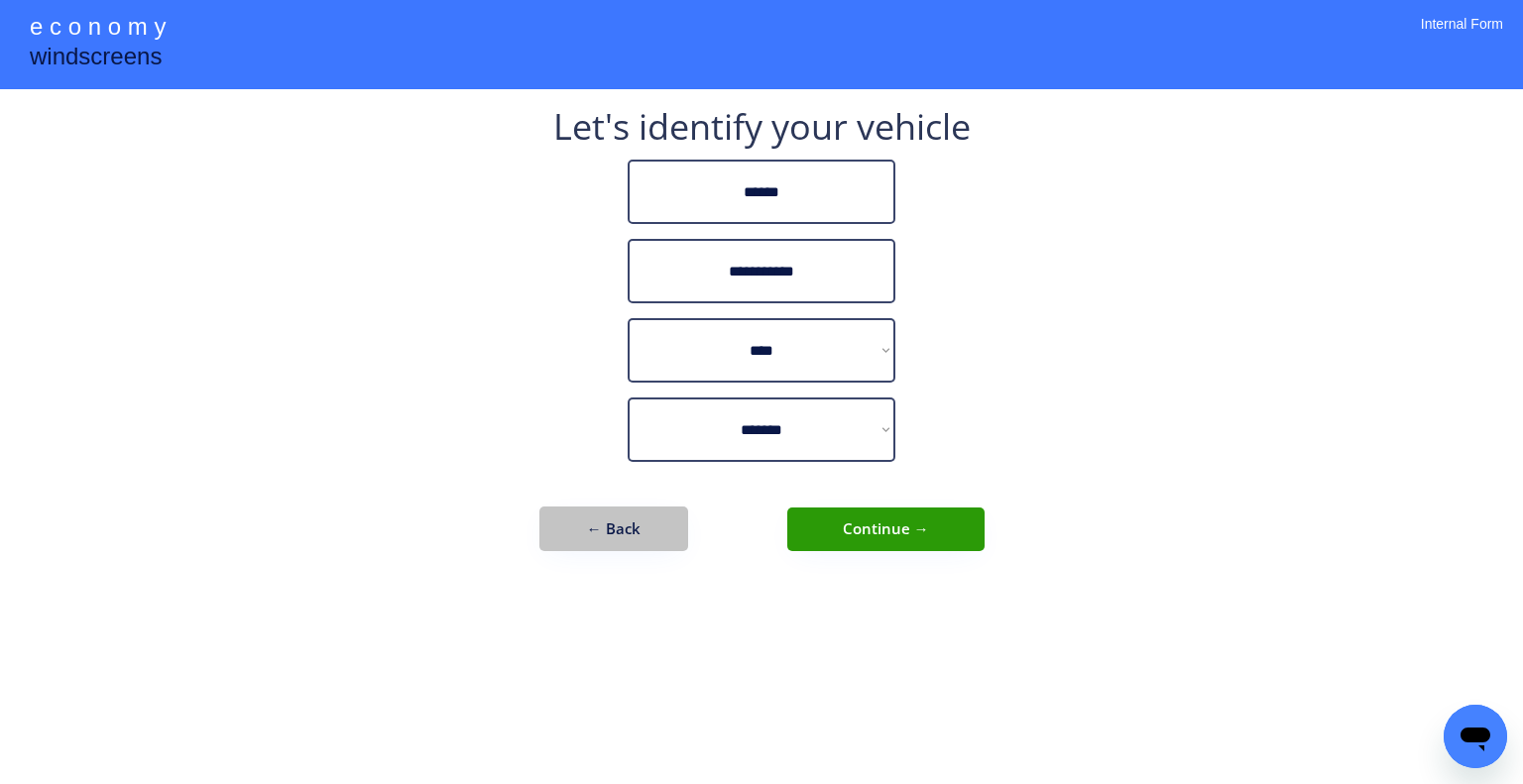 click on "←   Back" at bounding box center (614, 528) 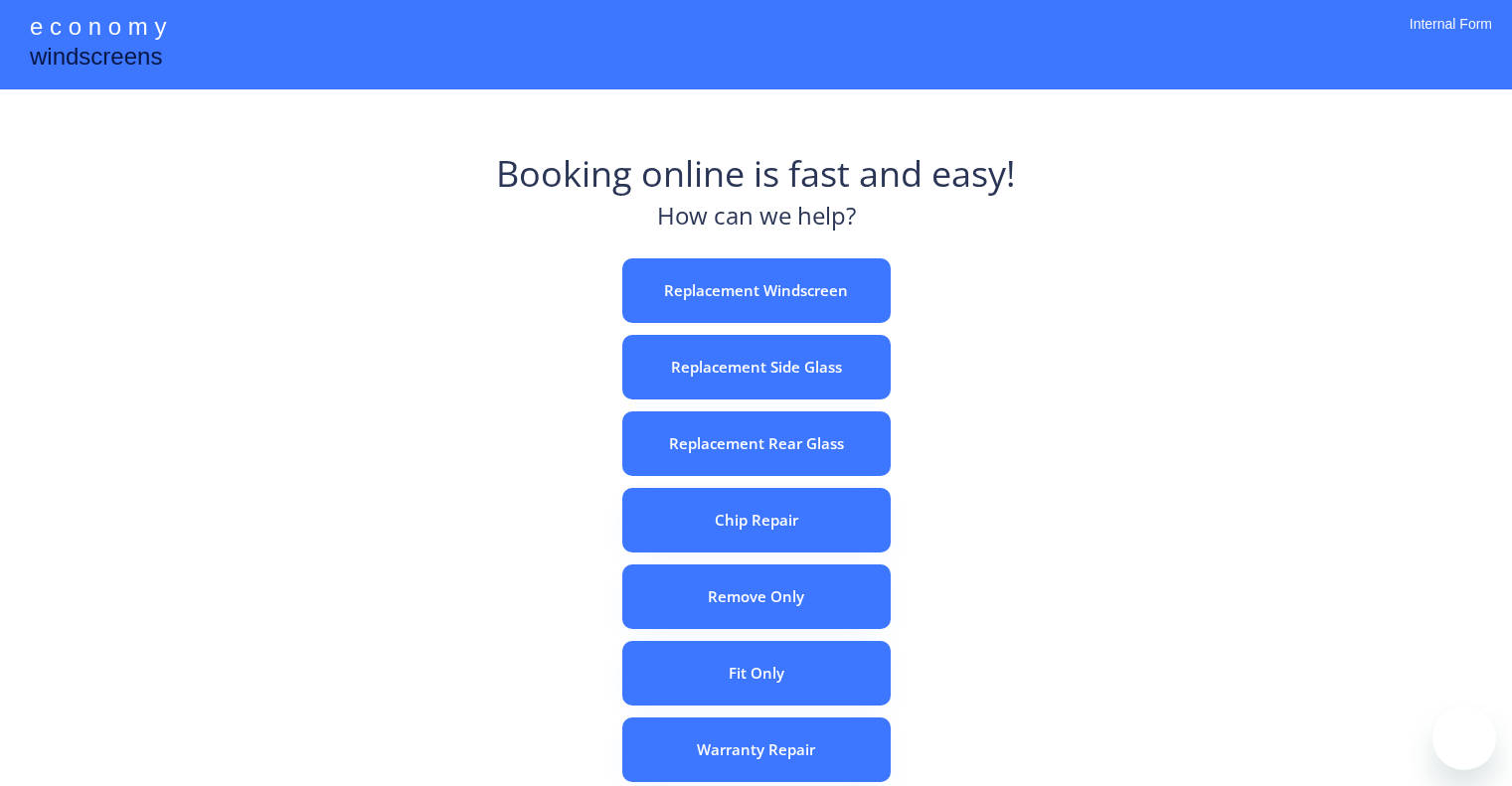 scroll, scrollTop: 0, scrollLeft: 0, axis: both 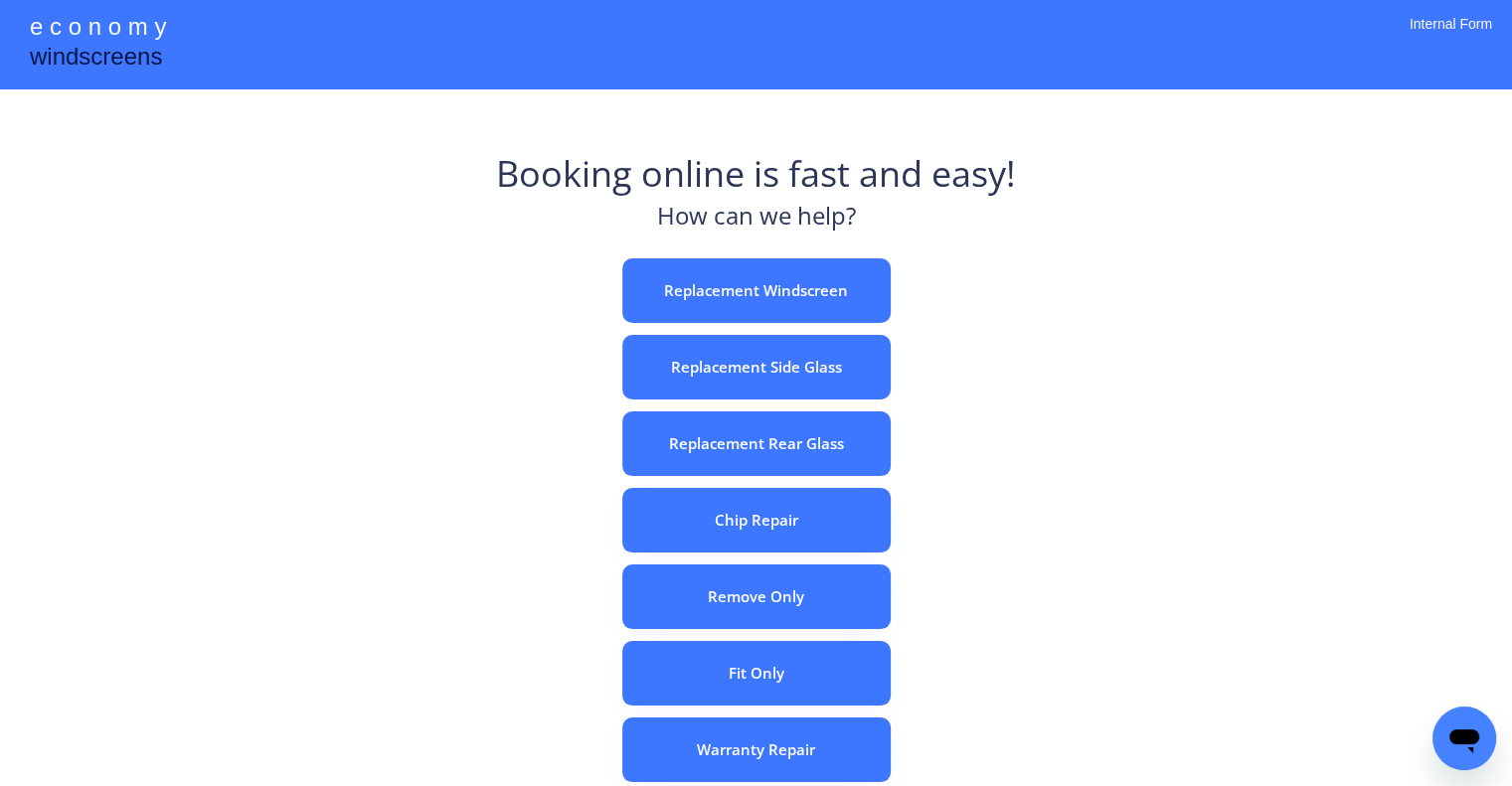 drag, startPoint x: 1024, startPoint y: 330, endPoint x: 804, endPoint y: 19, distance: 380.9475 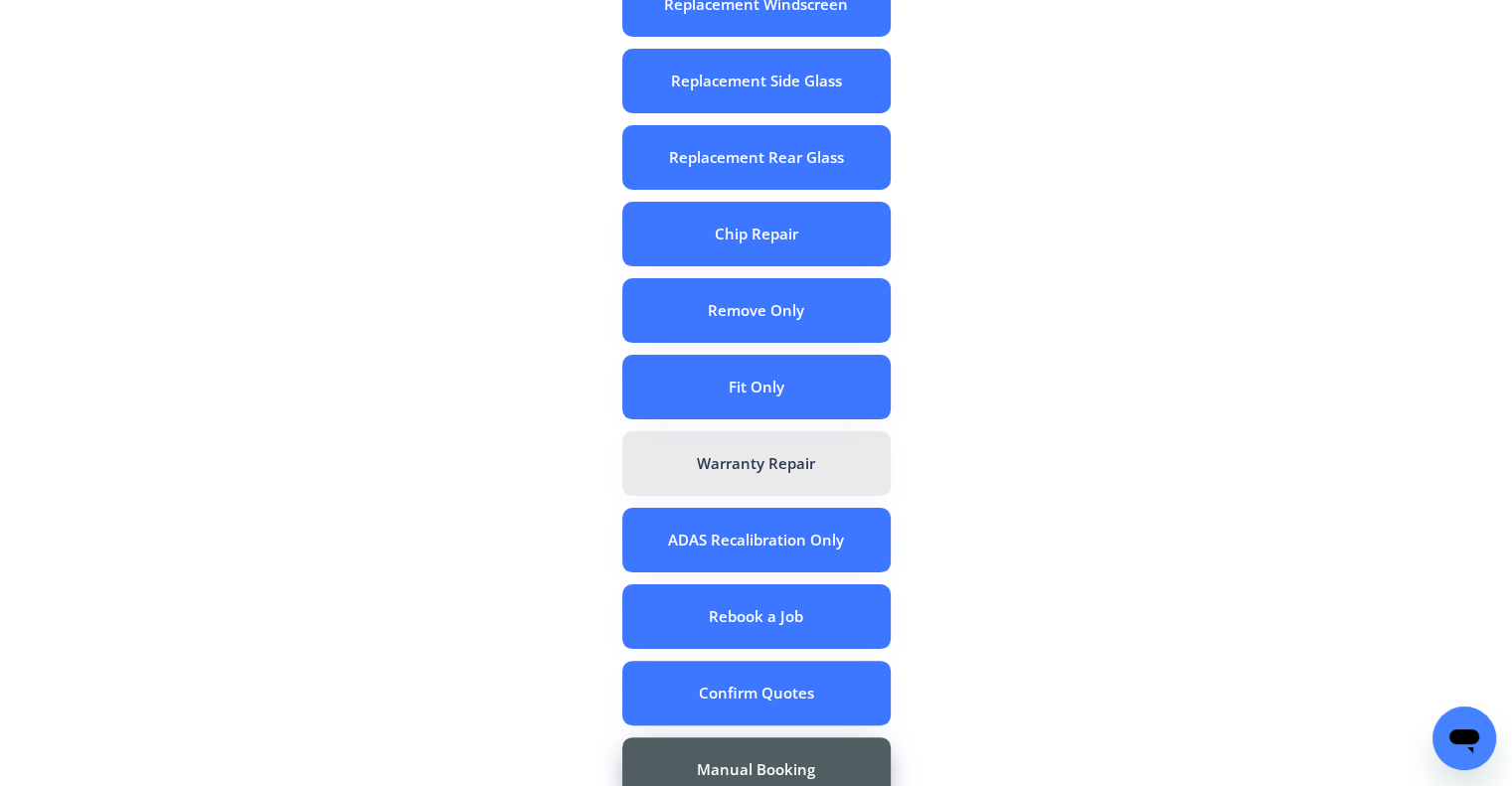 scroll, scrollTop: 298, scrollLeft: 0, axis: vertical 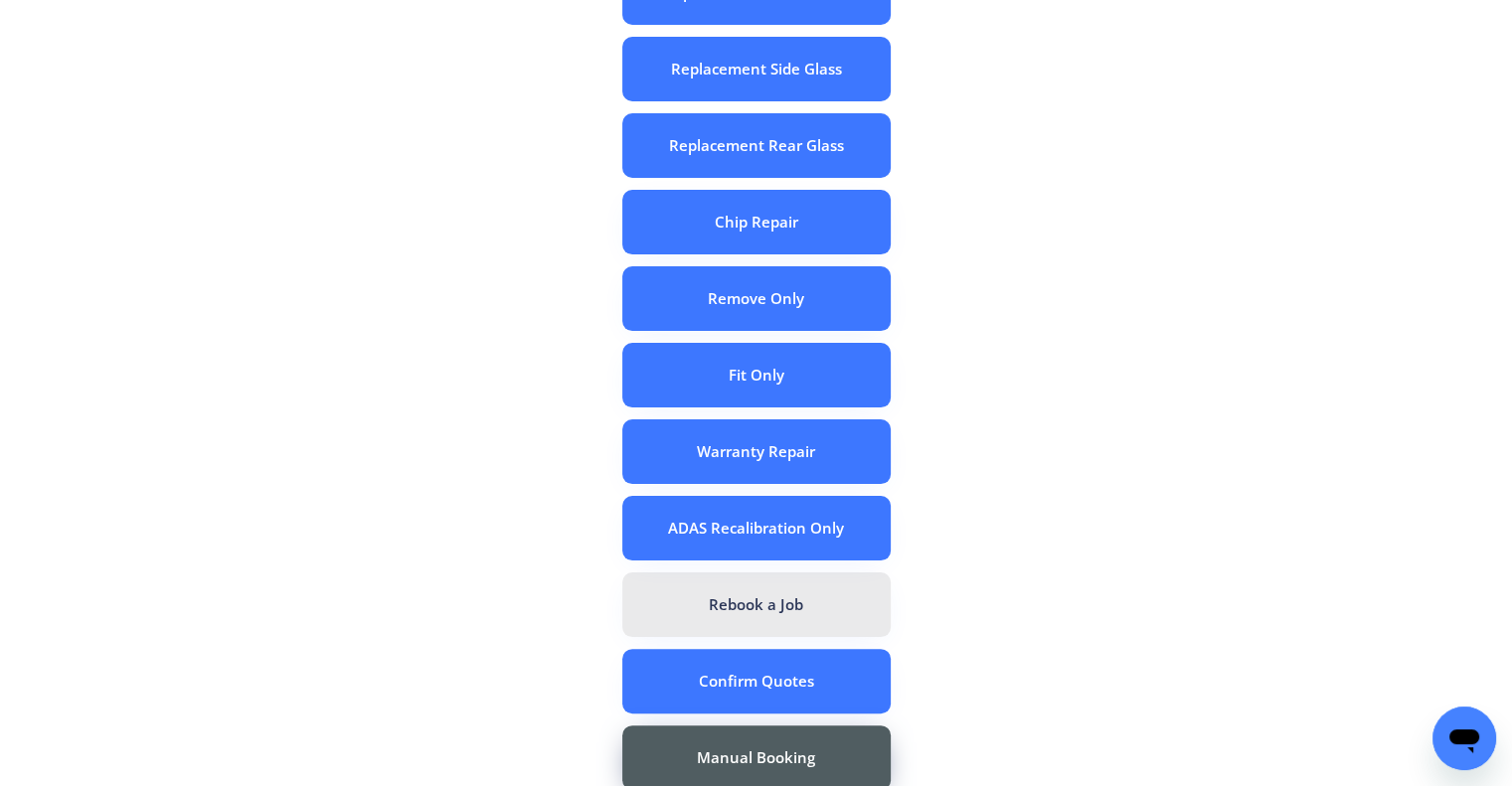click on "Rebook a Job" at bounding box center (756, 604) 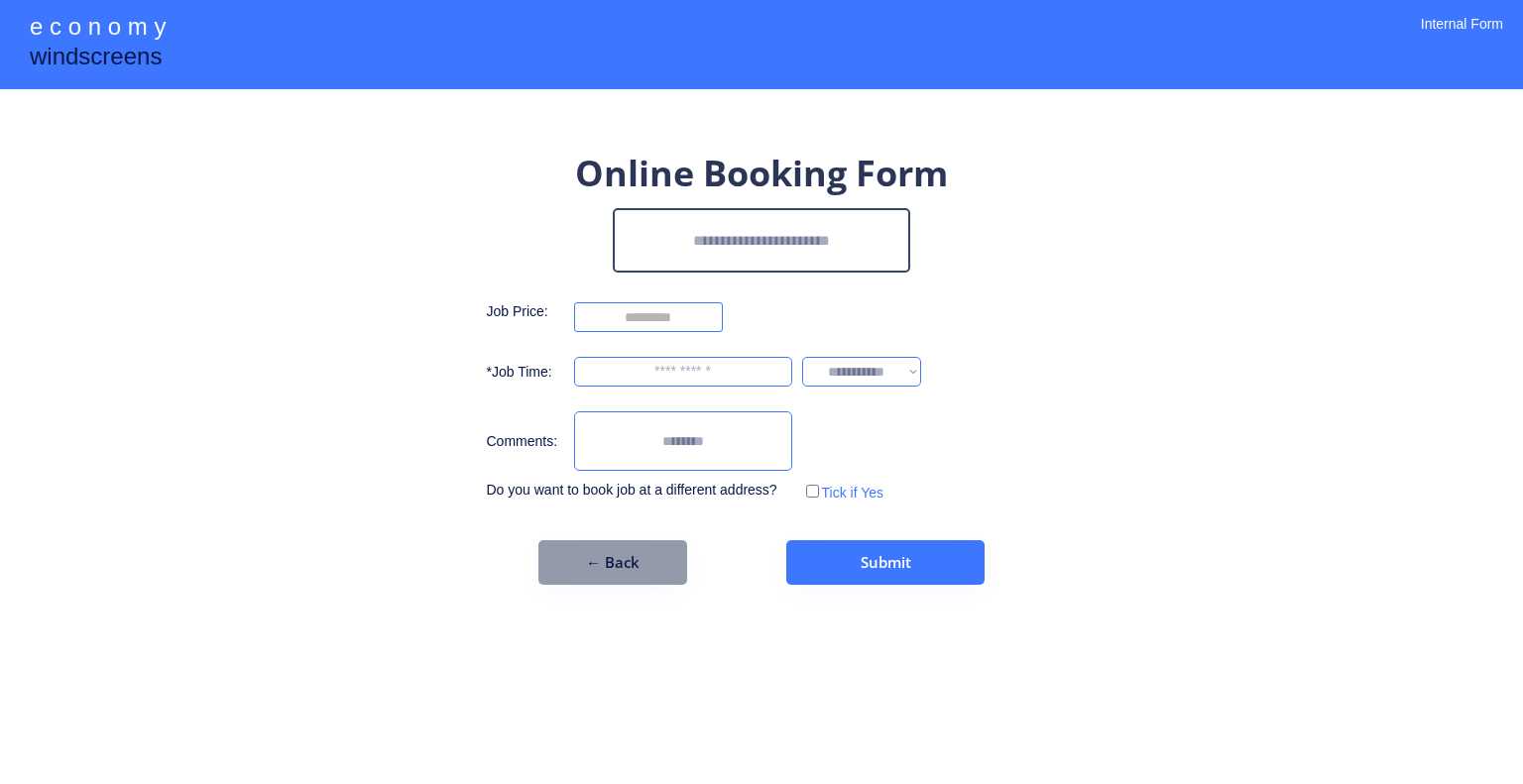 scroll, scrollTop: 0, scrollLeft: 0, axis: both 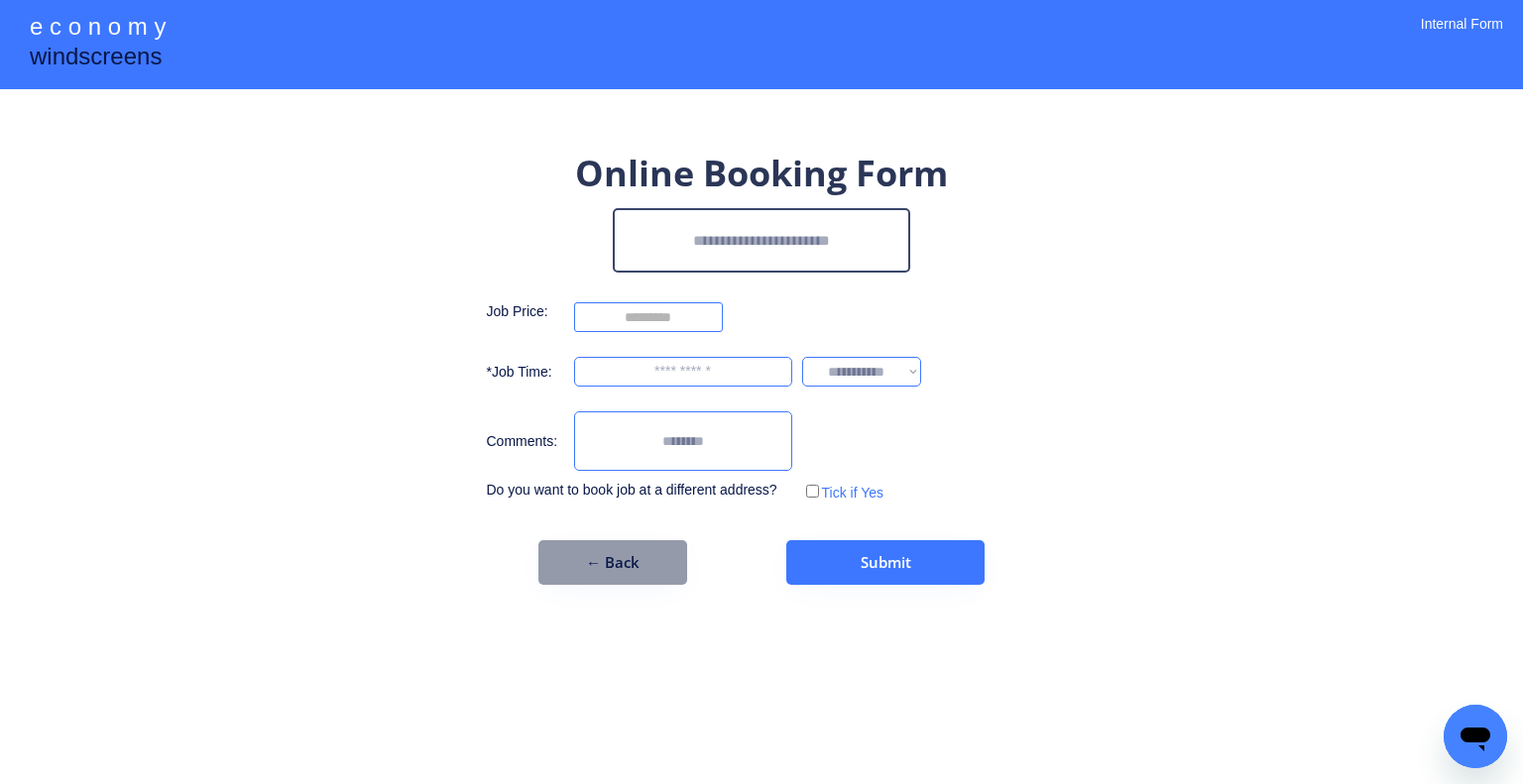 paste on "*******" 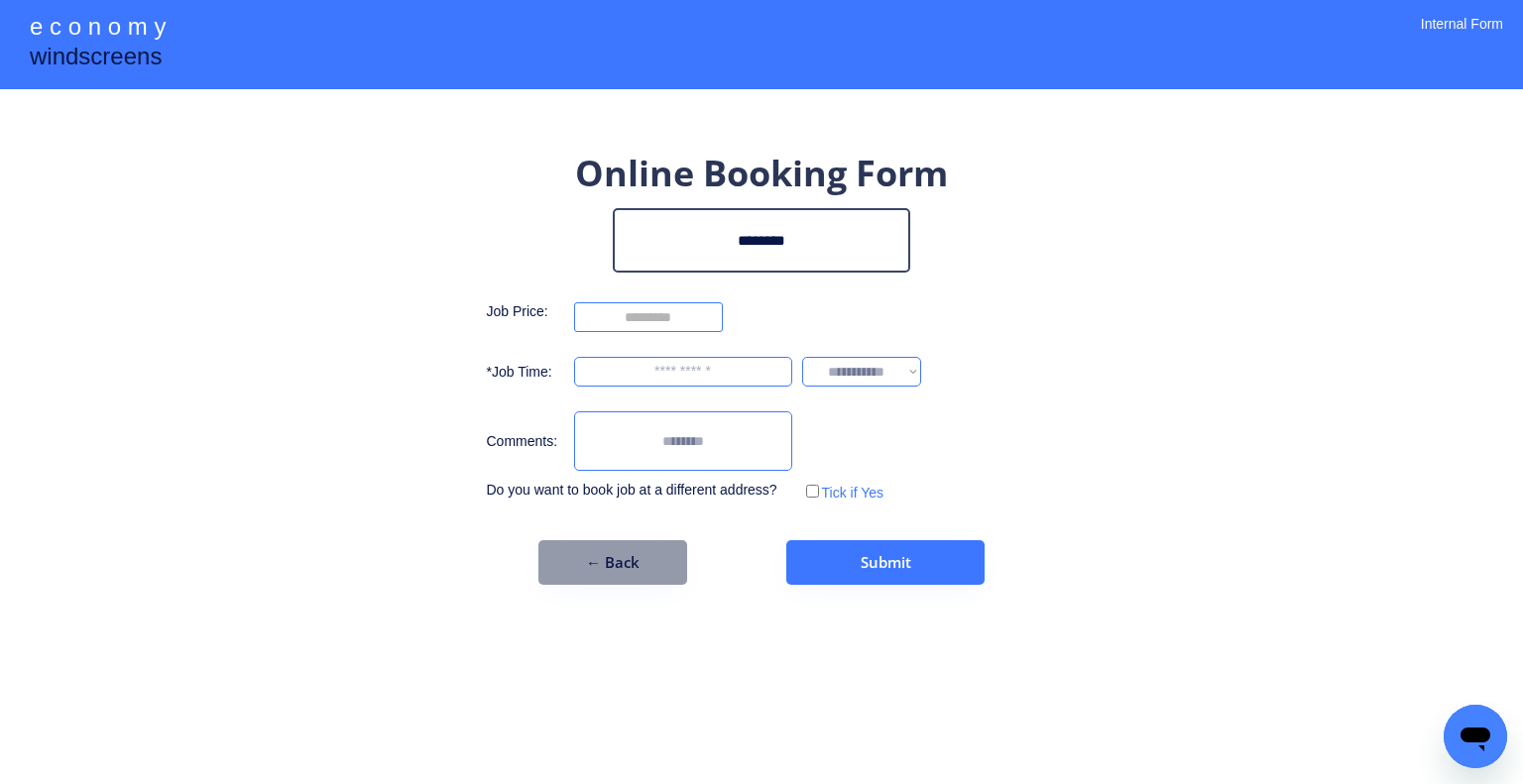 click on "*******" at bounding box center [762, 240] 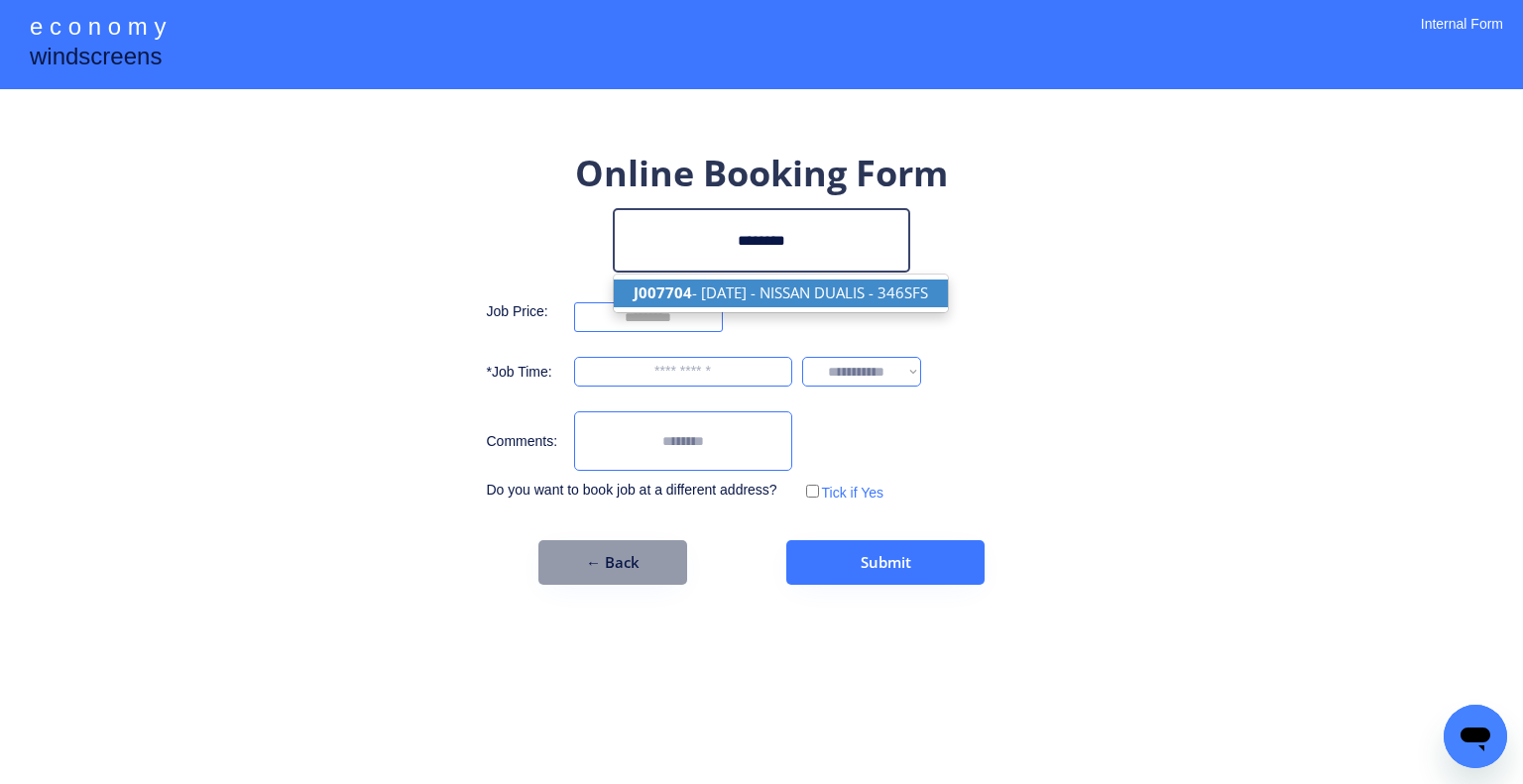 click on "J007704  - [DATE] - NISSAN DUALIS - 346SFS" at bounding box center (780, 292) 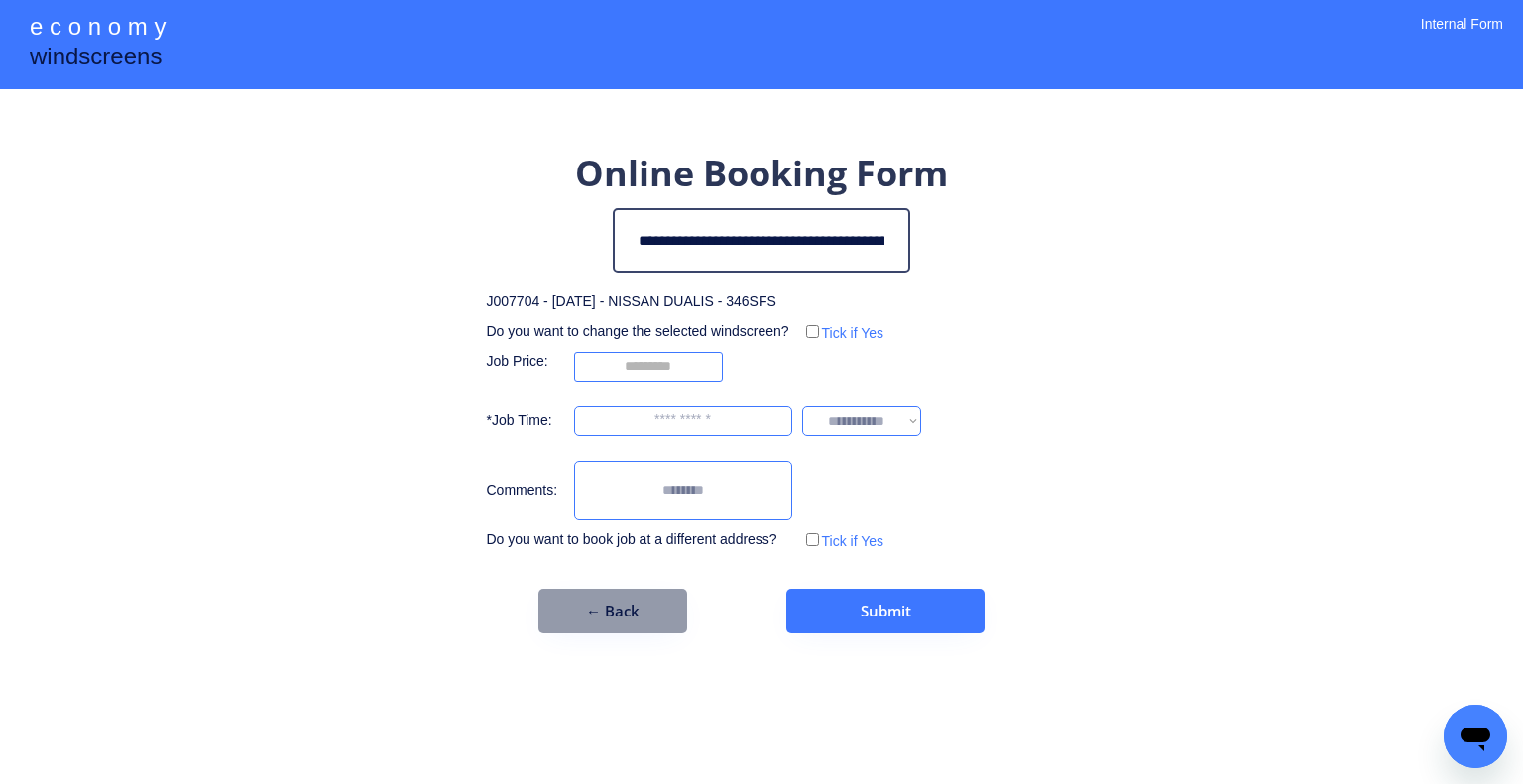 type on "**********" 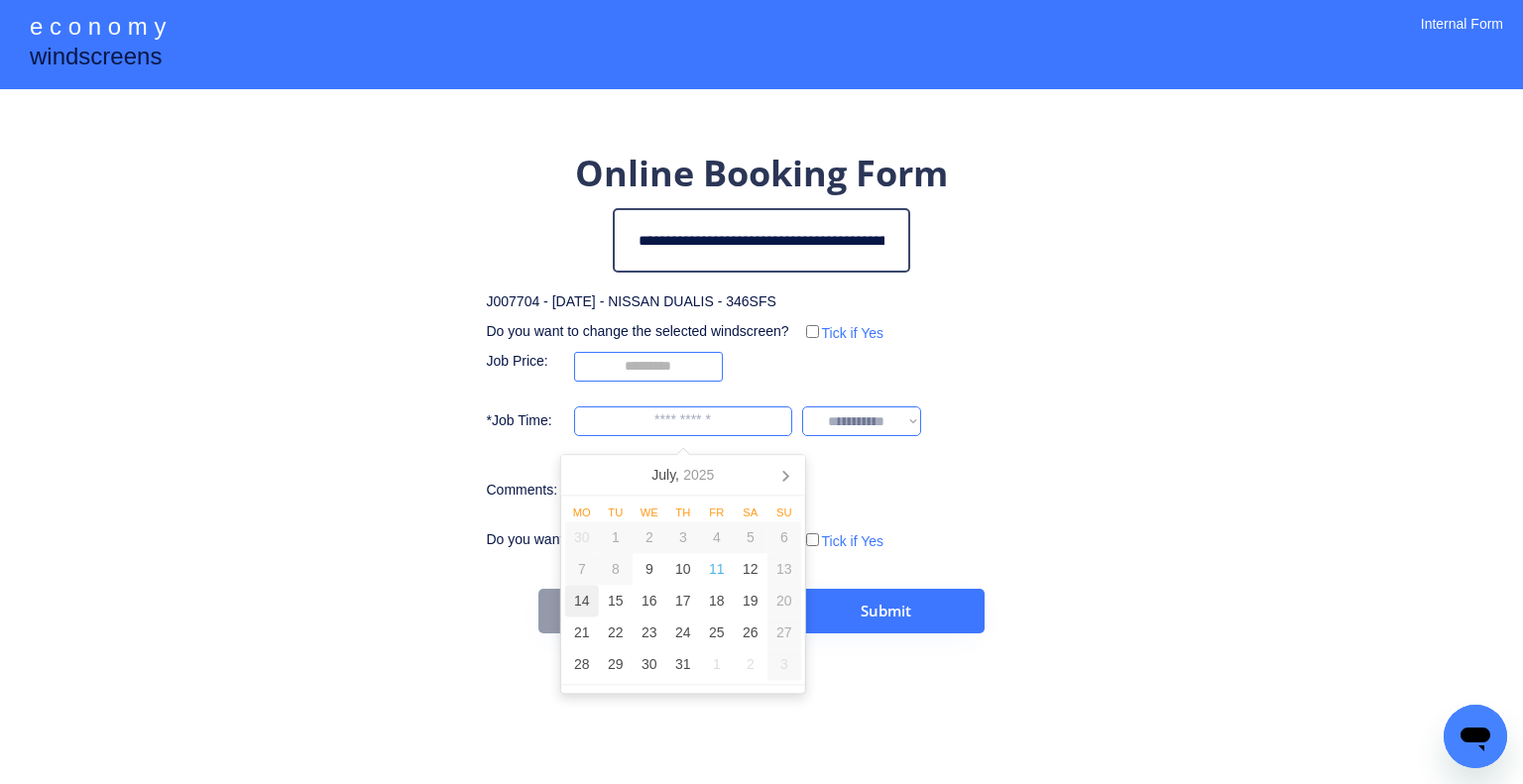 click on "14" at bounding box center [582, 602] 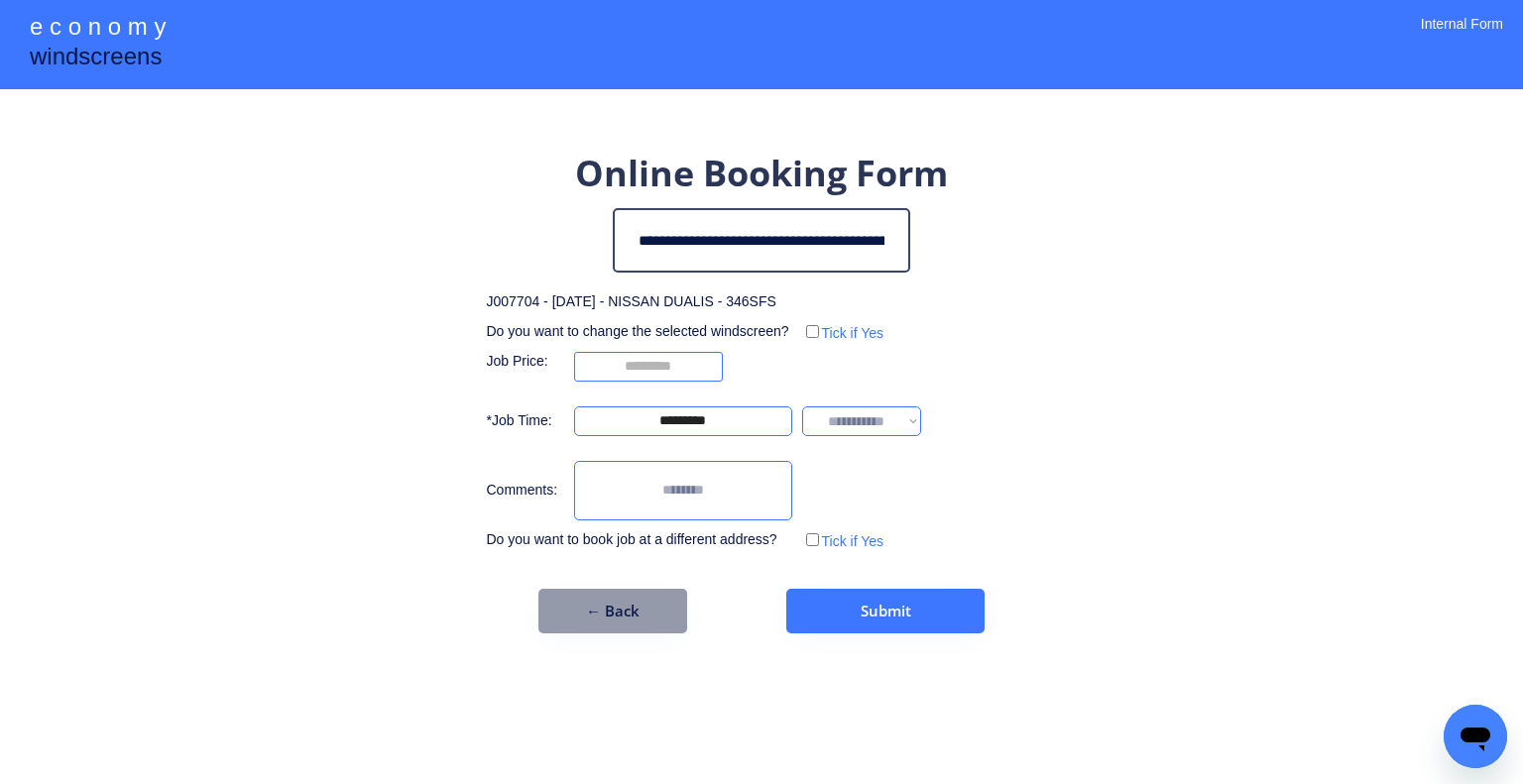 click on "**********" at bounding box center (762, 392) 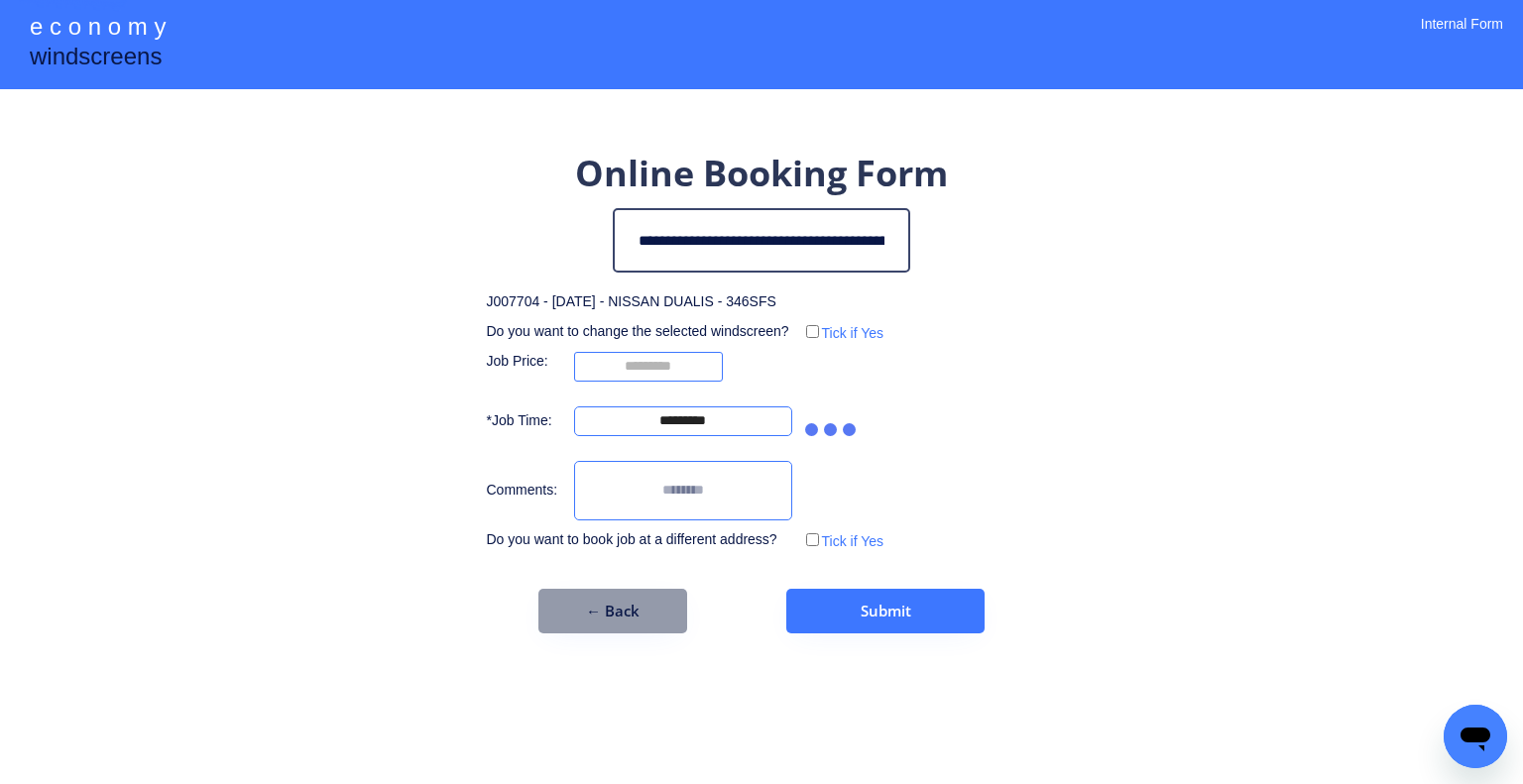 click on "**********" at bounding box center (762, 392) 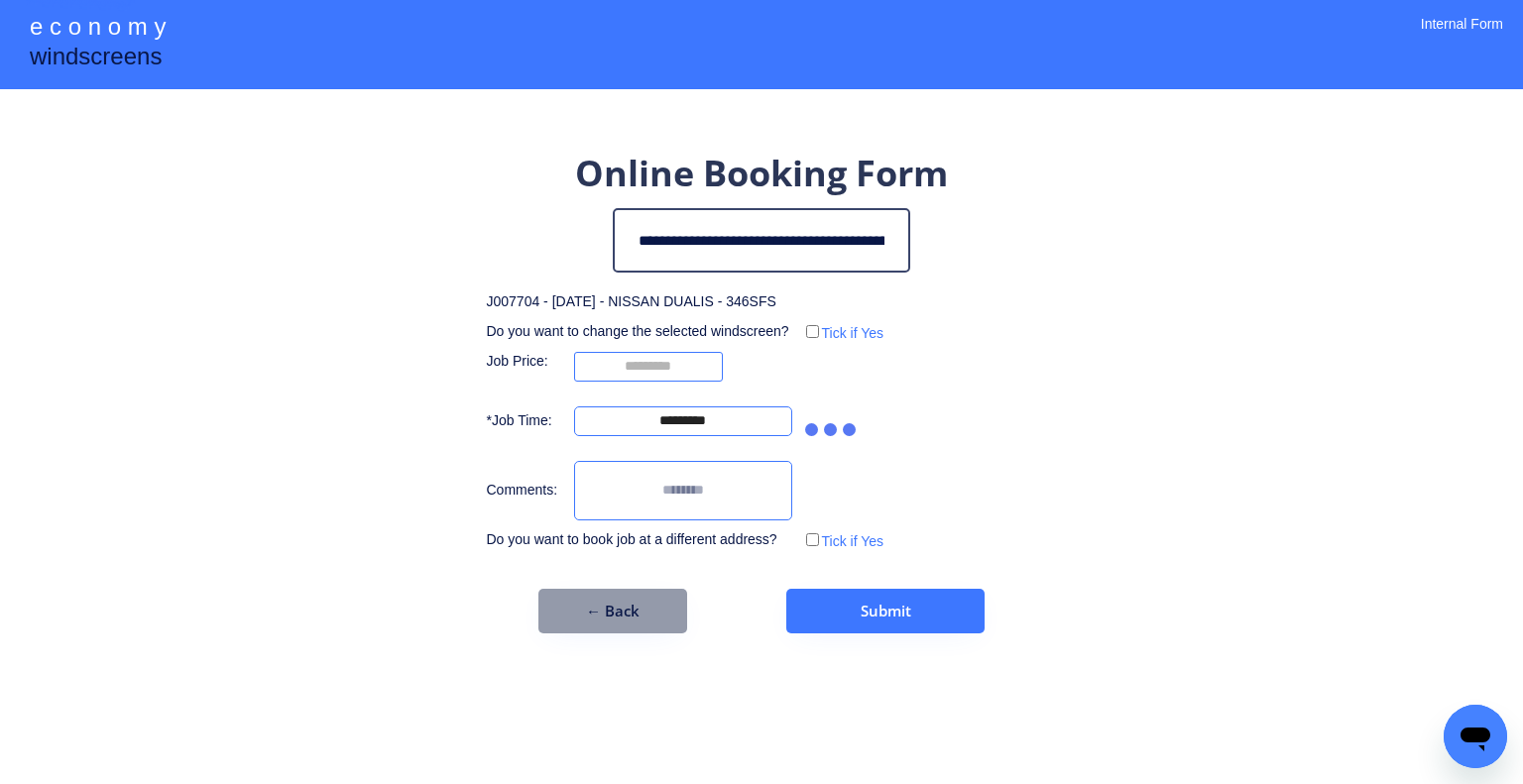 click on "**********" at bounding box center (762, 392) 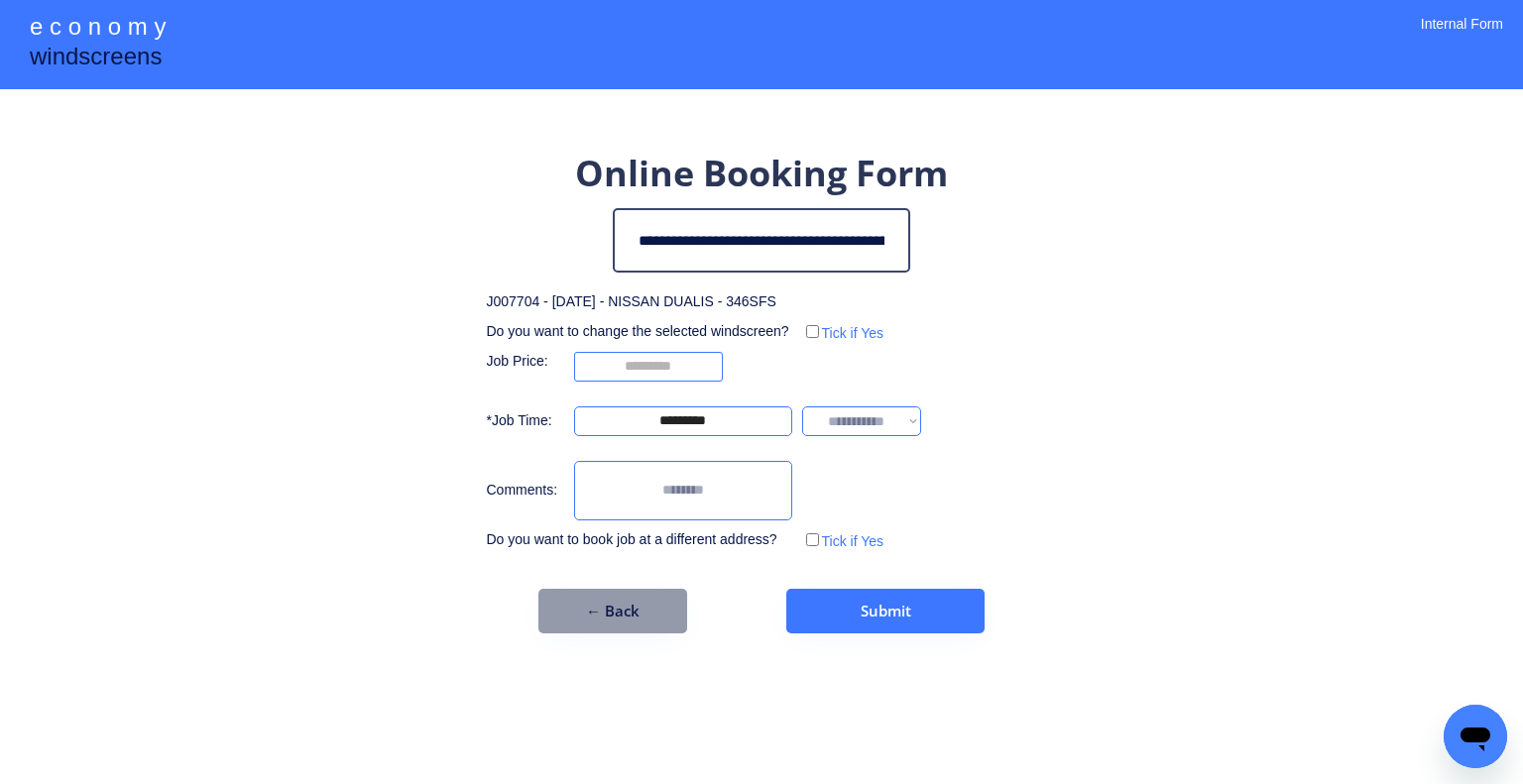click on "**********" at bounding box center [862, 421] 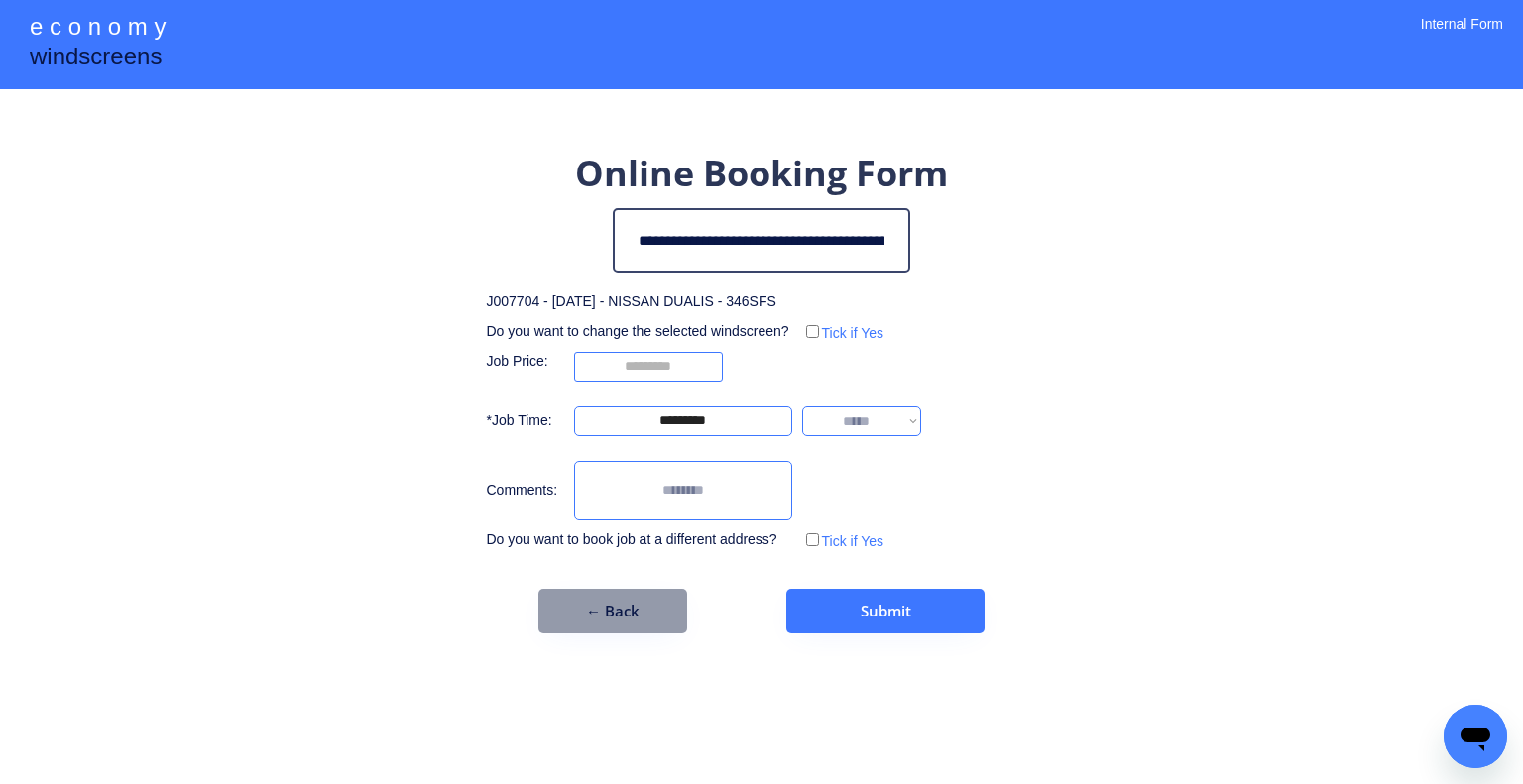 click on "**********" at bounding box center (862, 421) 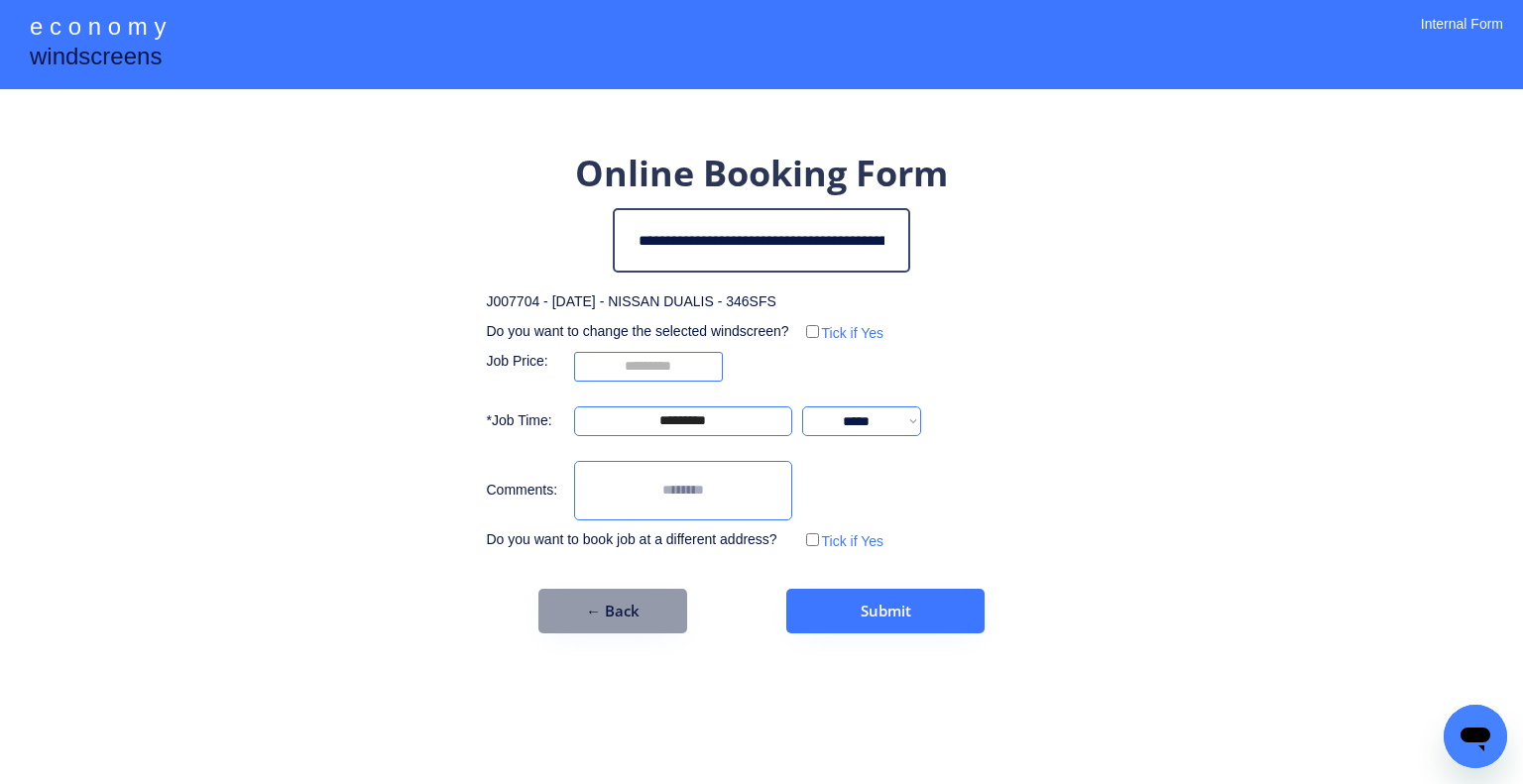 click on "**********" at bounding box center (762, 392) 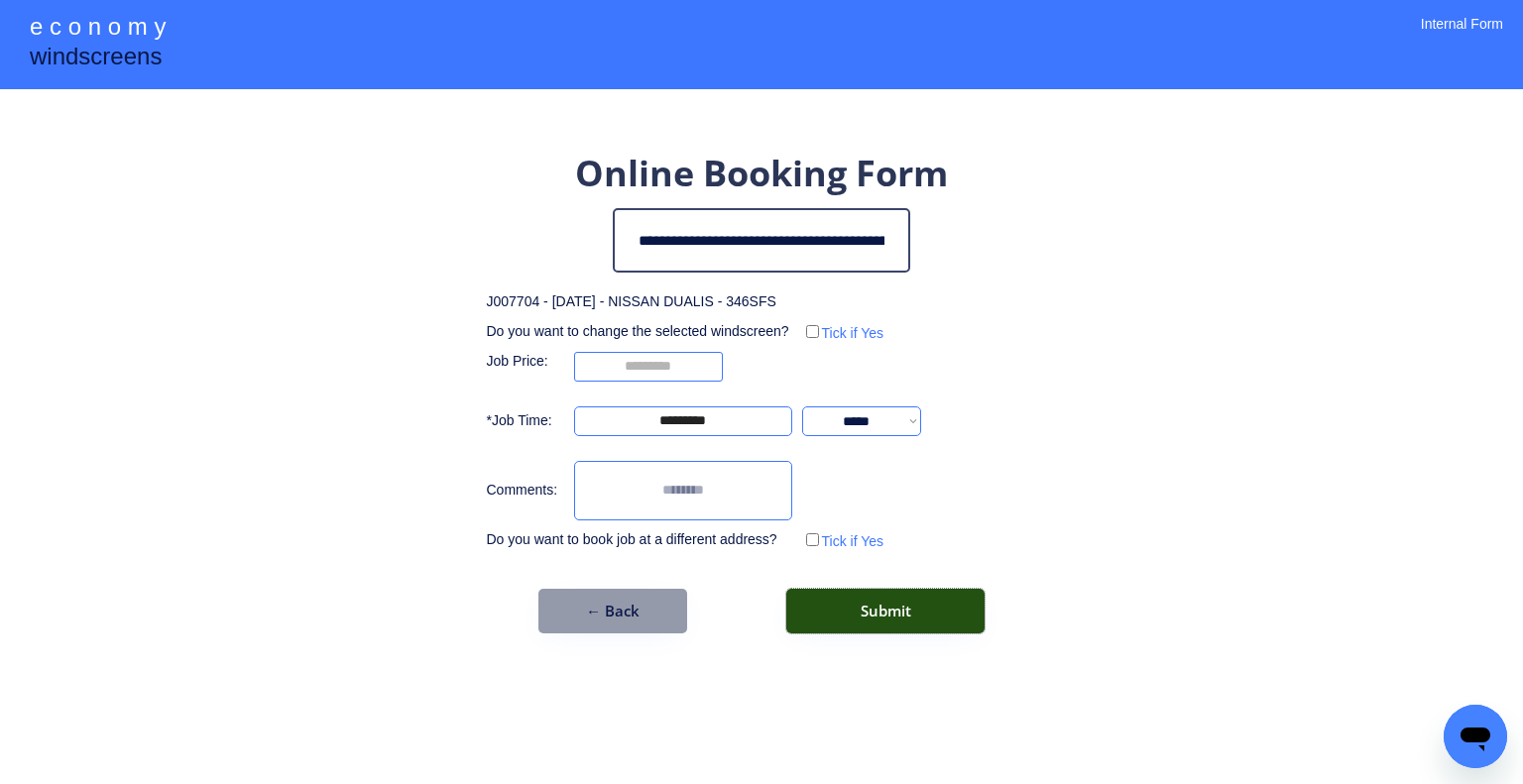 click on "Submit" at bounding box center [885, 611] 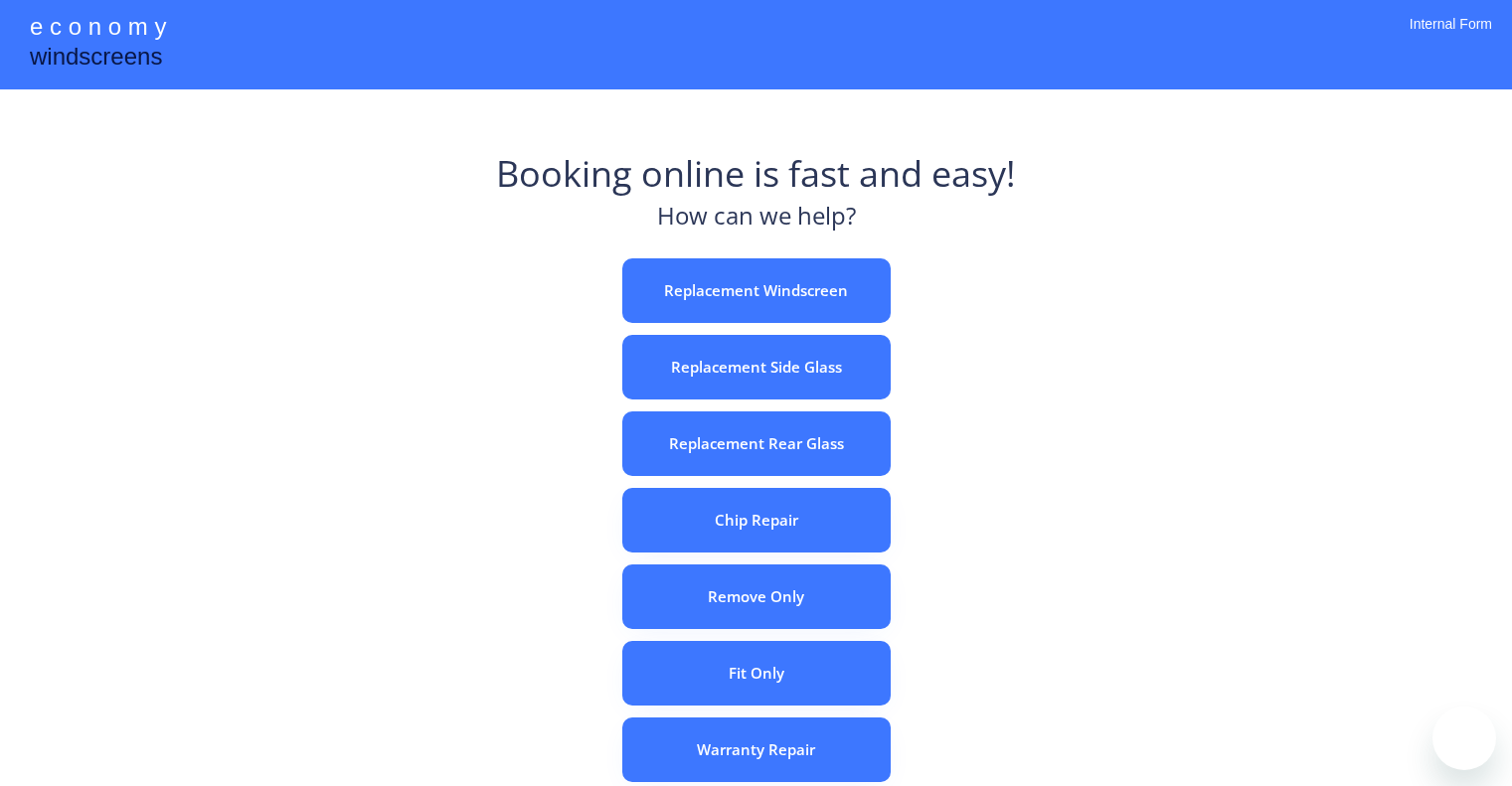 scroll, scrollTop: 0, scrollLeft: 0, axis: both 